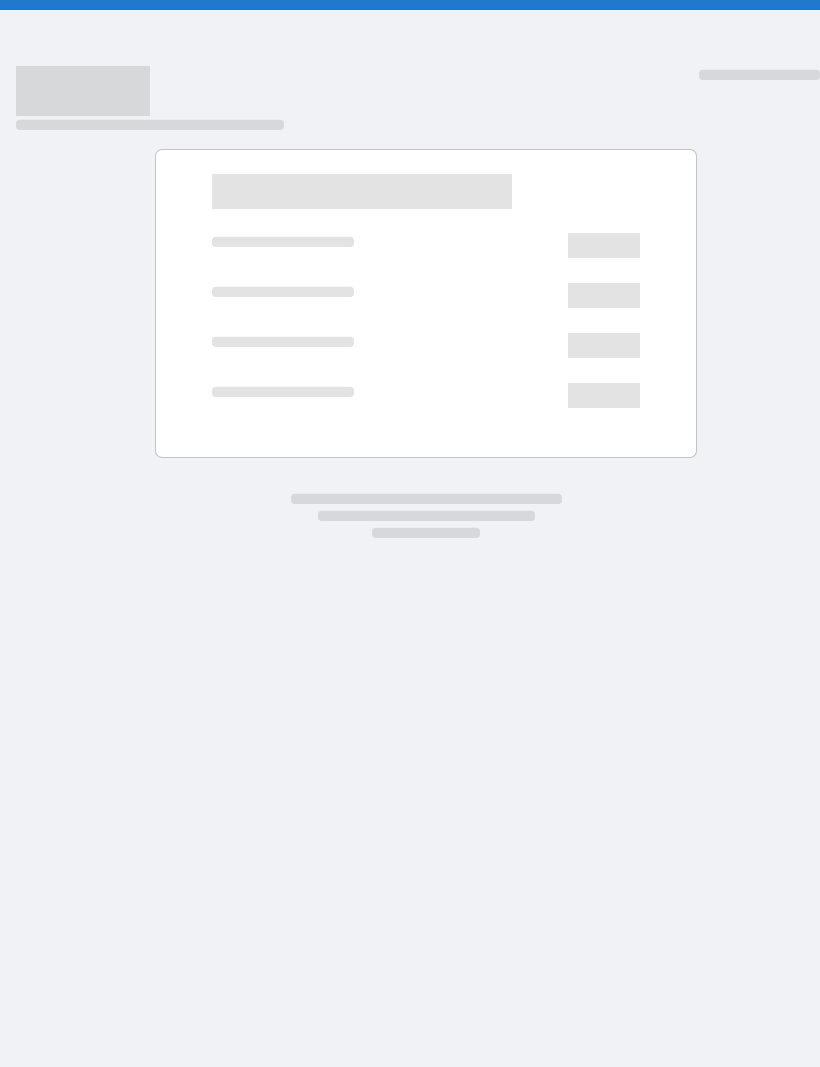 scroll, scrollTop: 0, scrollLeft: 0, axis: both 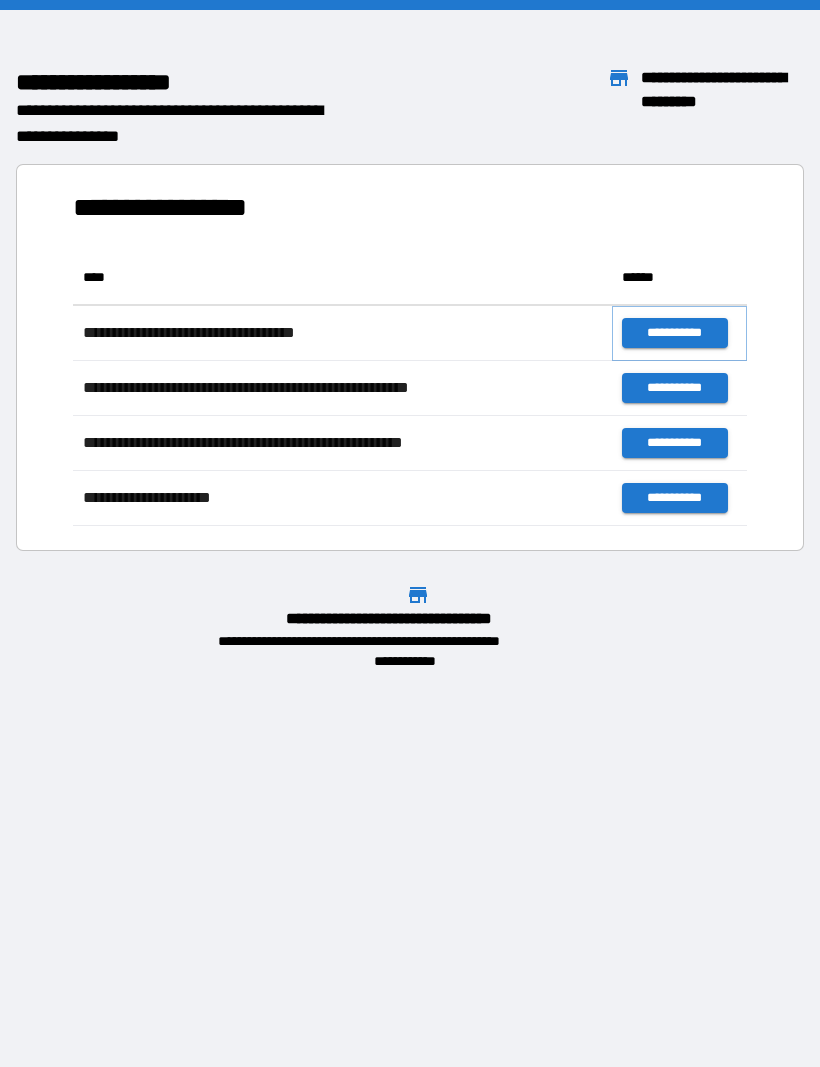 click on "**********" at bounding box center (674, 333) 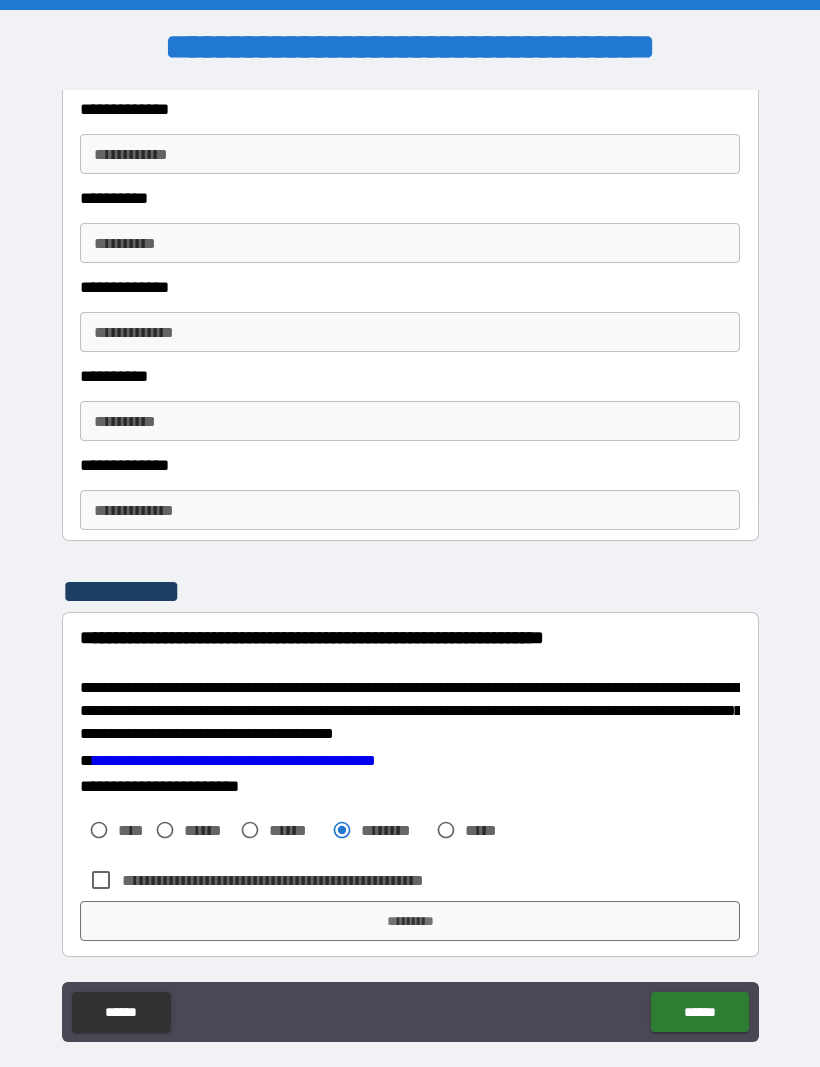 scroll, scrollTop: 3111, scrollLeft: 0, axis: vertical 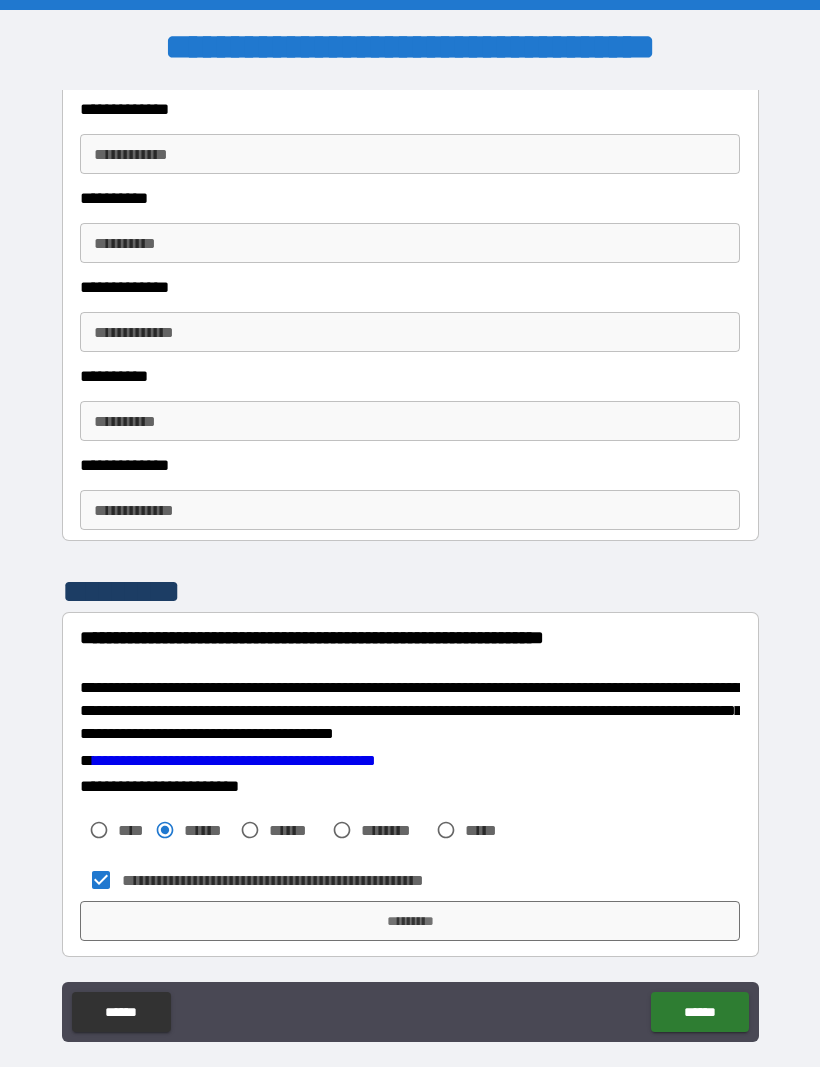 click on "*********" at bounding box center [410, 921] 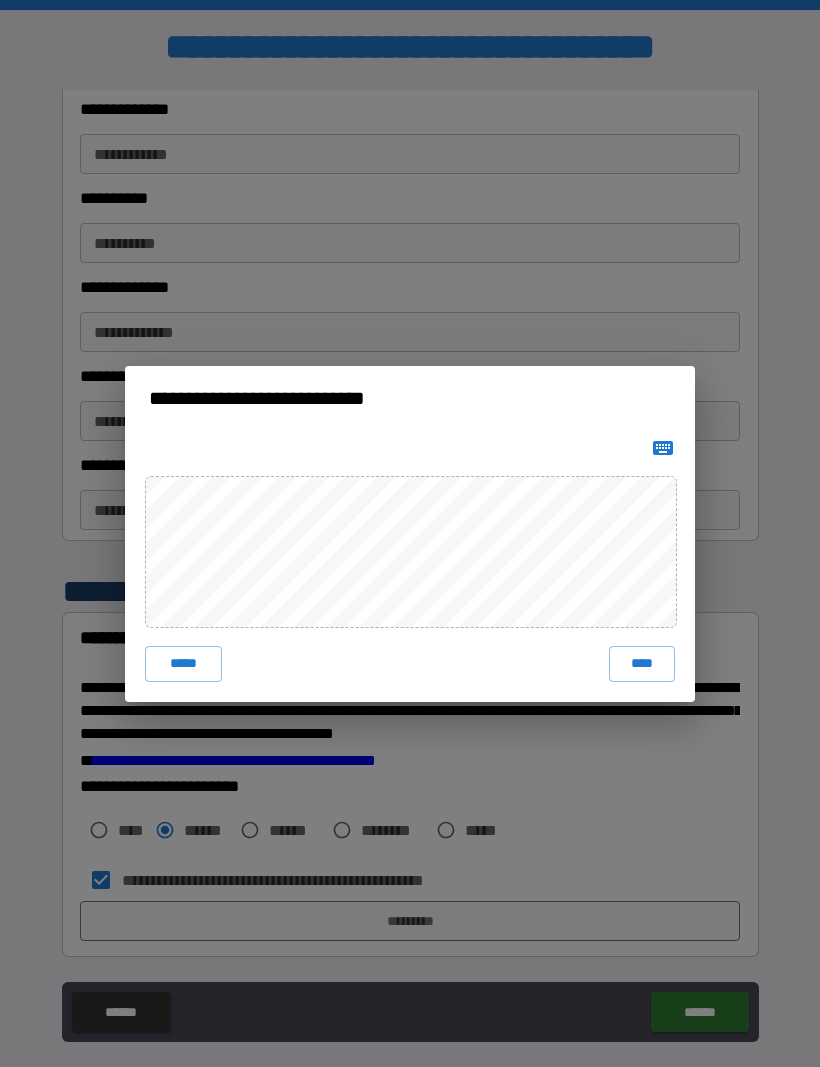 click on "****" at bounding box center [642, 664] 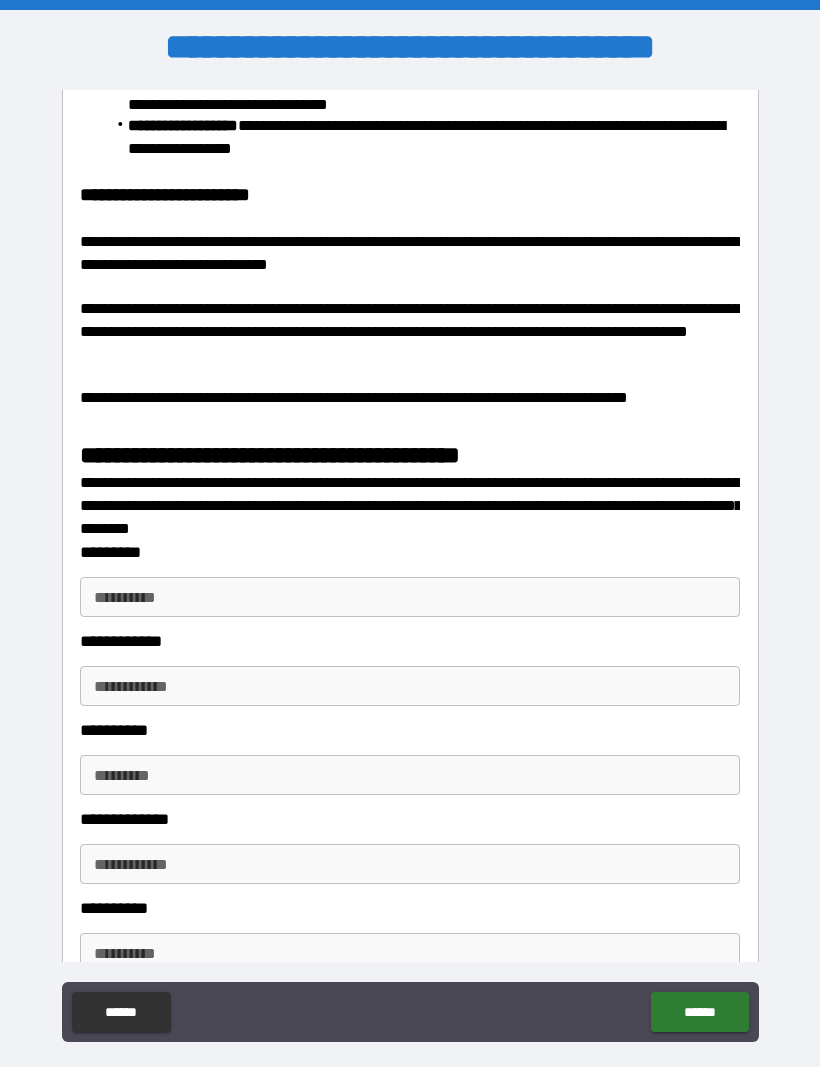 scroll, scrollTop: 2396, scrollLeft: 0, axis: vertical 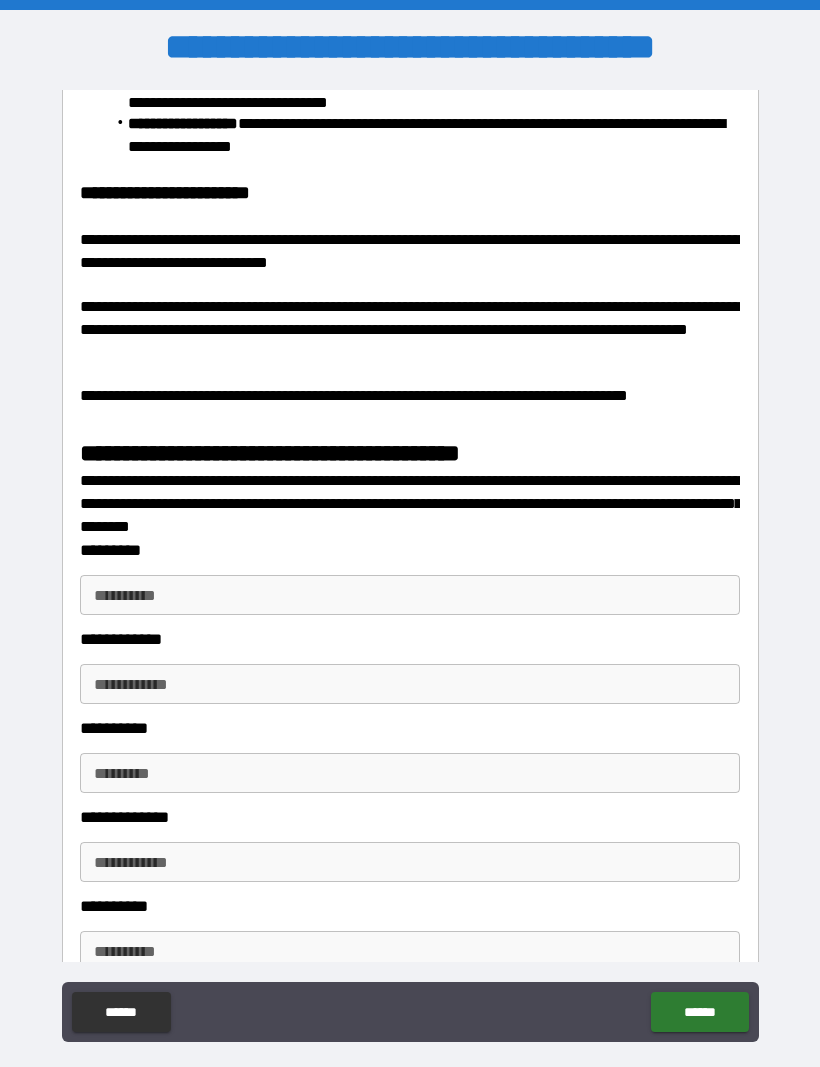 click on "**********" at bounding box center [410, 595] 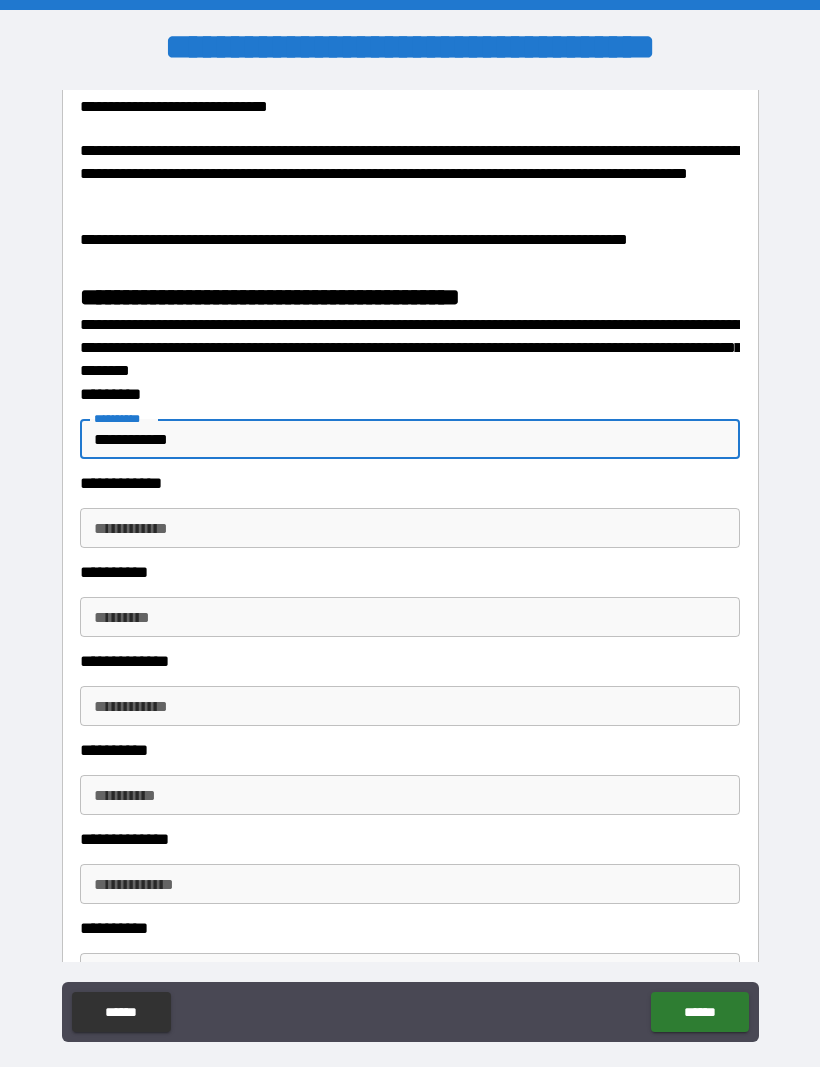 scroll, scrollTop: 2553, scrollLeft: 0, axis: vertical 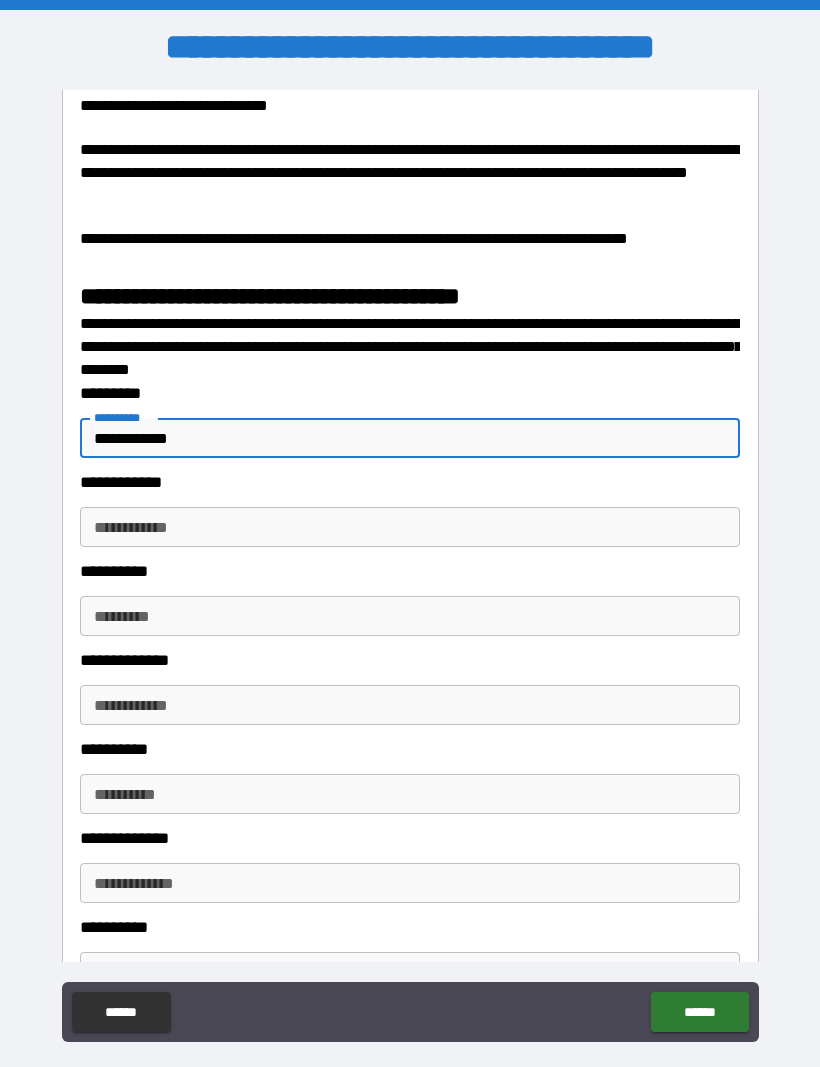 type on "**********" 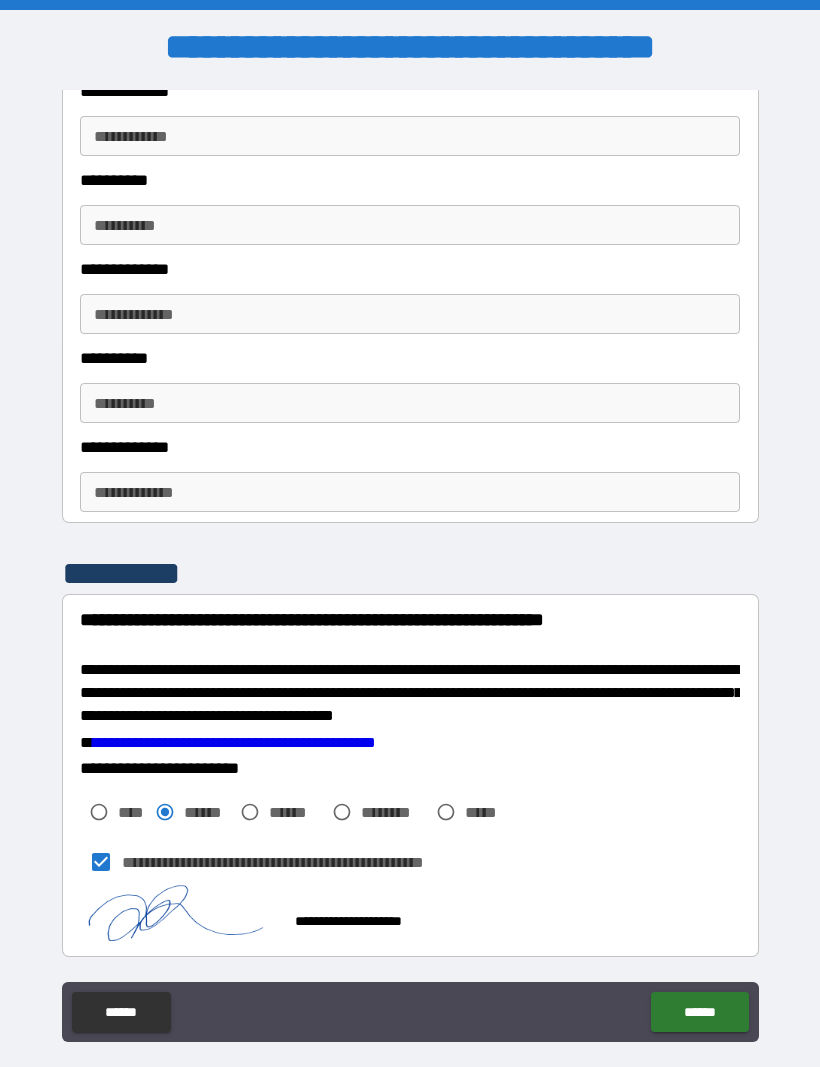 scroll, scrollTop: 3134, scrollLeft: 0, axis: vertical 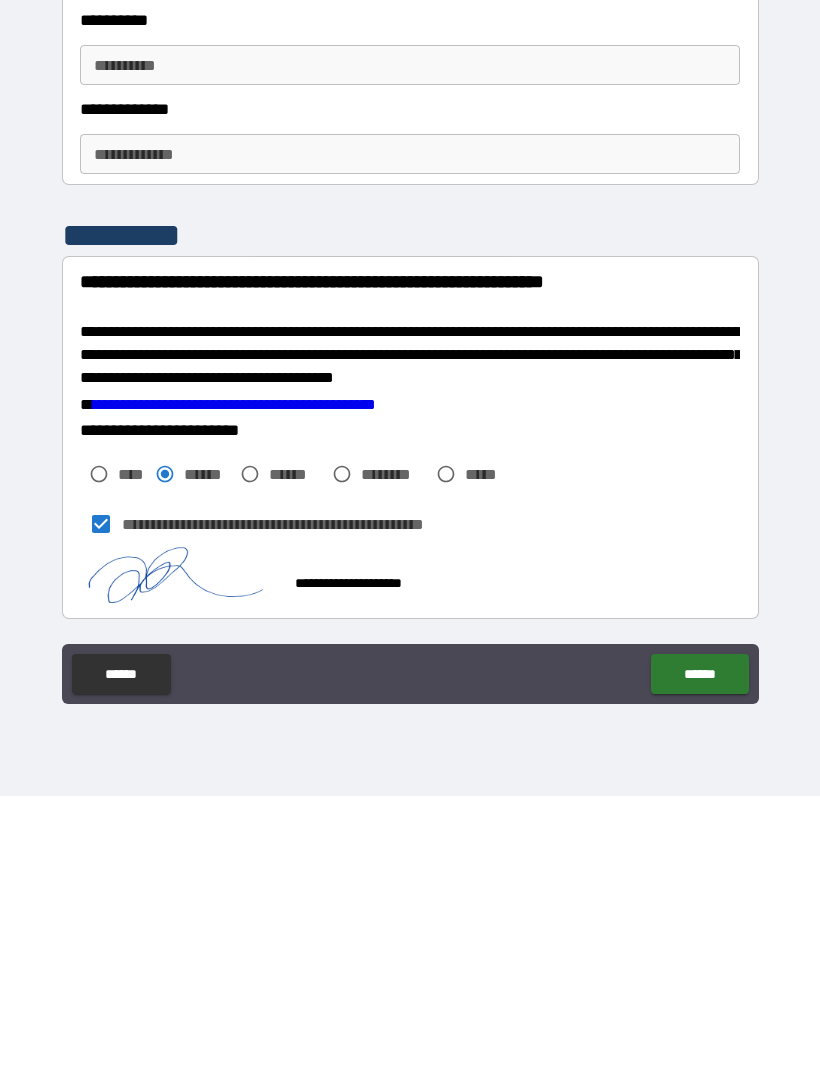 click on "******" at bounding box center [699, 945] 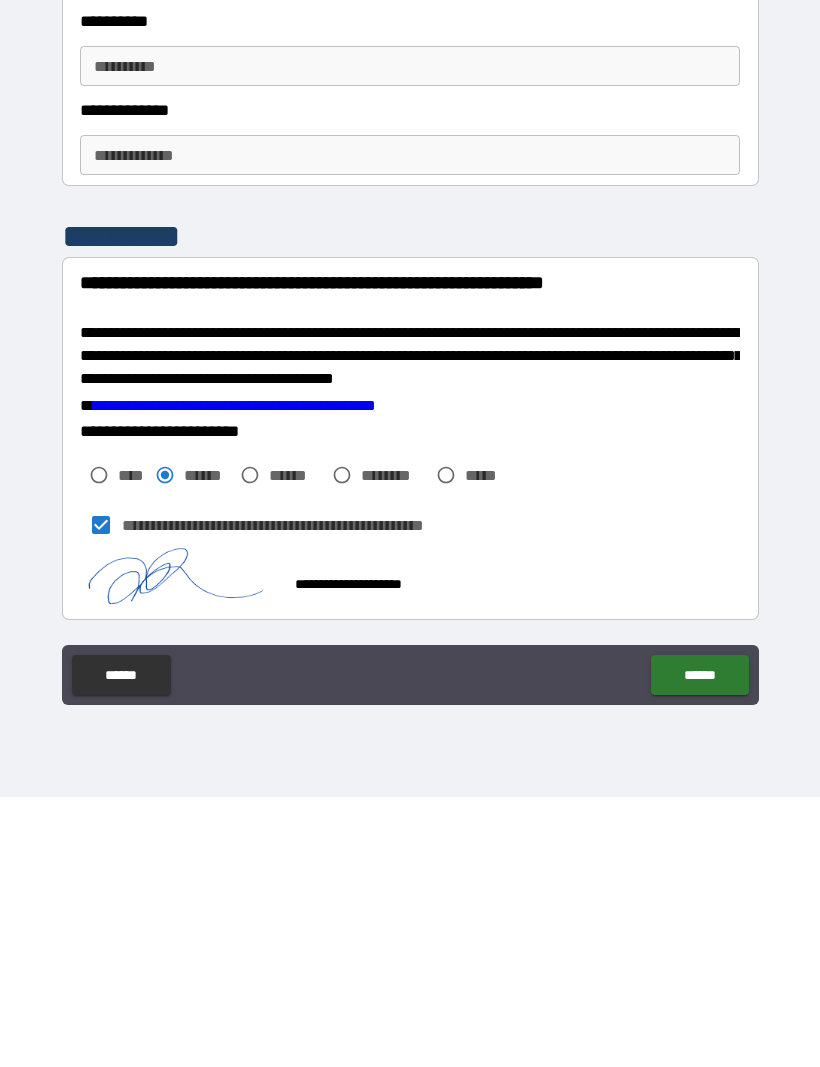 scroll, scrollTop: 0, scrollLeft: 0, axis: both 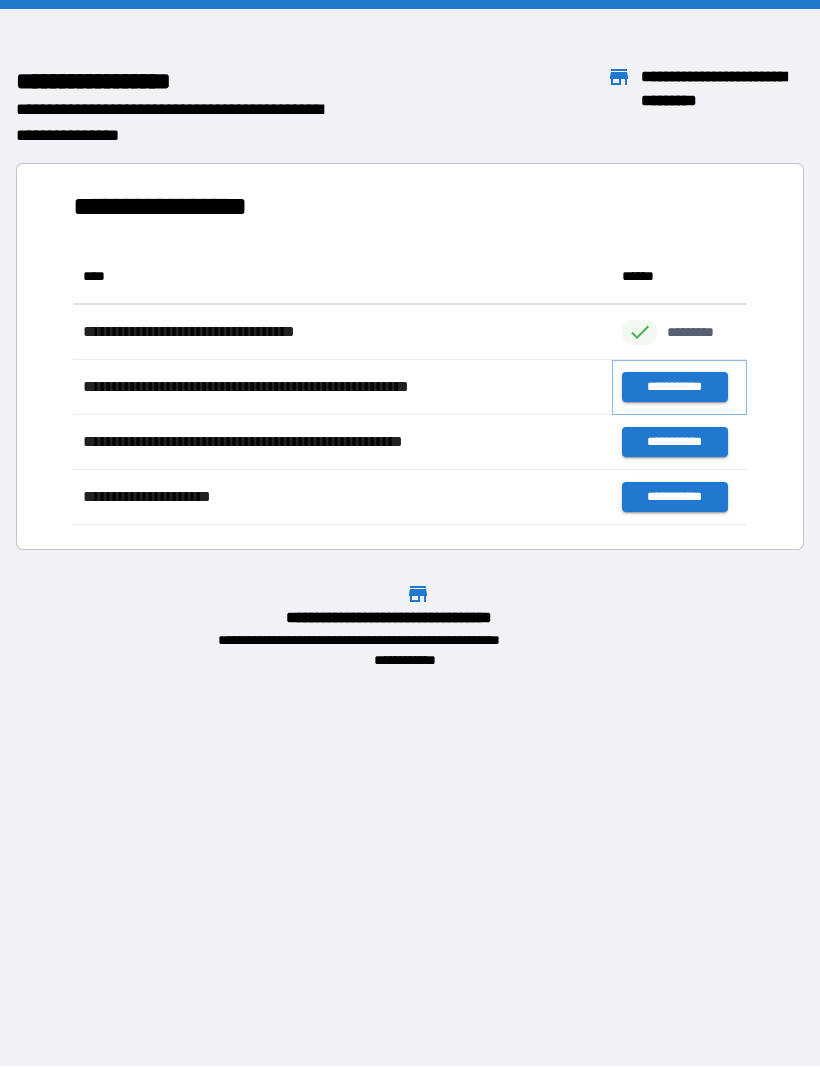 click on "**********" at bounding box center (674, 388) 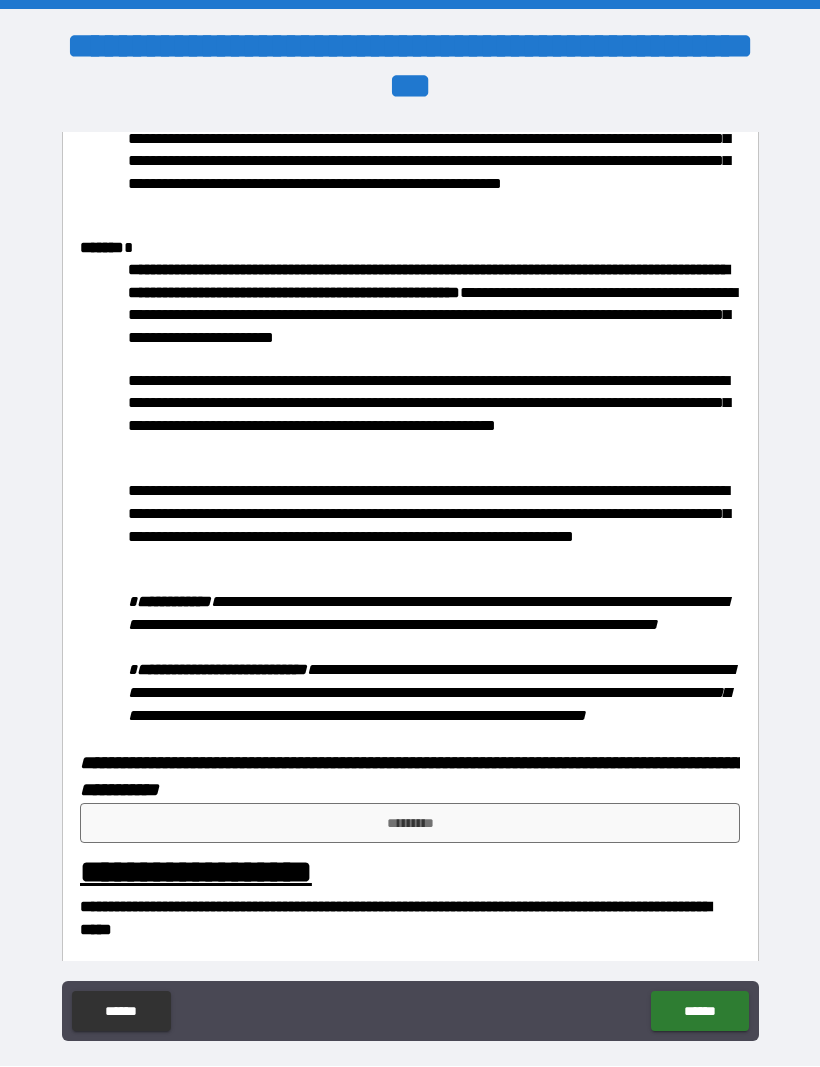scroll, scrollTop: 724, scrollLeft: 0, axis: vertical 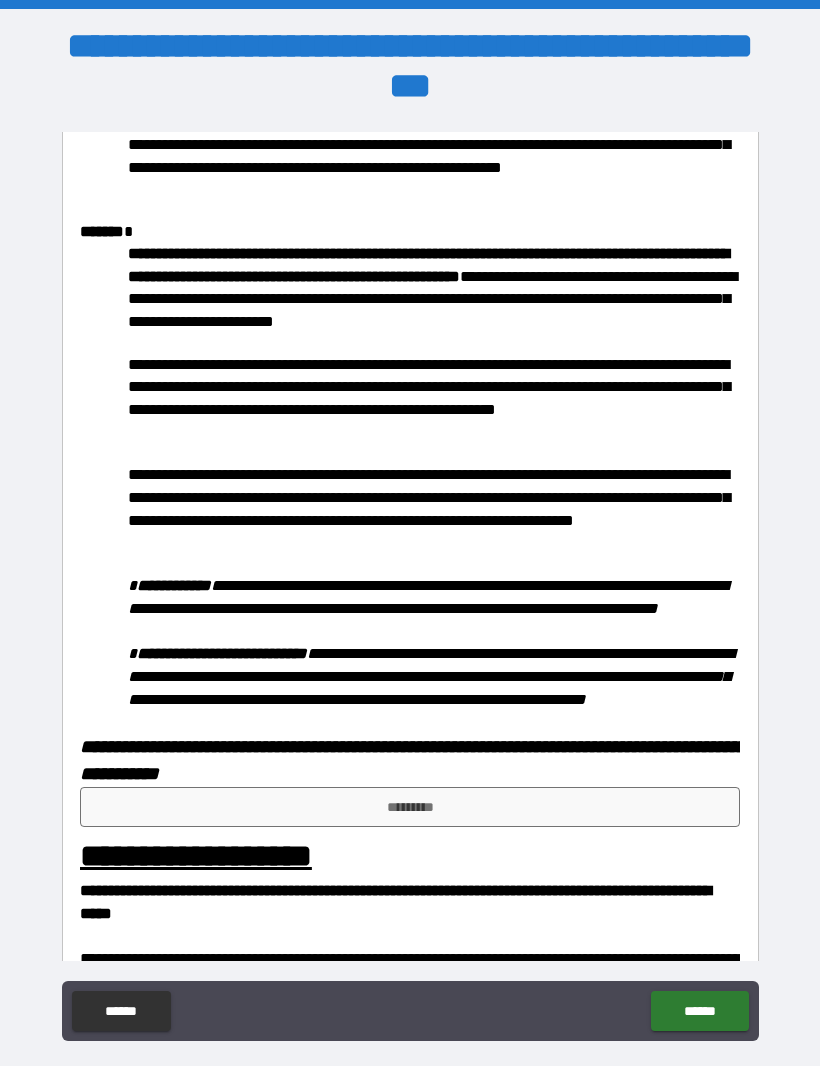 click on "*********" at bounding box center [410, 808] 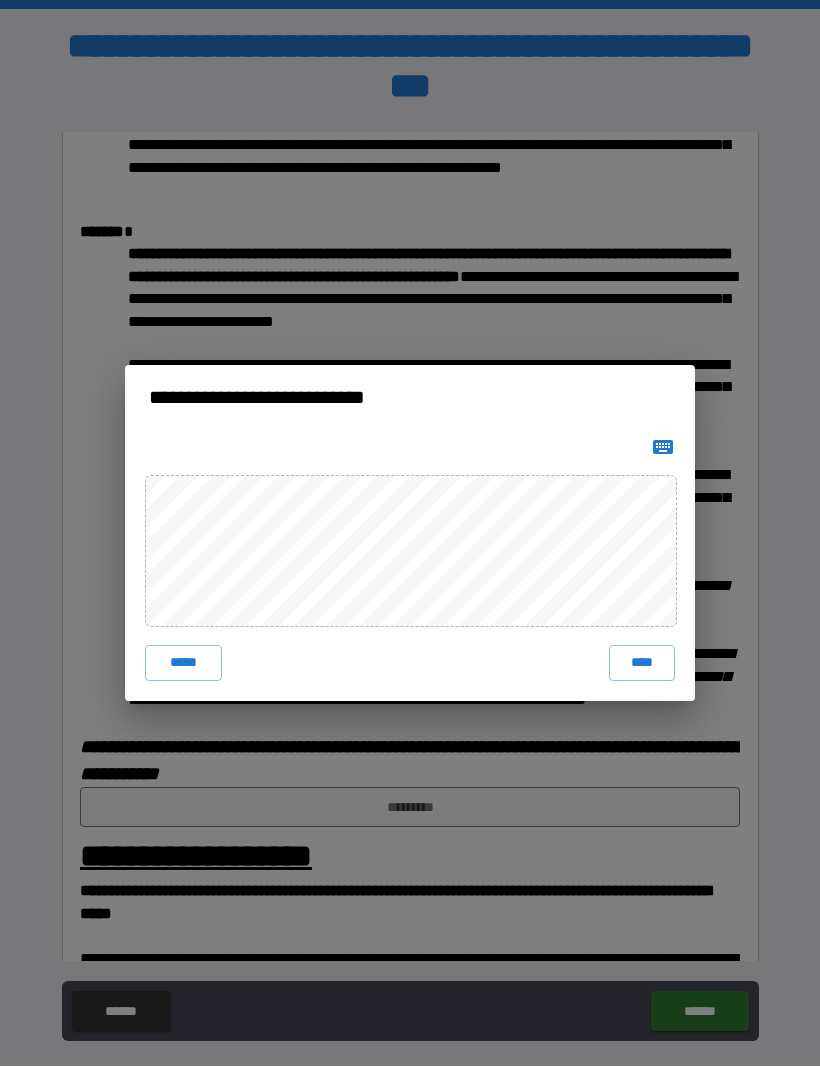 click on "****" at bounding box center [642, 664] 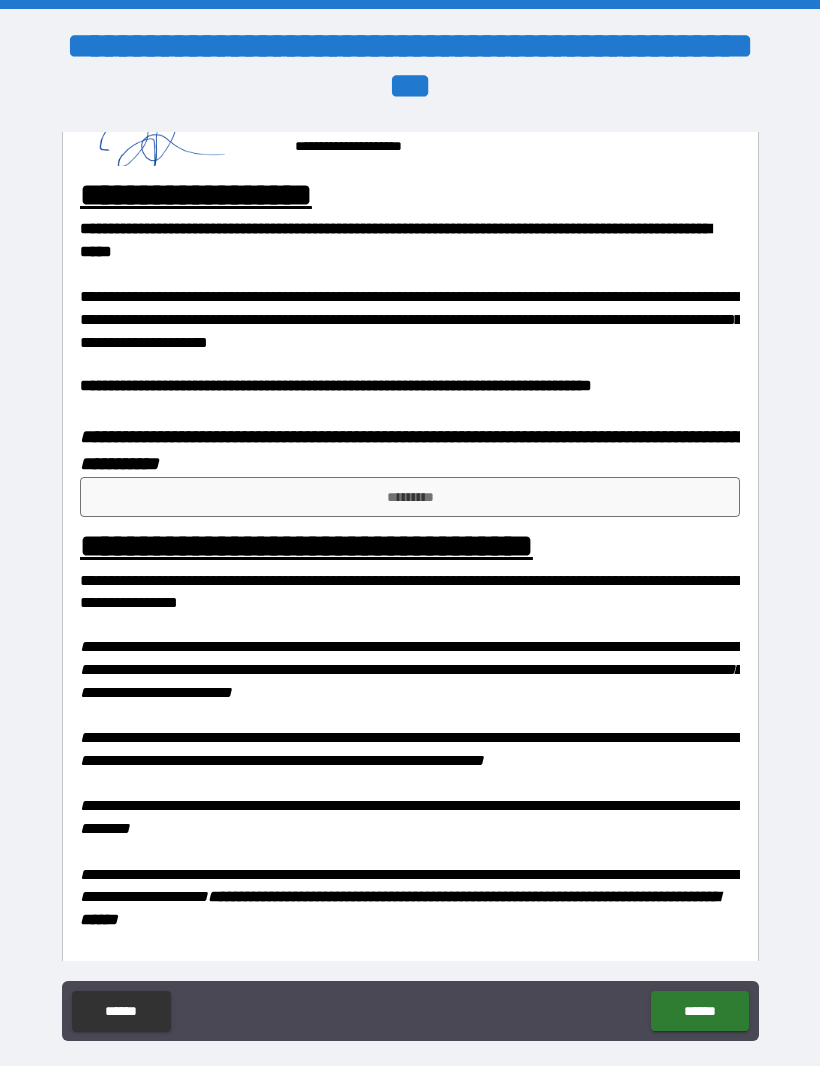 scroll, scrollTop: 1402, scrollLeft: 0, axis: vertical 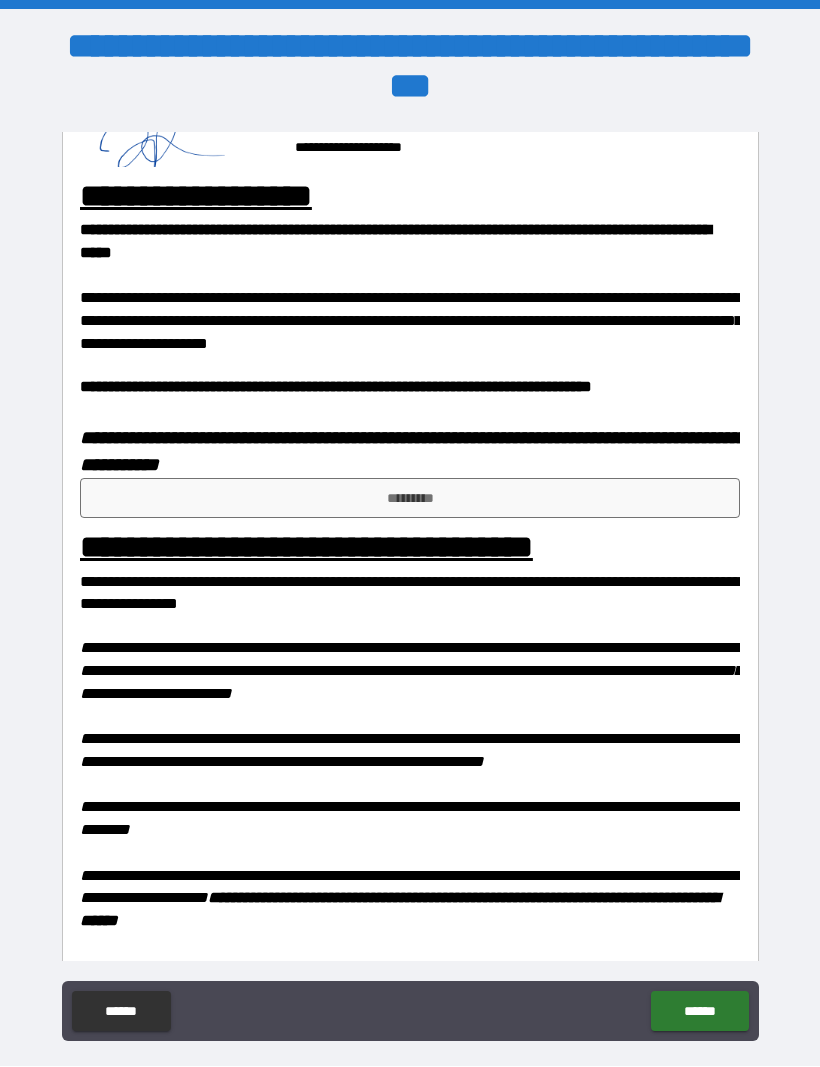 click on "*********" at bounding box center (410, 499) 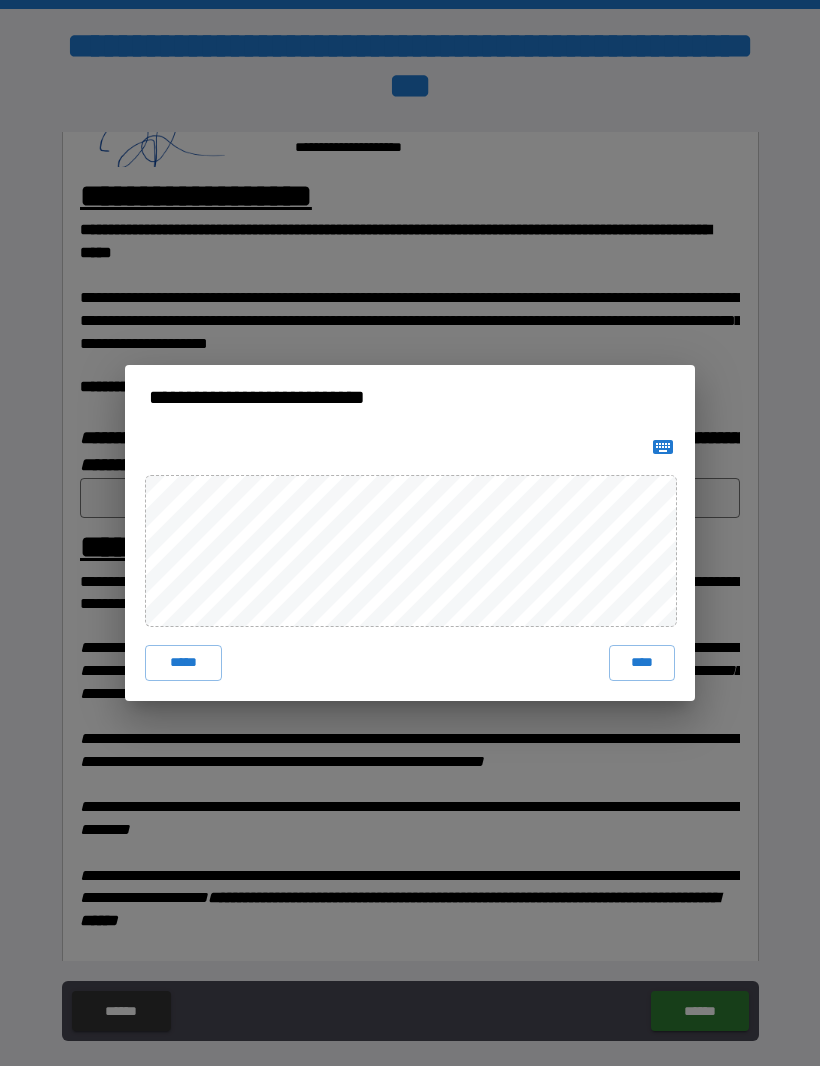 click on "****" at bounding box center (642, 664) 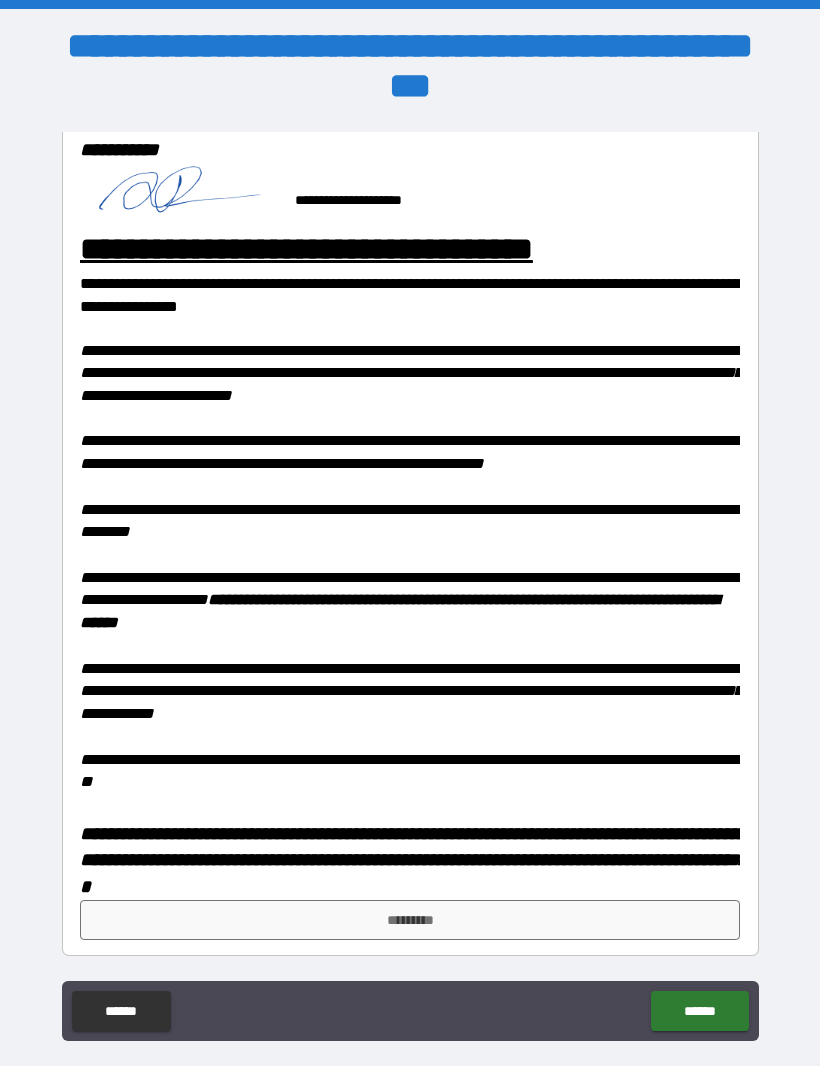 scroll, scrollTop: 1725, scrollLeft: 0, axis: vertical 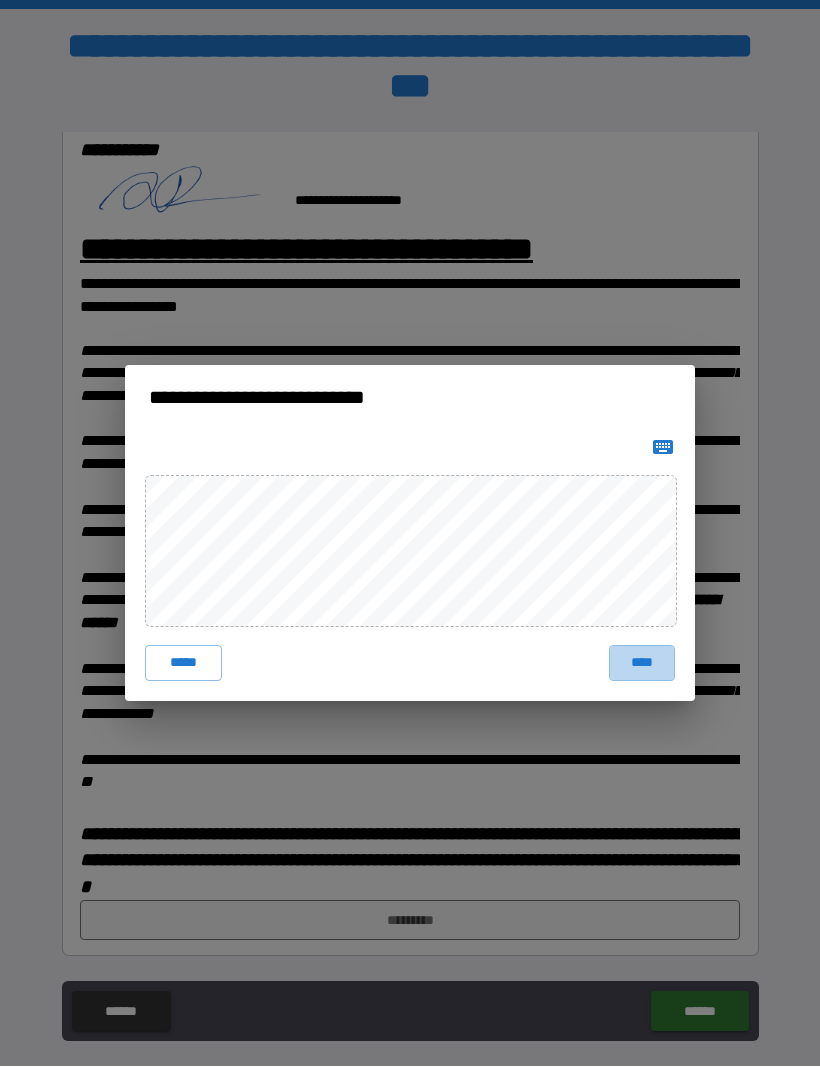 click on "****" at bounding box center [642, 664] 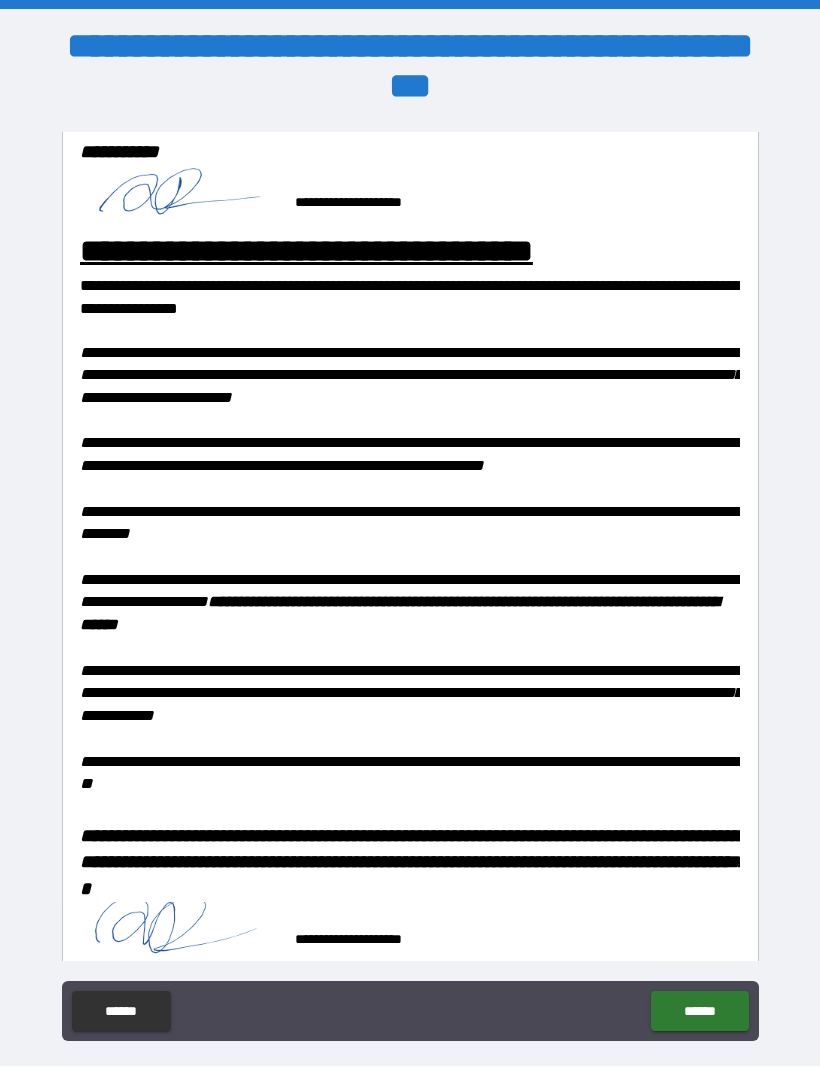 click on "******" at bounding box center [699, 1012] 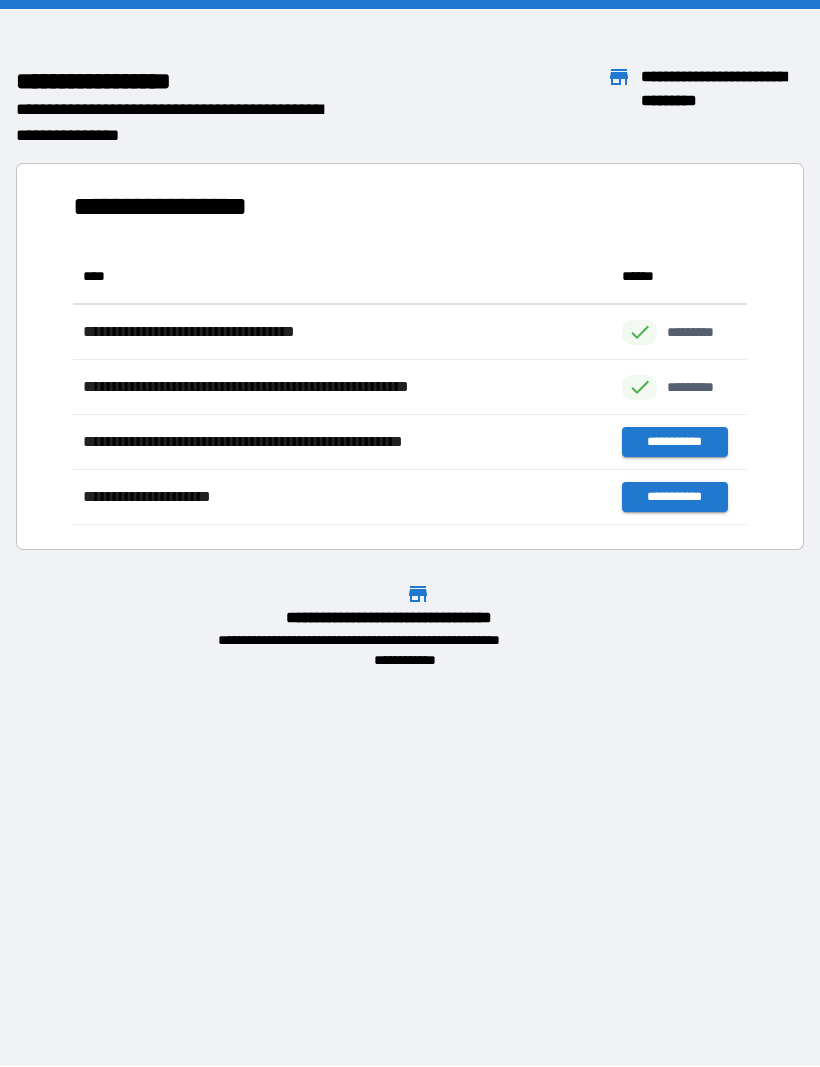 scroll, scrollTop: 1, scrollLeft: 1, axis: both 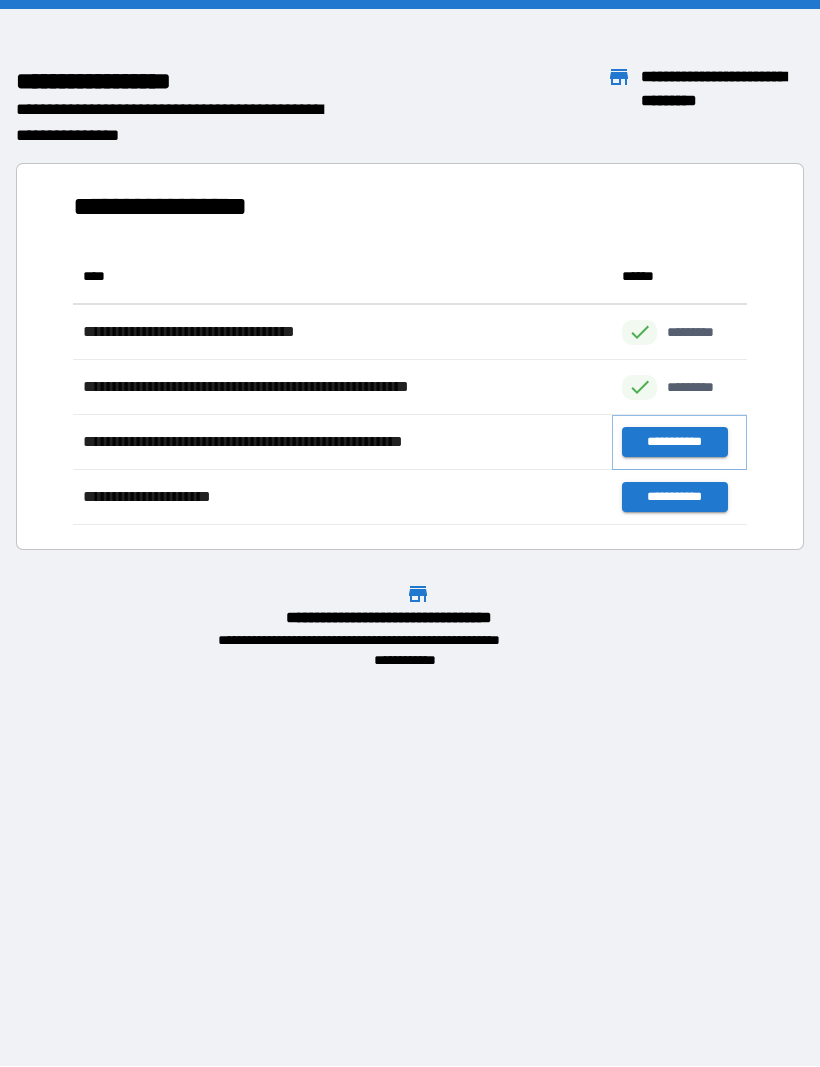 click on "**********" at bounding box center [674, 443] 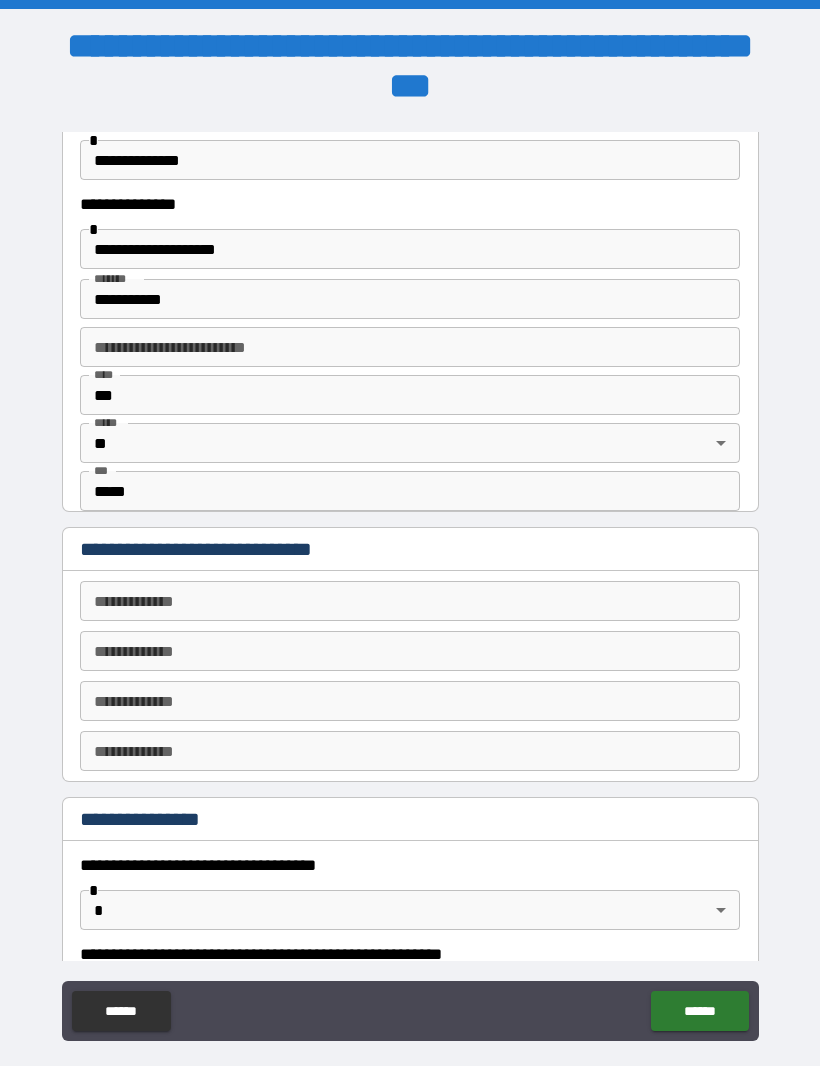 scroll, scrollTop: 641, scrollLeft: 0, axis: vertical 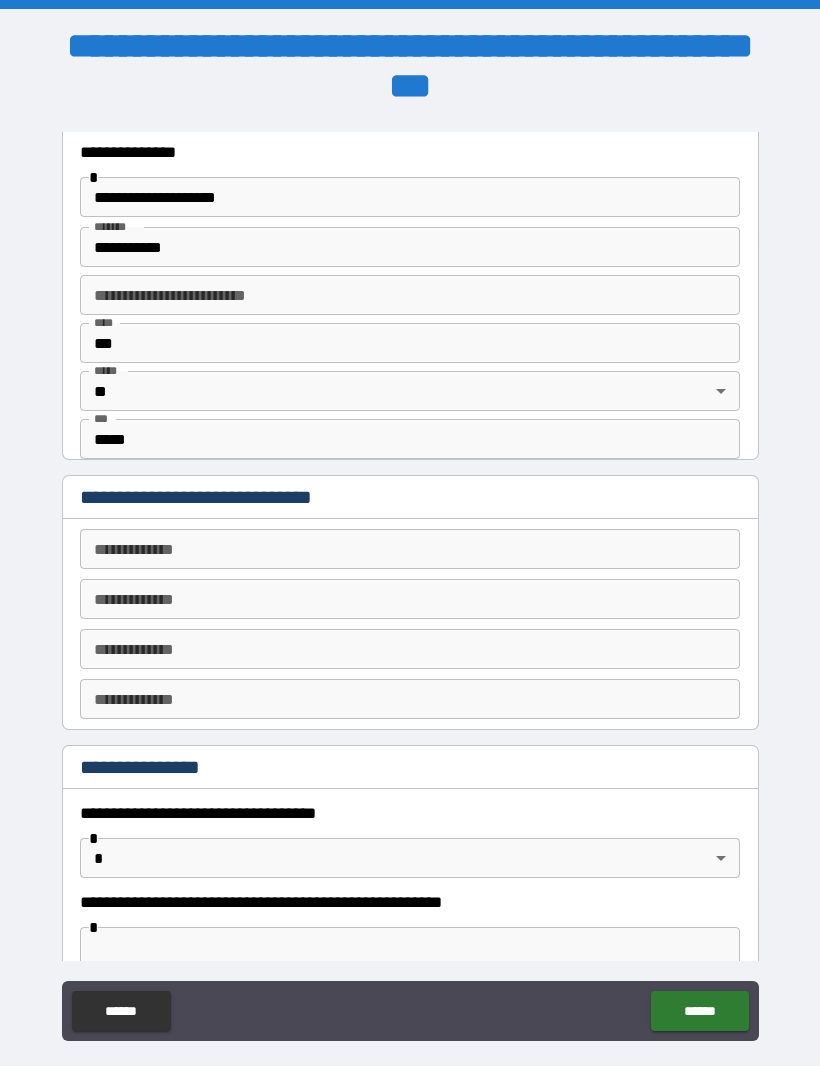 click on "**********" at bounding box center (410, 575) 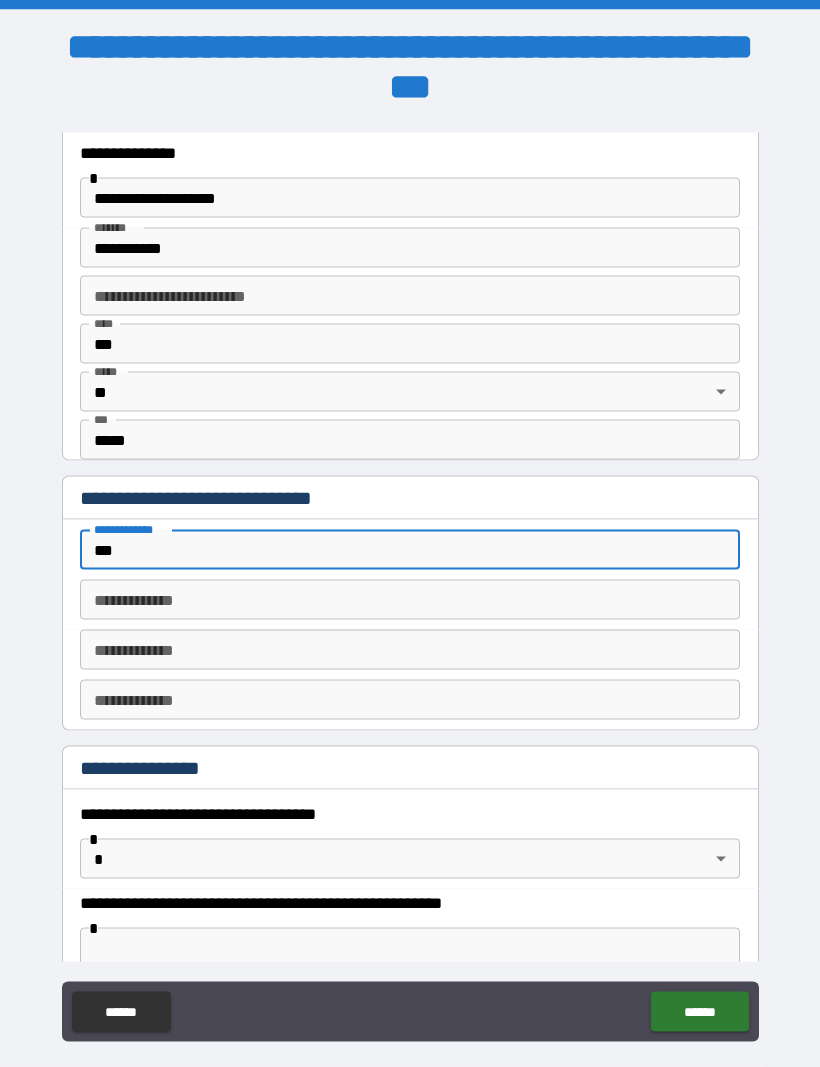 type on "***" 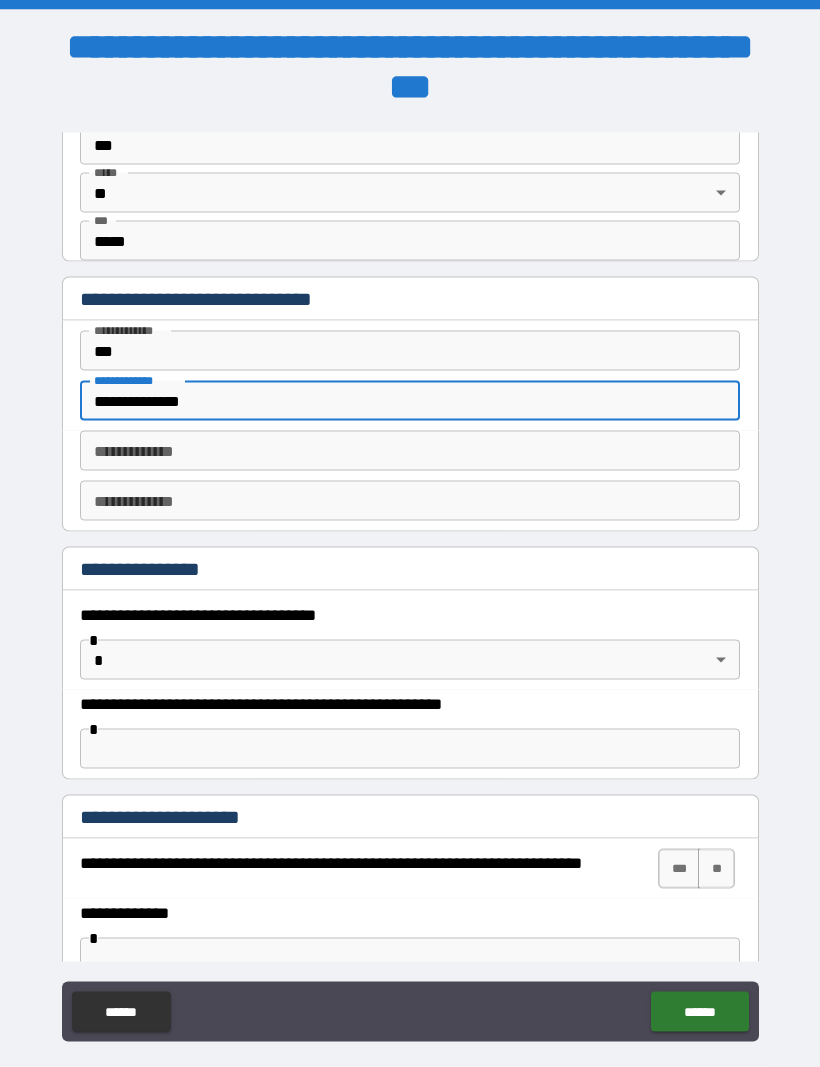 scroll, scrollTop: 841, scrollLeft: 0, axis: vertical 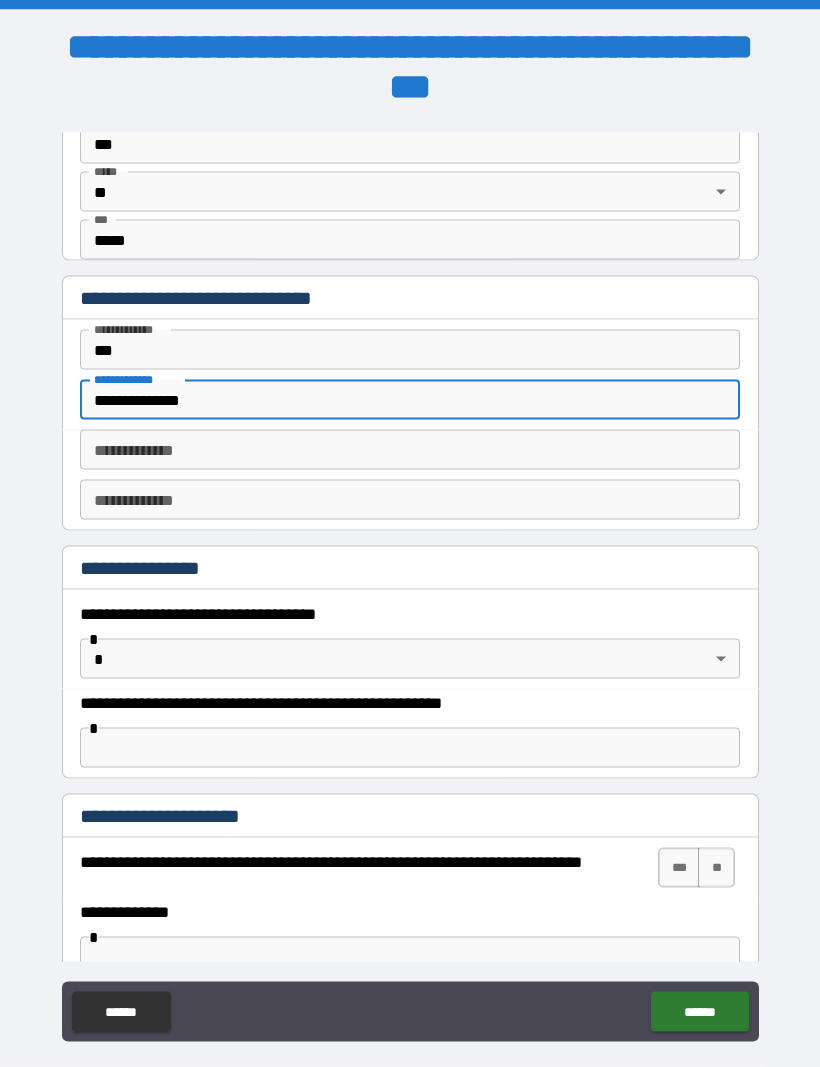type on "**********" 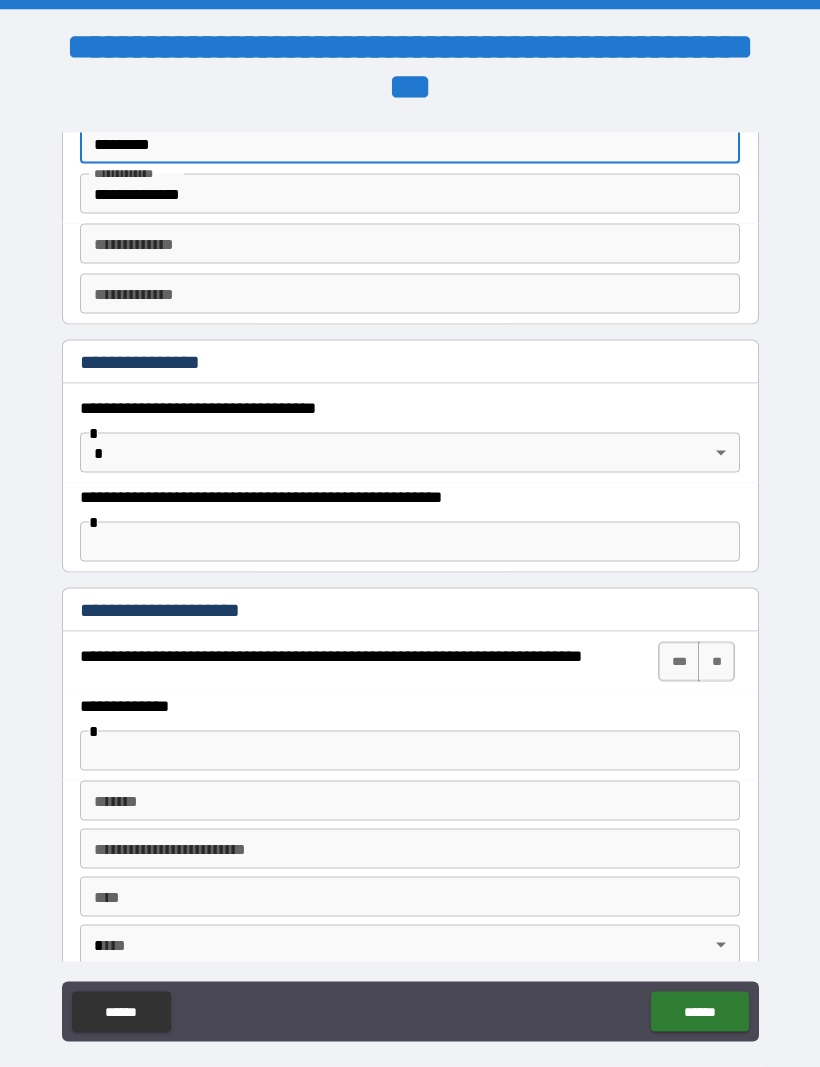 scroll, scrollTop: 1052, scrollLeft: 0, axis: vertical 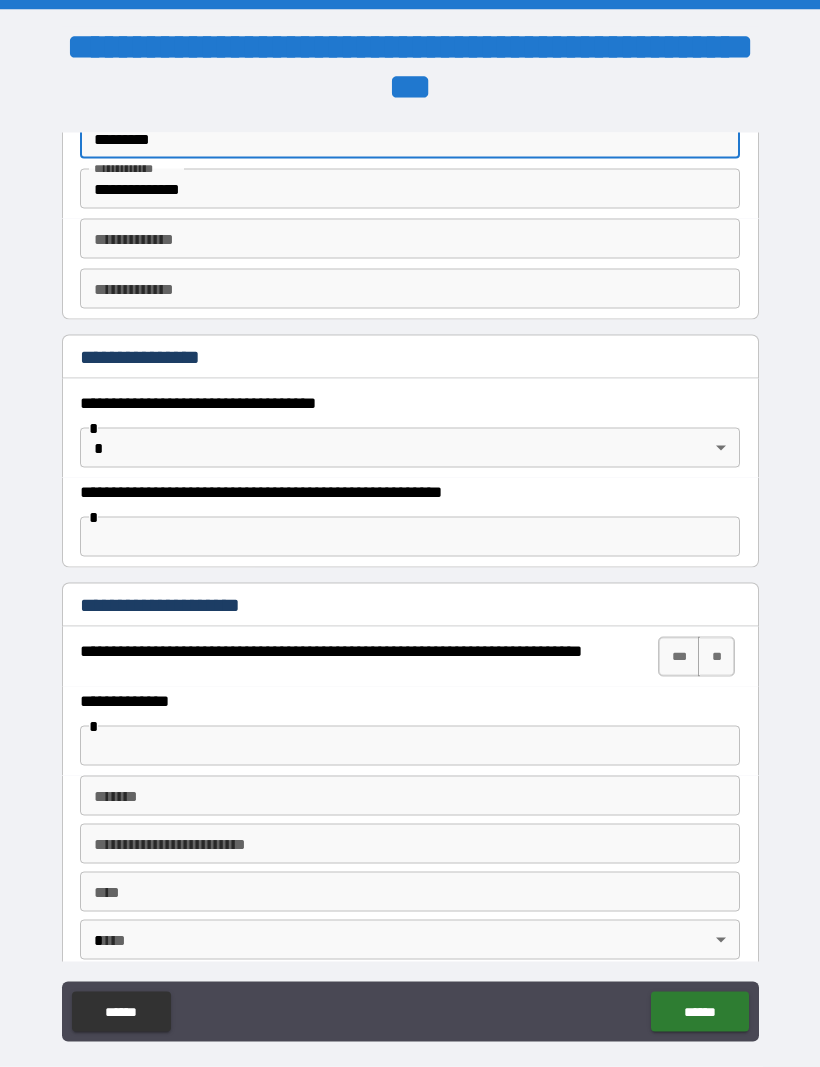 type on "********" 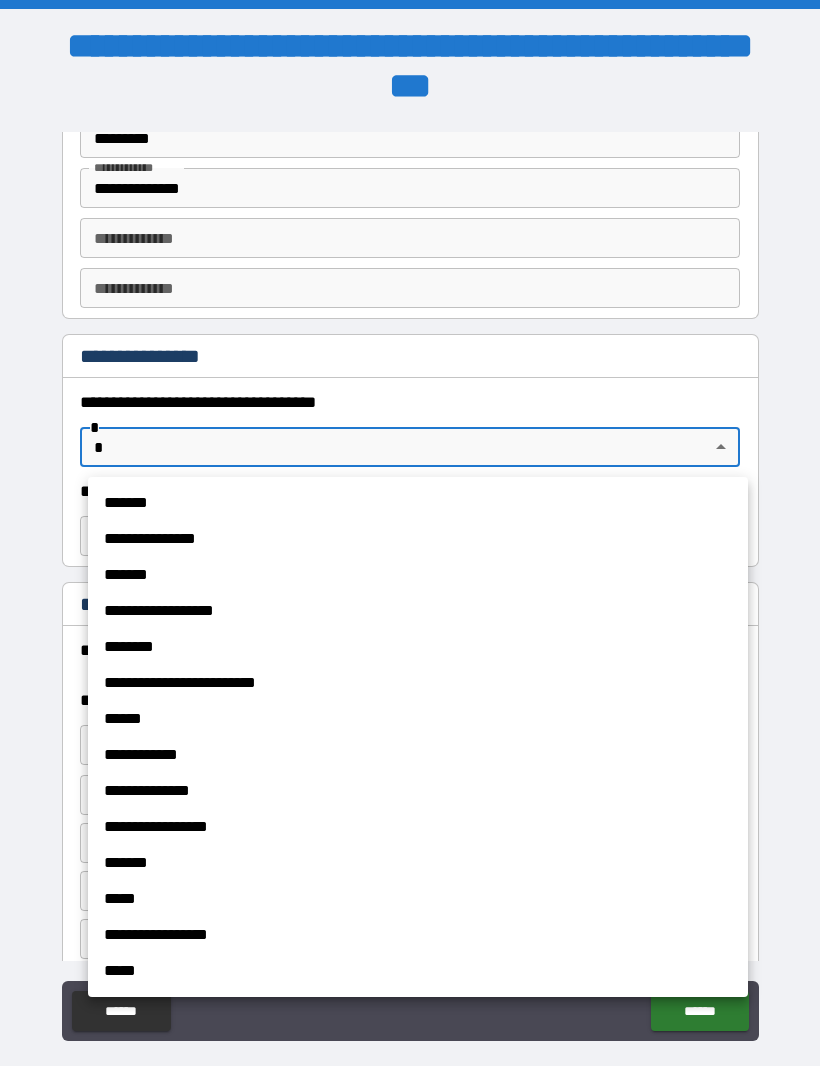 click on "**********" at bounding box center (418, 684) 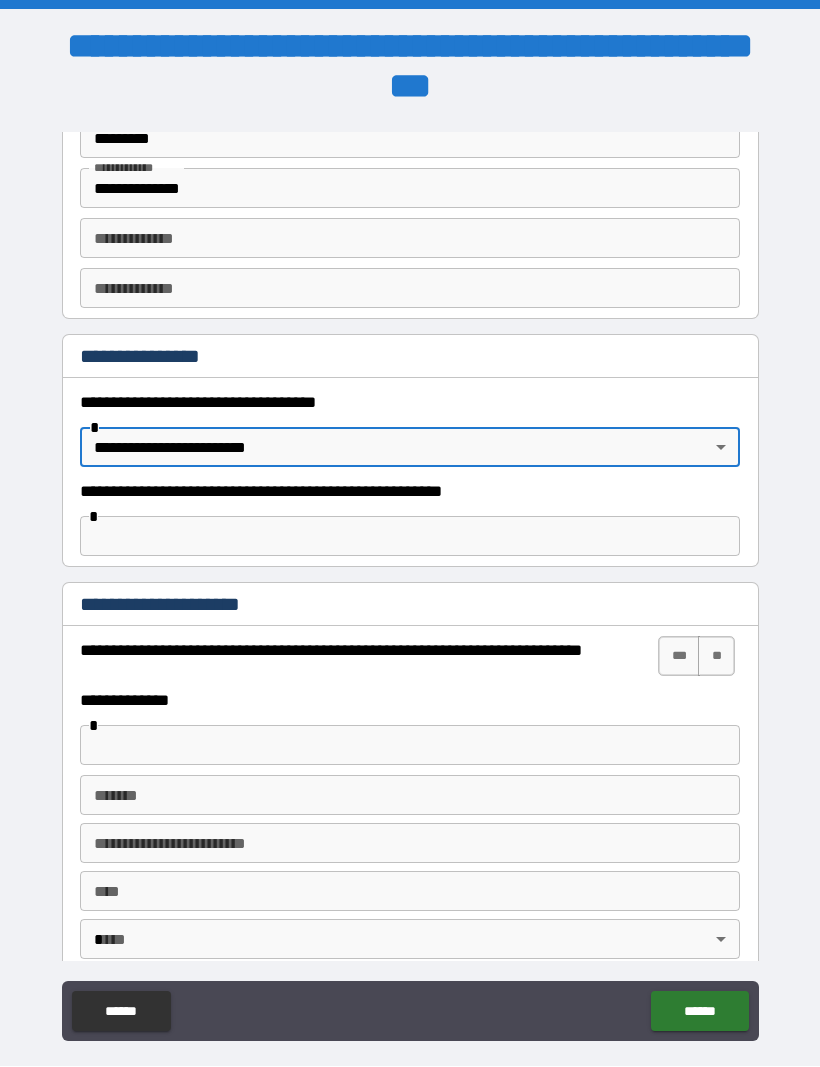 click on "**********" at bounding box center (410, 567) 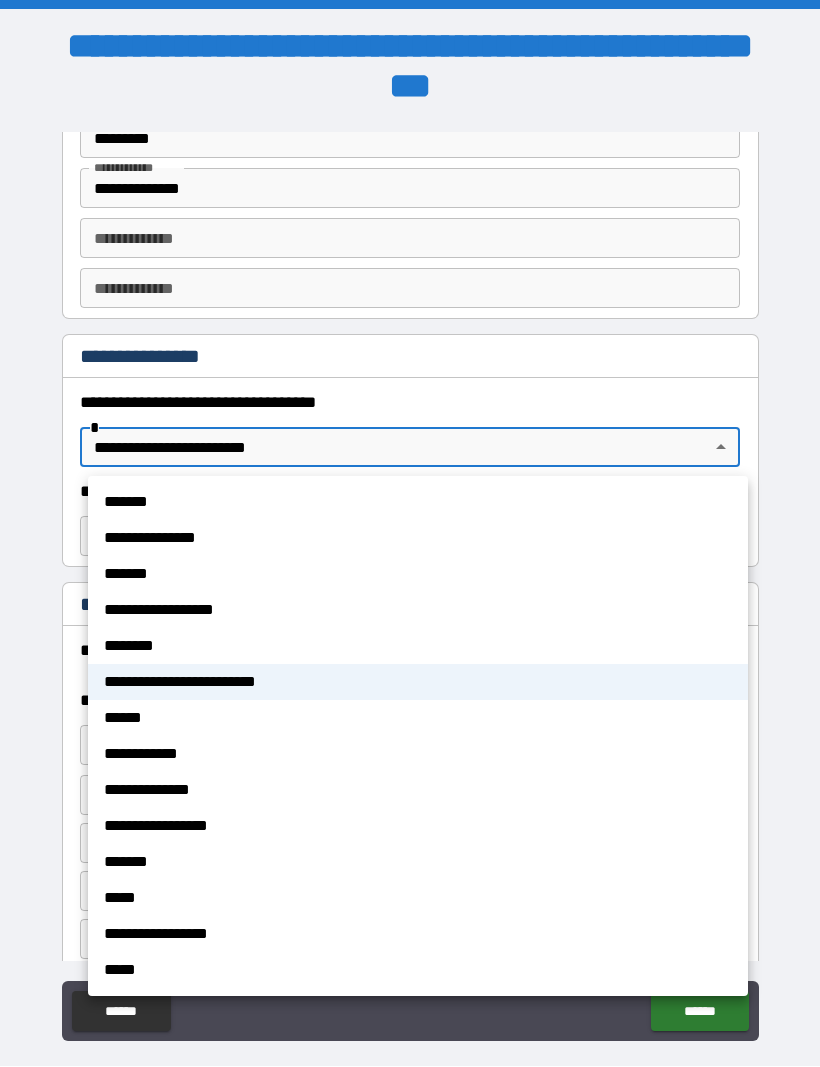 click on "*******" at bounding box center (418, 503) 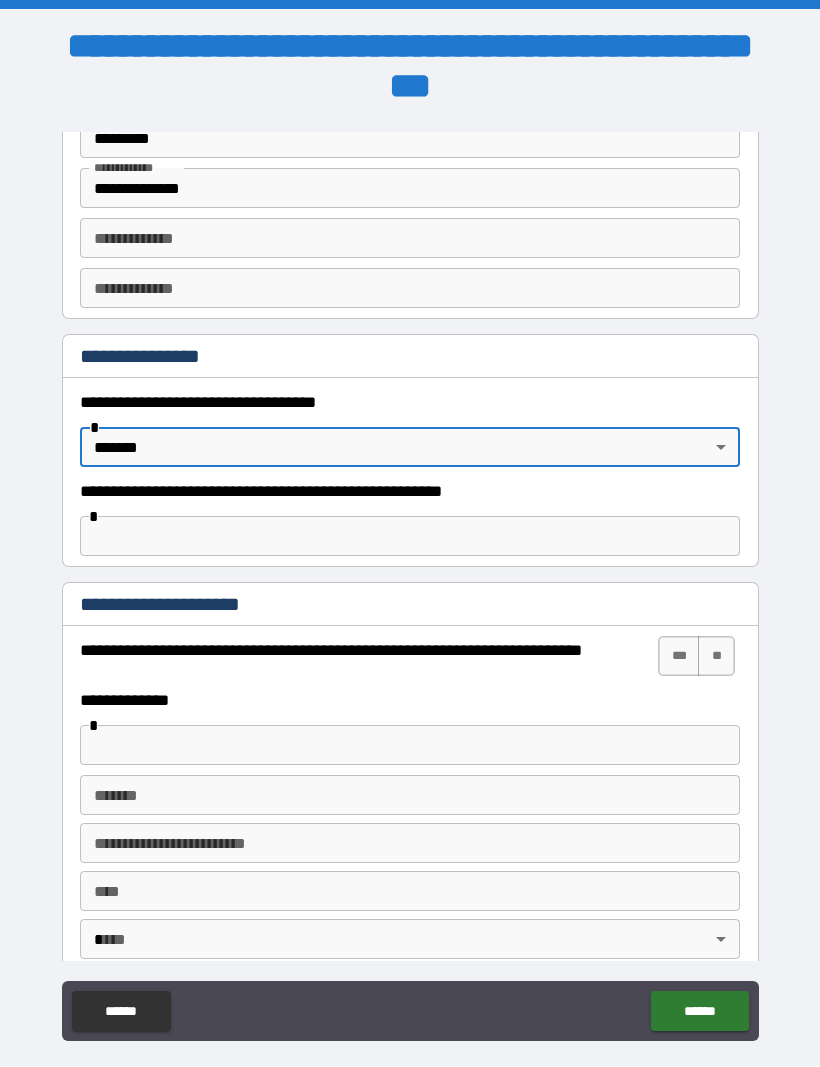 click at bounding box center [410, 537] 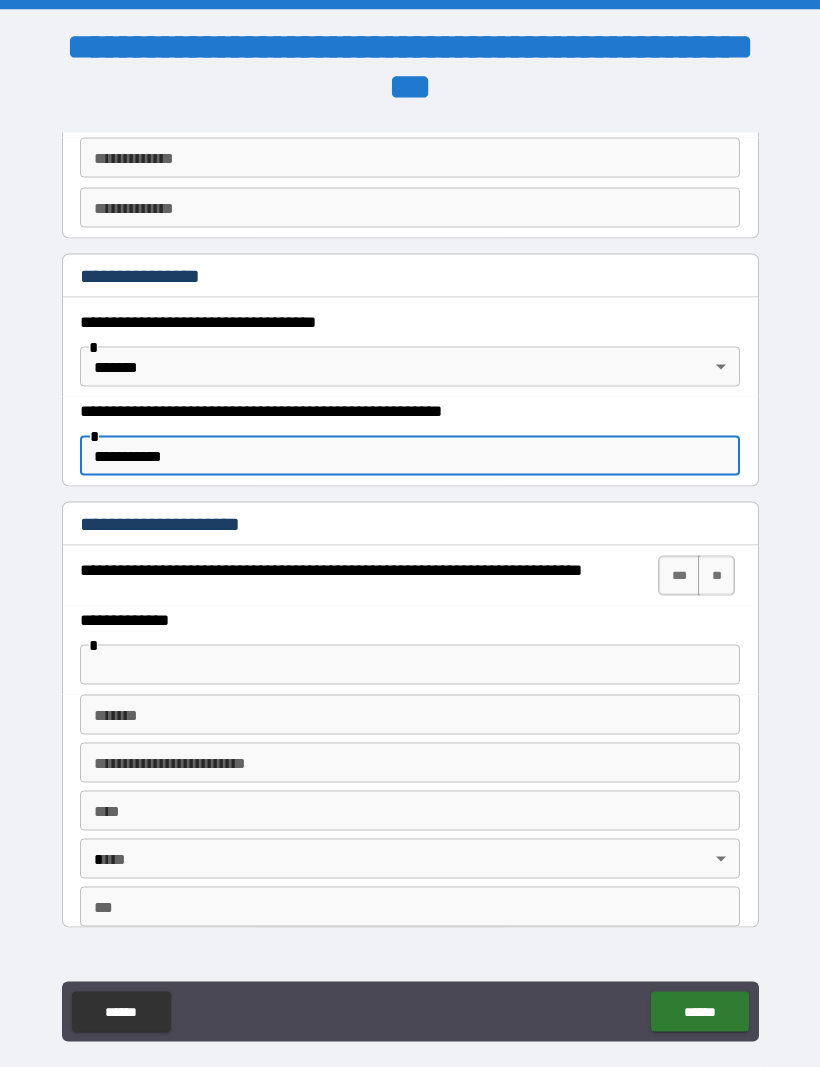 scroll, scrollTop: 1139, scrollLeft: 0, axis: vertical 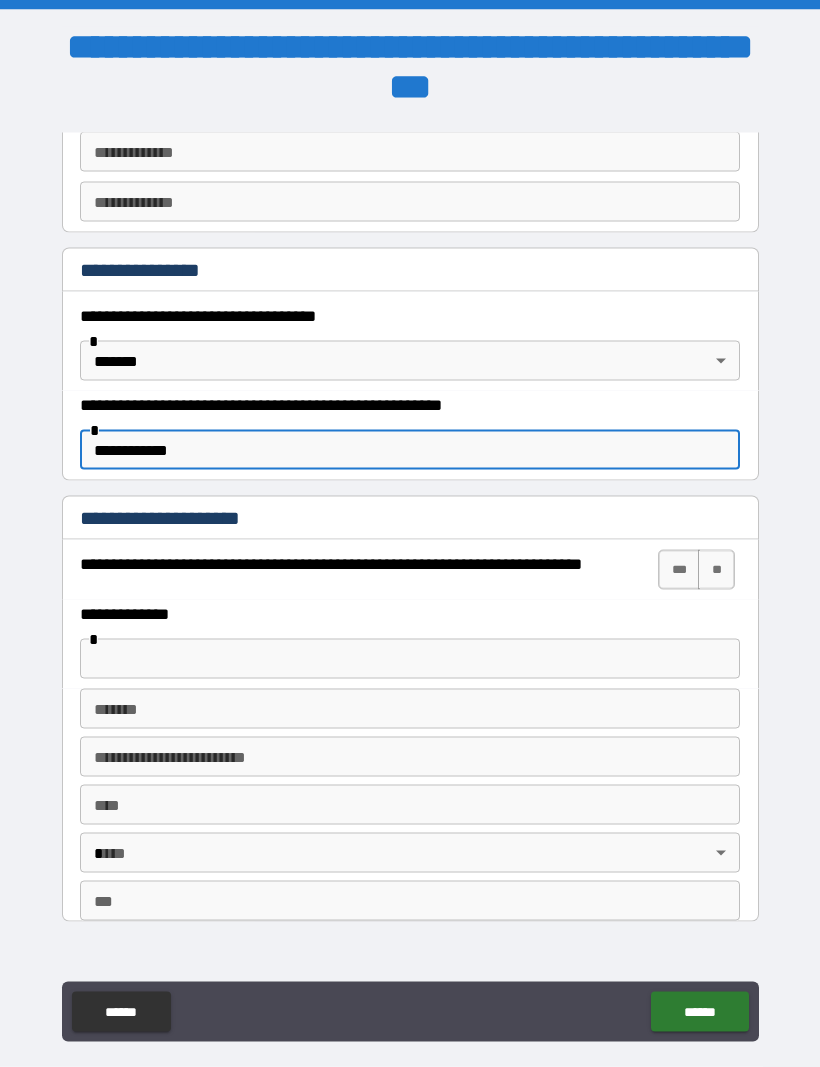 click on "**********" at bounding box center [410, 450] 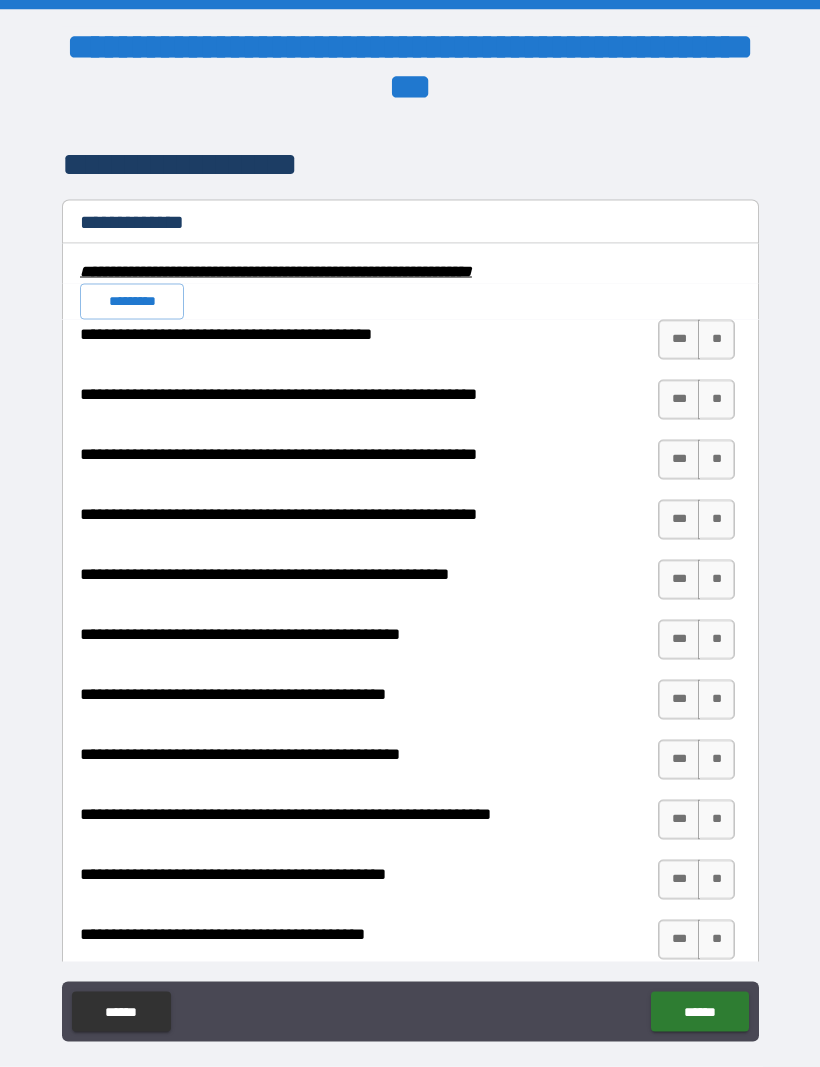 scroll, scrollTop: 1949, scrollLeft: 0, axis: vertical 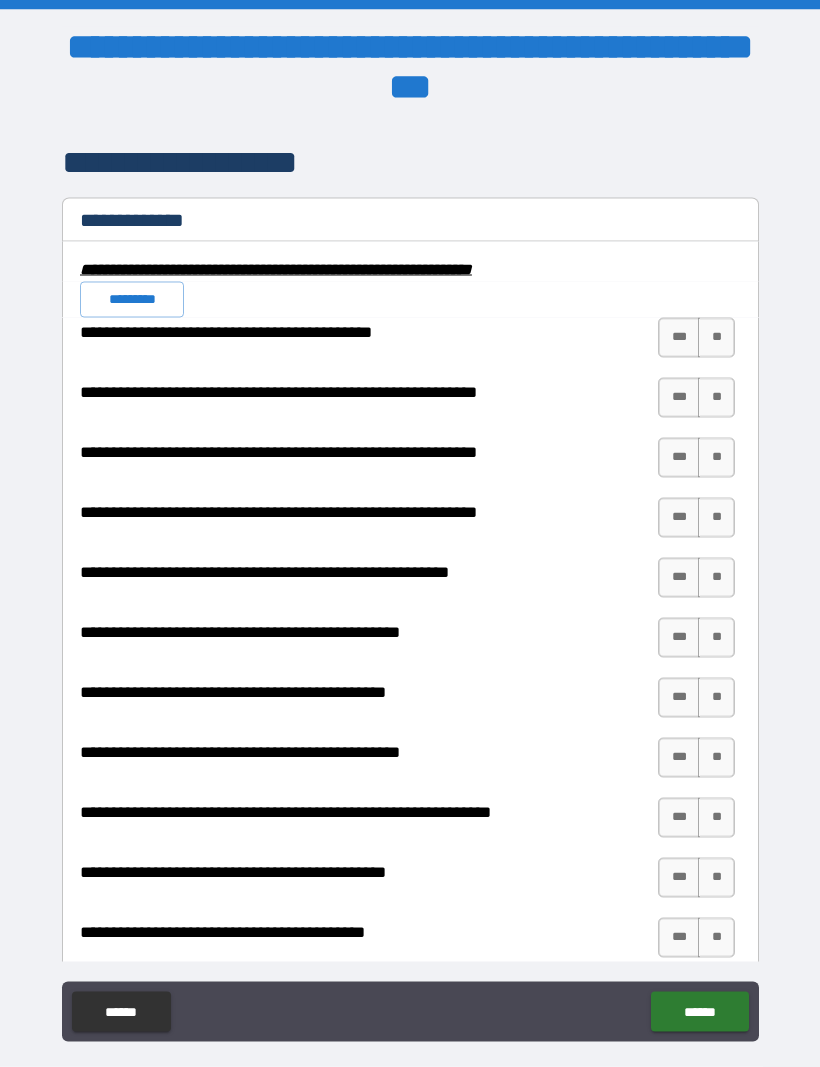 type on "**********" 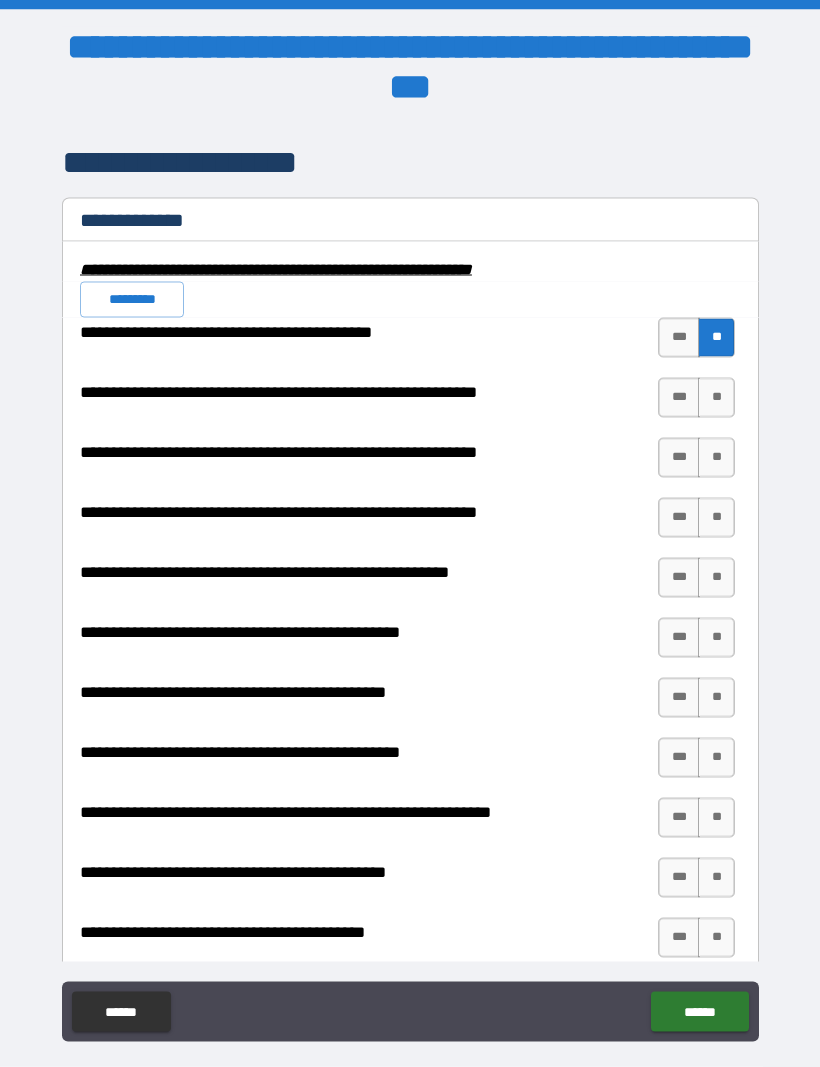 scroll, scrollTop: 0, scrollLeft: 0, axis: both 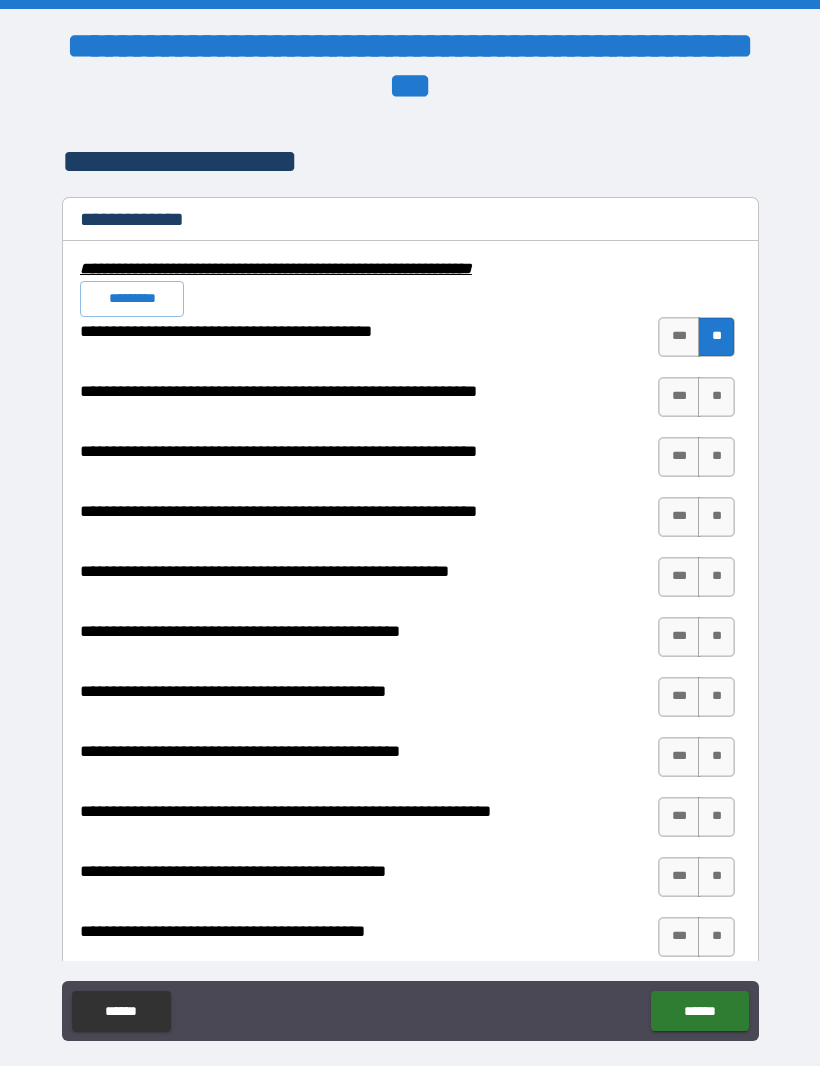 click on "**" at bounding box center [716, 398] 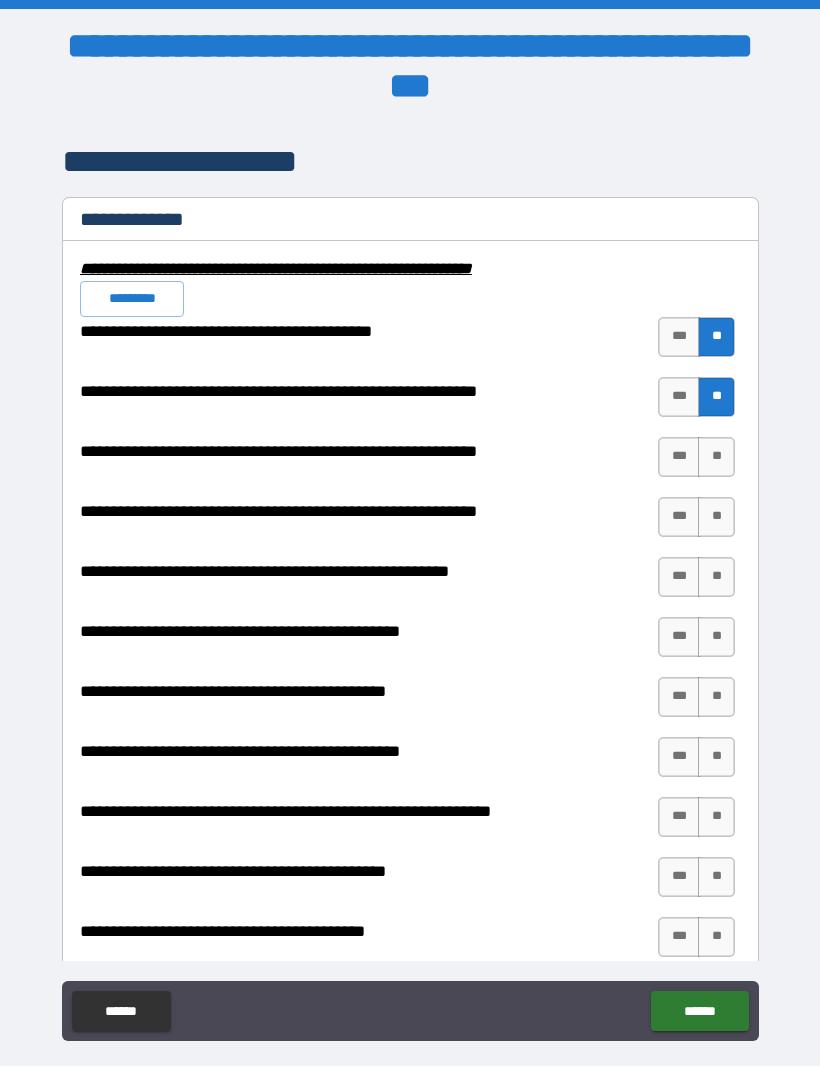 click on "**" at bounding box center [716, 458] 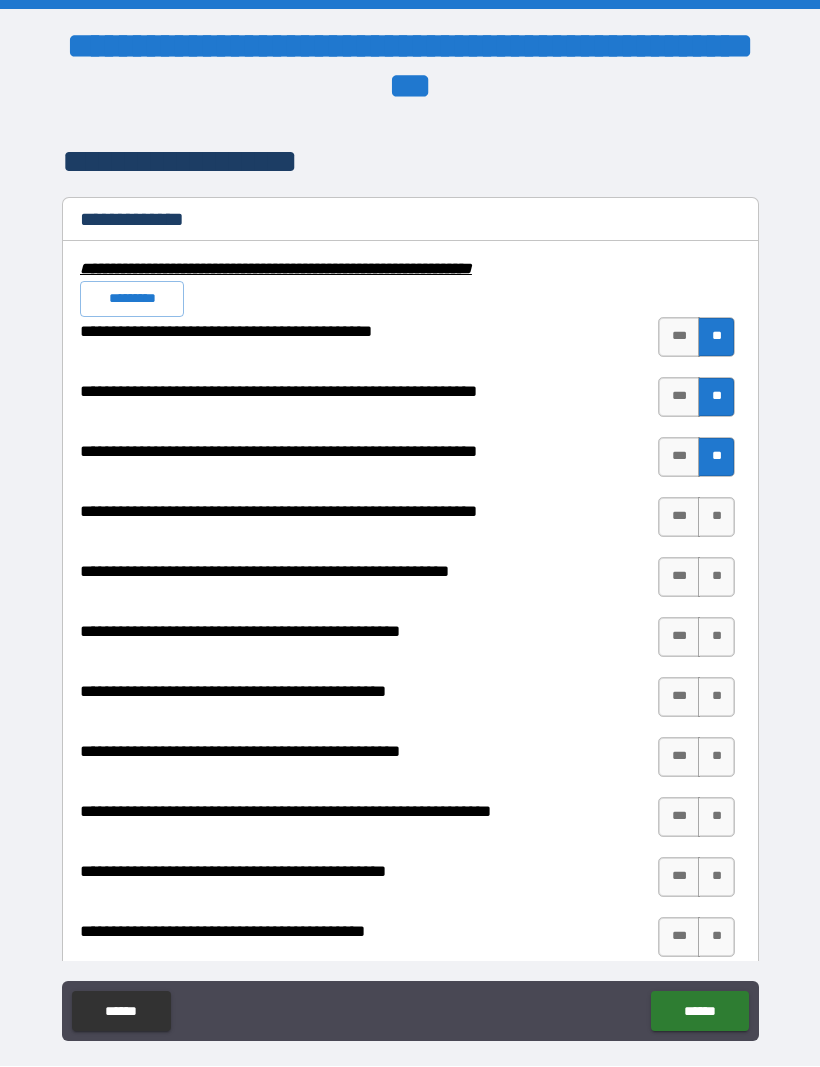 click on "**" at bounding box center [716, 518] 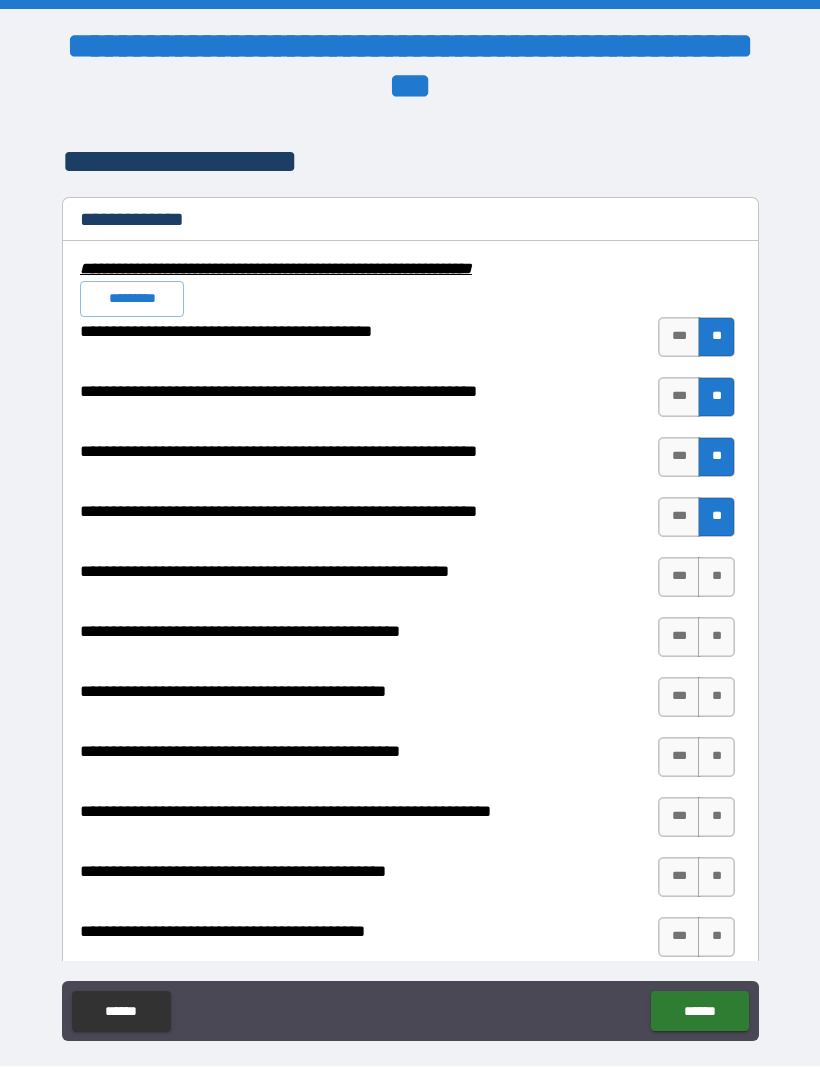 click on "***" at bounding box center (679, 578) 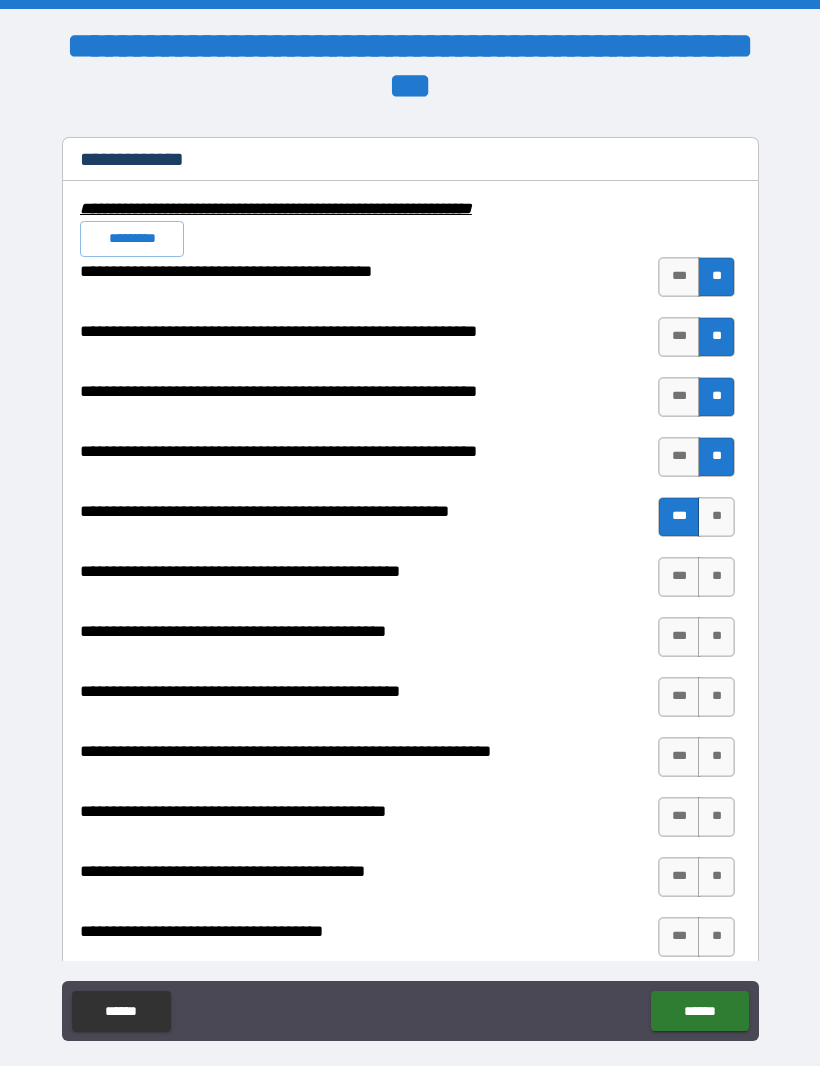 scroll, scrollTop: 2011, scrollLeft: 0, axis: vertical 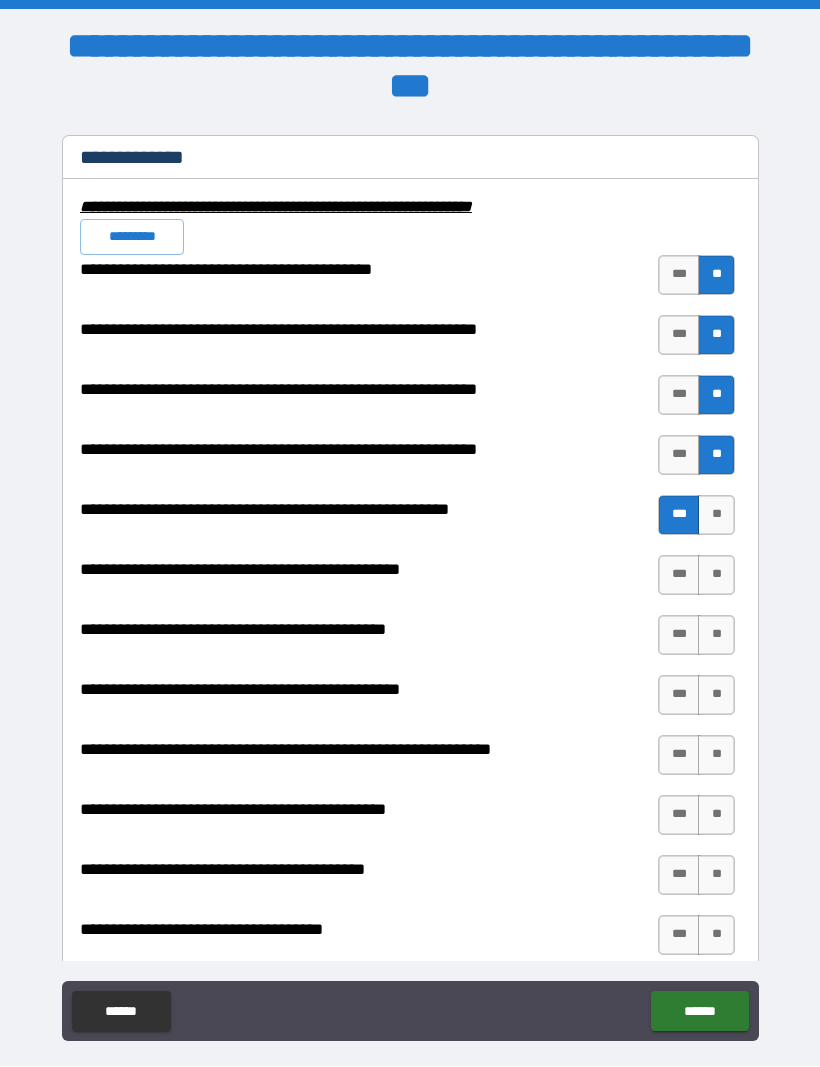 click on "**" at bounding box center [716, 576] 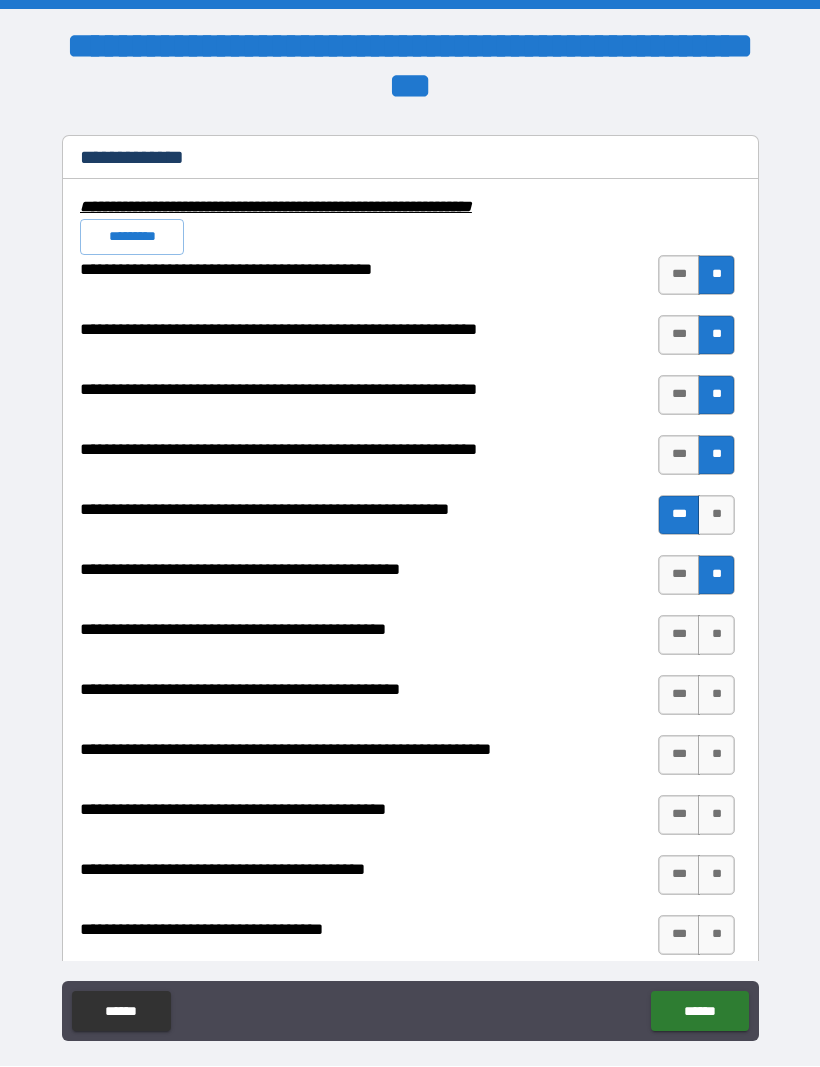 click on "***" at bounding box center [679, 636] 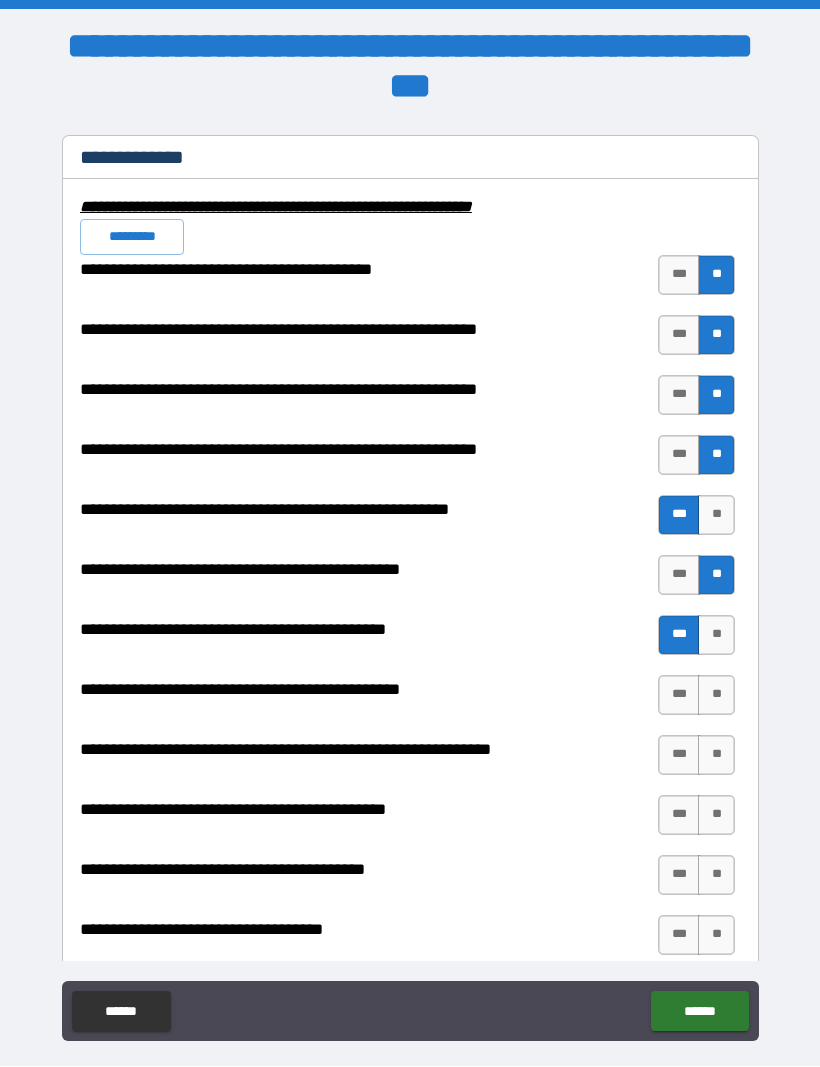 click on "**" at bounding box center (716, 516) 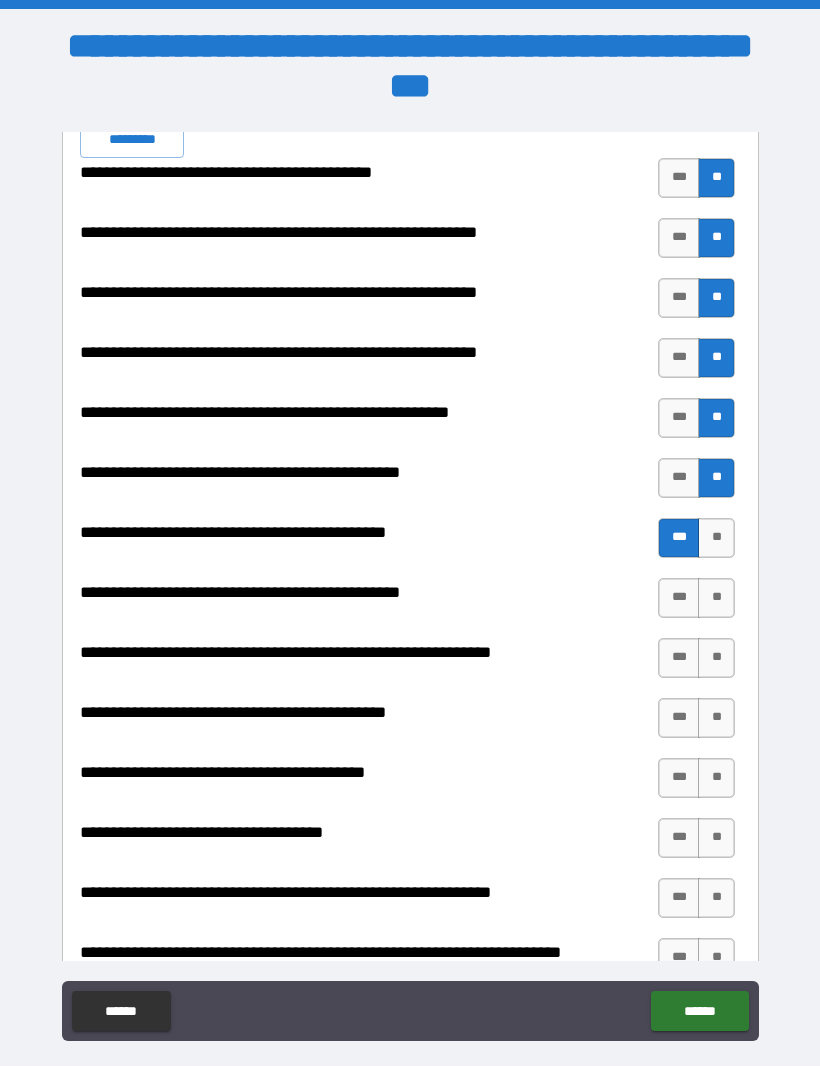 scroll, scrollTop: 2110, scrollLeft: 0, axis: vertical 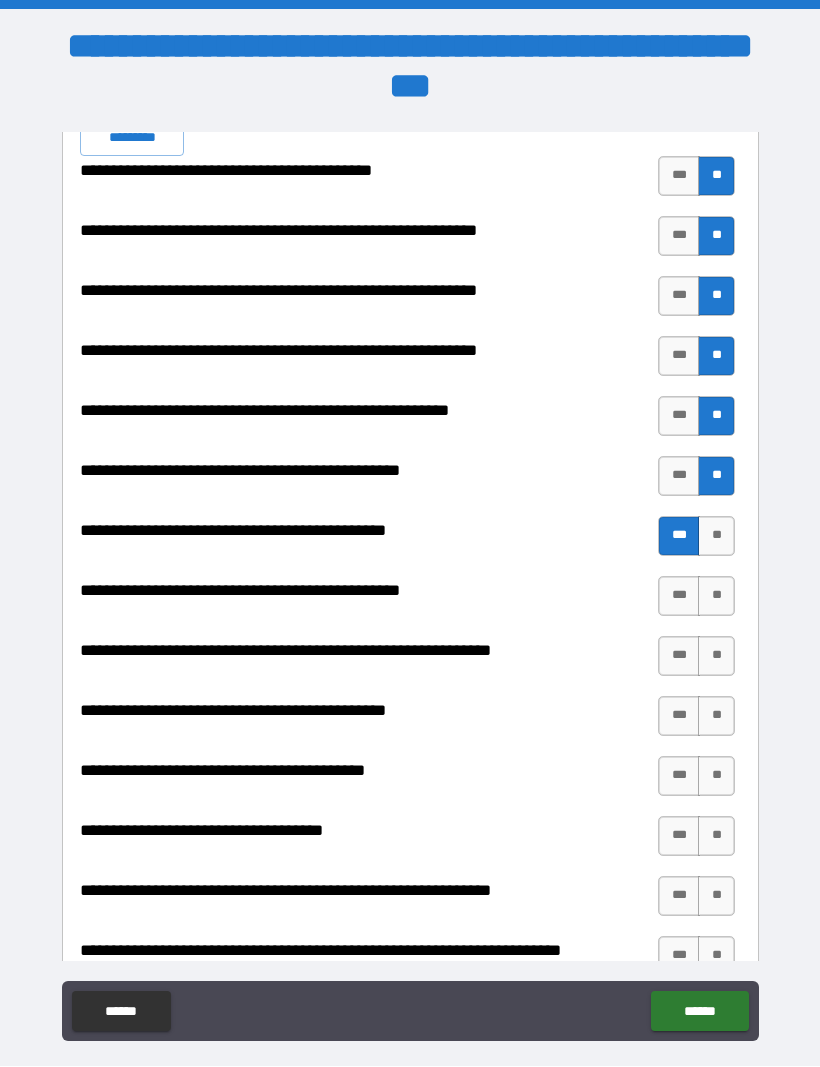 click on "**" at bounding box center (716, 597) 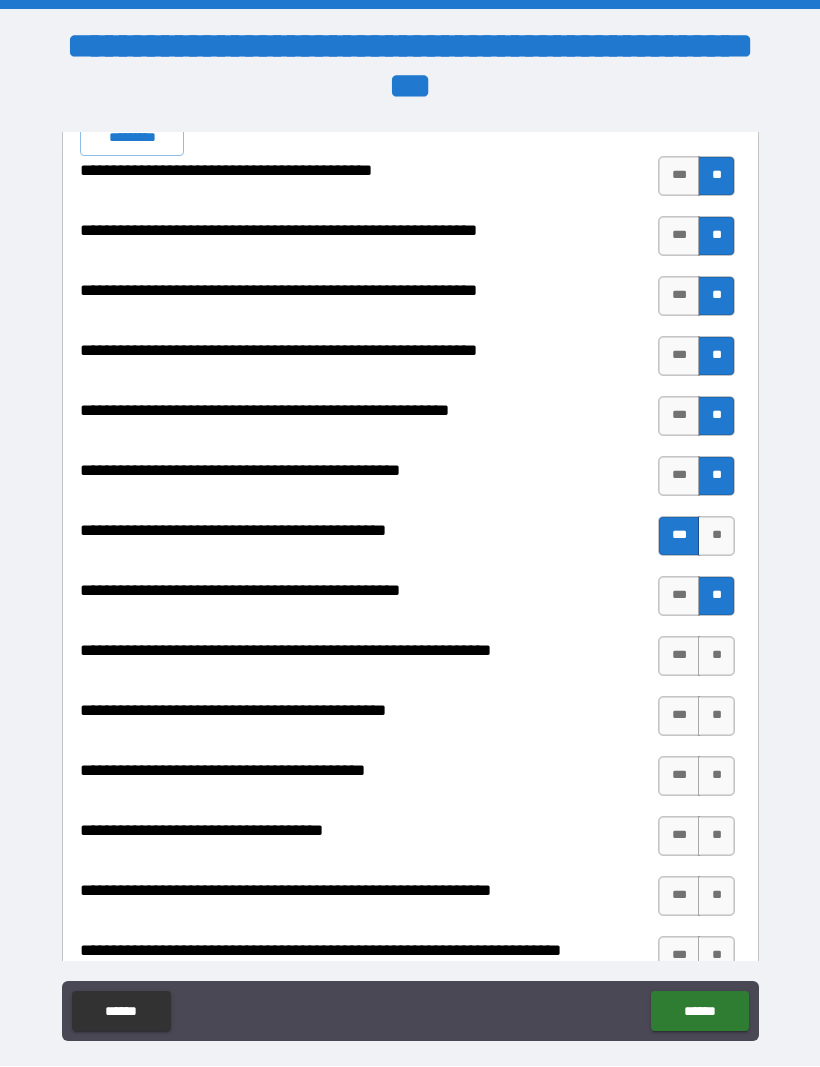 click on "***" at bounding box center (679, 597) 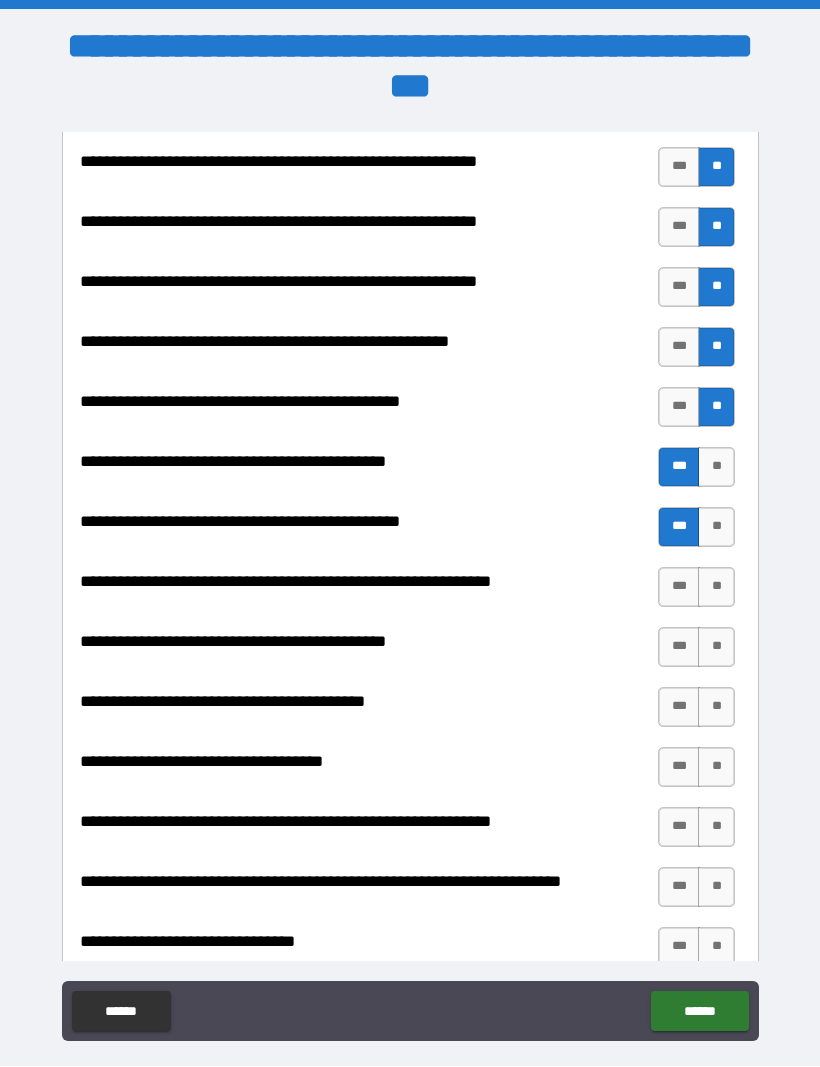 scroll, scrollTop: 2181, scrollLeft: 0, axis: vertical 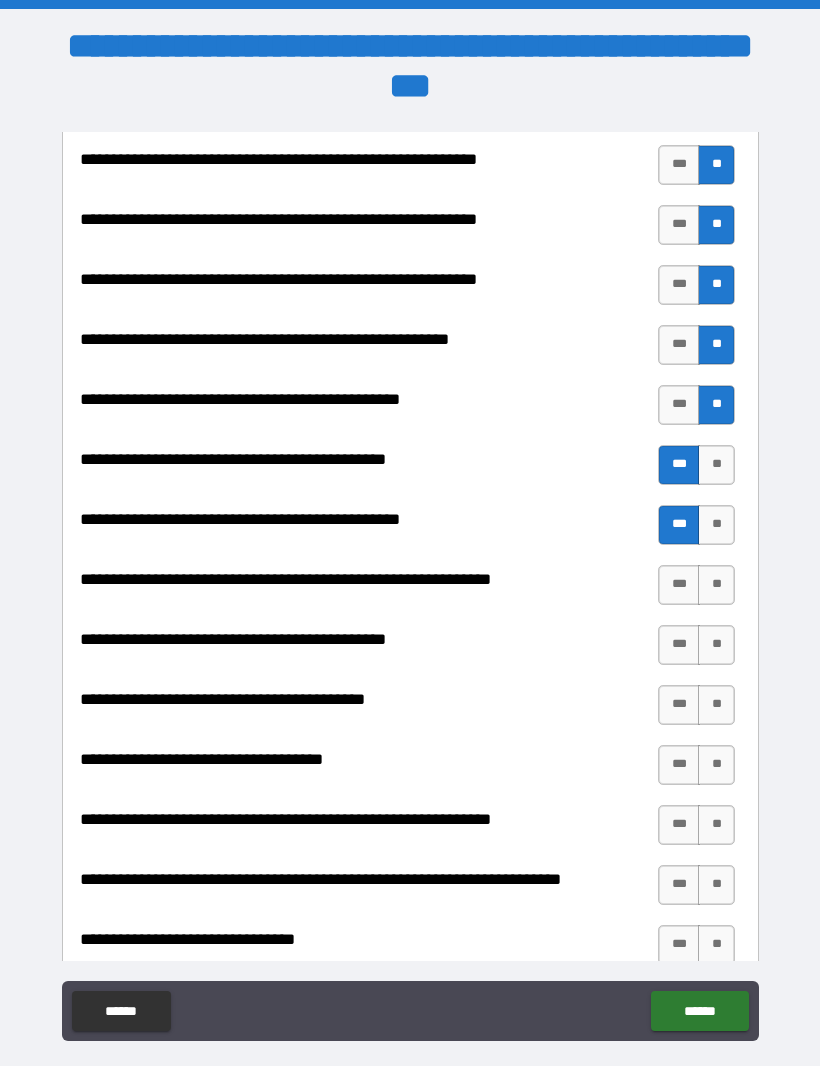click on "**" at bounding box center [716, 586] 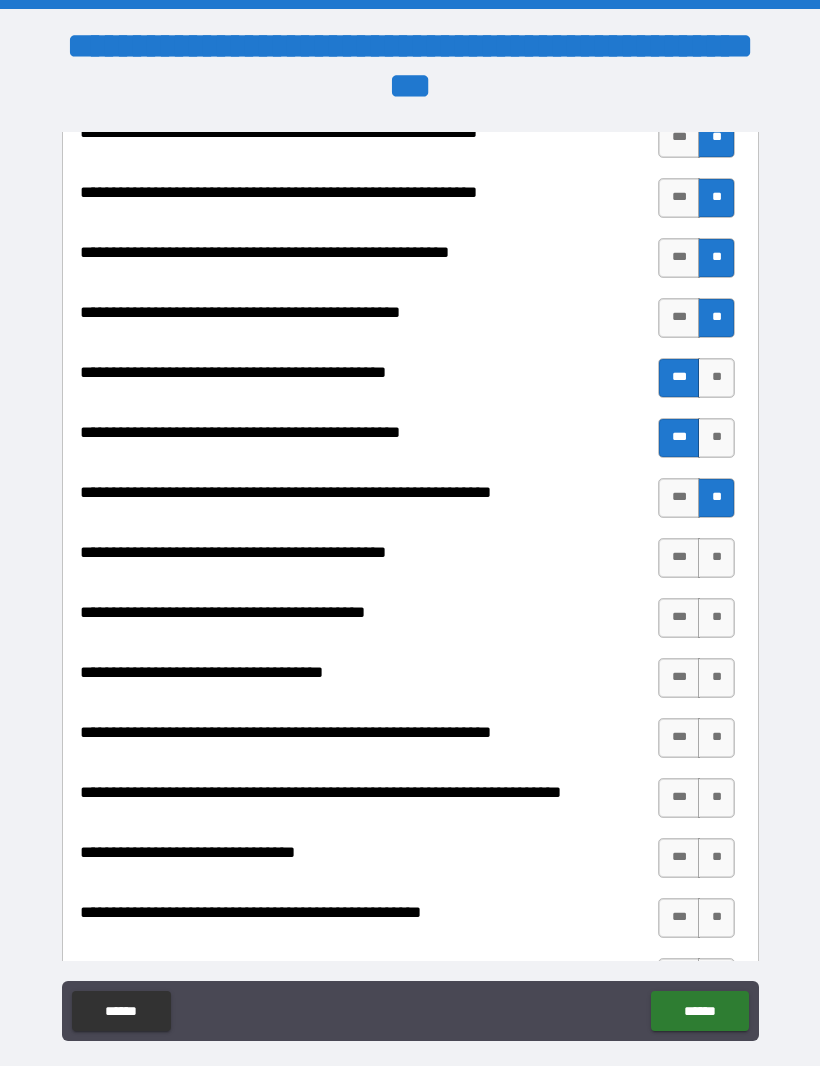 scroll, scrollTop: 2272, scrollLeft: 0, axis: vertical 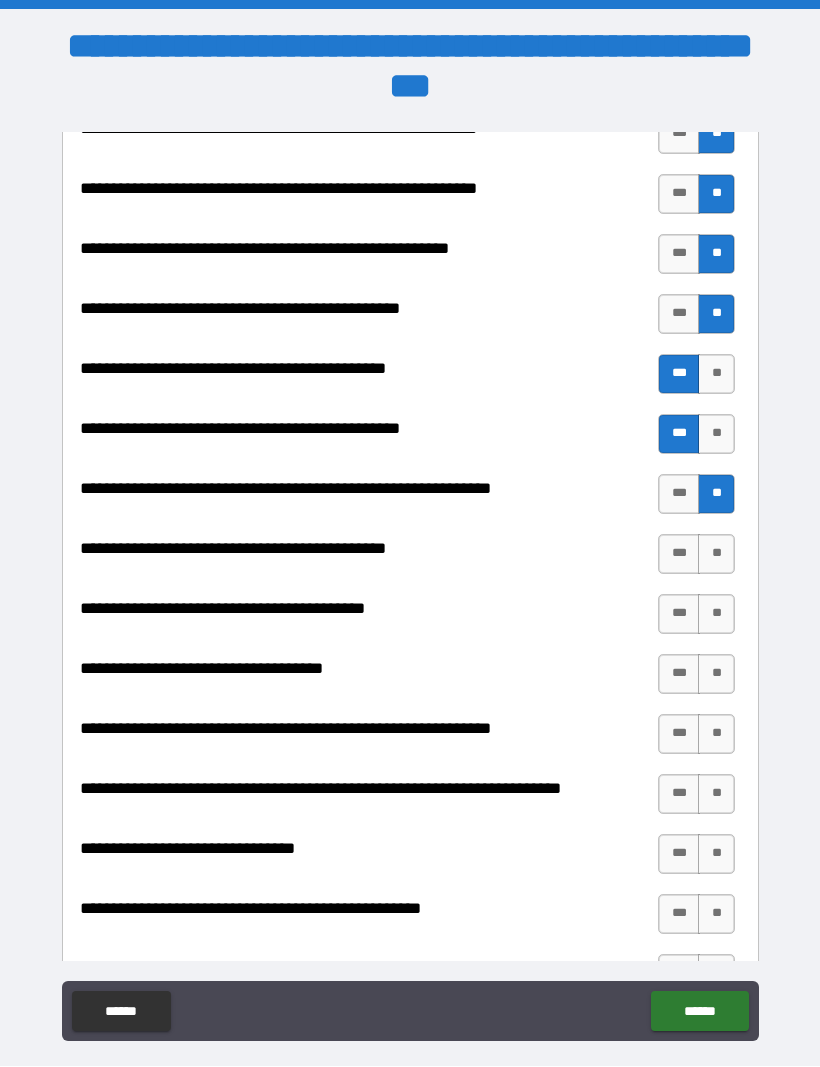 click on "***" at bounding box center (679, 555) 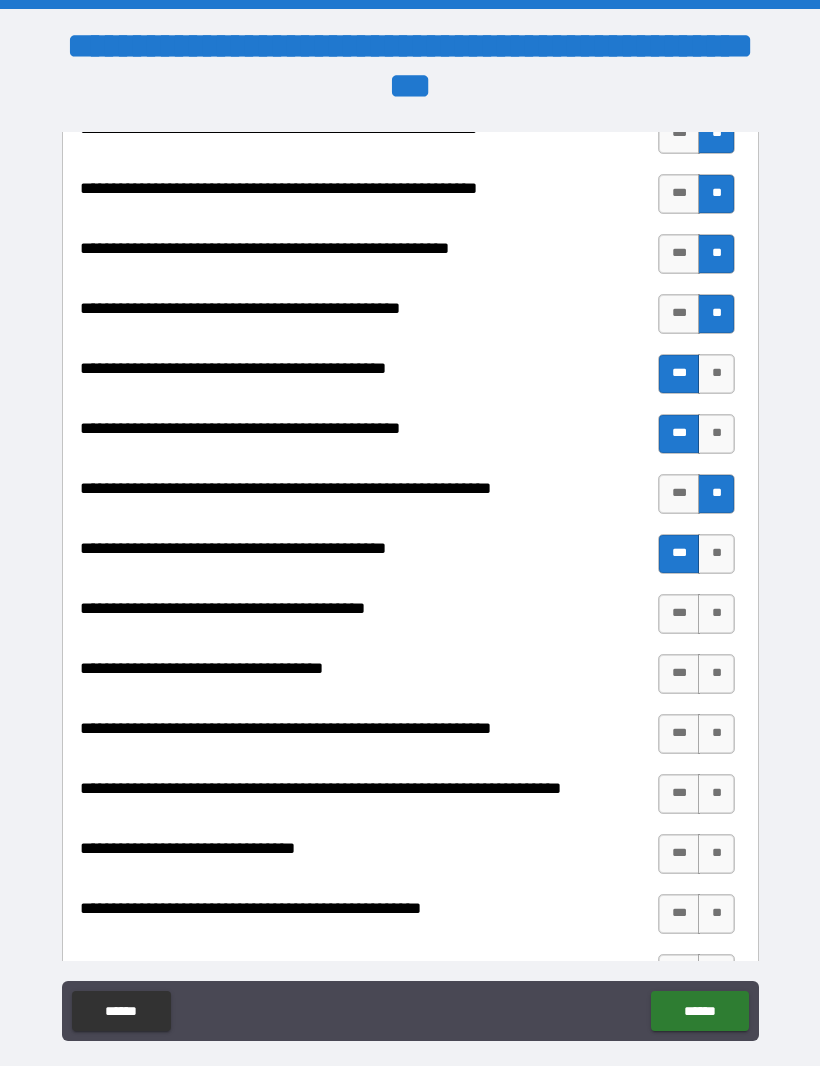 click on "**" at bounding box center [716, 615] 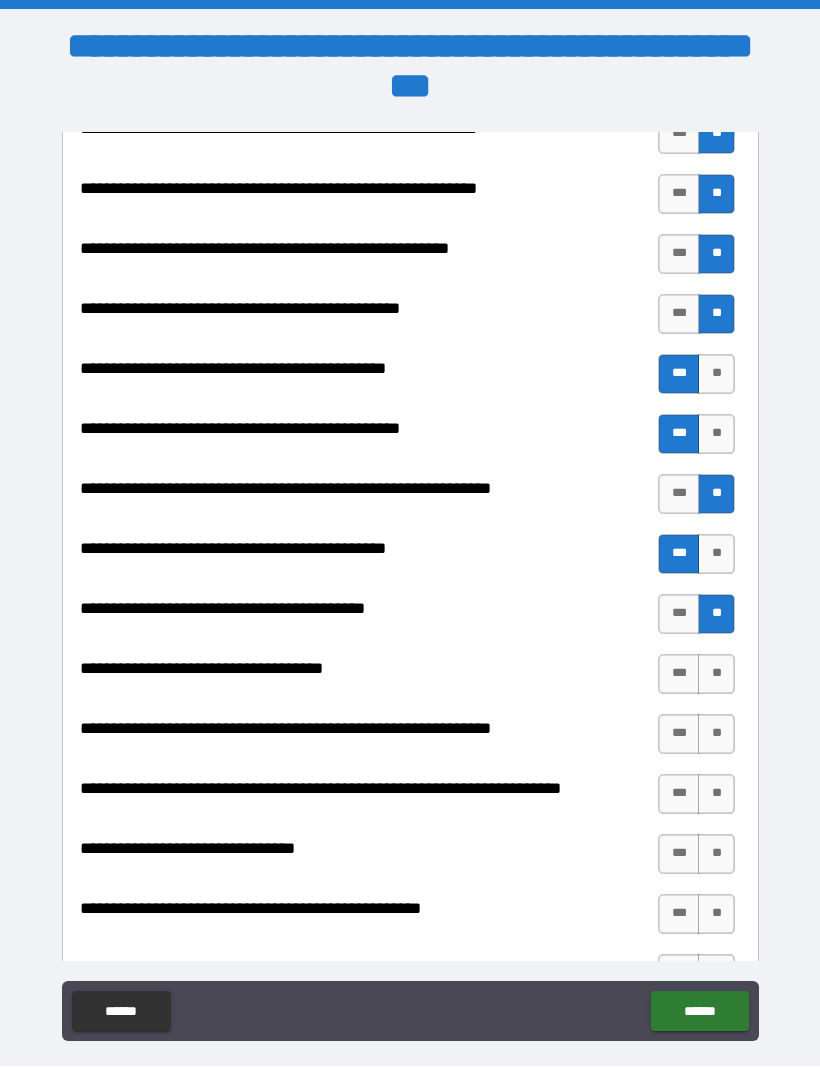 click on "***" at bounding box center (679, 675) 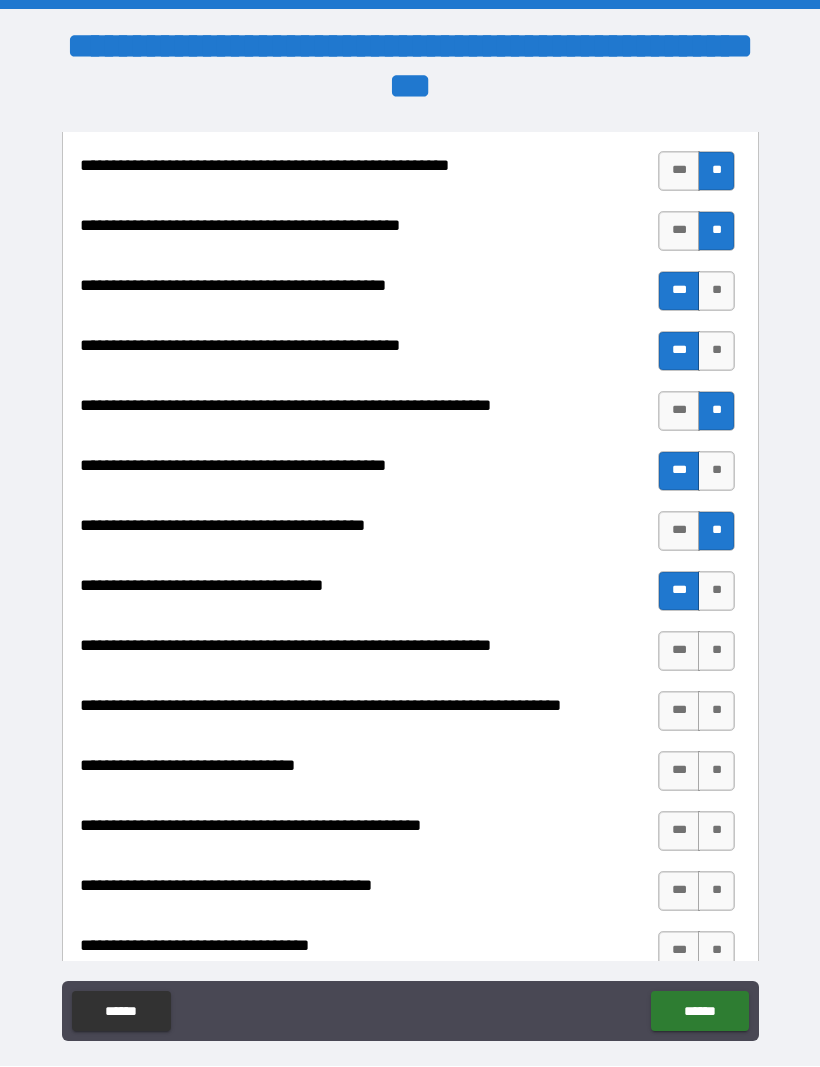 scroll, scrollTop: 2356, scrollLeft: 0, axis: vertical 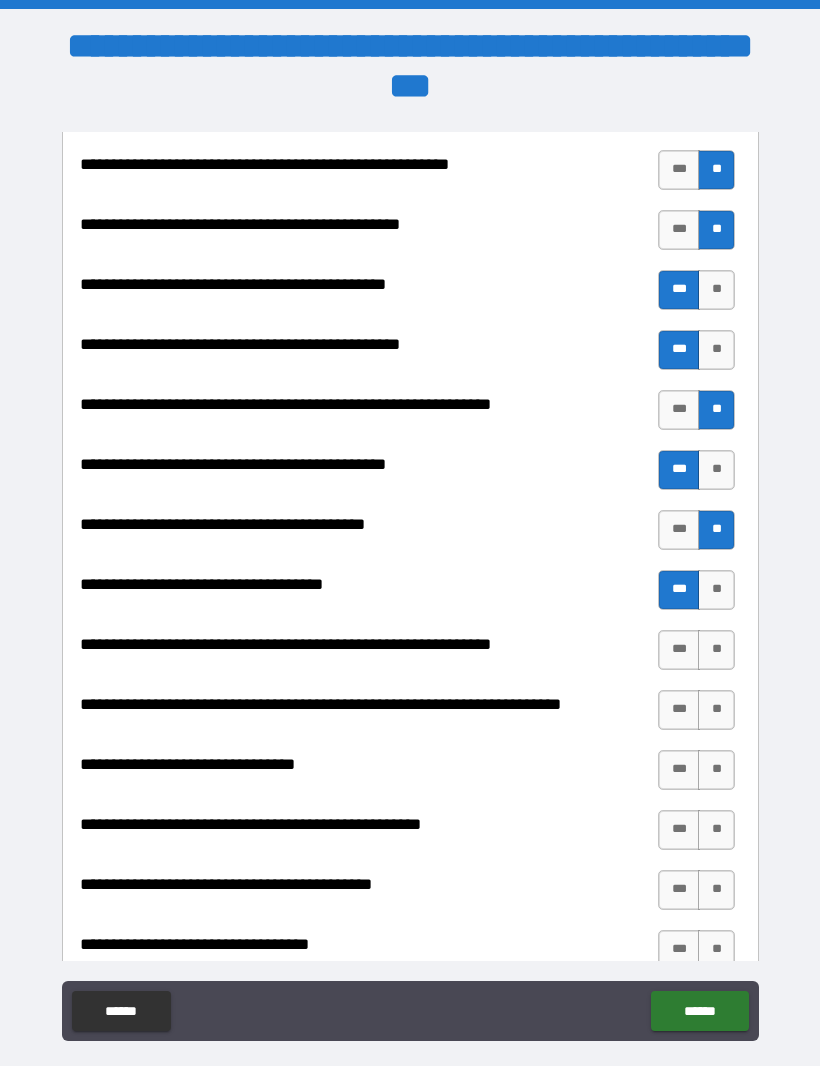 click on "***" at bounding box center [679, 651] 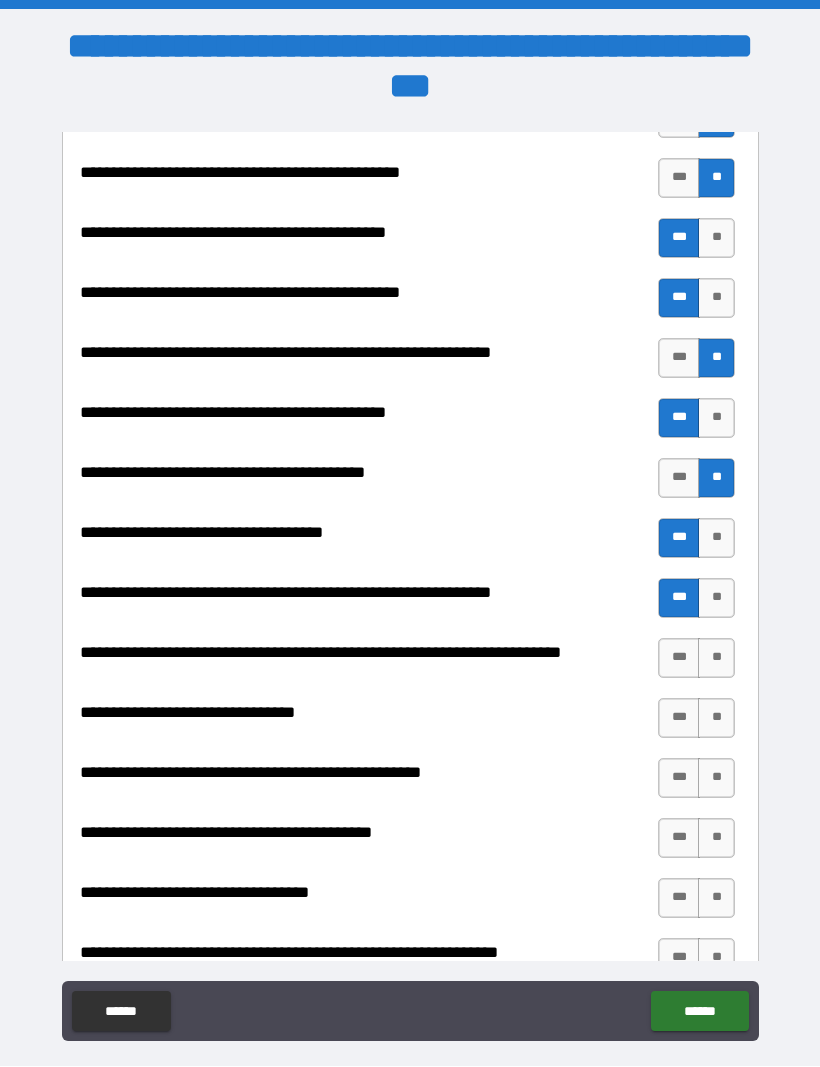 scroll, scrollTop: 2410, scrollLeft: 0, axis: vertical 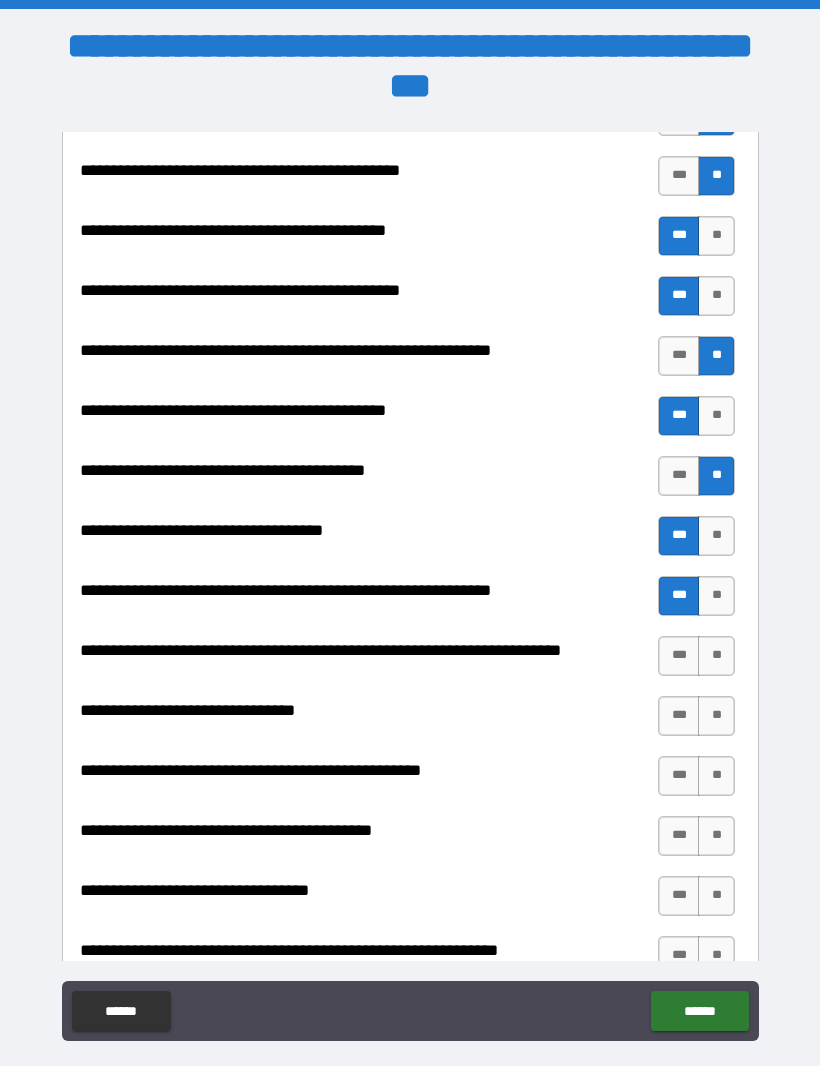 click on "**" at bounding box center (716, 657) 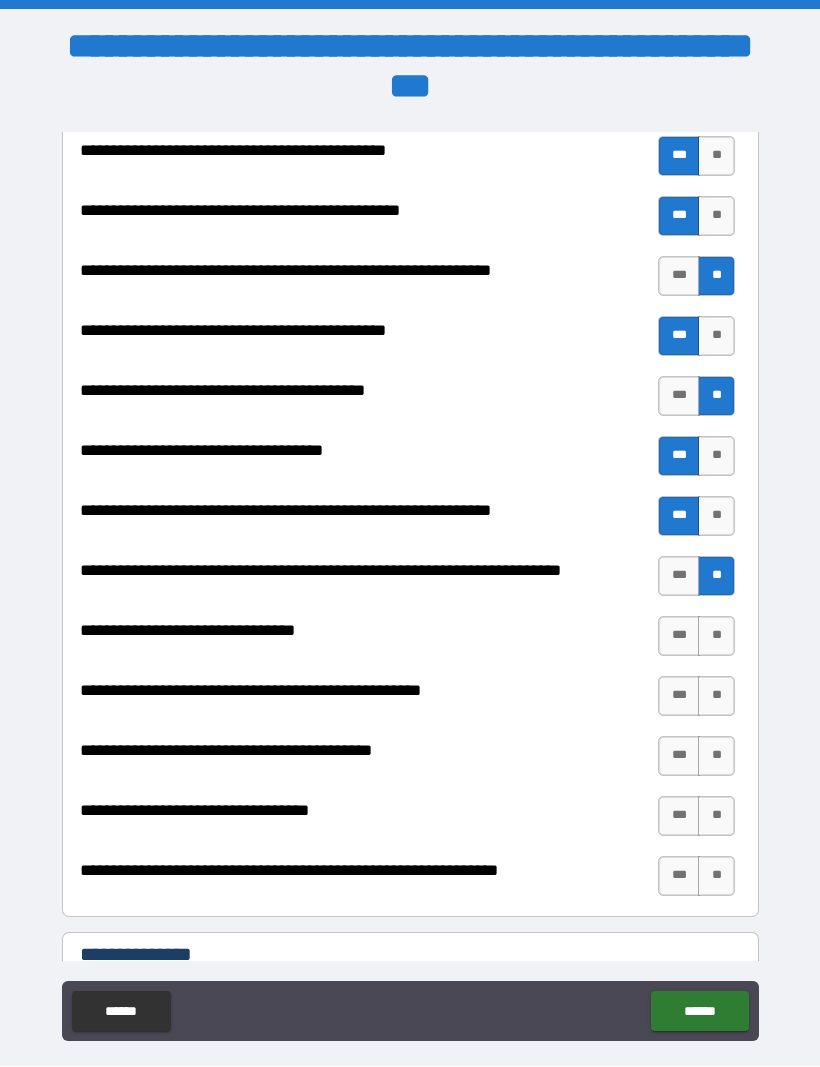 scroll, scrollTop: 2491, scrollLeft: 0, axis: vertical 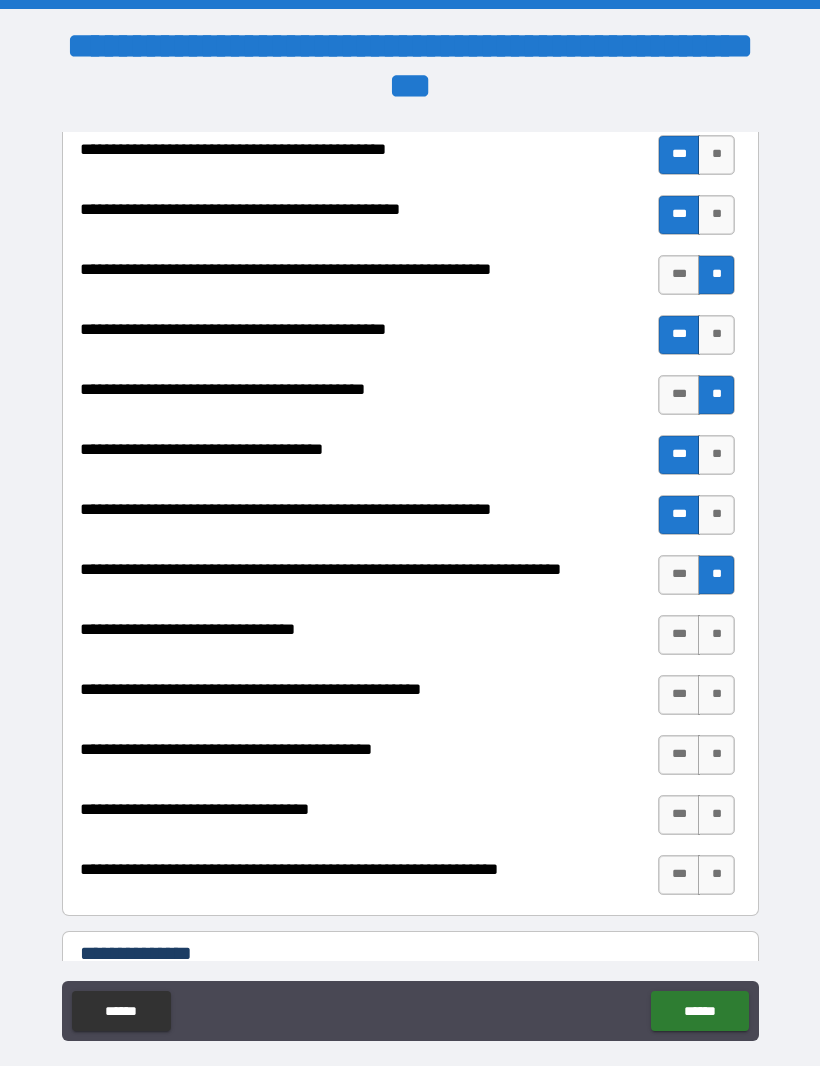 click on "**" at bounding box center (716, 636) 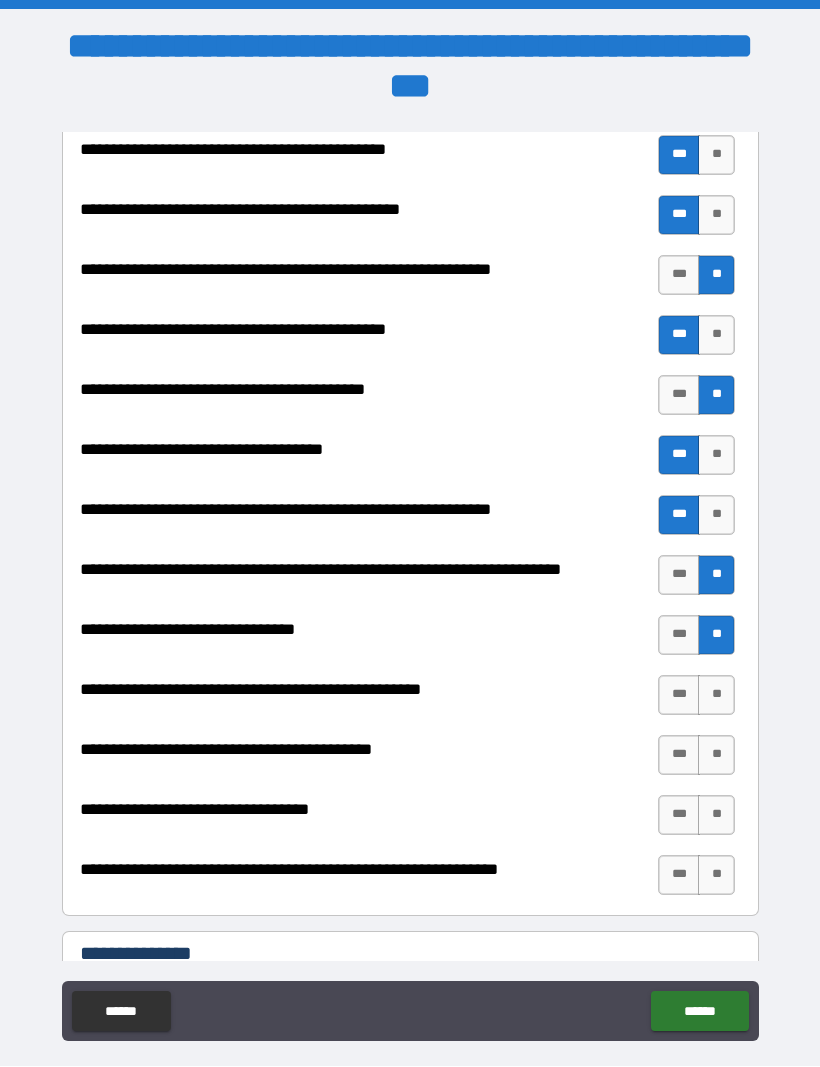click on "***" at bounding box center [679, 696] 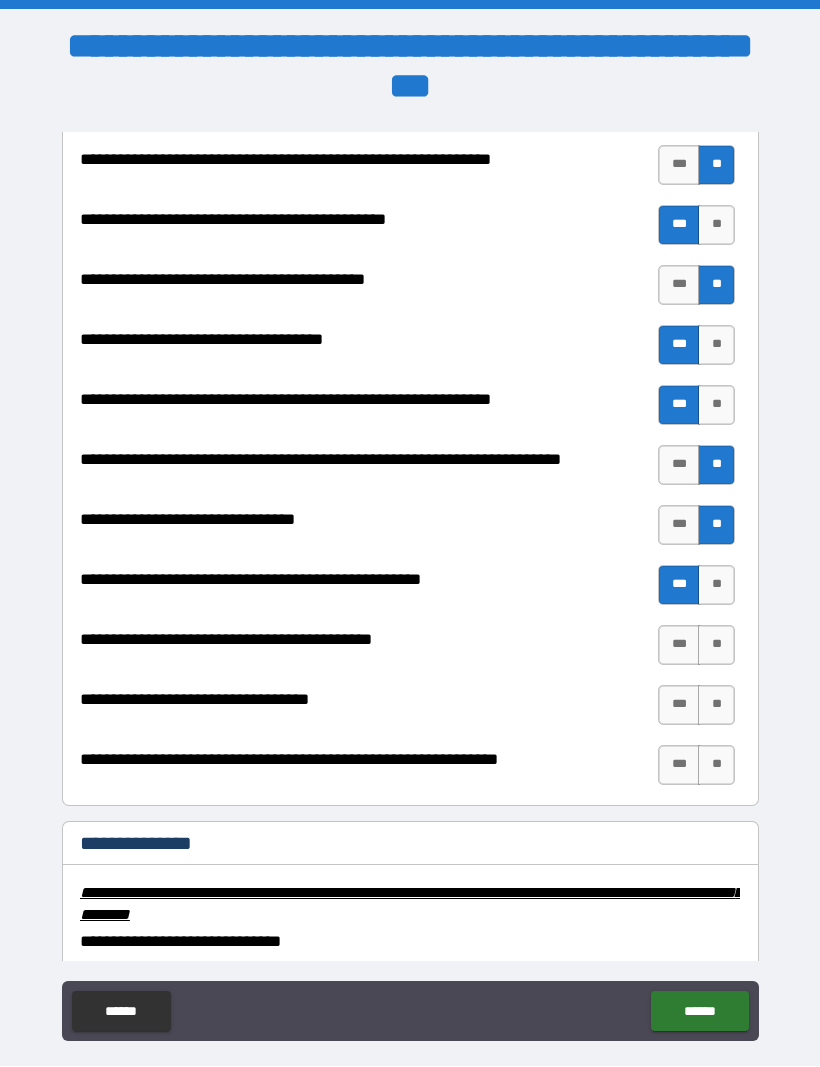 scroll, scrollTop: 2608, scrollLeft: 0, axis: vertical 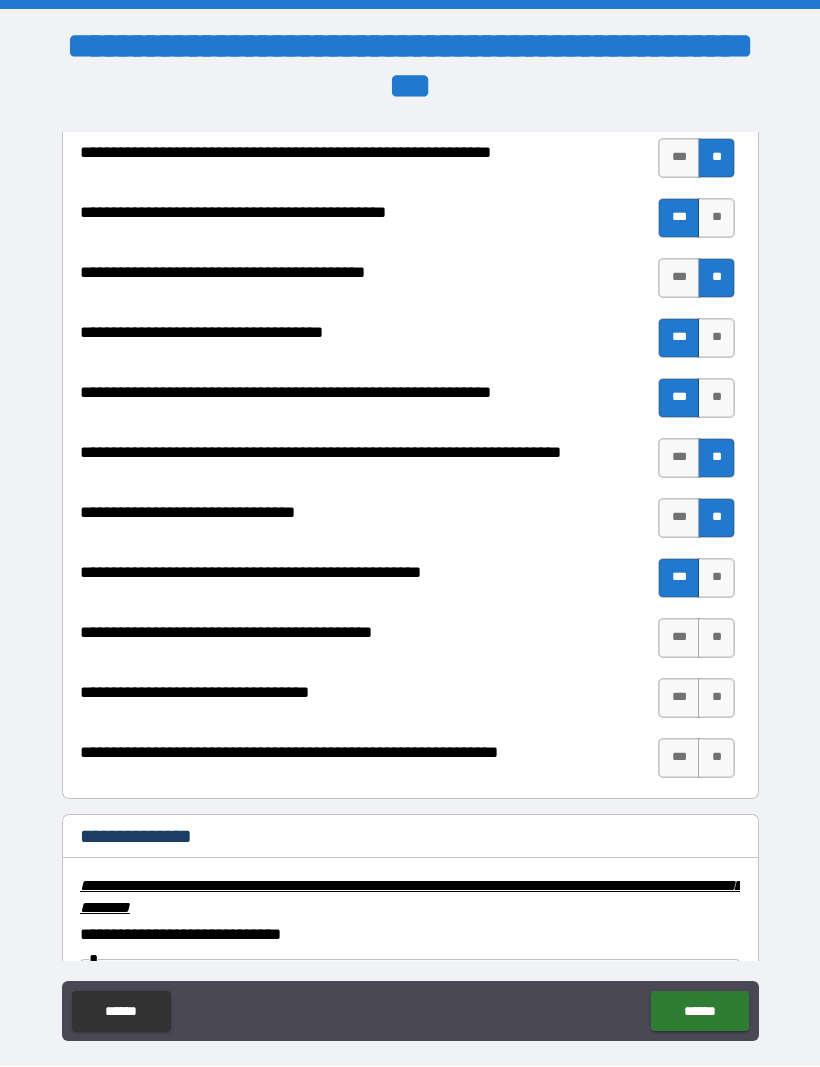 click on "**" at bounding box center (716, 639) 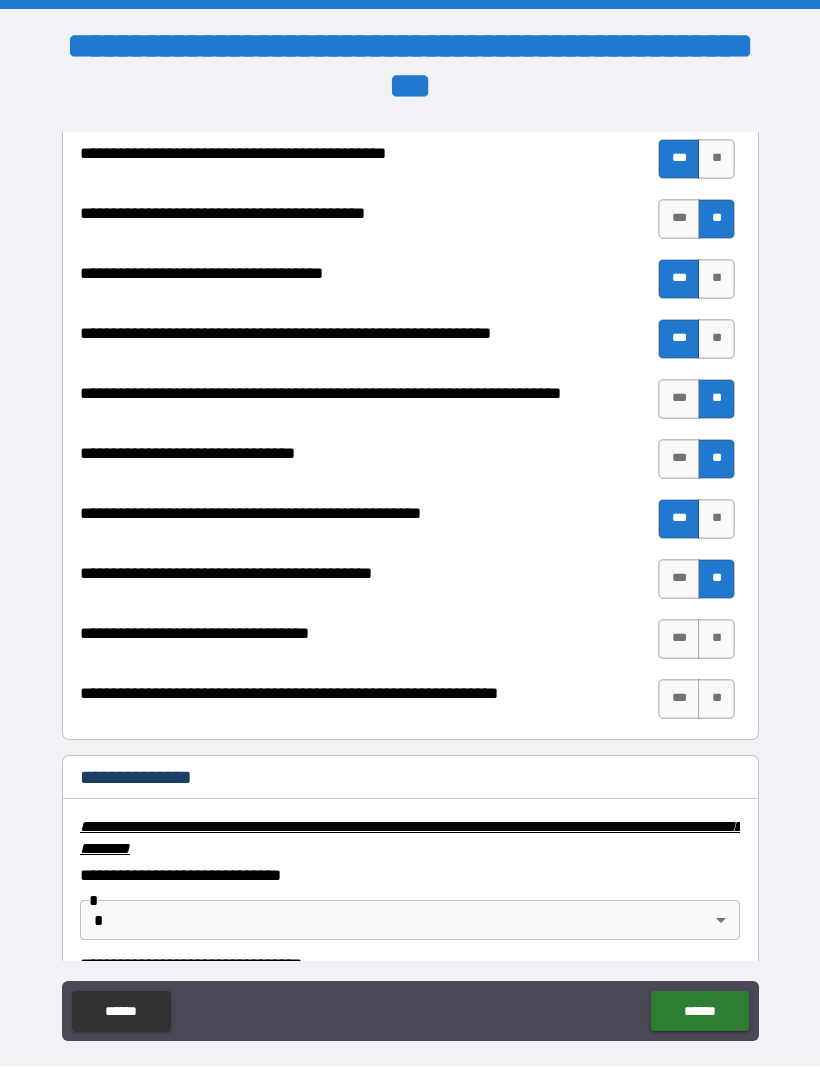 scroll, scrollTop: 2669, scrollLeft: 0, axis: vertical 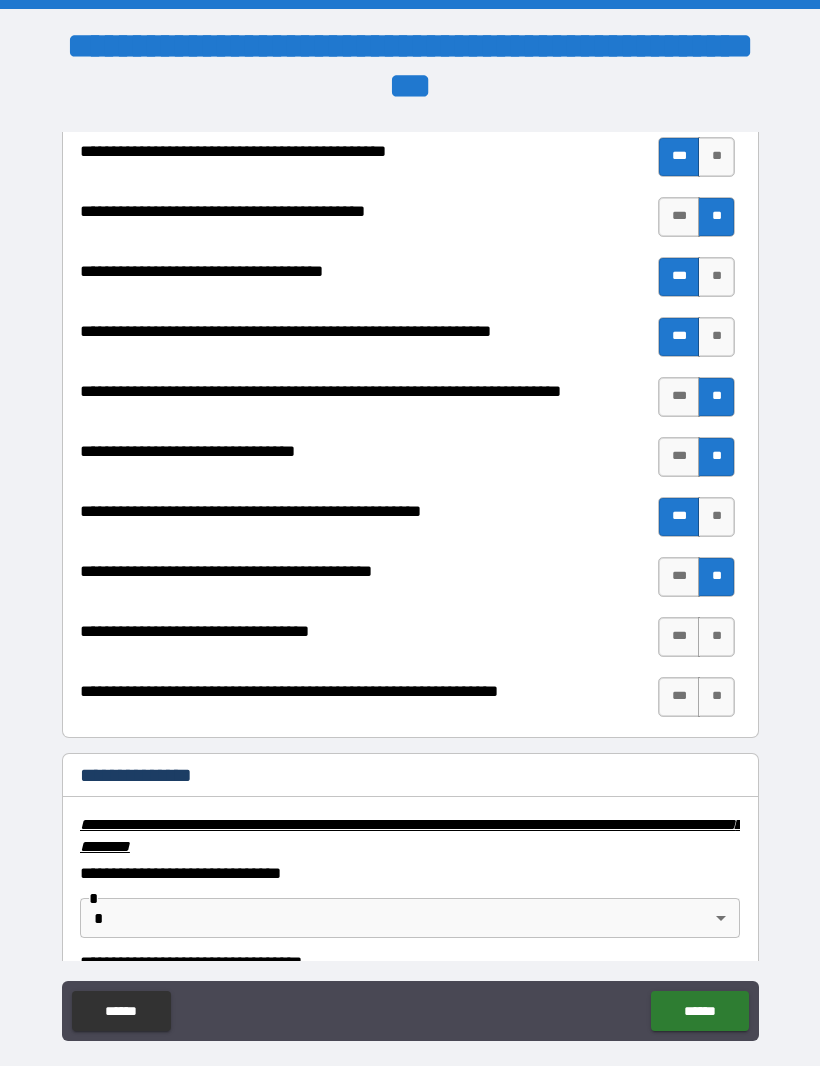 click on "**" at bounding box center [716, 638] 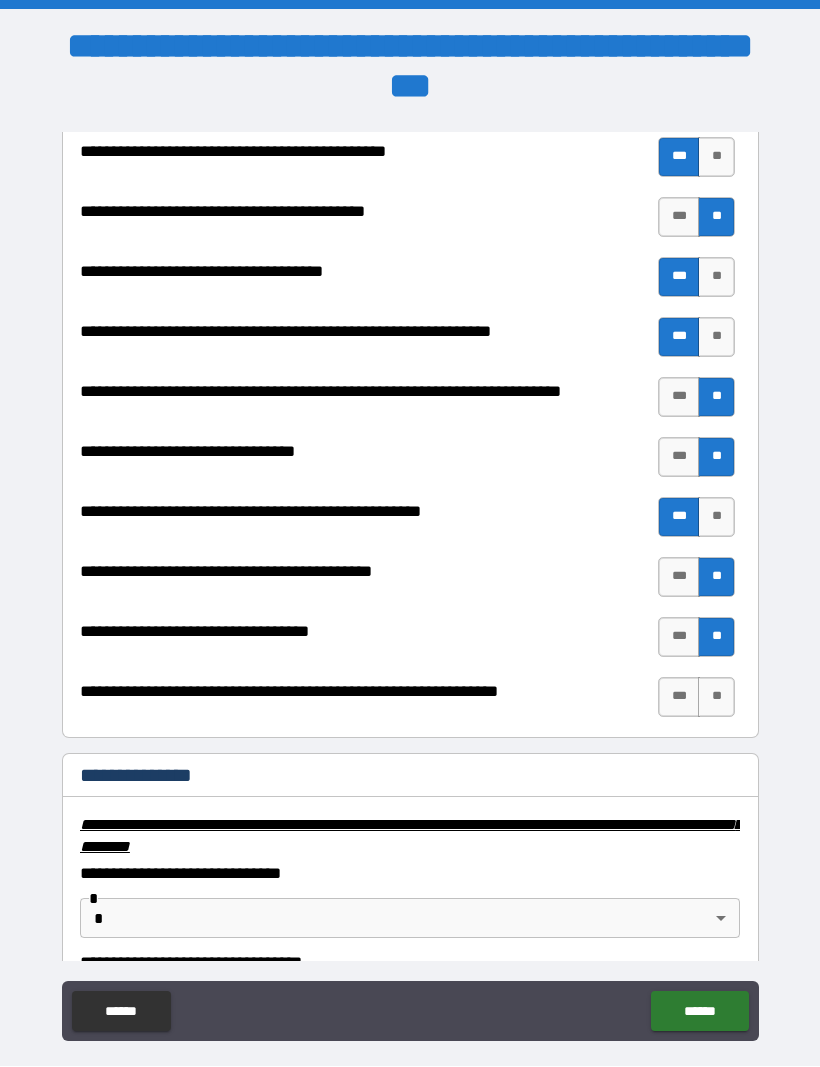 click on "**" at bounding box center [716, 698] 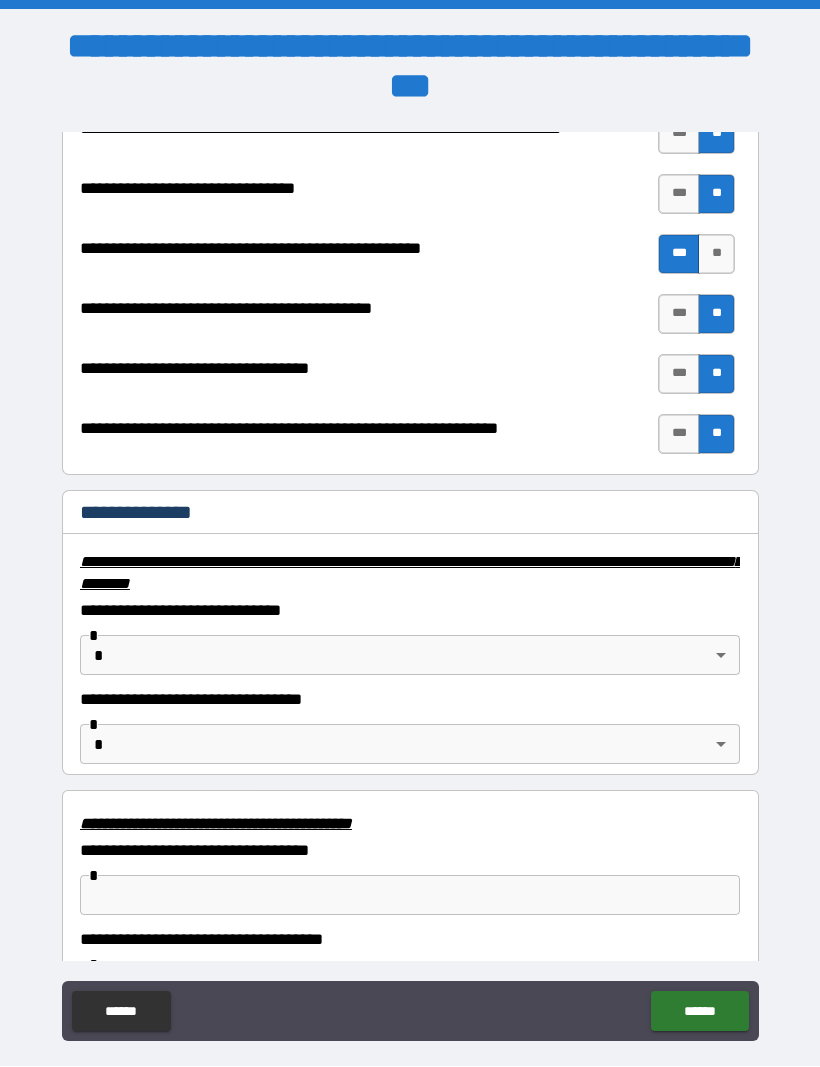 scroll, scrollTop: 2936, scrollLeft: 0, axis: vertical 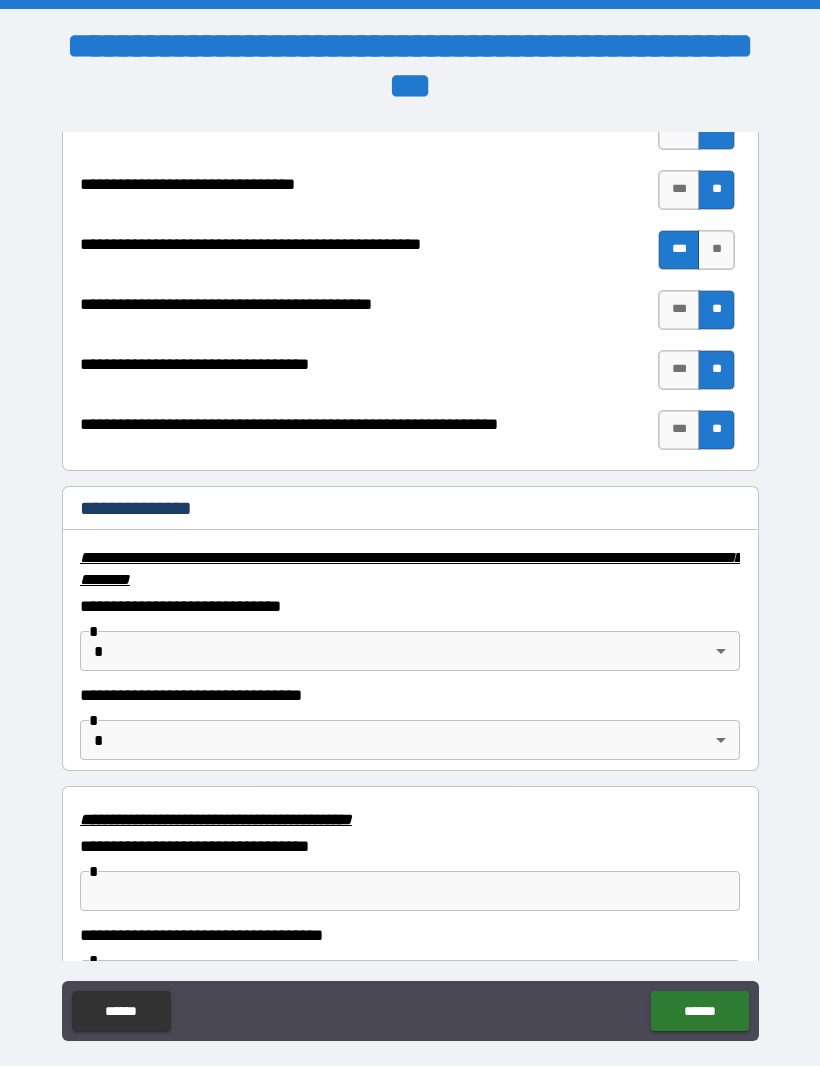 click on "**********" at bounding box center (410, 567) 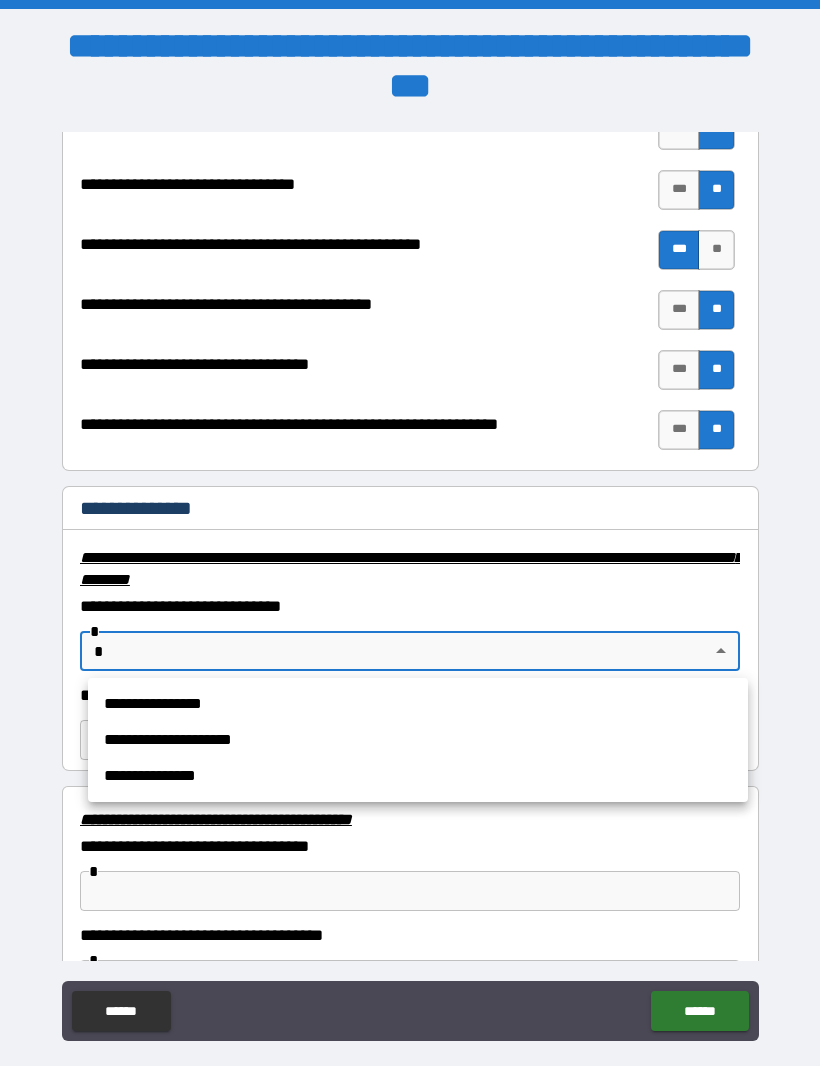 click on "**********" at bounding box center (418, 777) 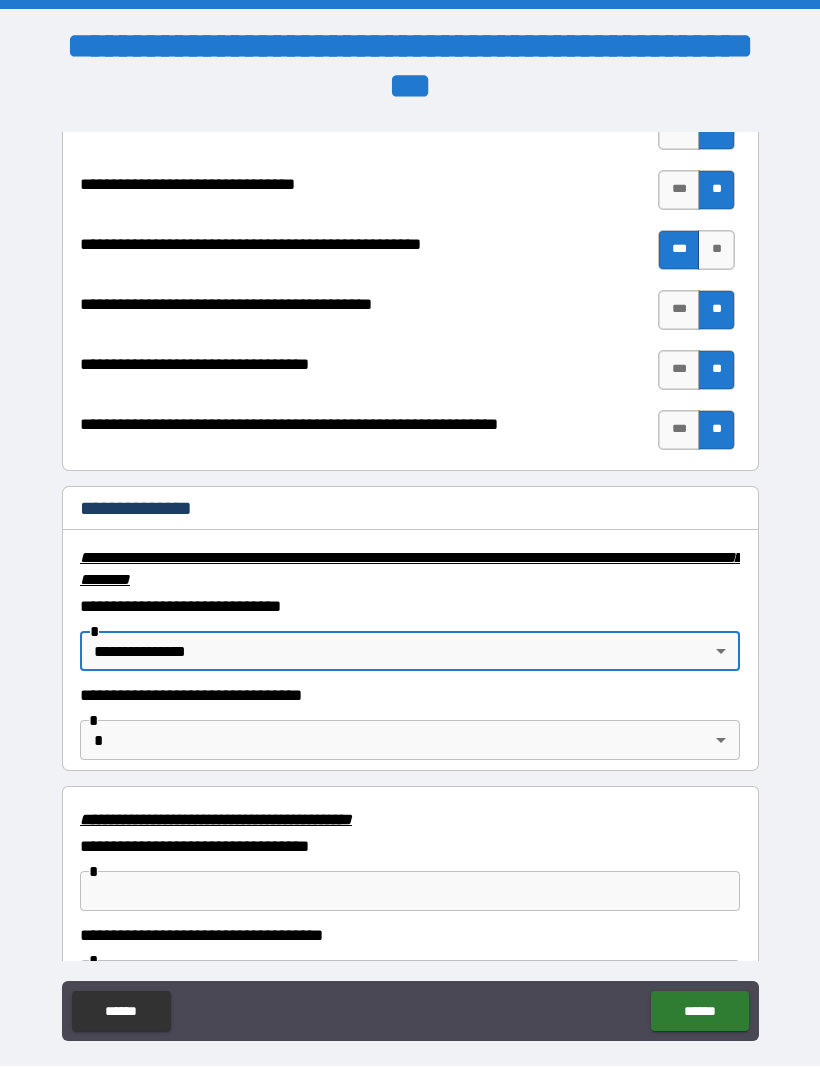 type on "**********" 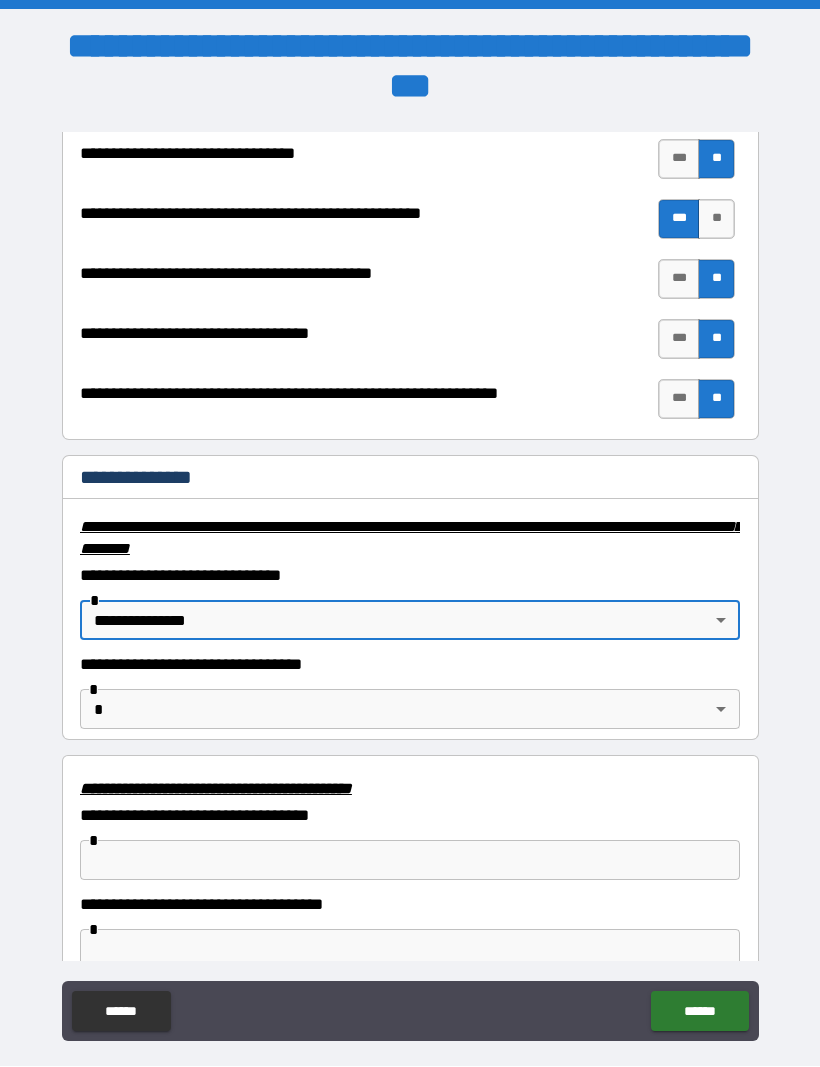 scroll, scrollTop: 2970, scrollLeft: 0, axis: vertical 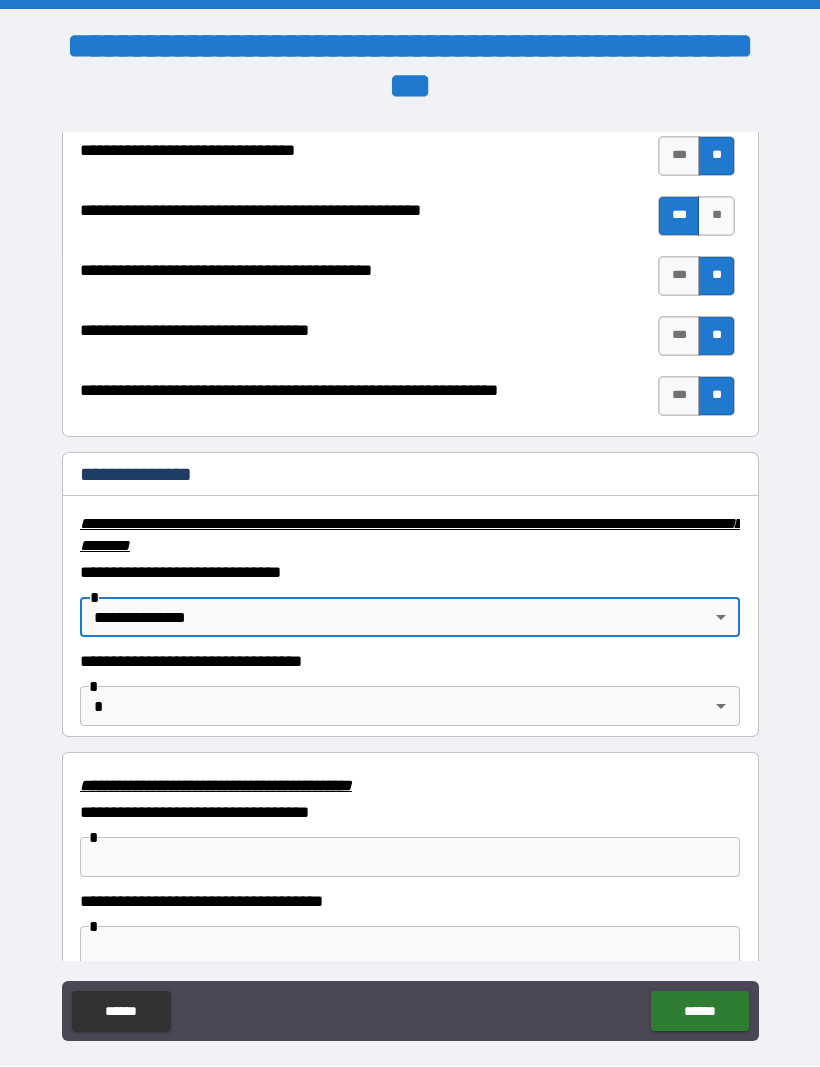 click on "**********" at bounding box center (410, 567) 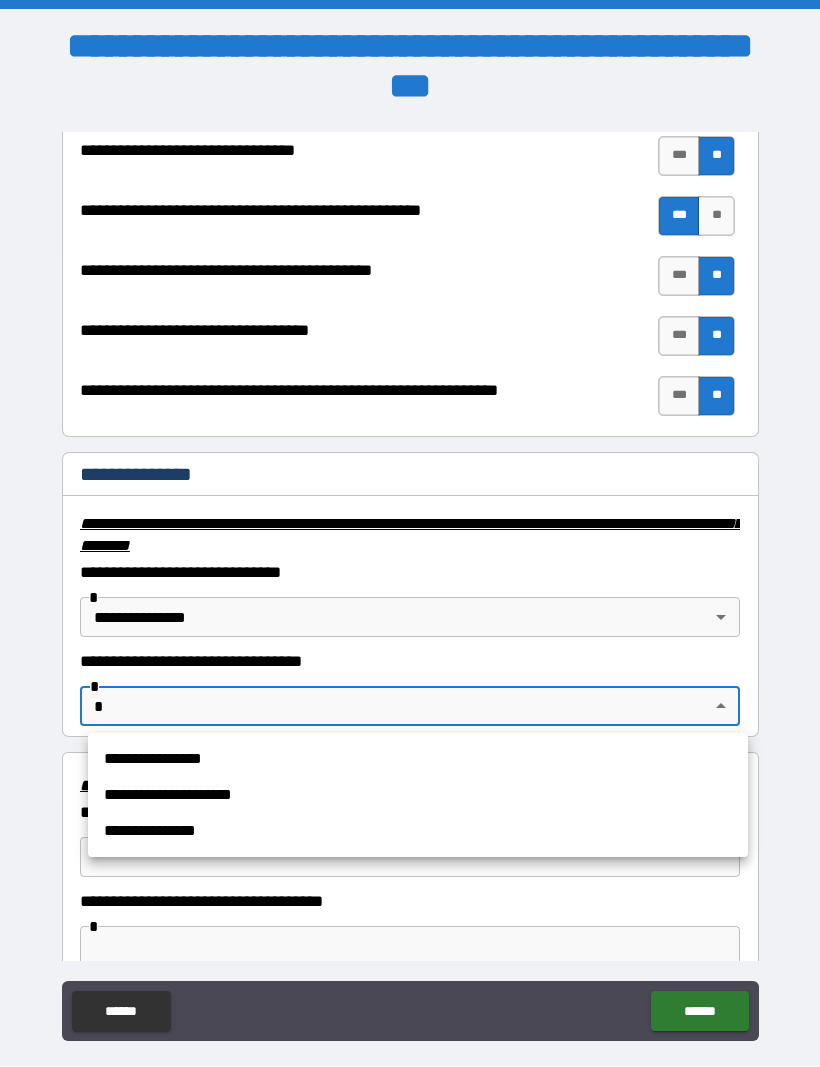 click on "**********" at bounding box center (418, 832) 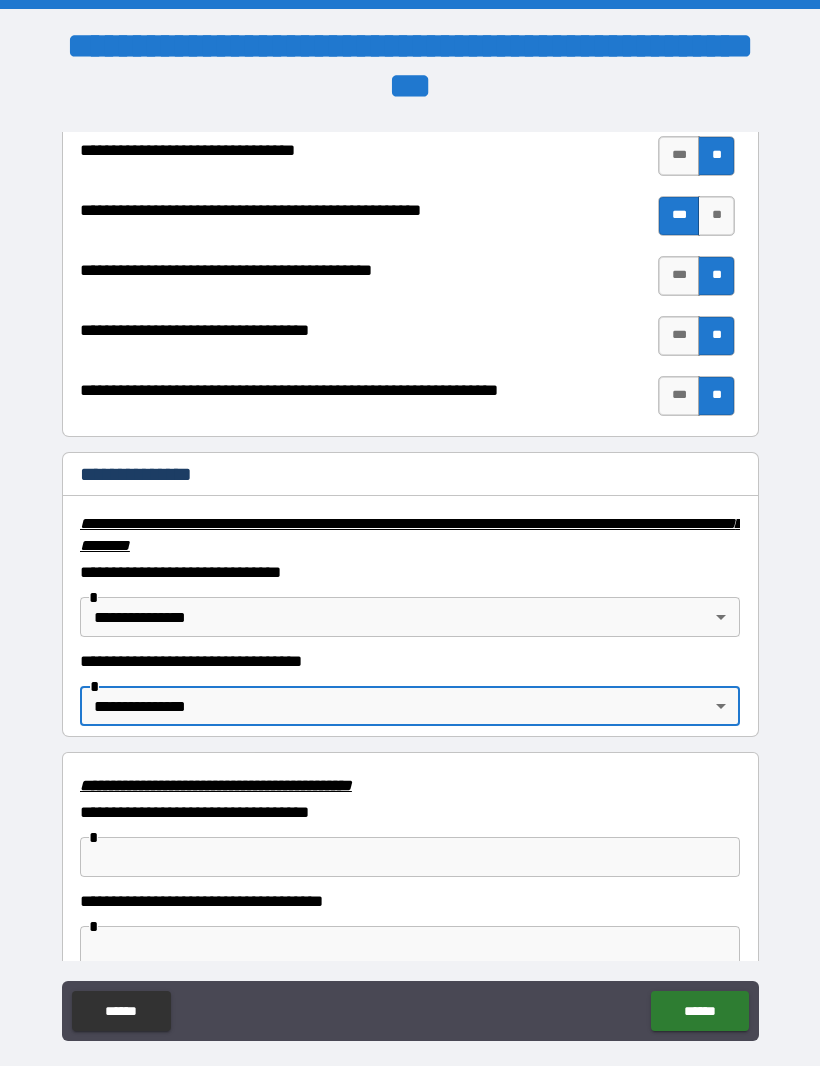type on "**********" 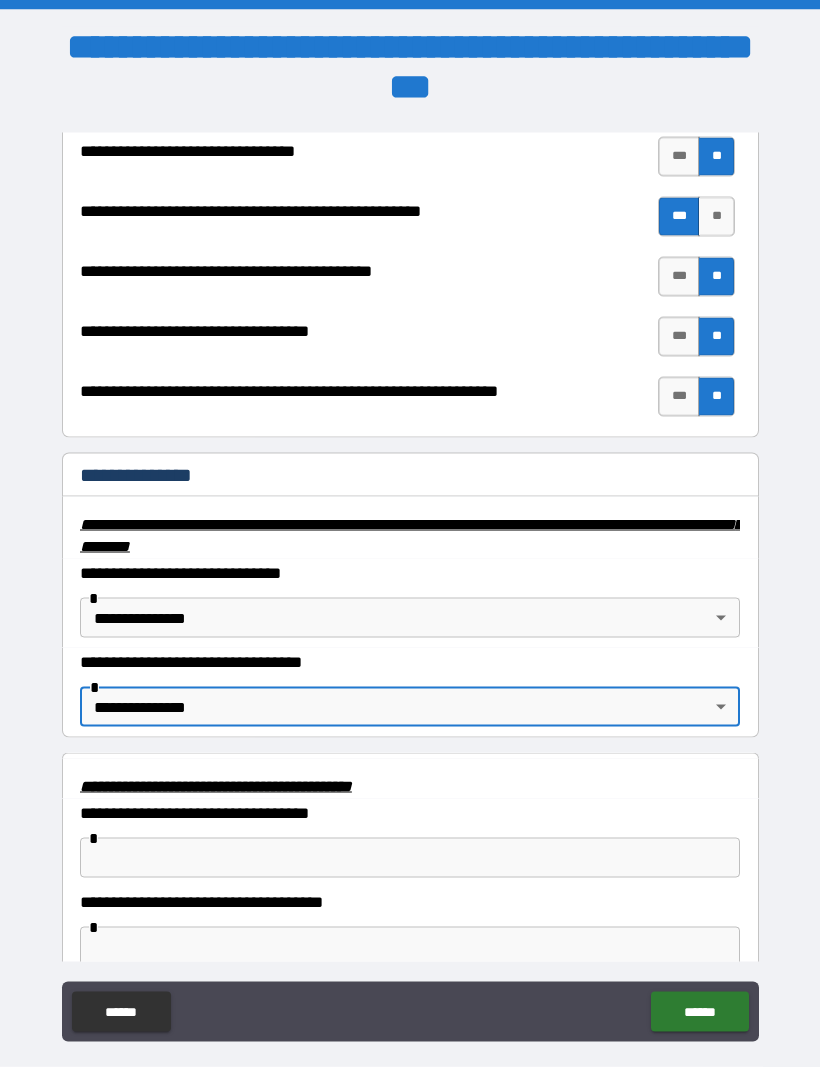 click at bounding box center [410, 858] 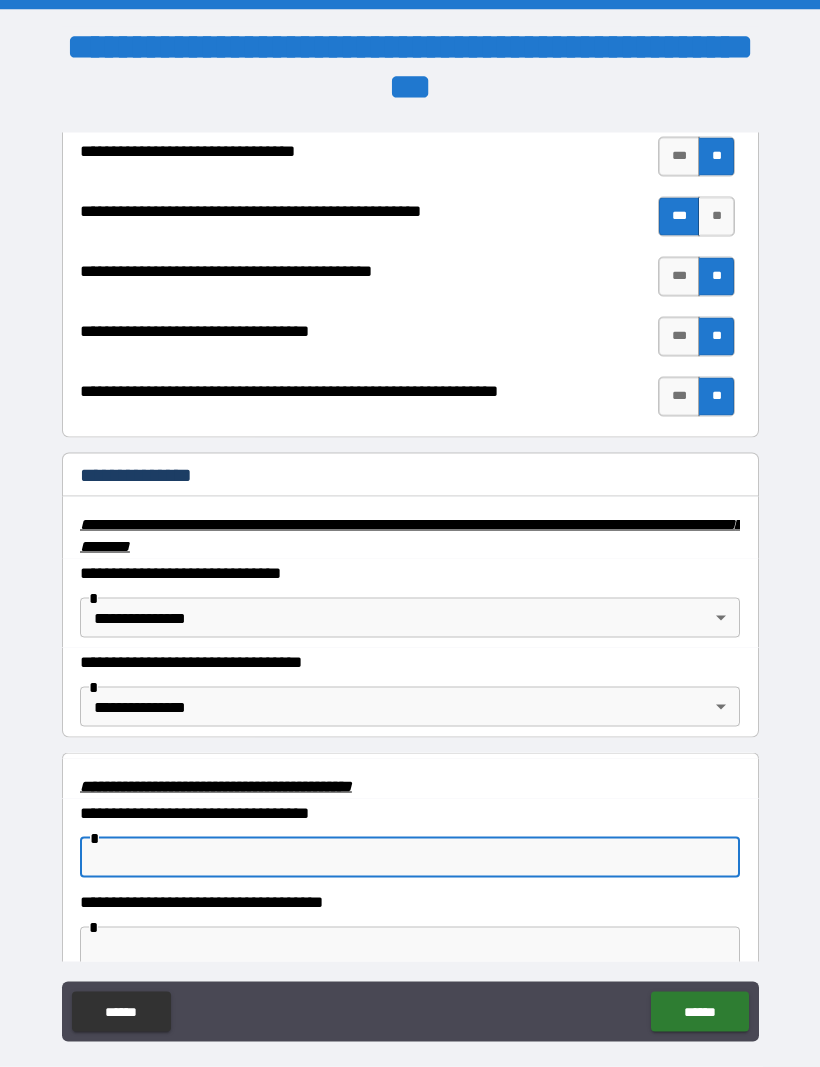 scroll, scrollTop: 67, scrollLeft: 0, axis: vertical 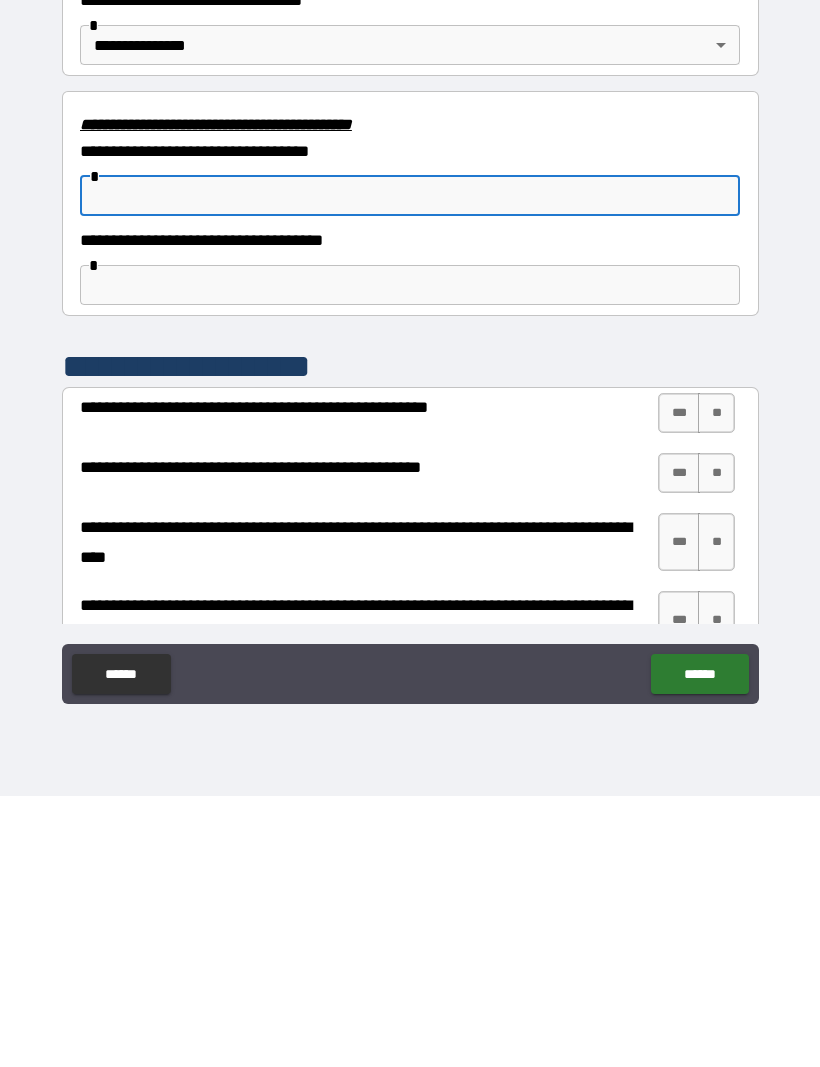 click on "**" at bounding box center [716, 684] 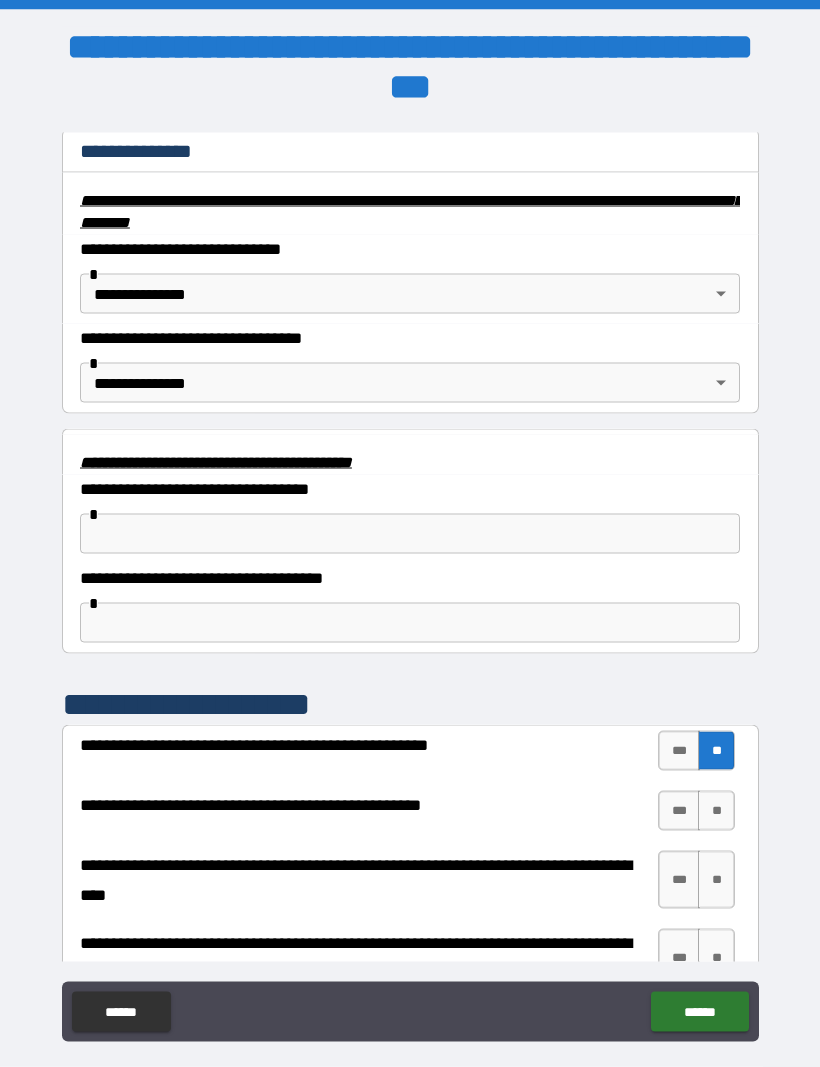 scroll, scrollTop: 0, scrollLeft: 0, axis: both 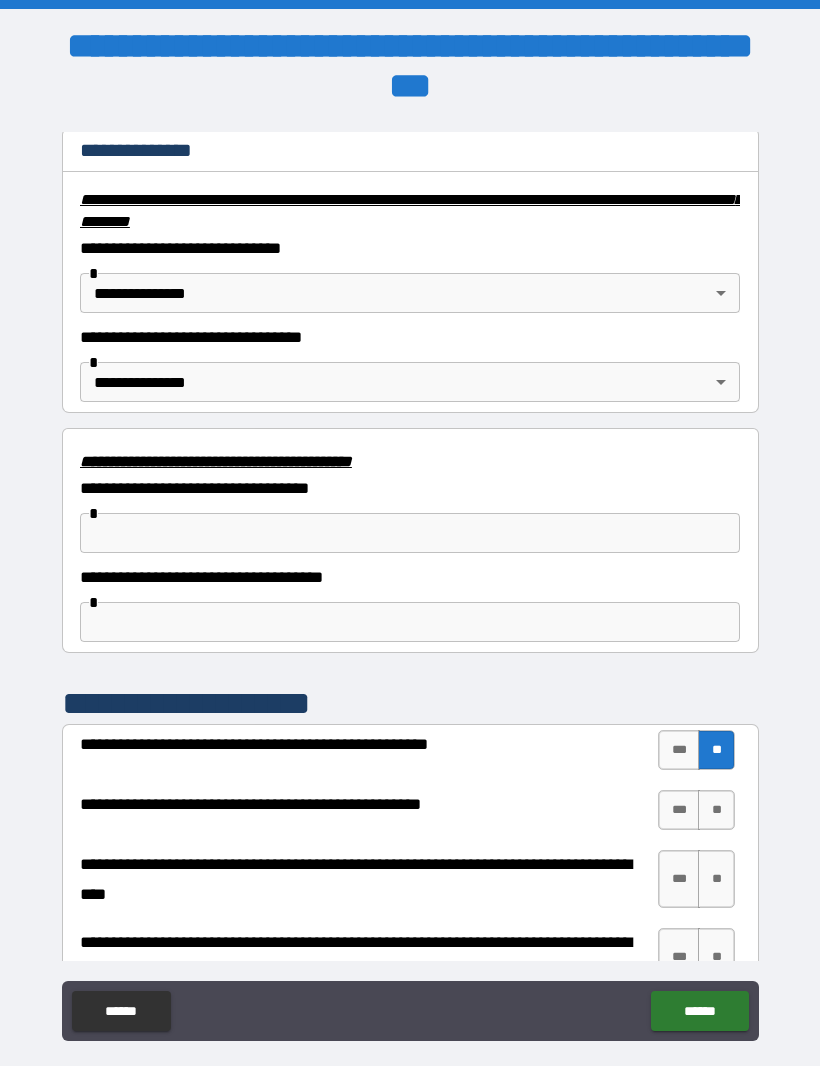 click on "***" at bounding box center (679, 811) 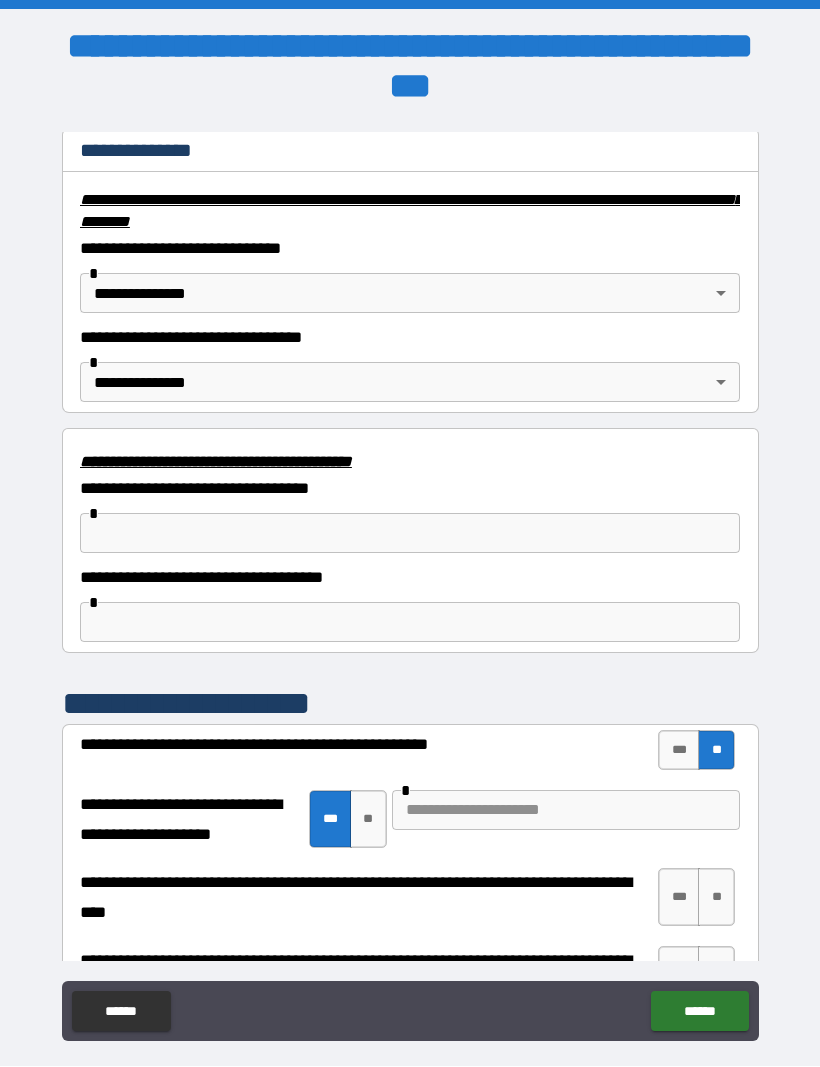 click at bounding box center [566, 811] 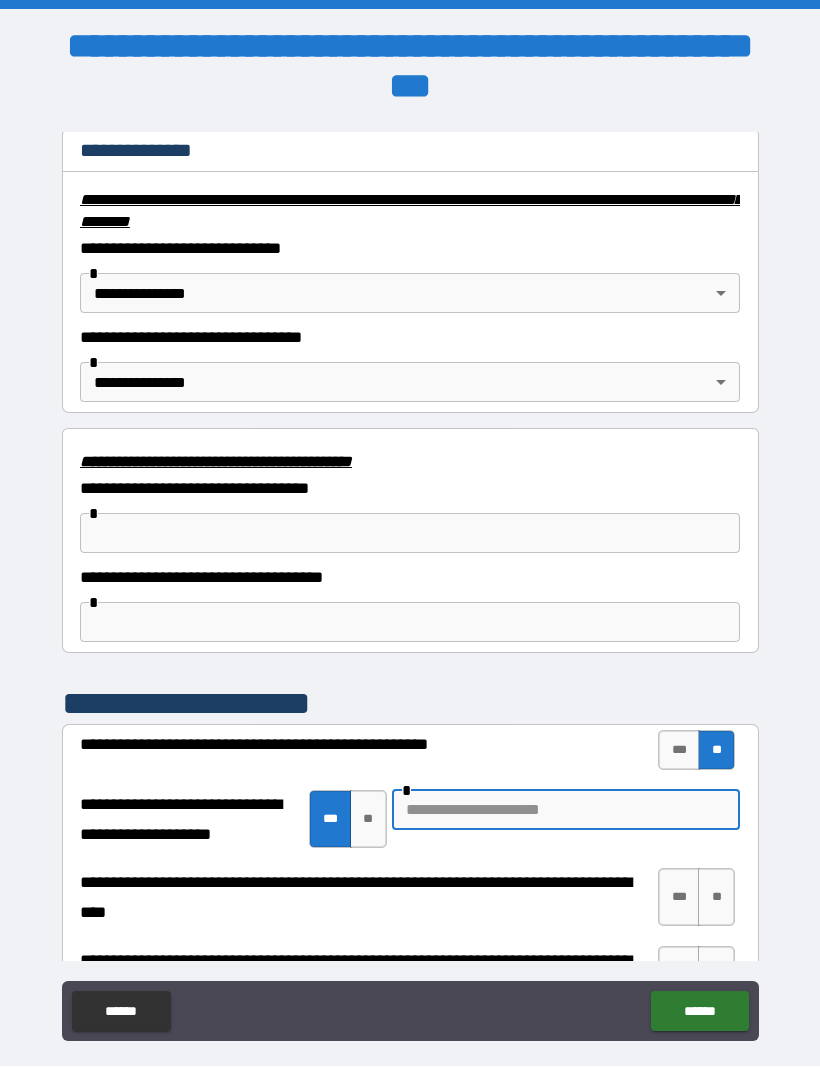 scroll, scrollTop: 67, scrollLeft: 0, axis: vertical 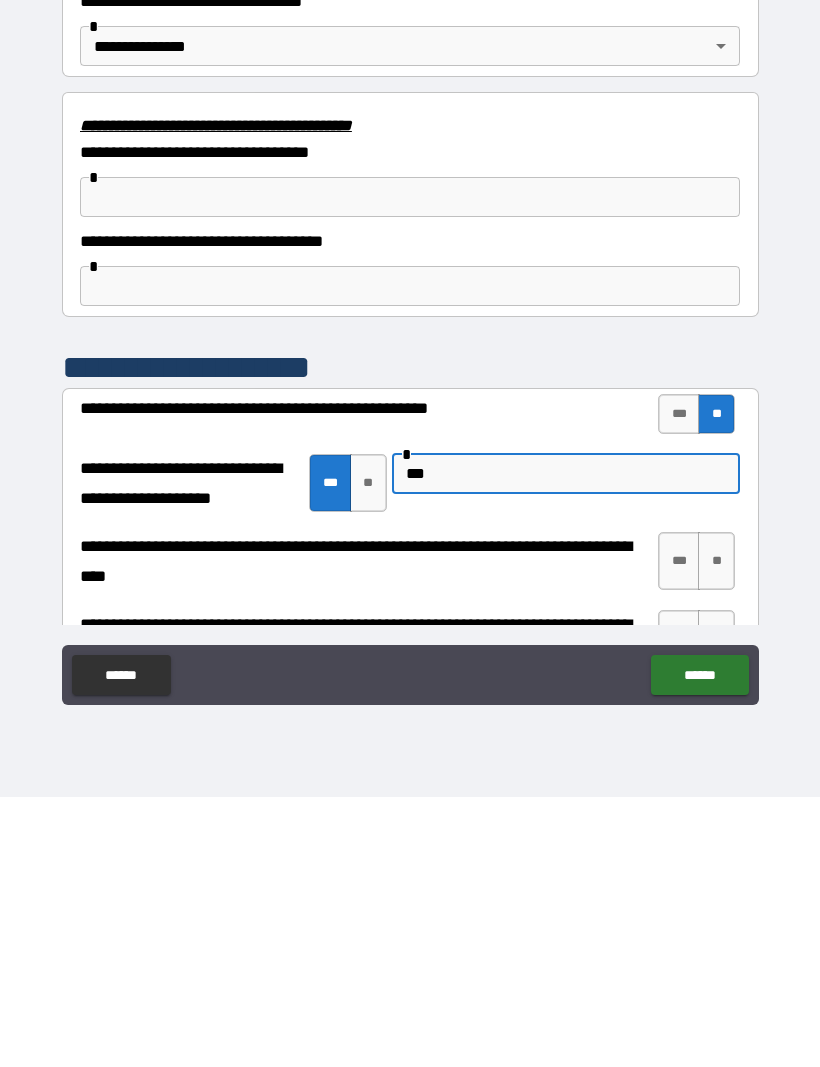 type on "****" 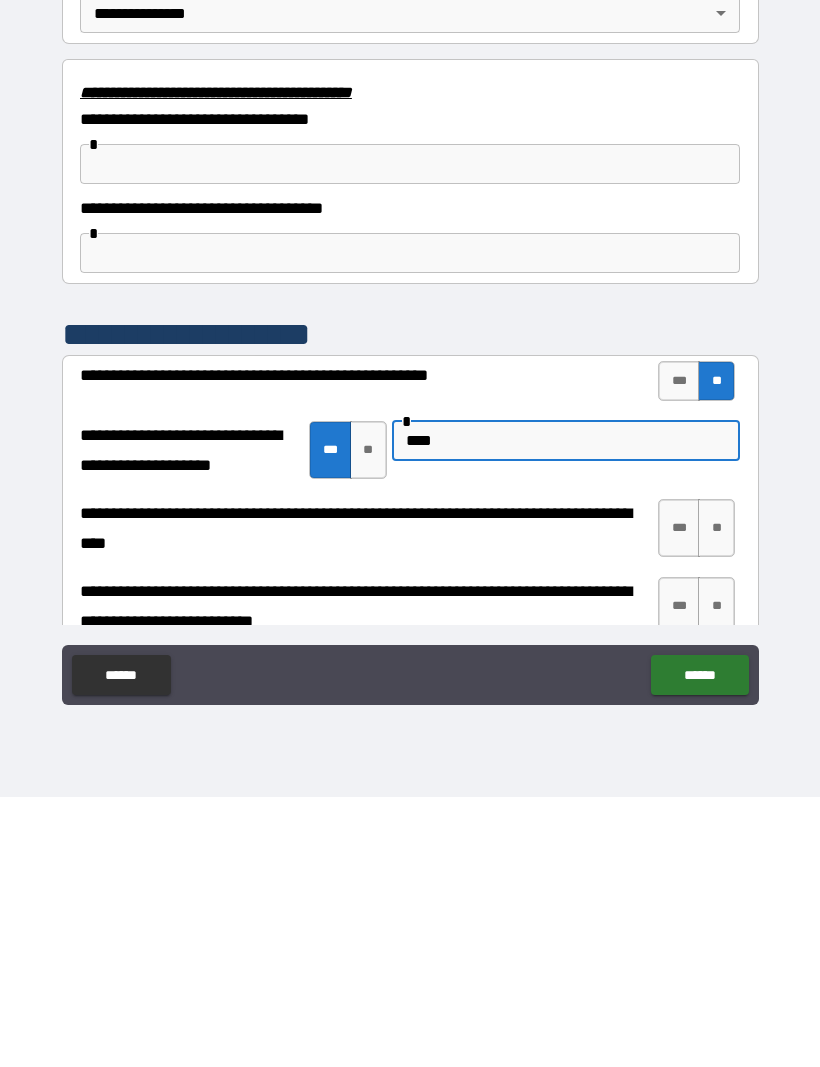 scroll, scrollTop: 3334, scrollLeft: 0, axis: vertical 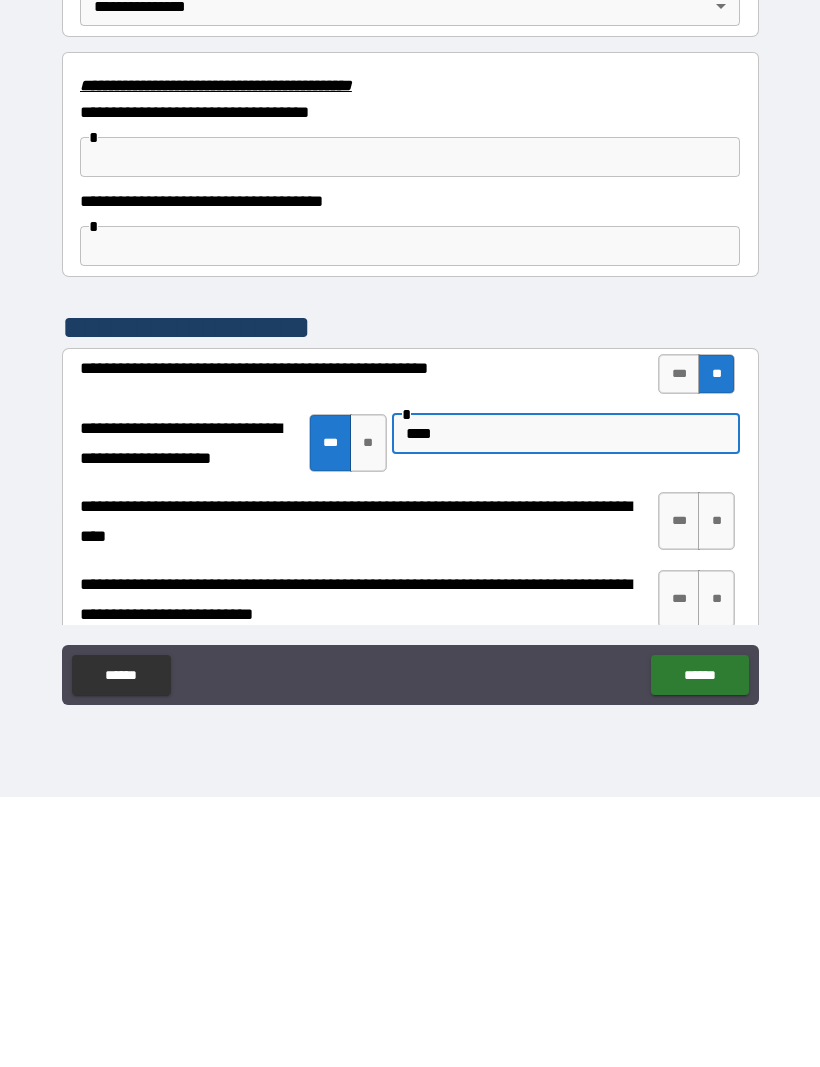 click on "***" at bounding box center [330, 713] 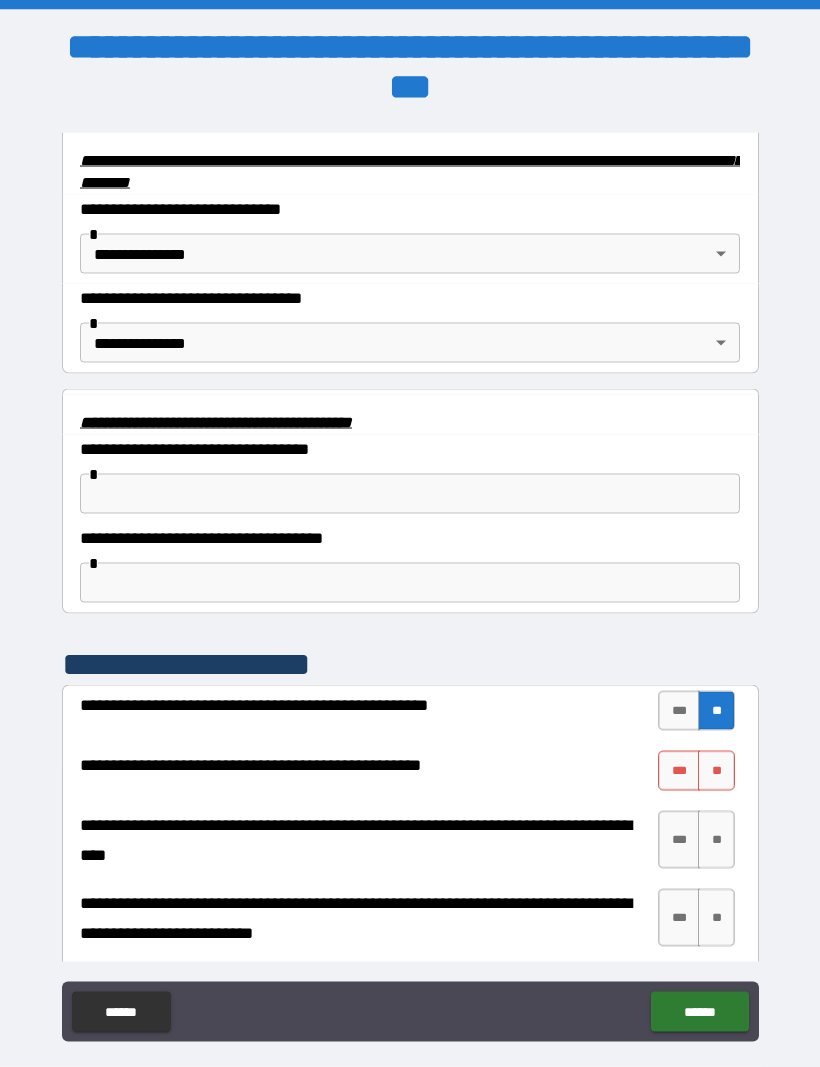 scroll, scrollTop: 0, scrollLeft: 0, axis: both 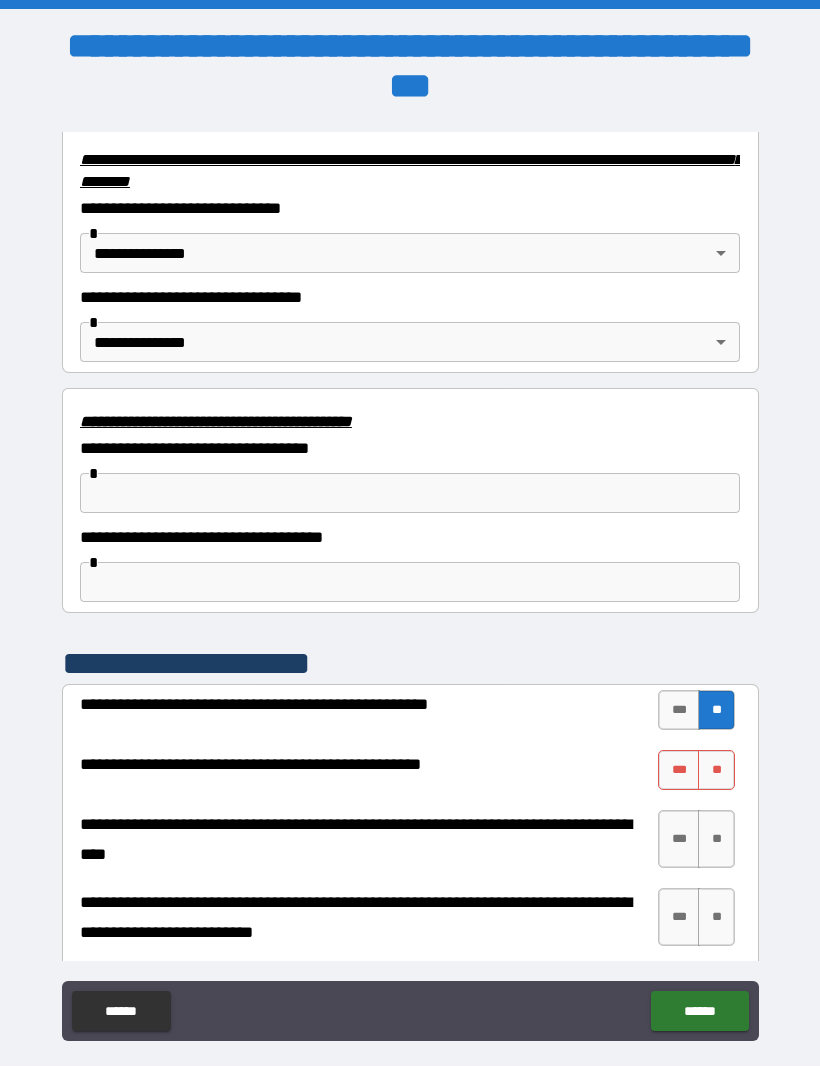 click on "**" at bounding box center [716, 771] 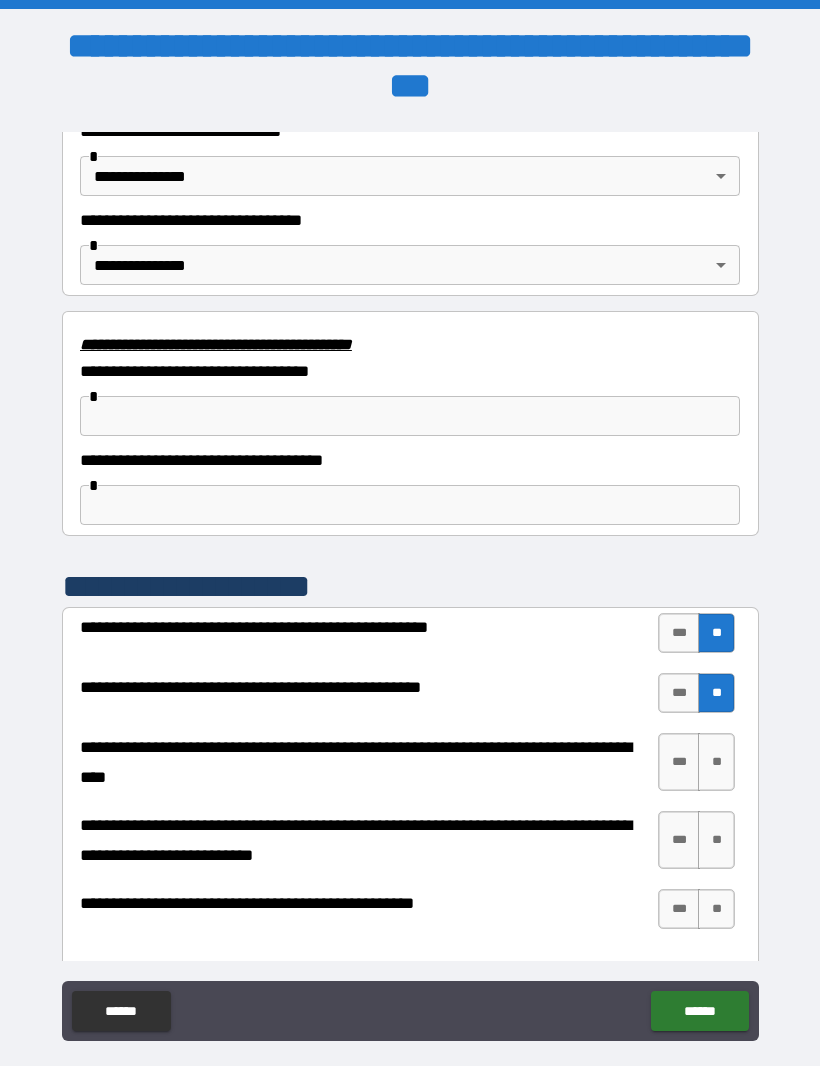 scroll, scrollTop: 3413, scrollLeft: 0, axis: vertical 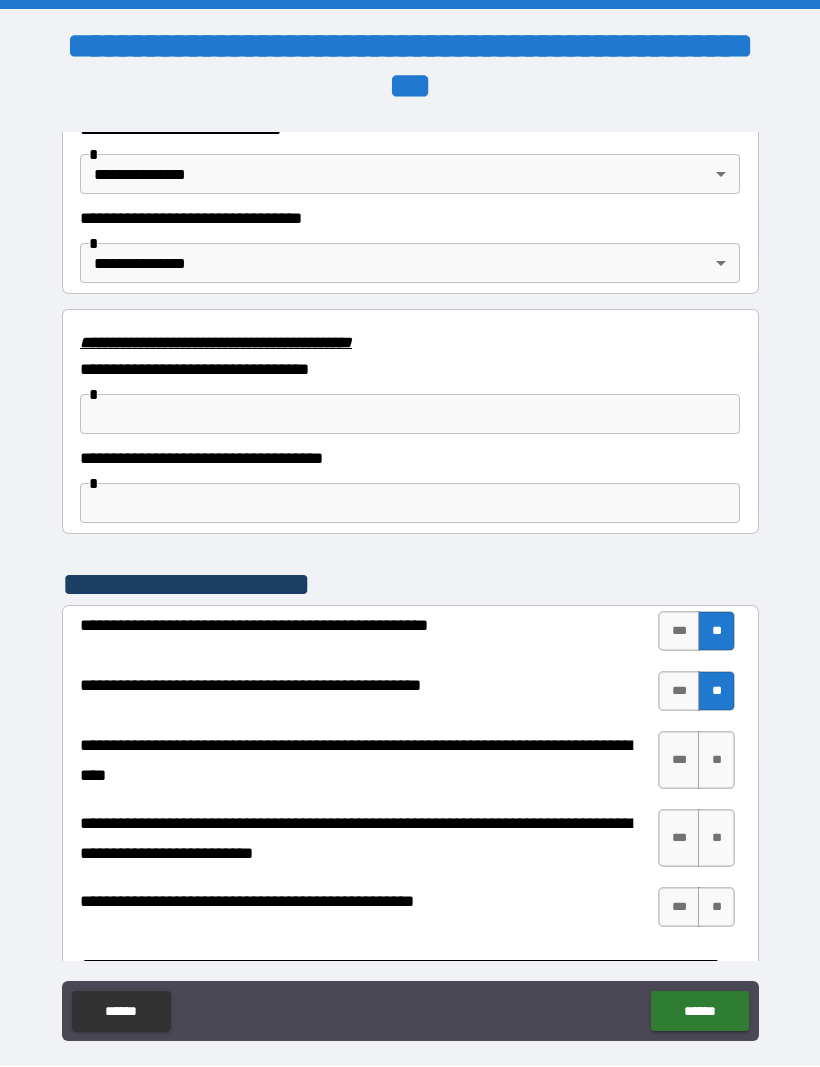 click on "**" at bounding box center [716, 761] 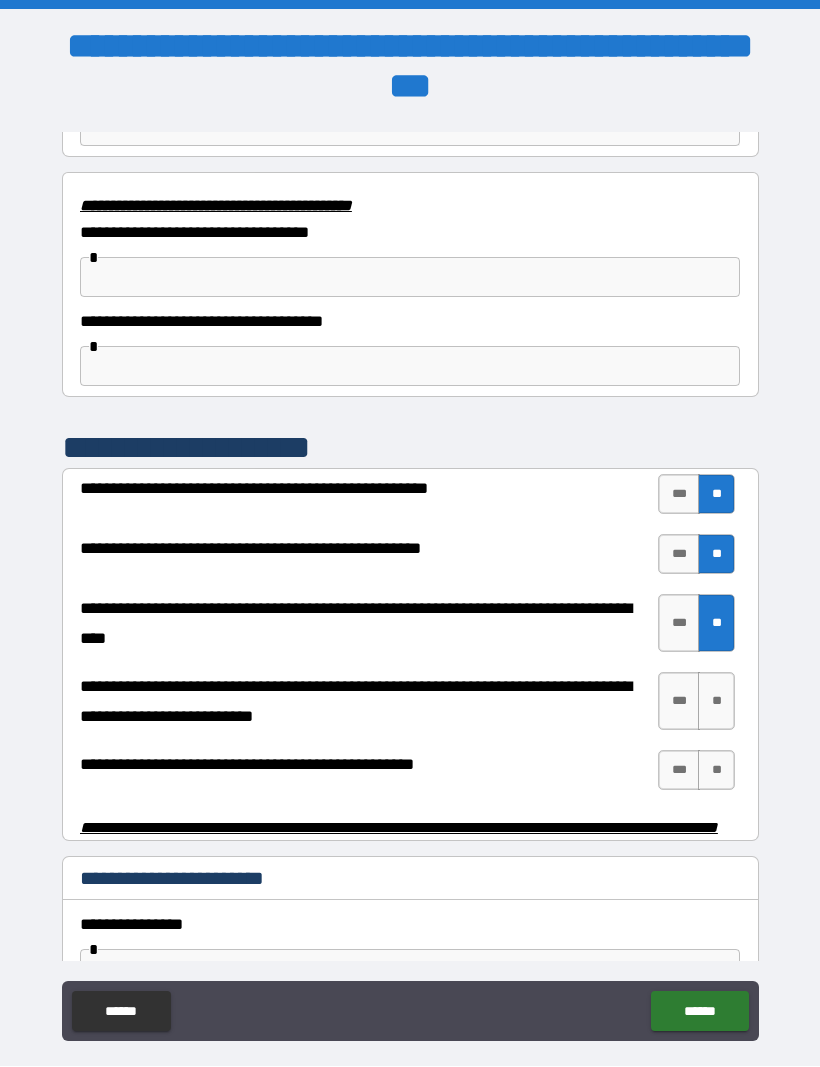 scroll, scrollTop: 3551, scrollLeft: 0, axis: vertical 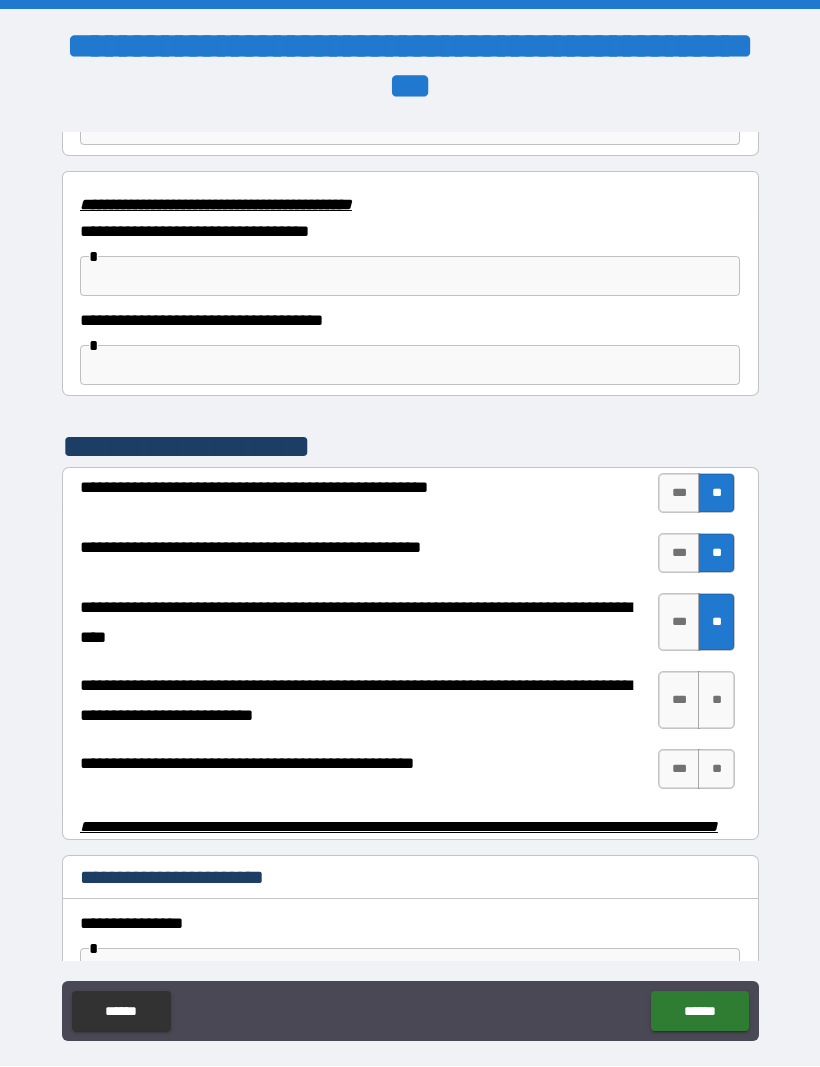 click on "**" at bounding box center (716, 701) 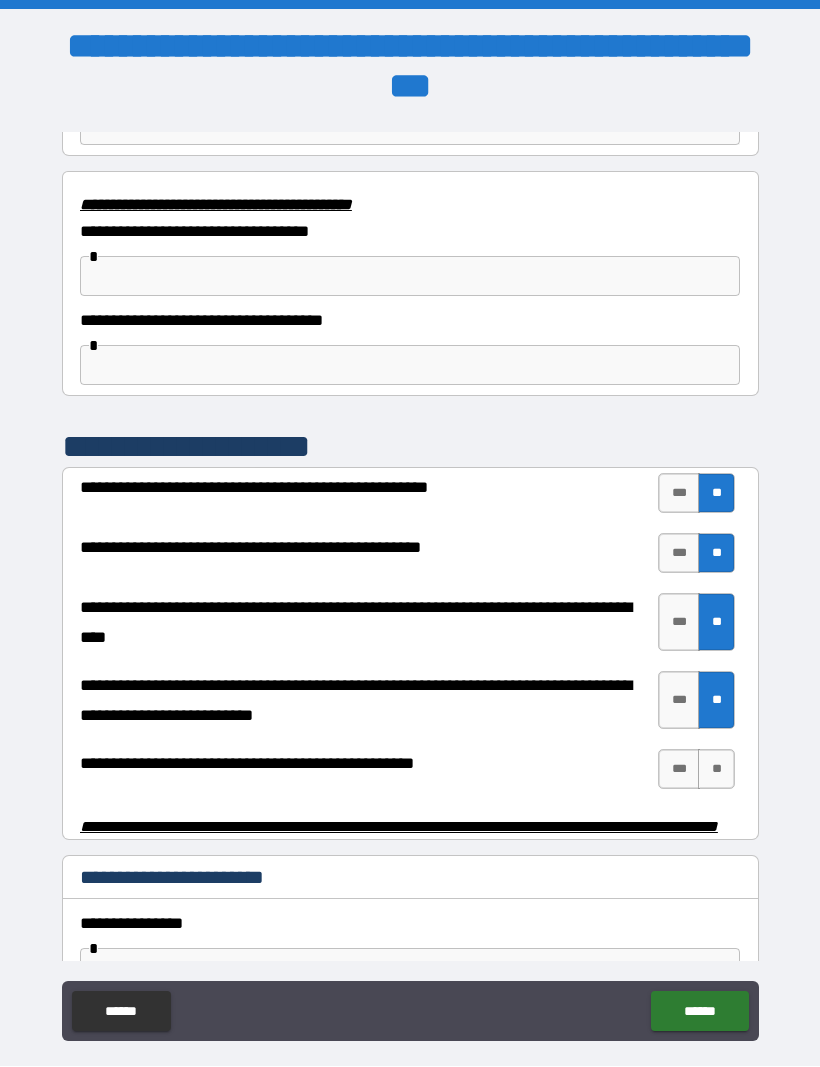 click on "**" at bounding box center (716, 770) 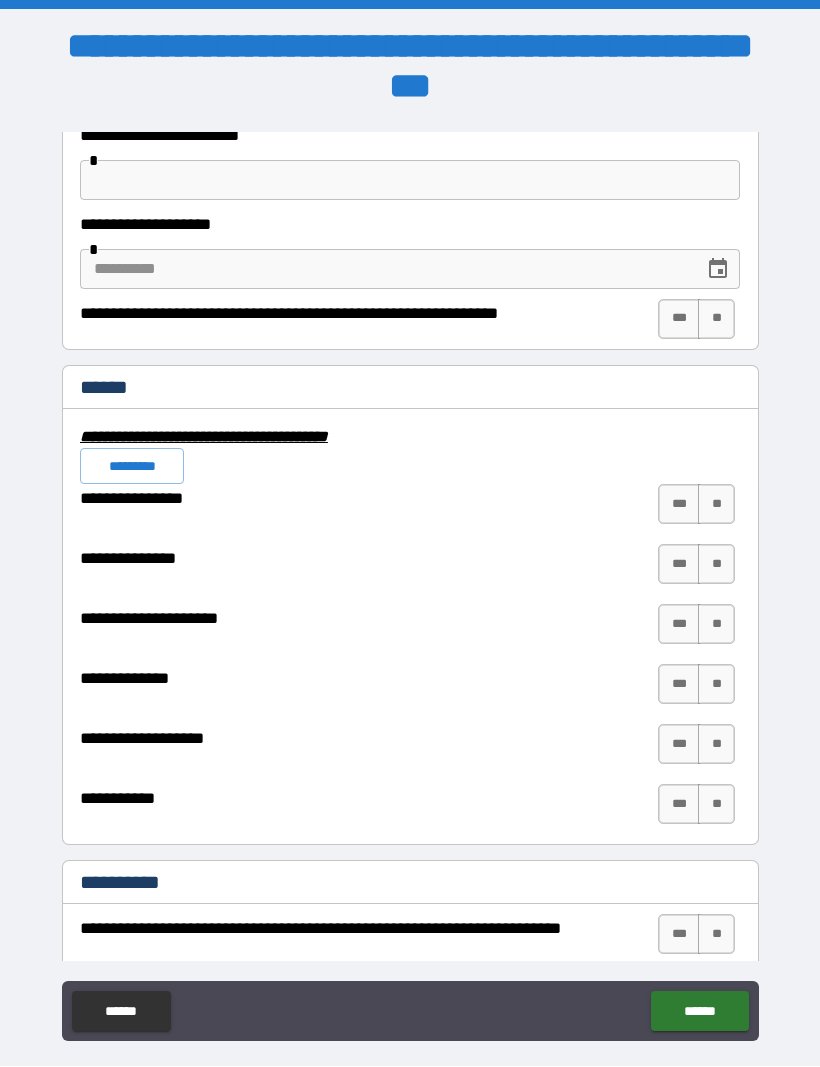 scroll, scrollTop: 4431, scrollLeft: 0, axis: vertical 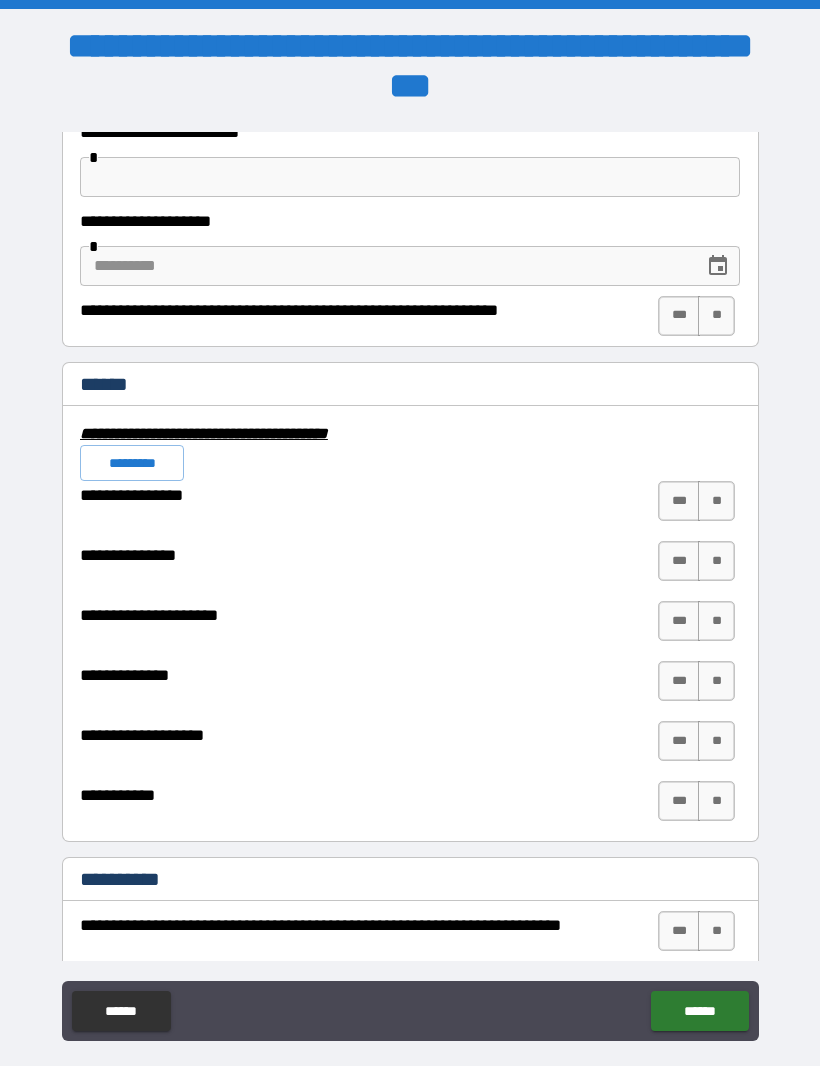 click on "***" at bounding box center (679, 802) 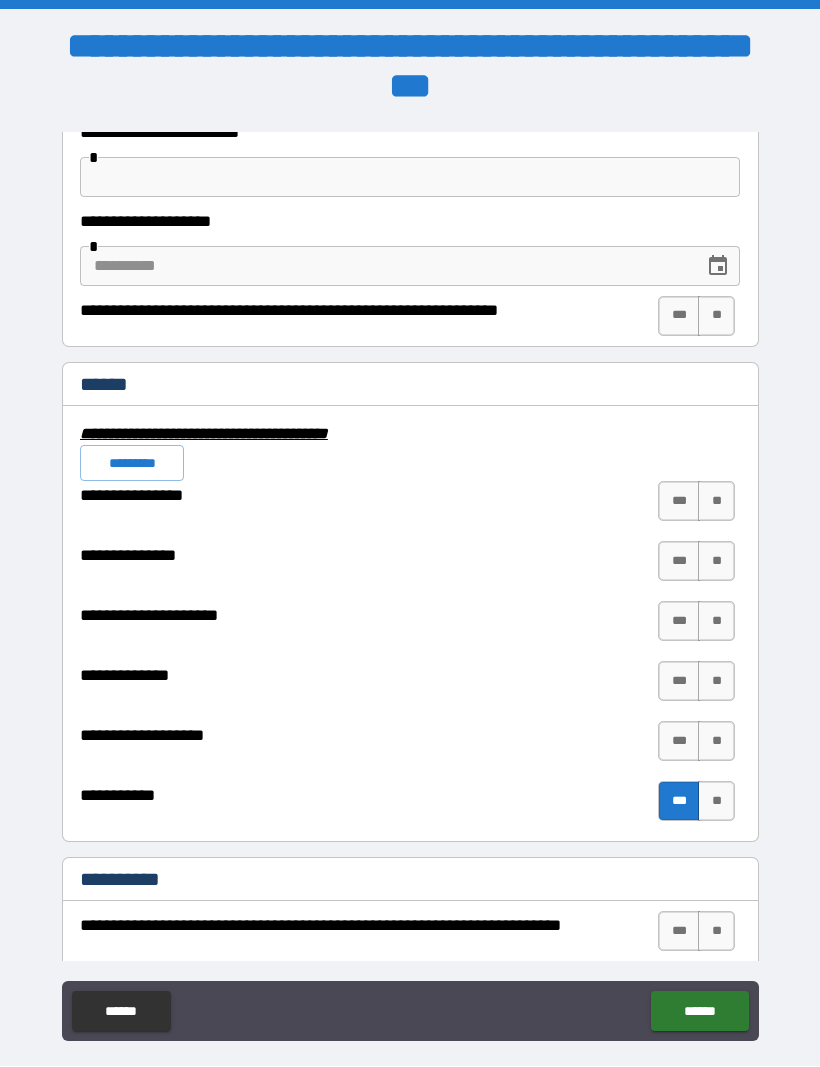 click on "**" at bounding box center (716, 742) 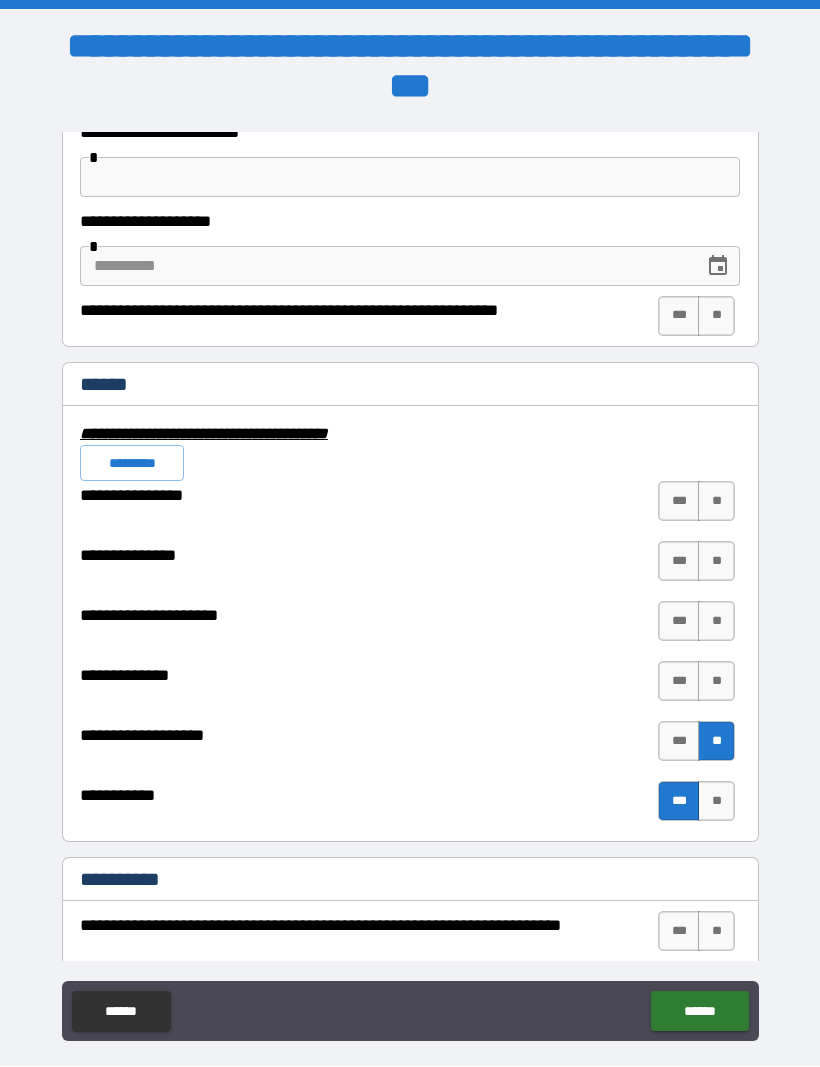 click on "**" at bounding box center (716, 682) 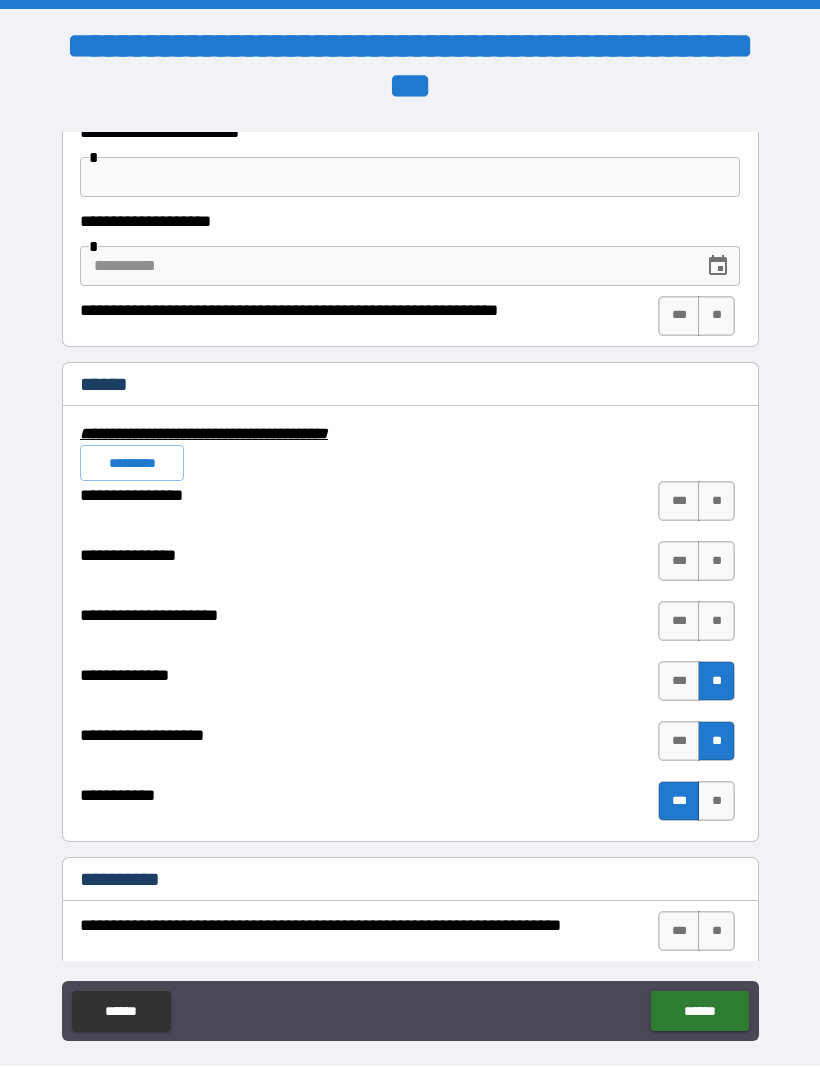 click on "**" at bounding box center [716, 622] 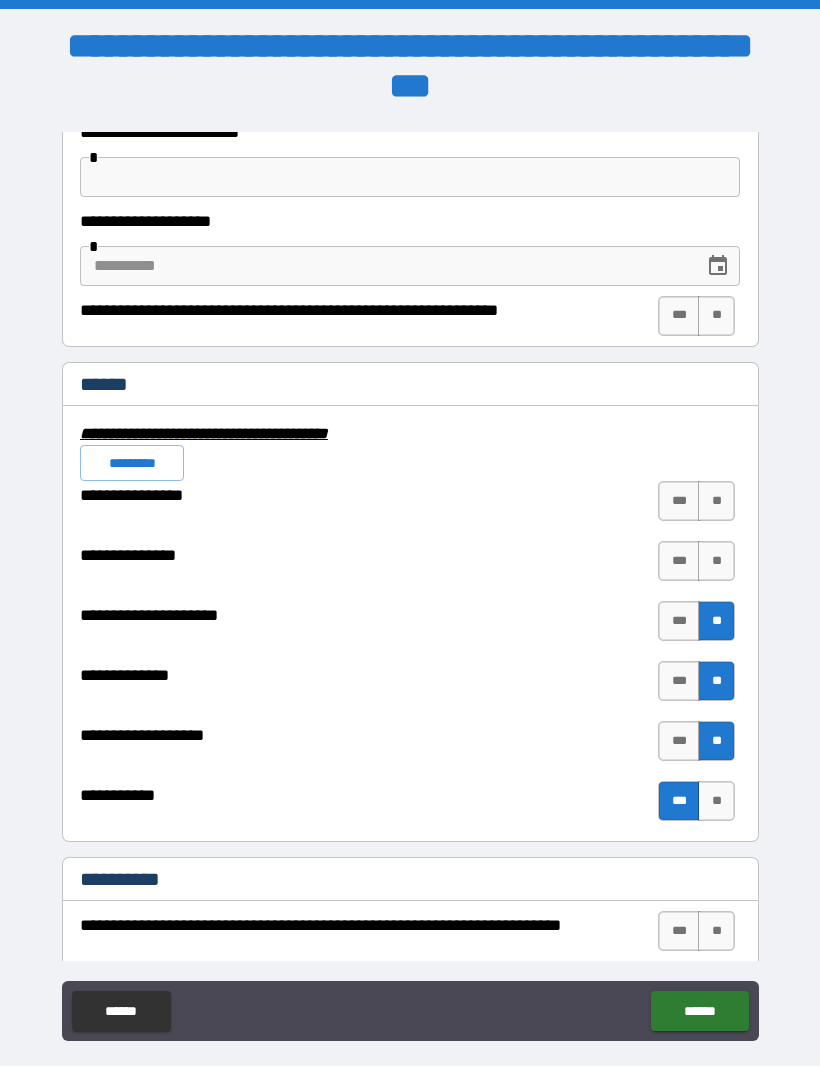 click on "**" at bounding box center [716, 562] 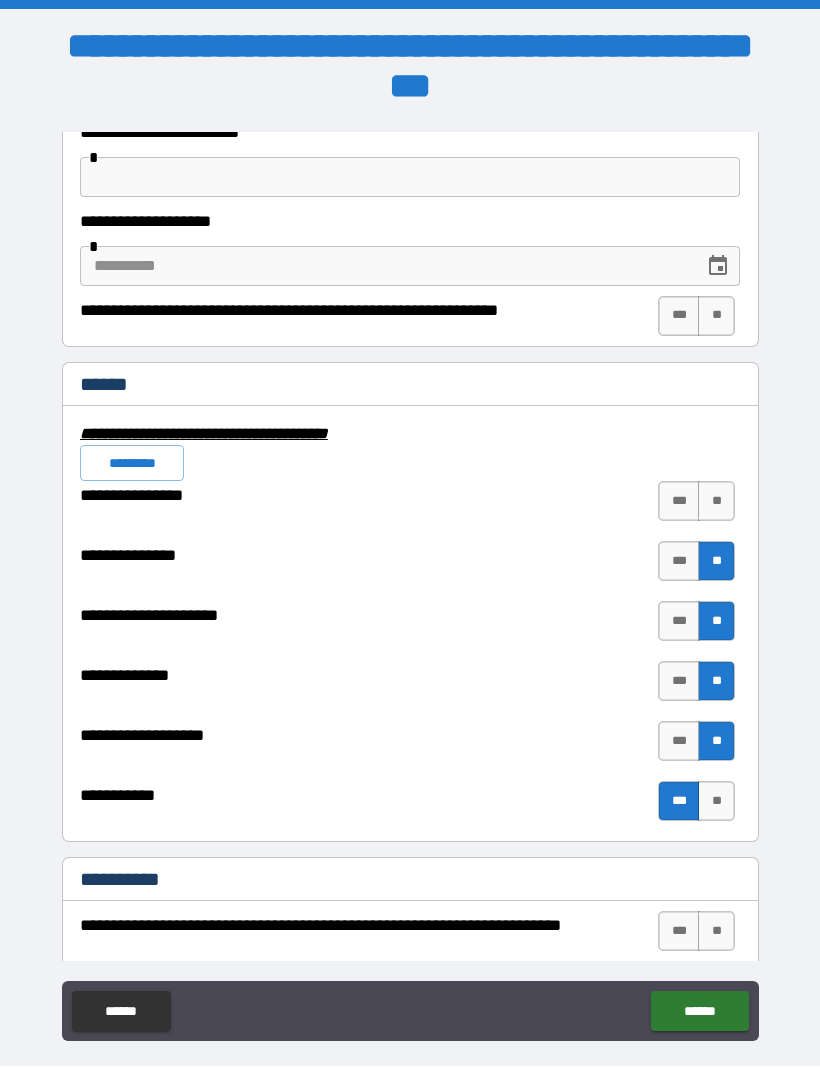 click on "**" at bounding box center [716, 502] 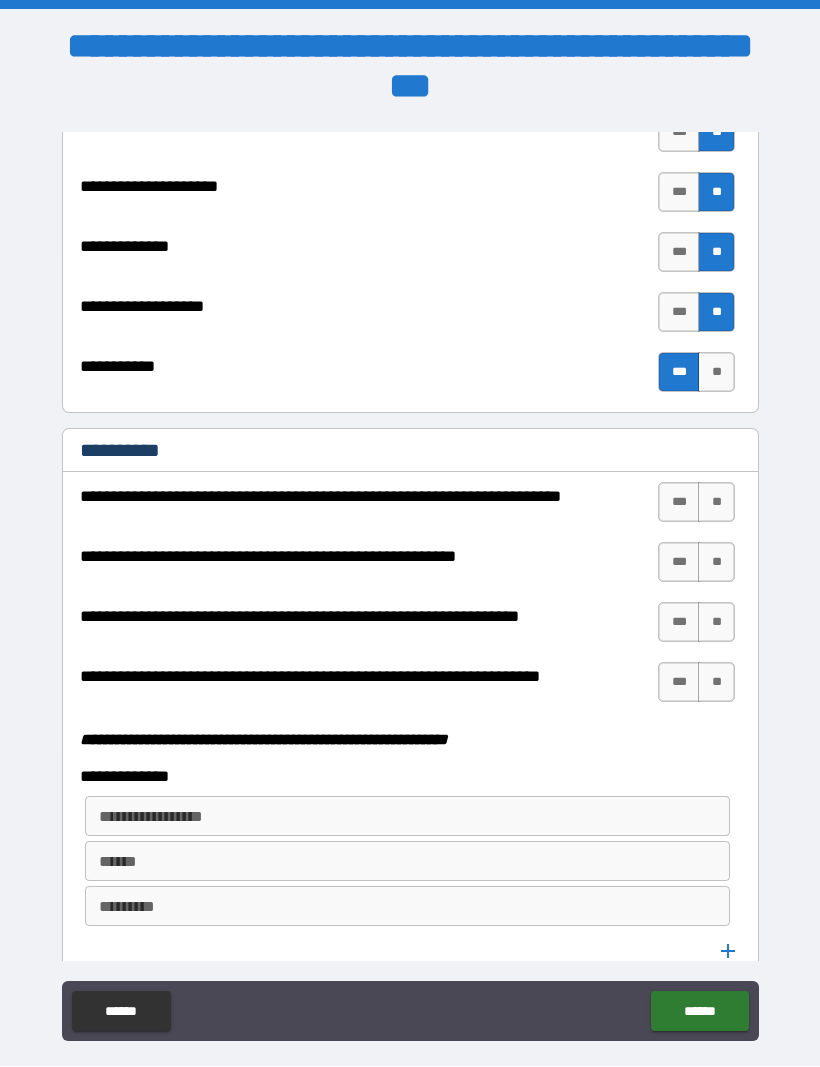 scroll, scrollTop: 4862, scrollLeft: 0, axis: vertical 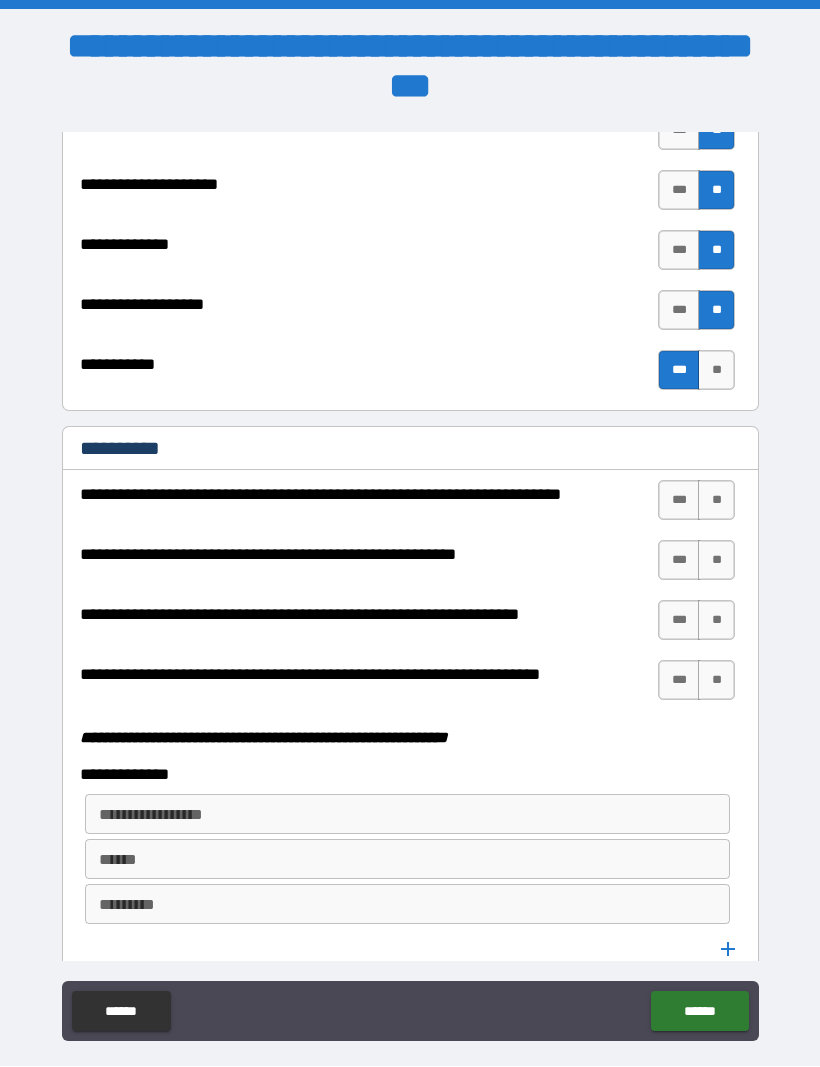 click on "**" at bounding box center [716, 501] 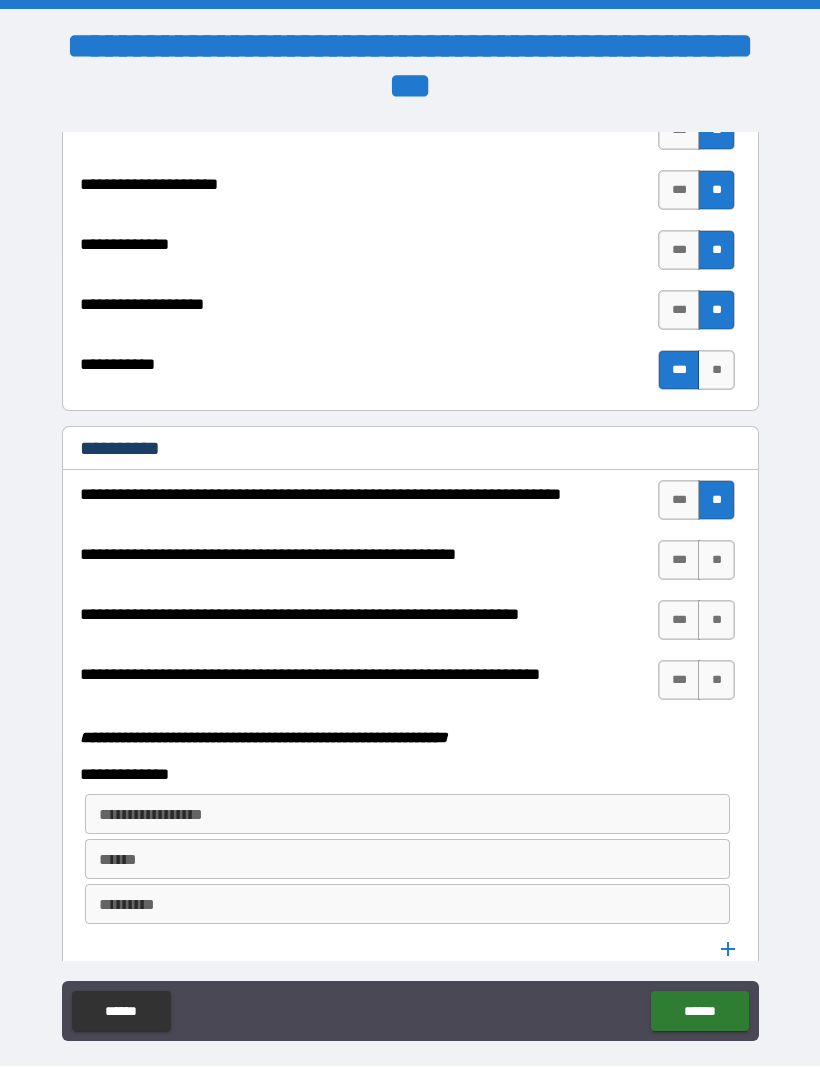 click on "**" at bounding box center (716, 561) 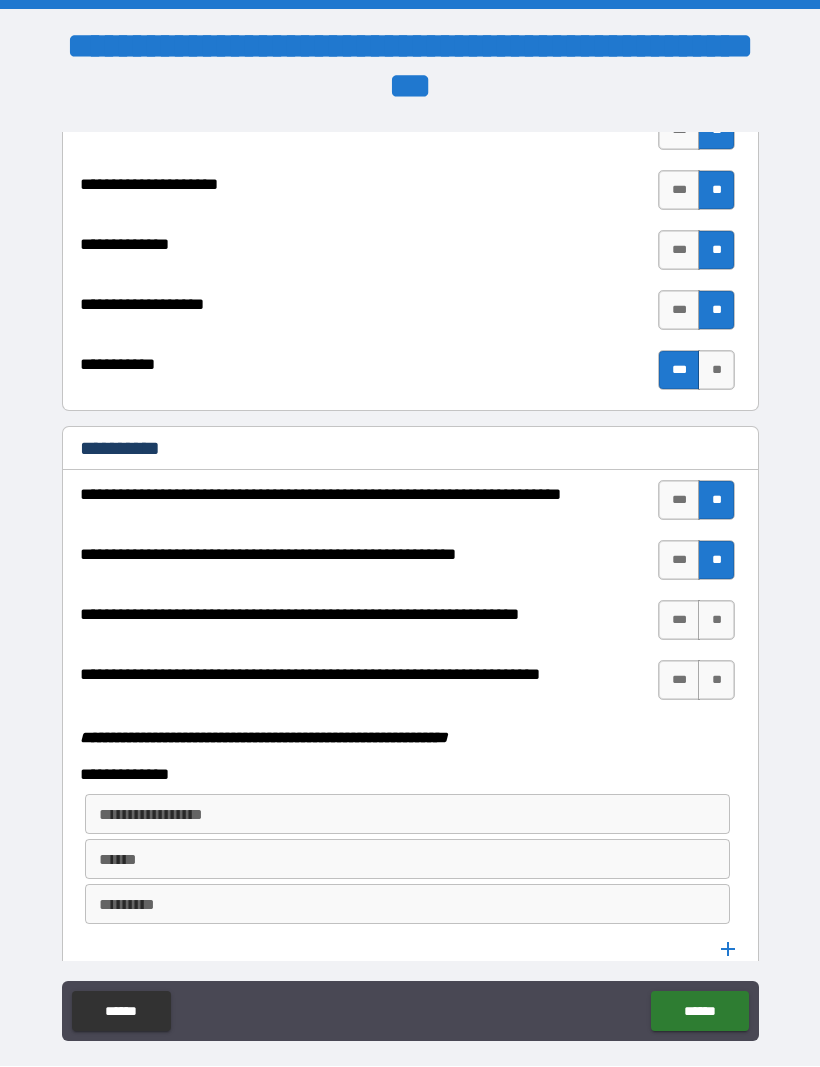 click on "**" at bounding box center (716, 621) 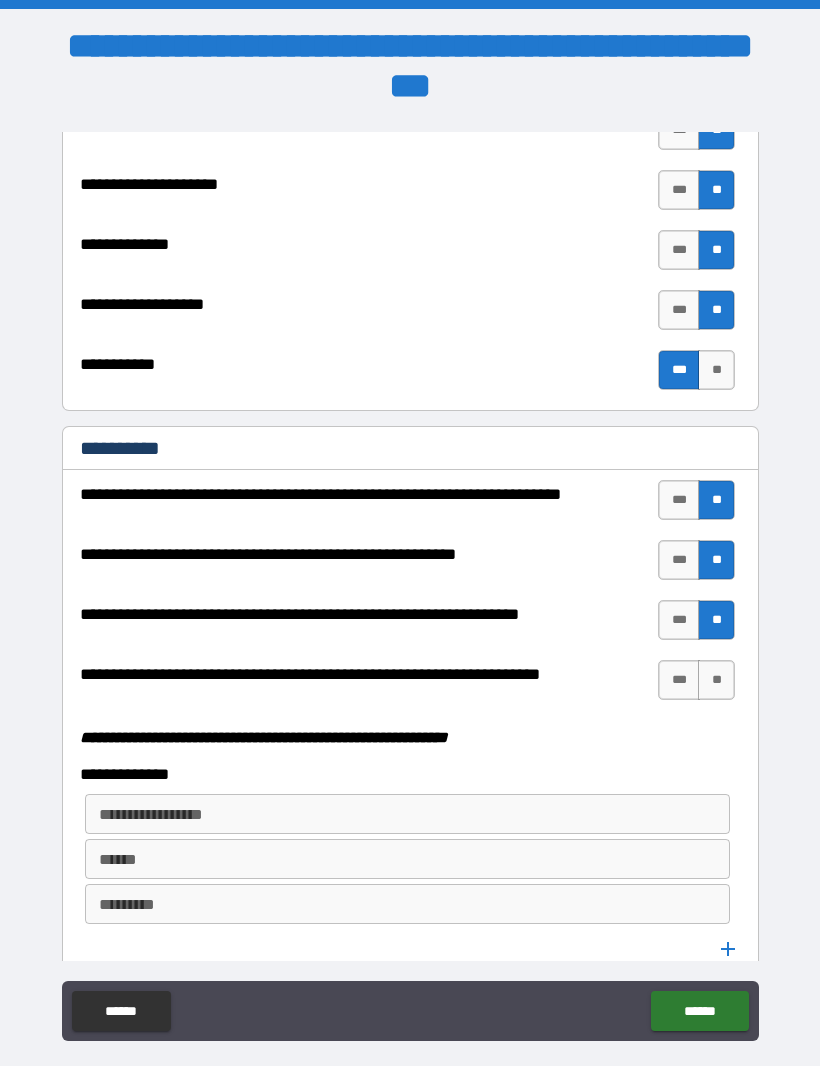 click on "**" at bounding box center (716, 681) 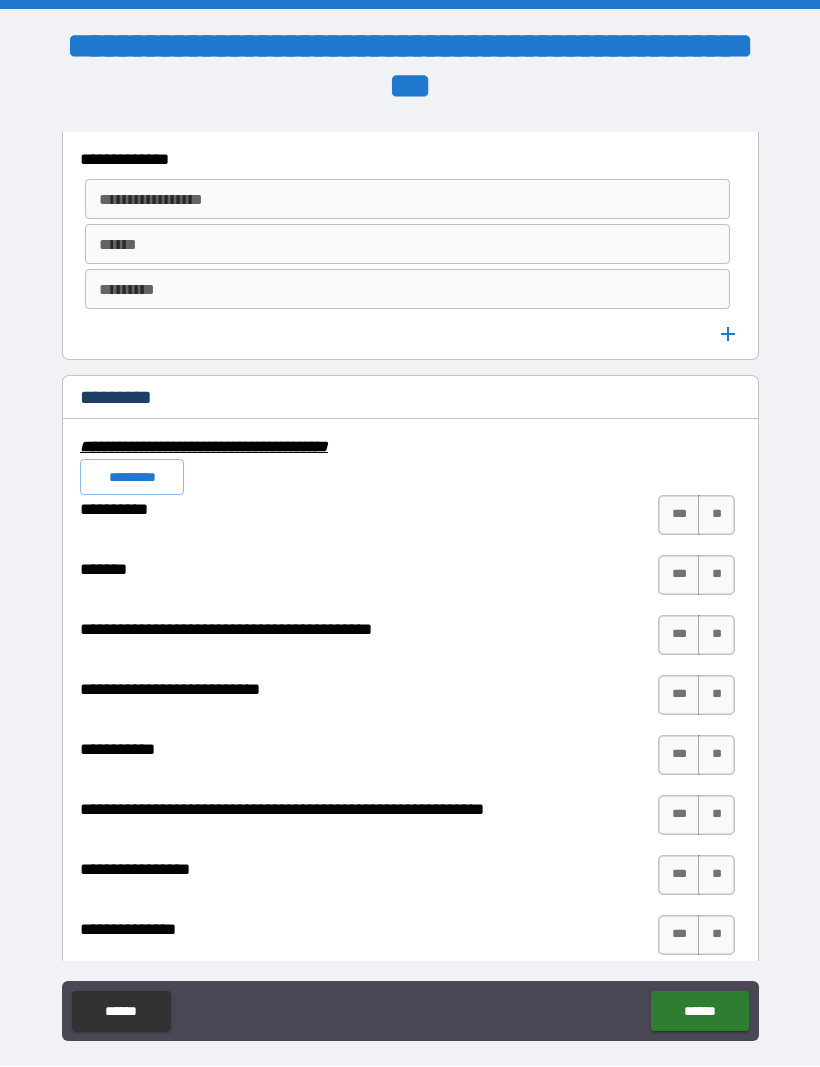 scroll, scrollTop: 5479, scrollLeft: 0, axis: vertical 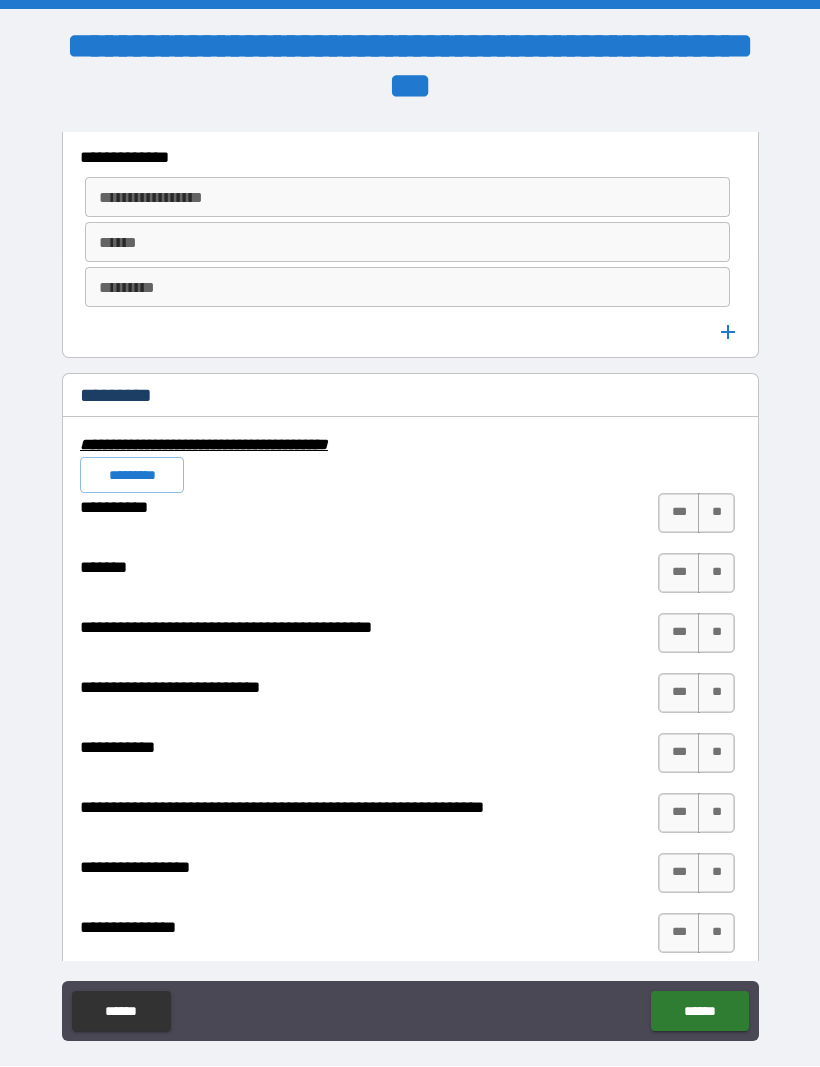 click on "***" at bounding box center (679, 514) 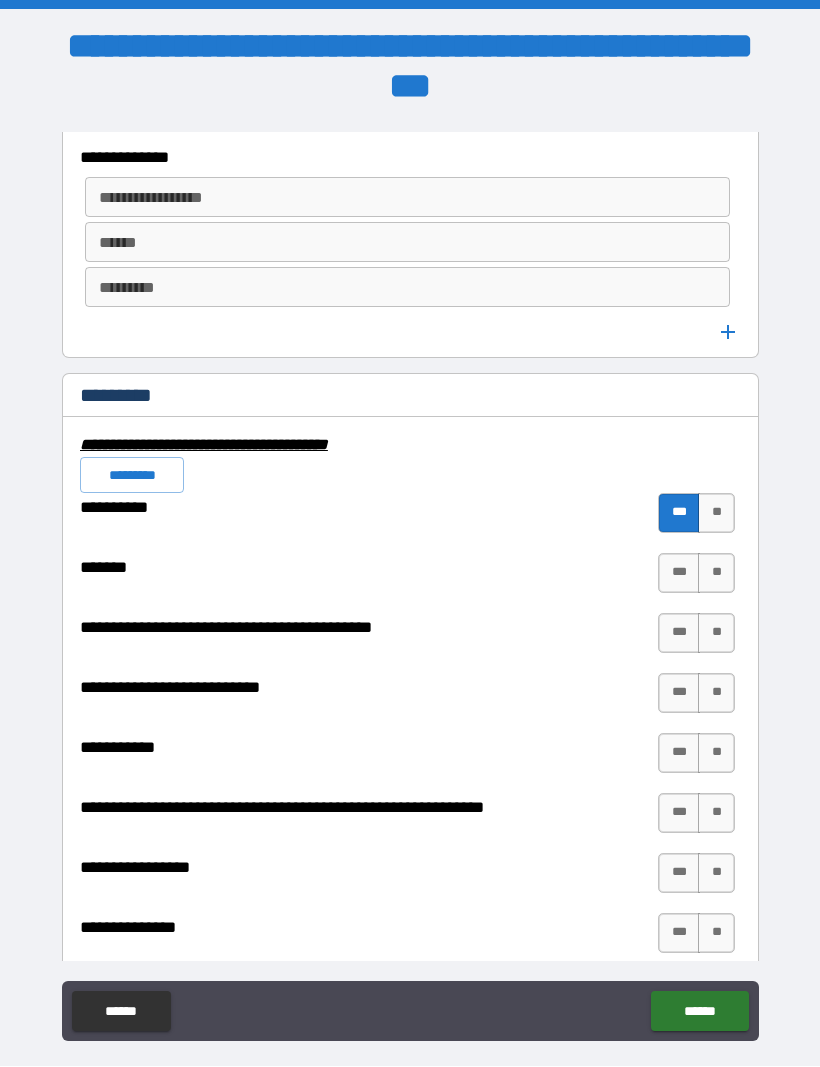click on "***" at bounding box center (679, 514) 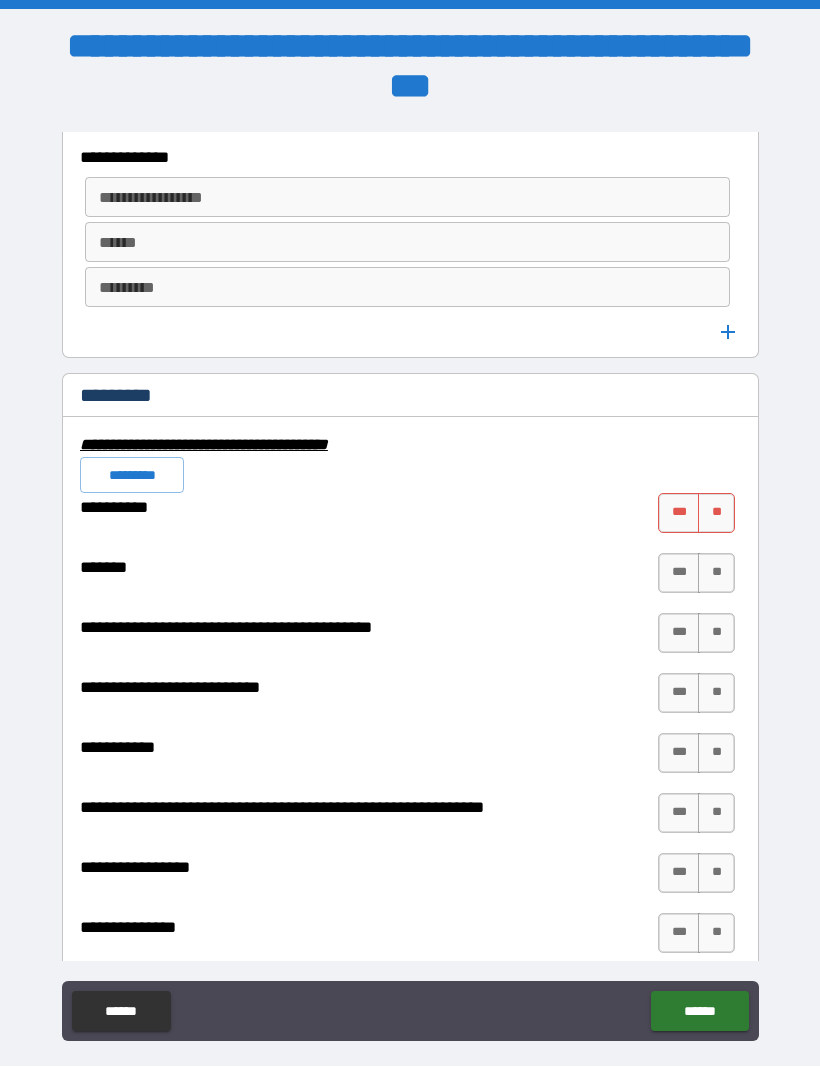 click on "**" at bounding box center [716, 514] 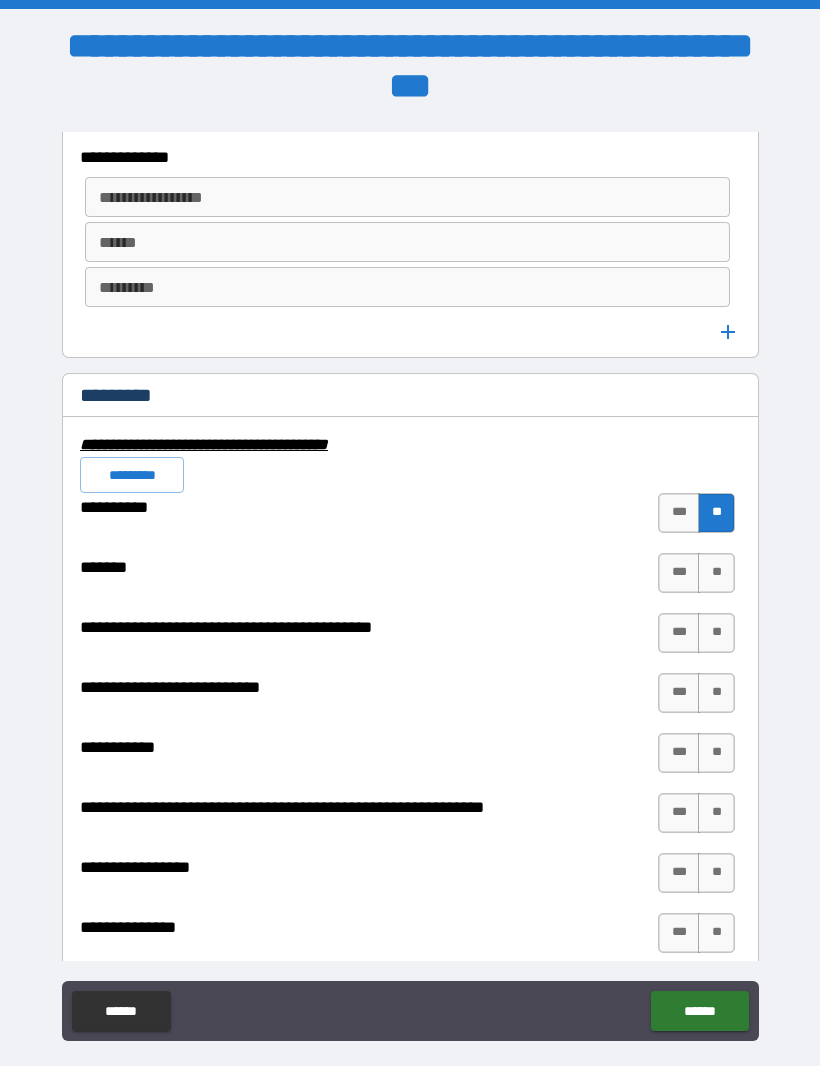 click on "**" at bounding box center [716, 574] 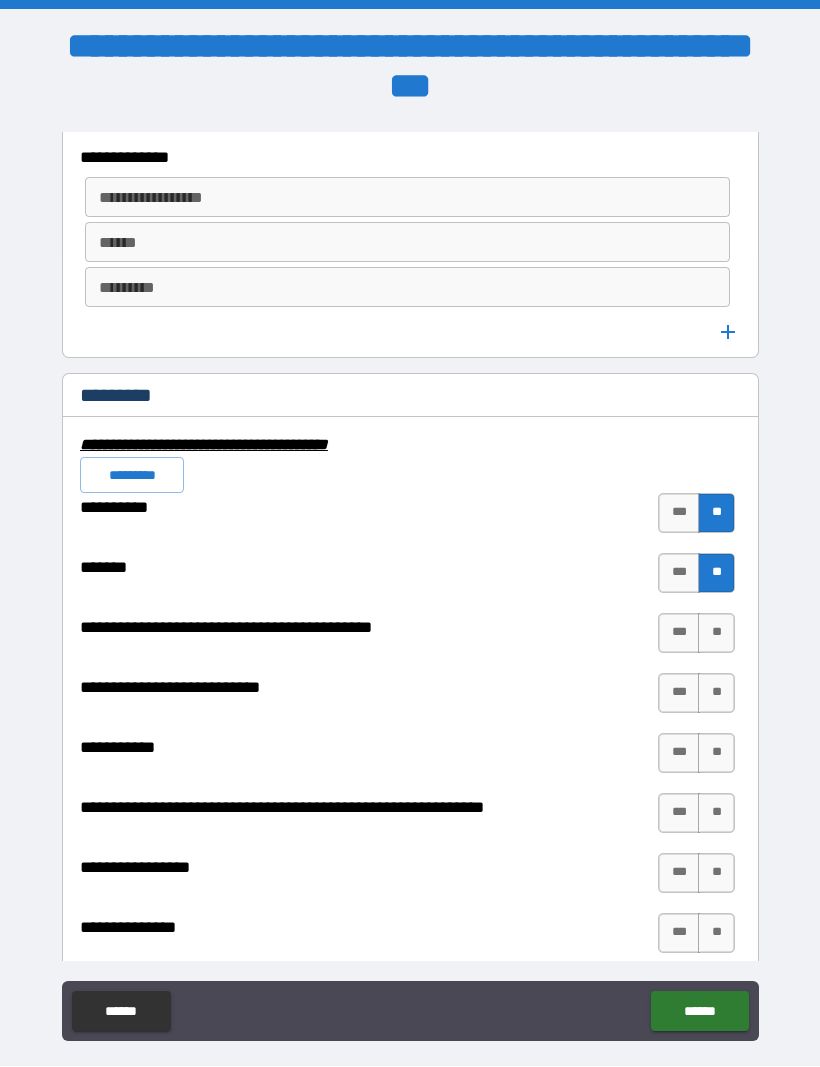 click on "**" at bounding box center [716, 634] 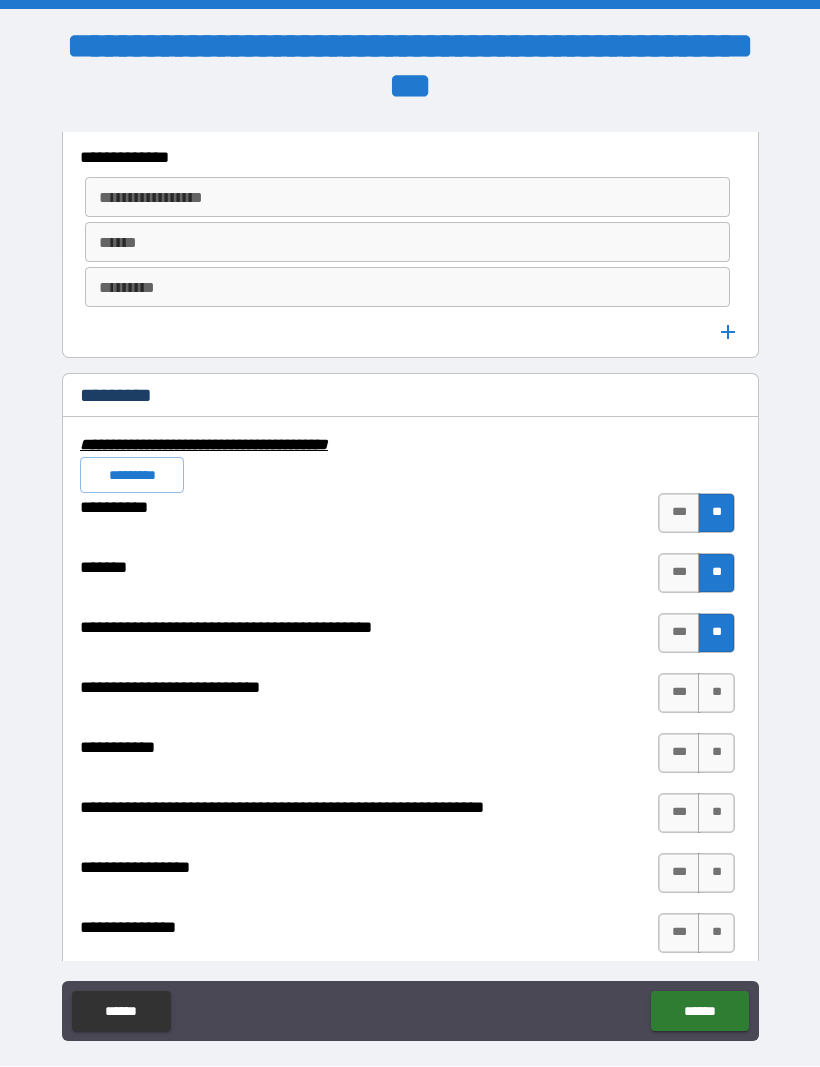 click on "***" at bounding box center (679, 694) 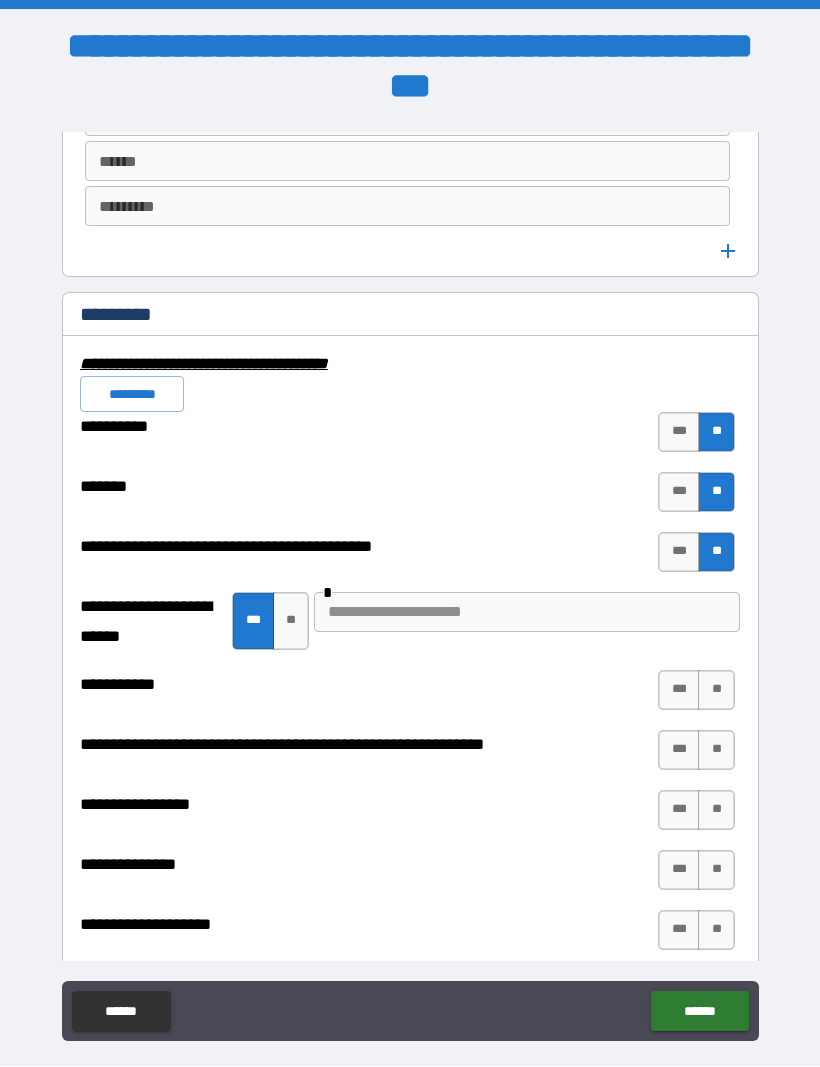 scroll, scrollTop: 5564, scrollLeft: 0, axis: vertical 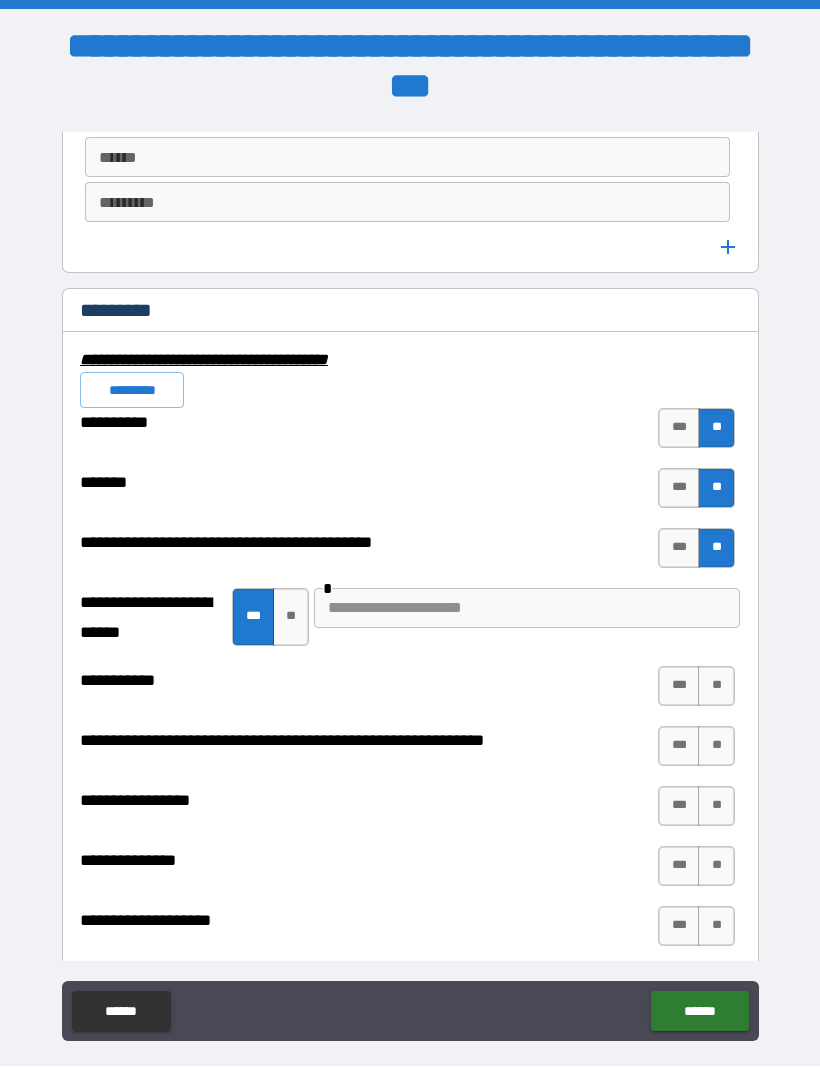 click at bounding box center [527, 609] 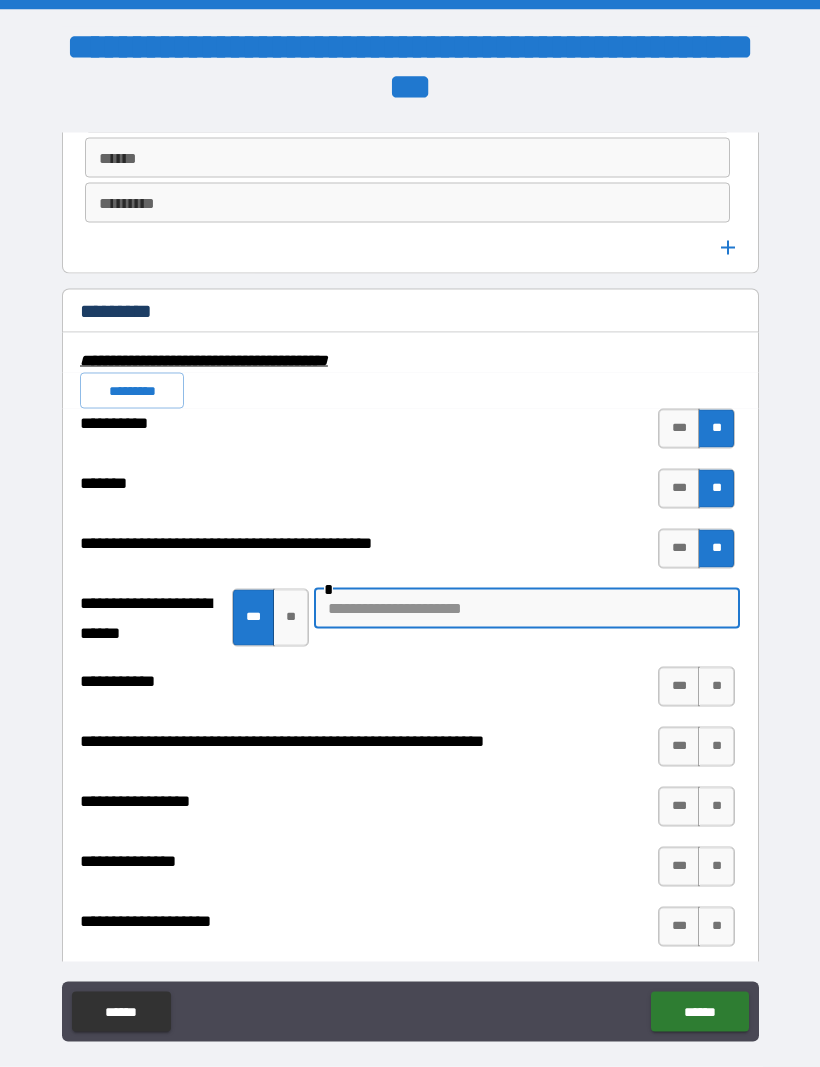 click on "**" at bounding box center [291, 618] 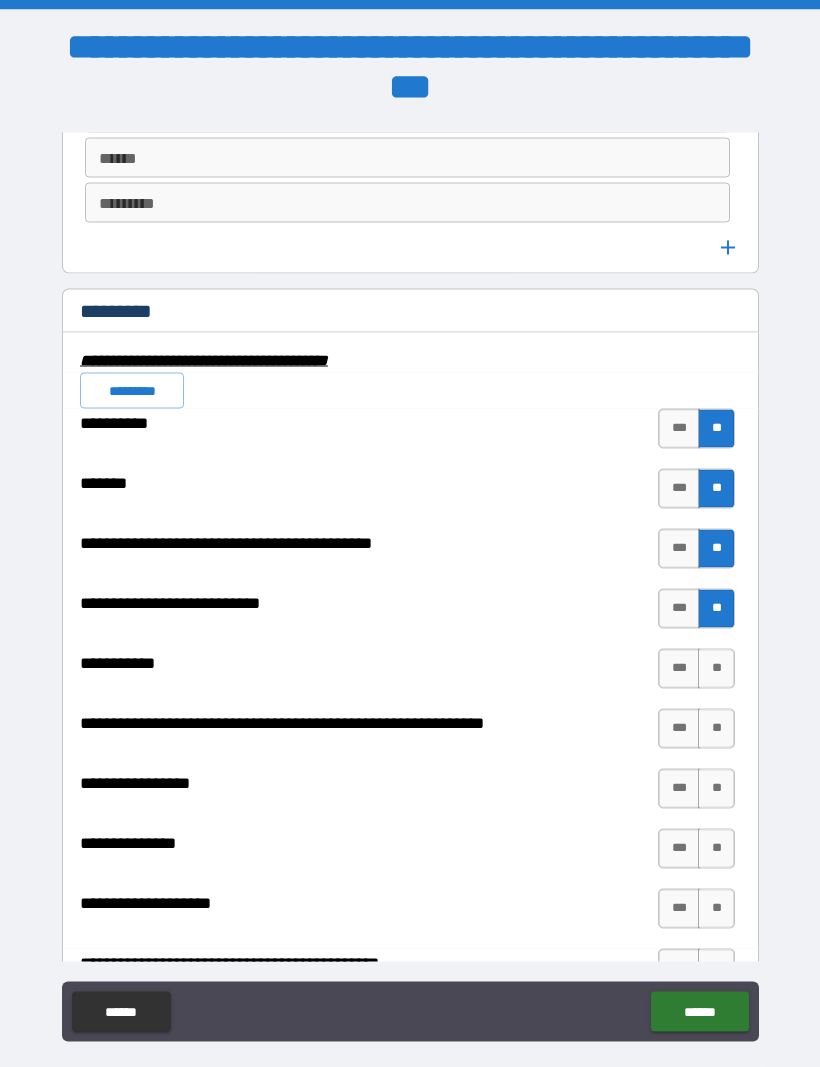 scroll, scrollTop: 0, scrollLeft: 0, axis: both 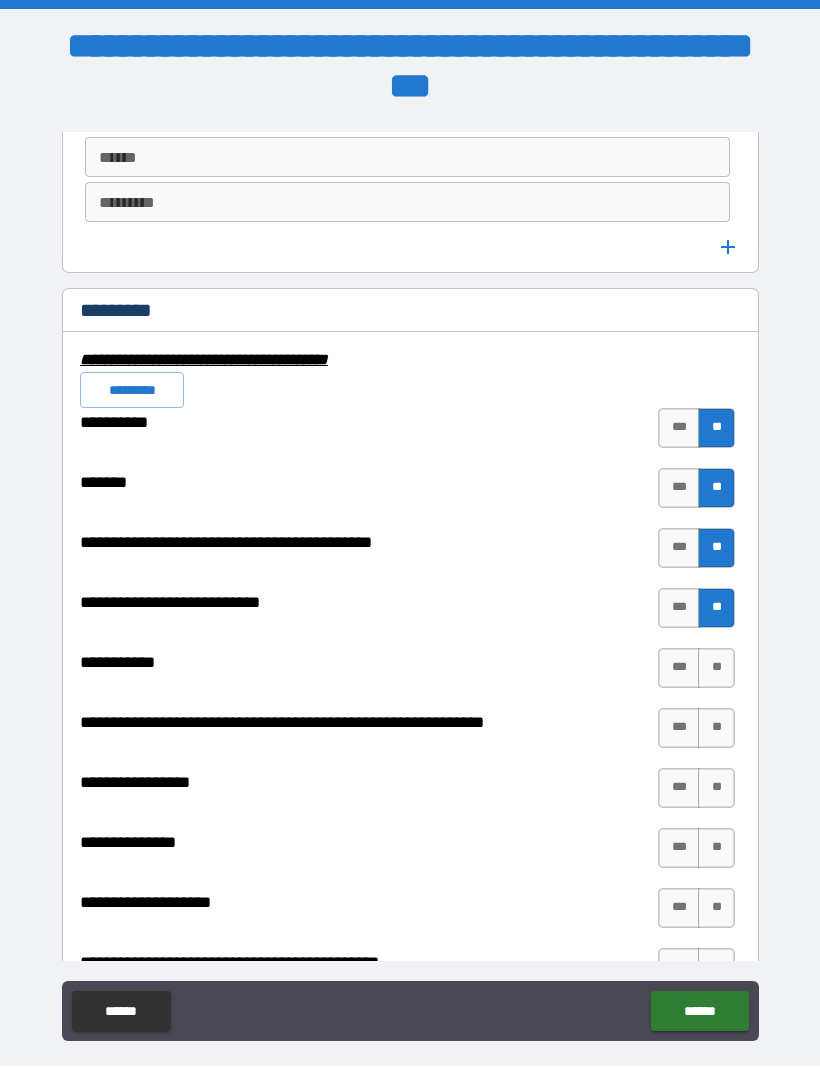 click on "**" at bounding box center (716, 669) 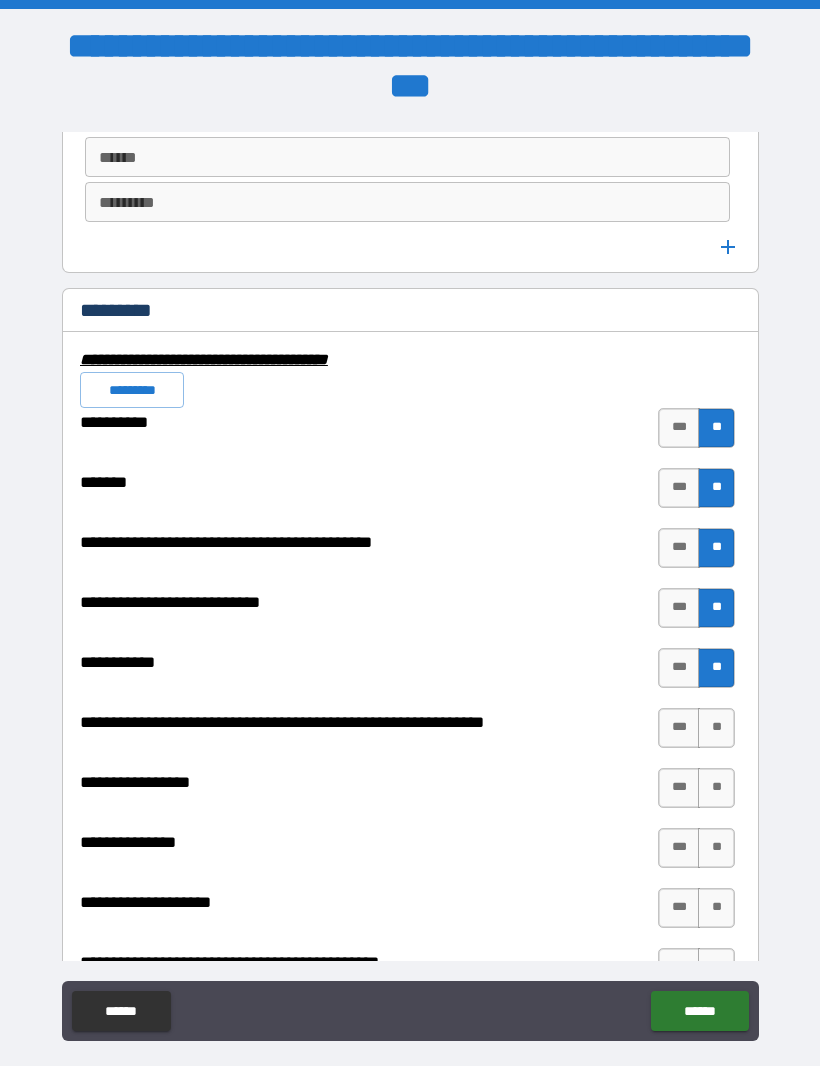 click on "**" at bounding box center [716, 729] 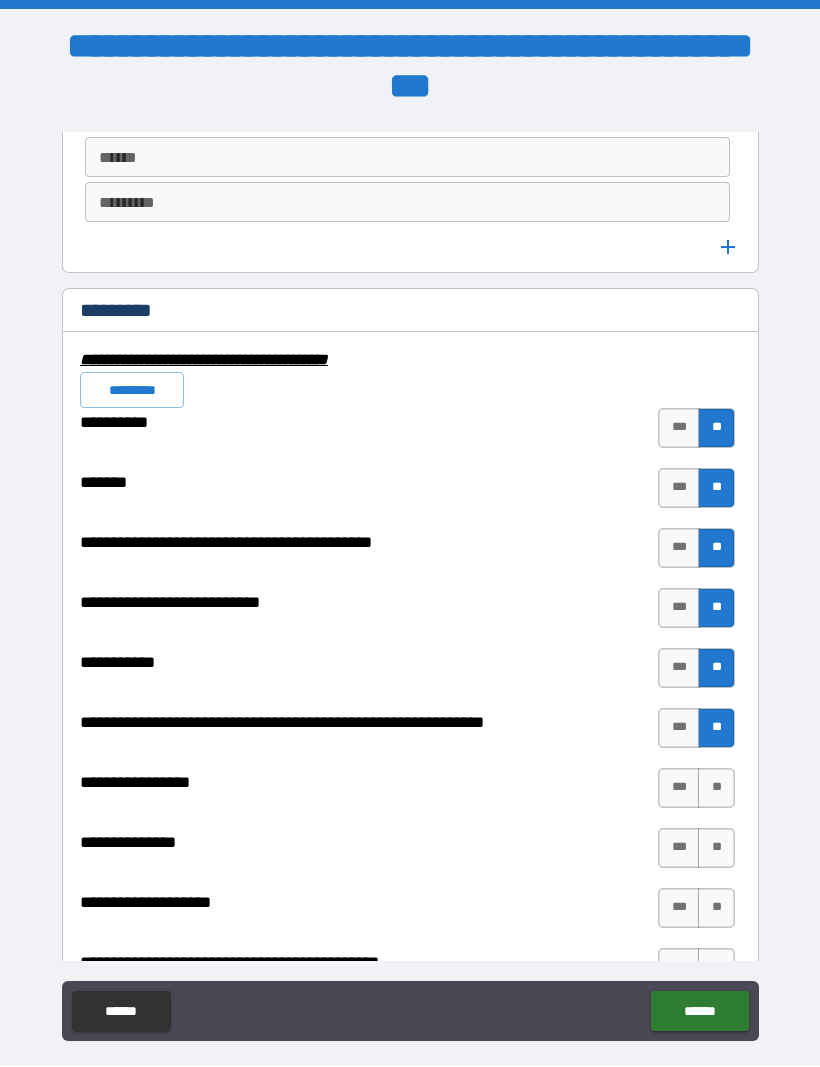 click on "**" at bounding box center [716, 789] 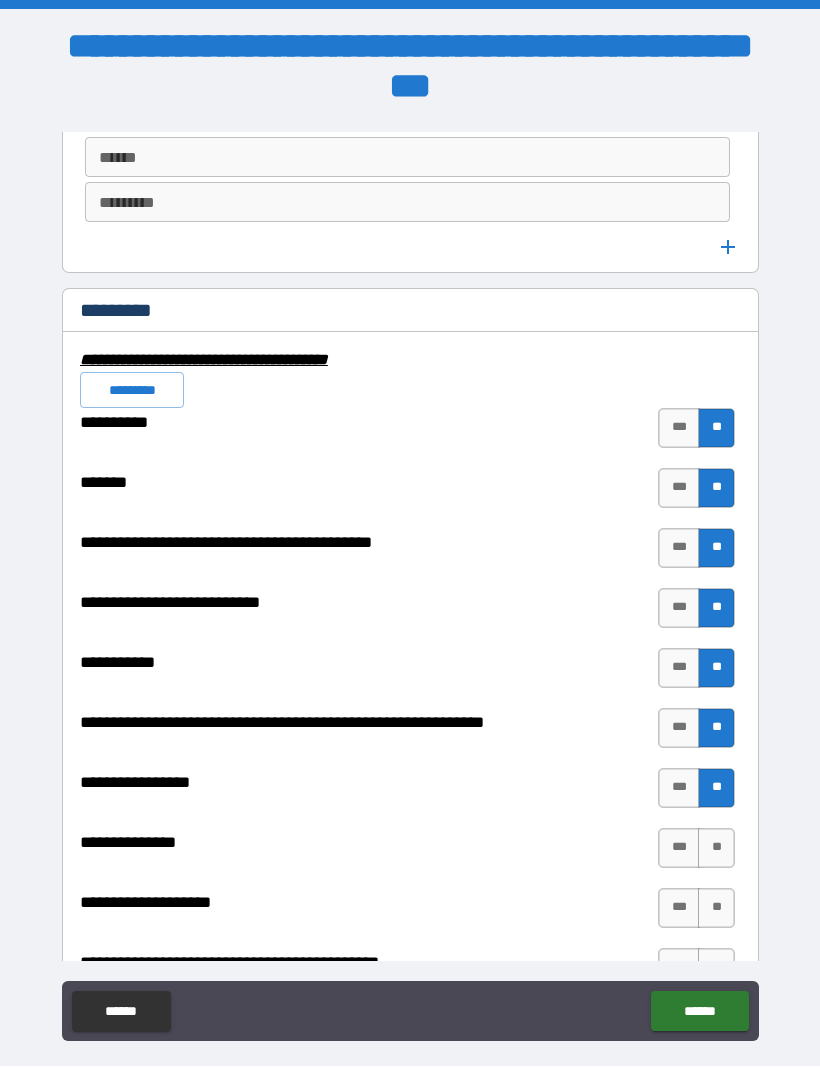 click on "**" at bounding box center [716, 849] 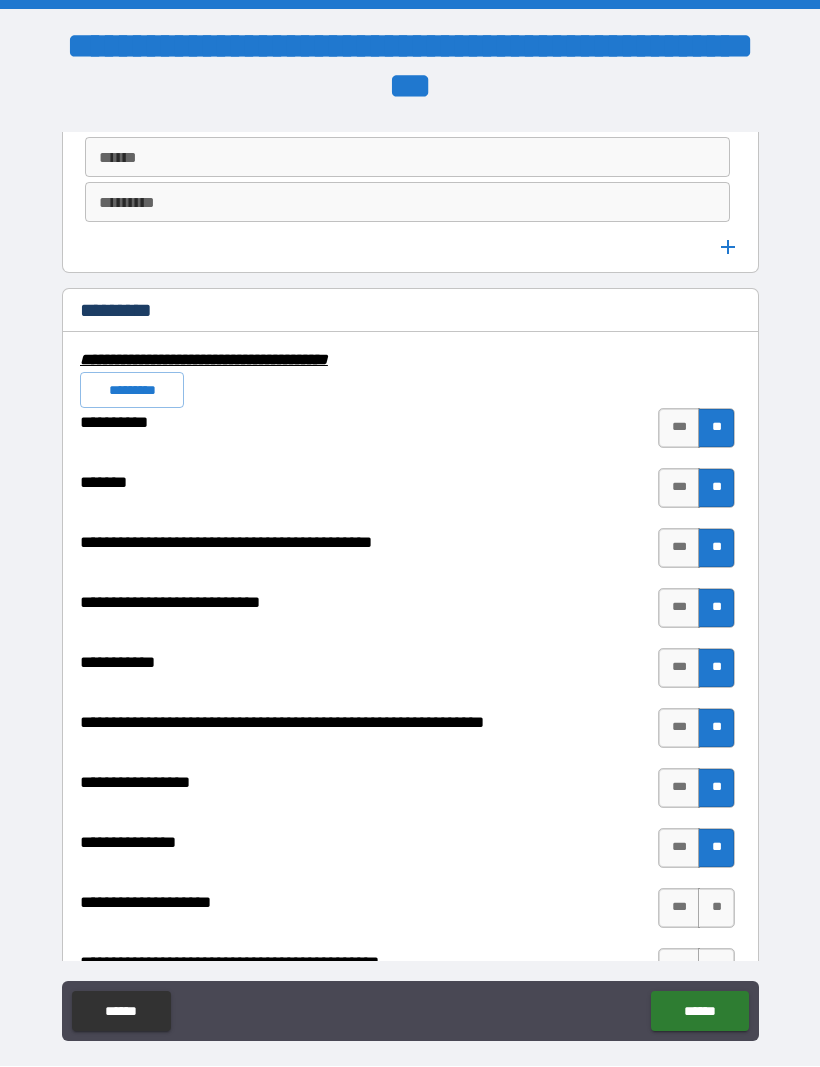 click on "**" at bounding box center (716, 909) 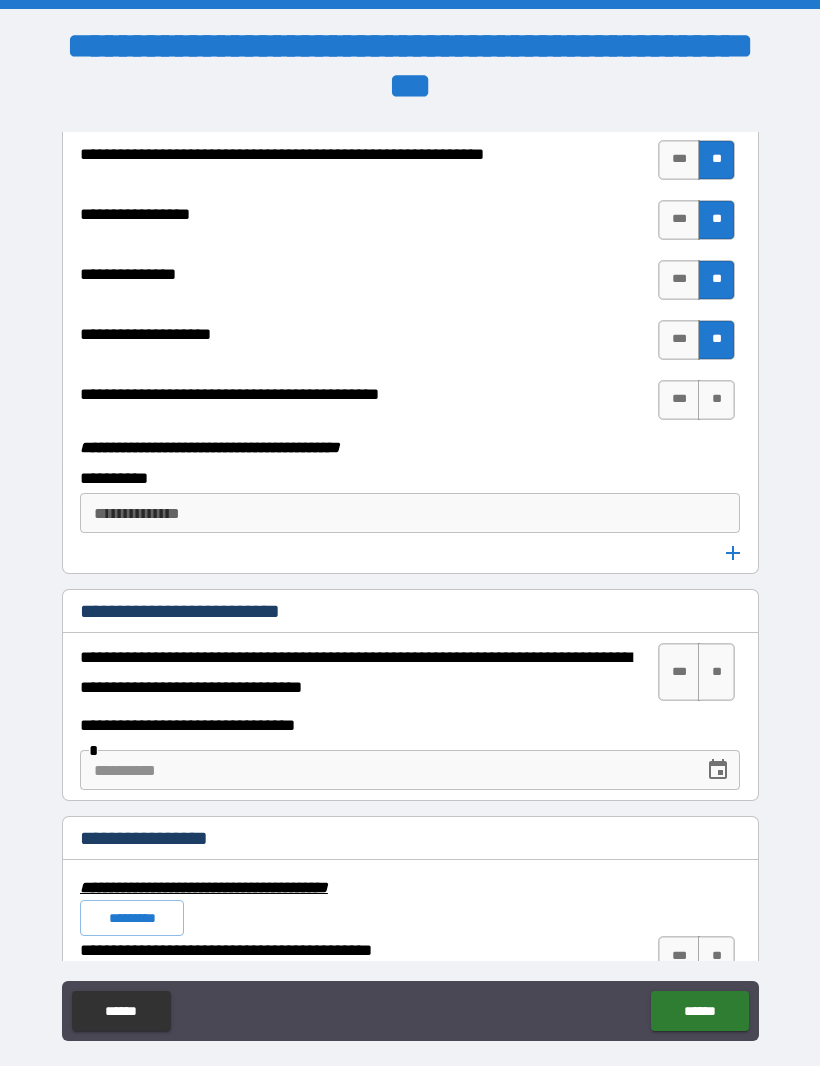 scroll, scrollTop: 6133, scrollLeft: 0, axis: vertical 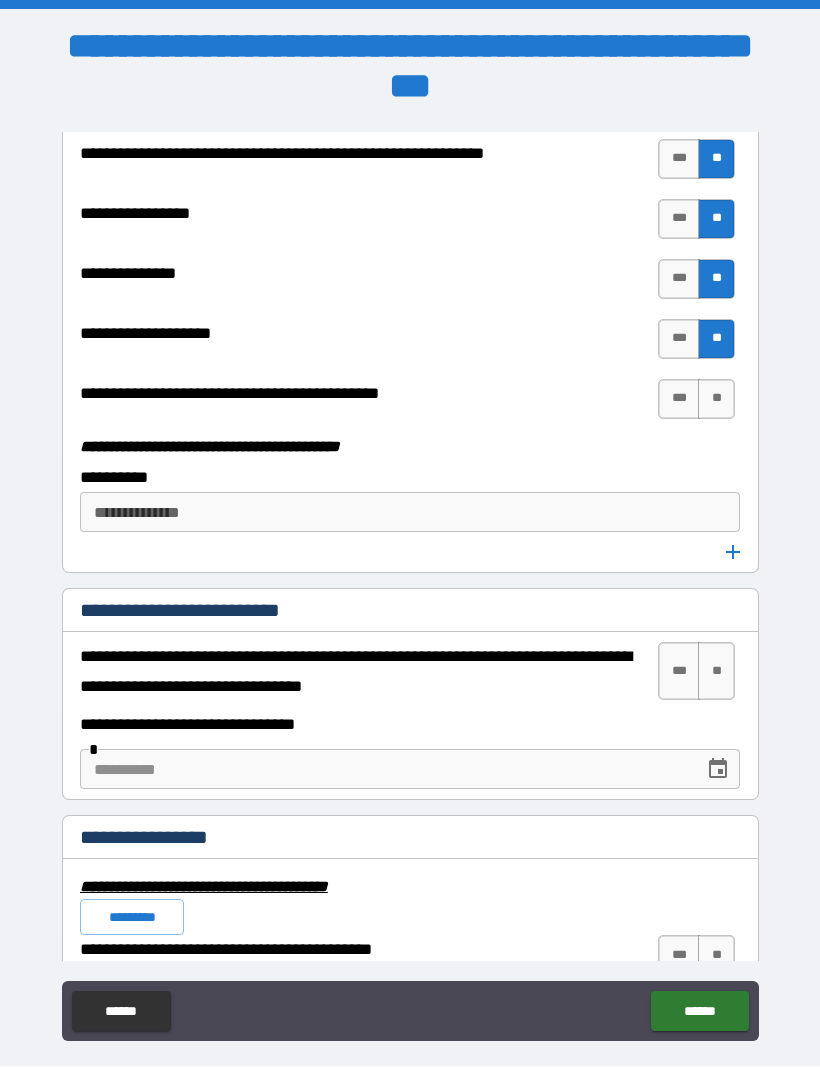 click on "**" at bounding box center [716, 400] 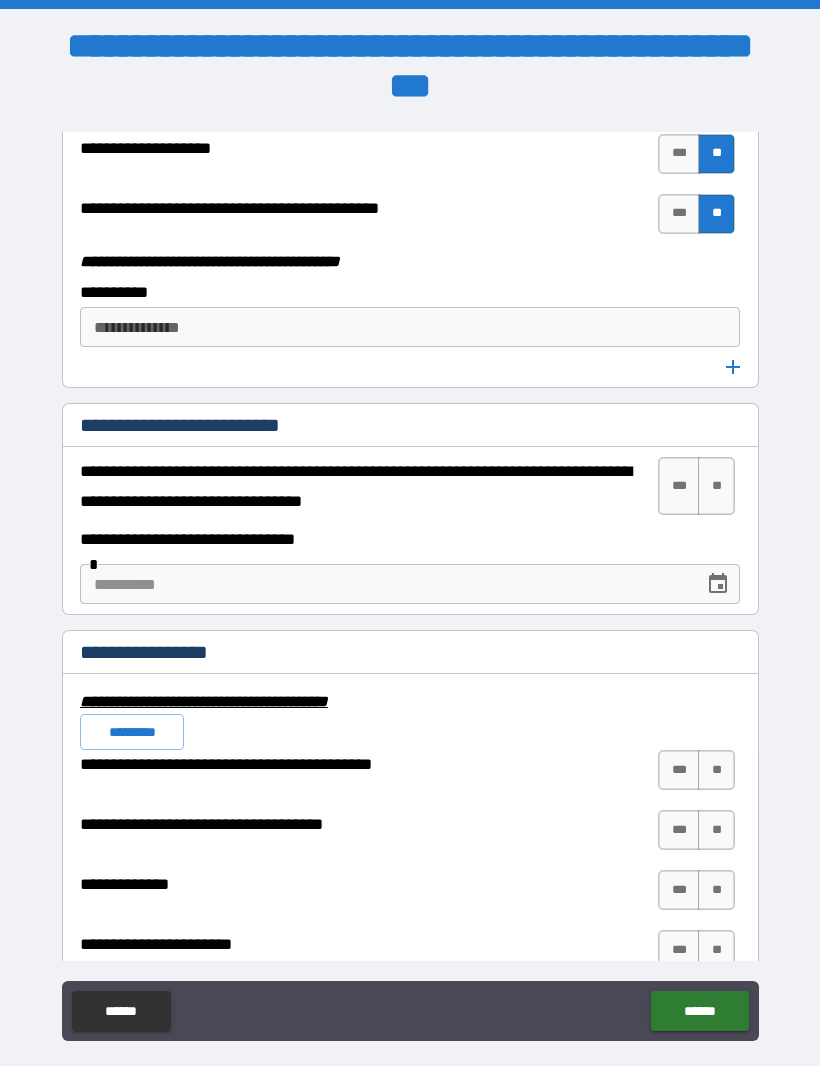 scroll, scrollTop: 6321, scrollLeft: 0, axis: vertical 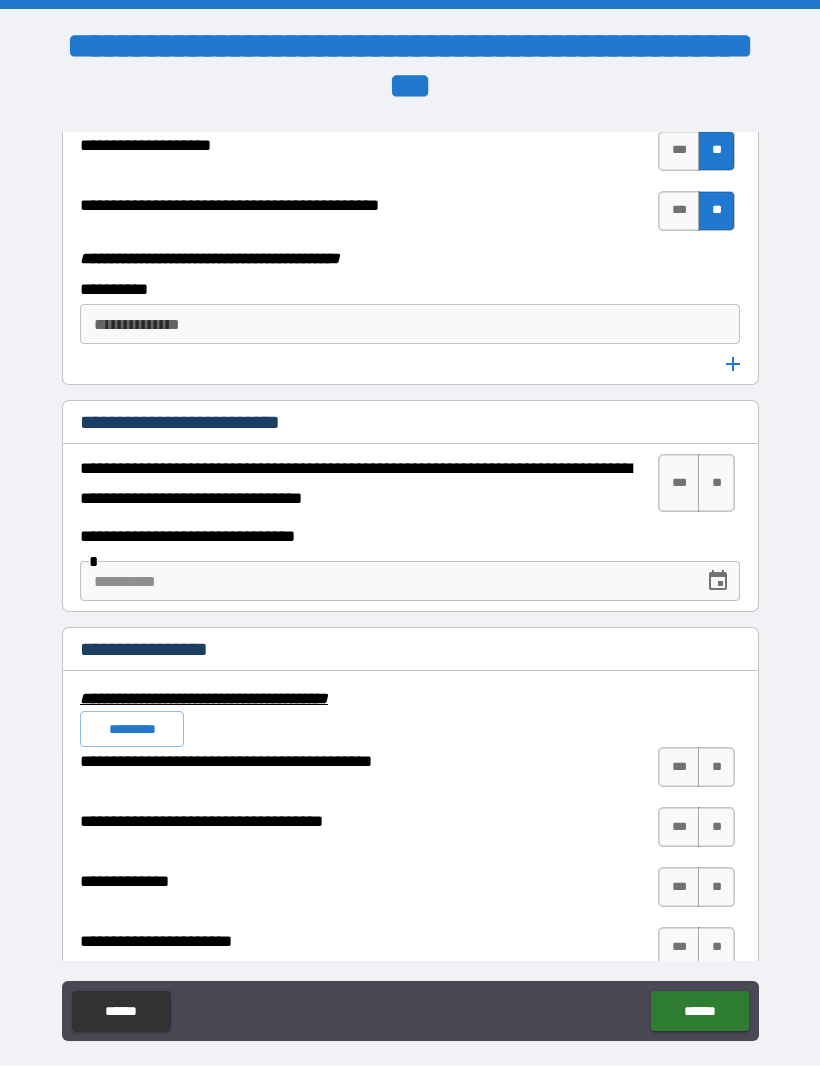 click on "**" at bounding box center [716, 484] 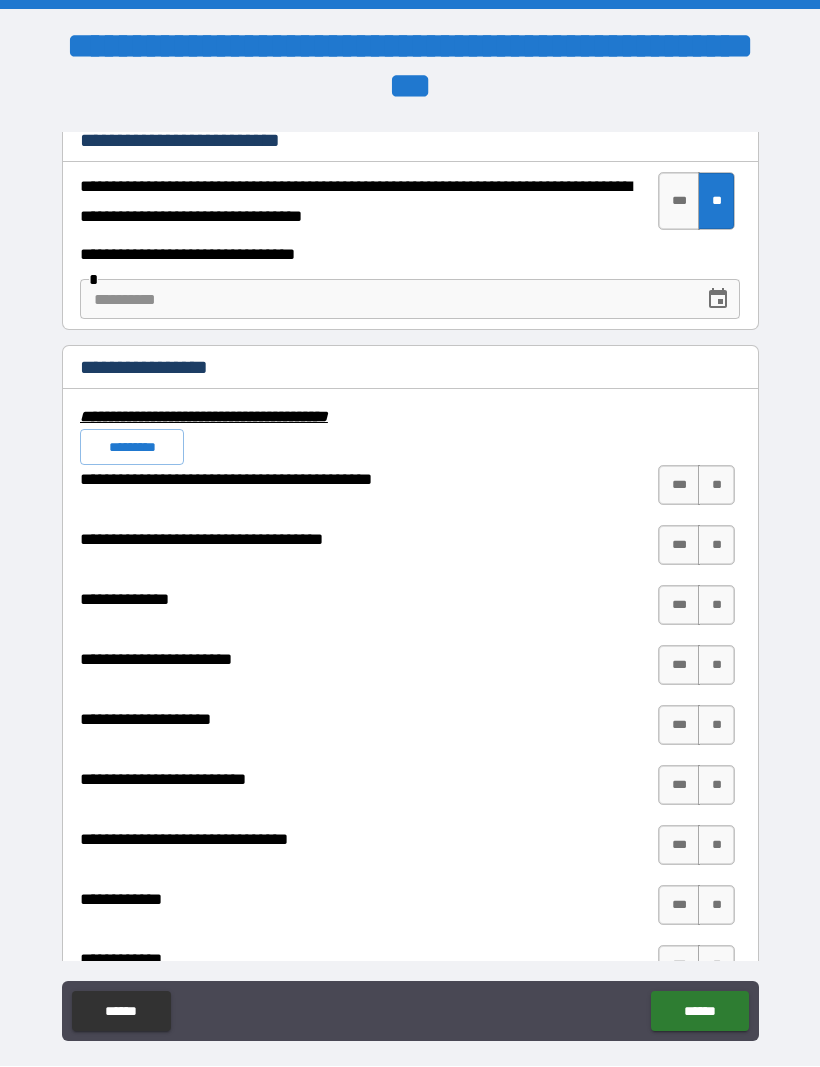 scroll, scrollTop: 6604, scrollLeft: 0, axis: vertical 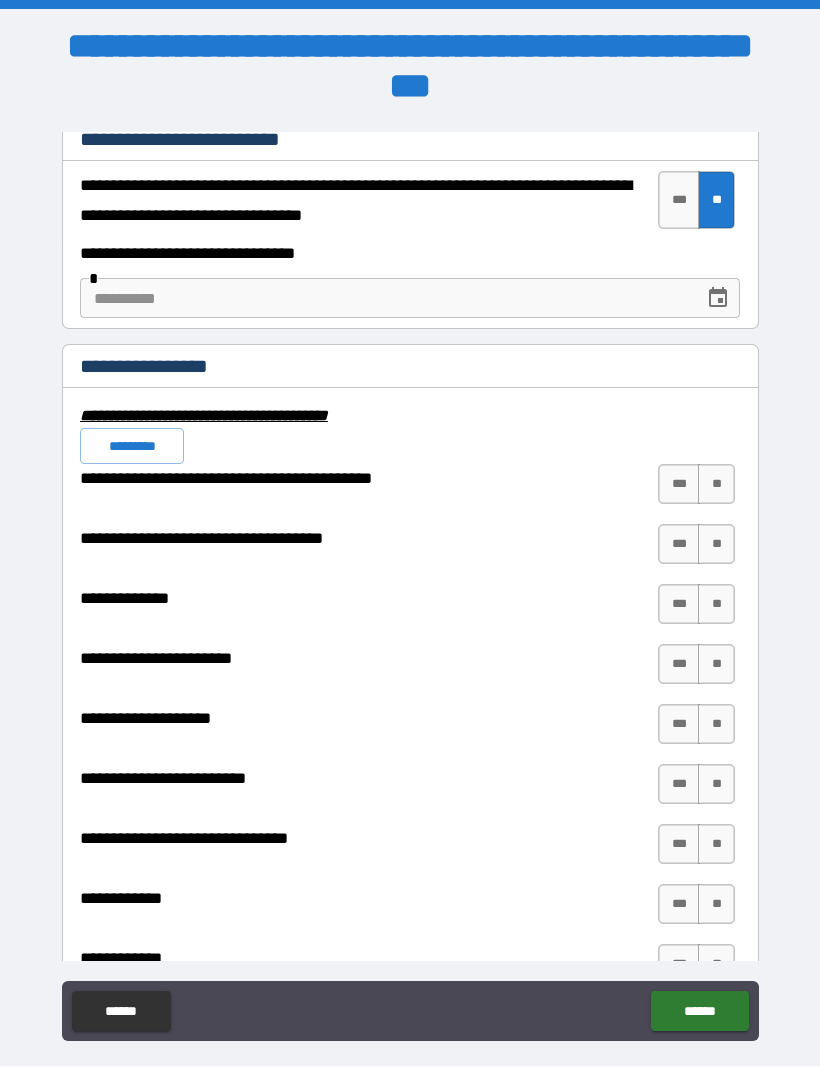 click on "**" at bounding box center (716, 485) 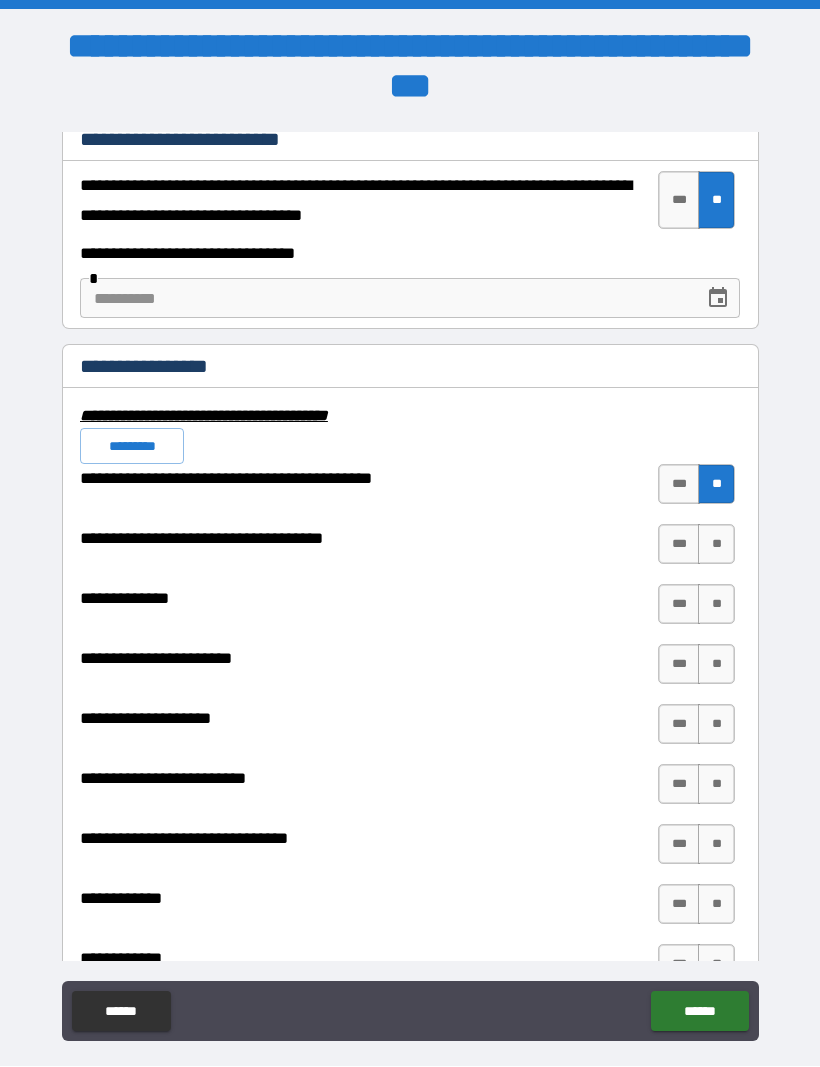 click on "**" at bounding box center (716, 545) 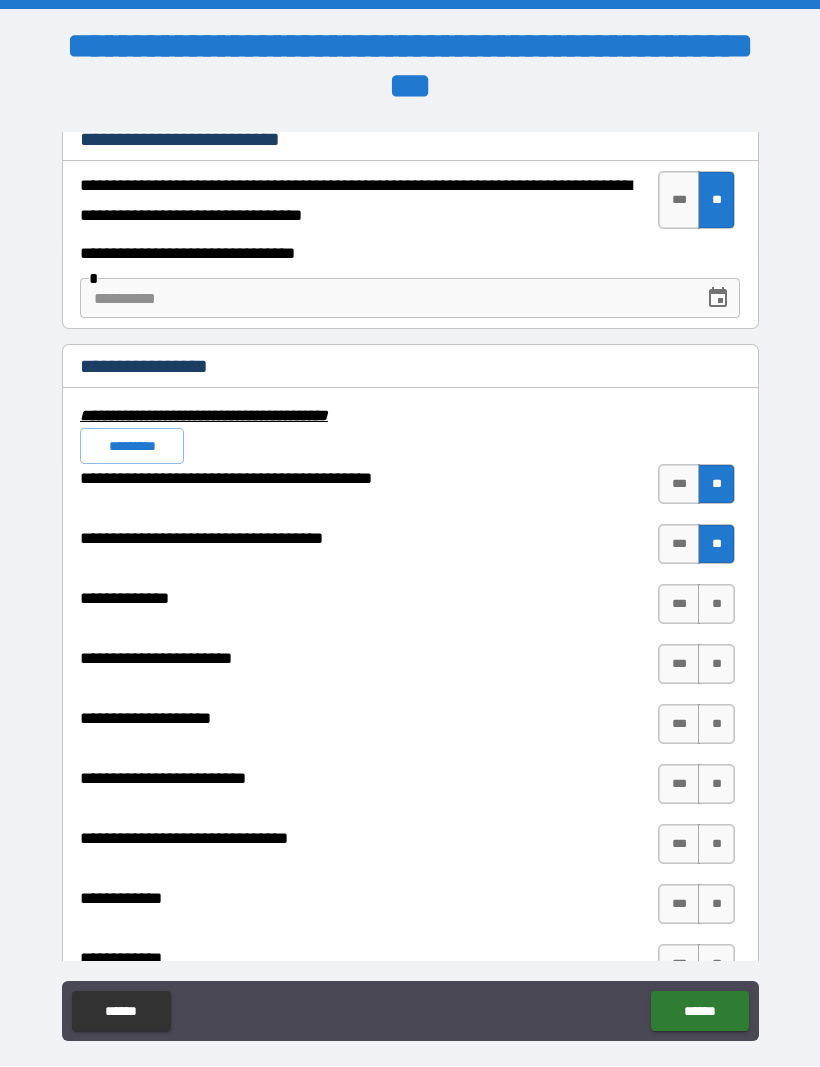 click on "**" at bounding box center (716, 605) 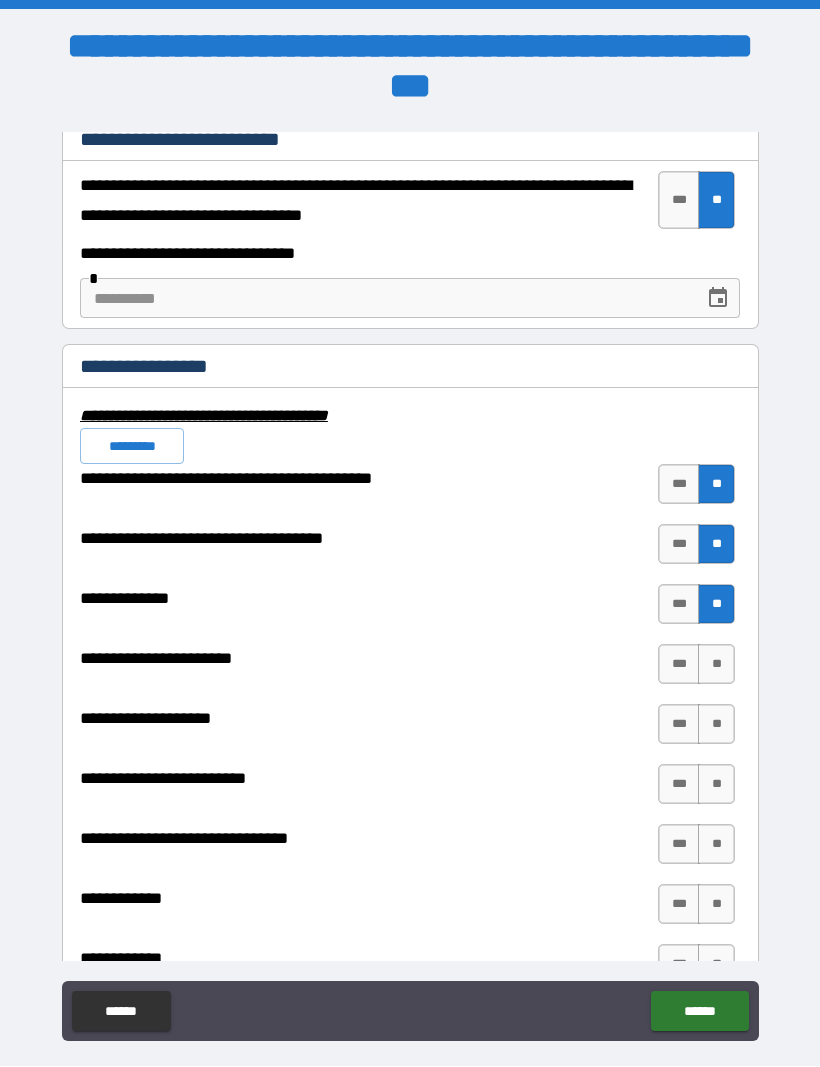 click on "**" at bounding box center (716, 665) 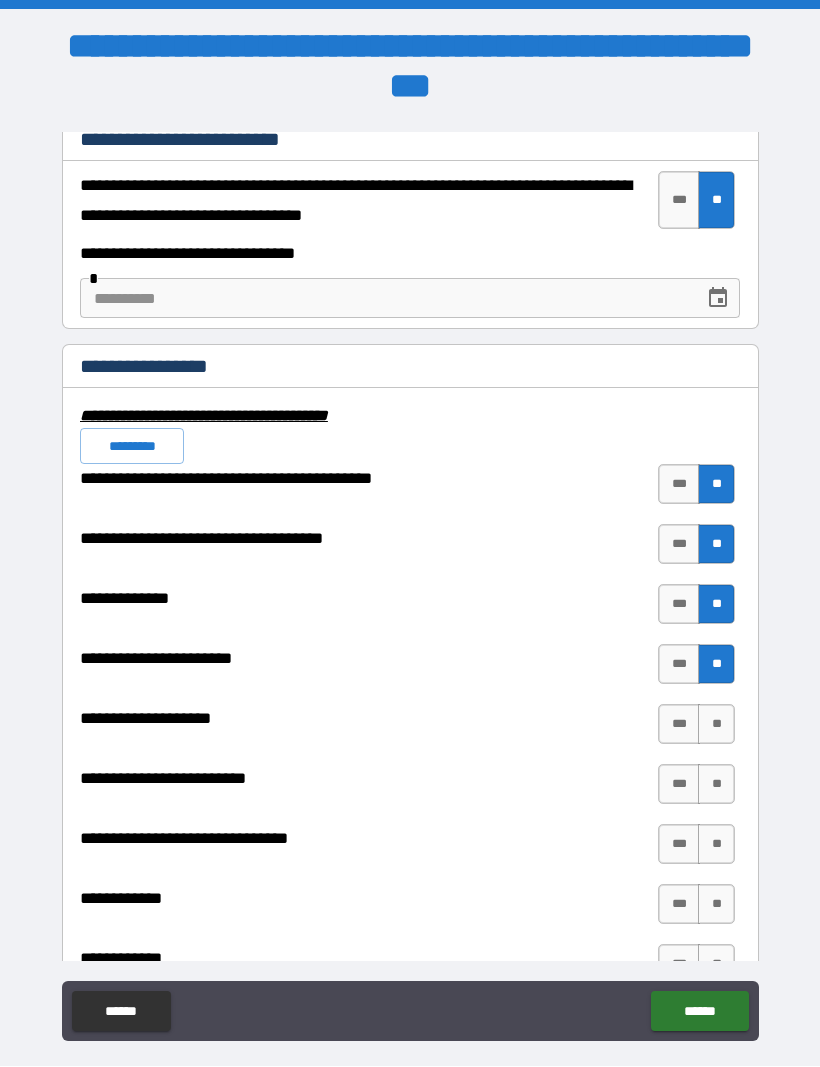 click on "**" at bounding box center [716, 725] 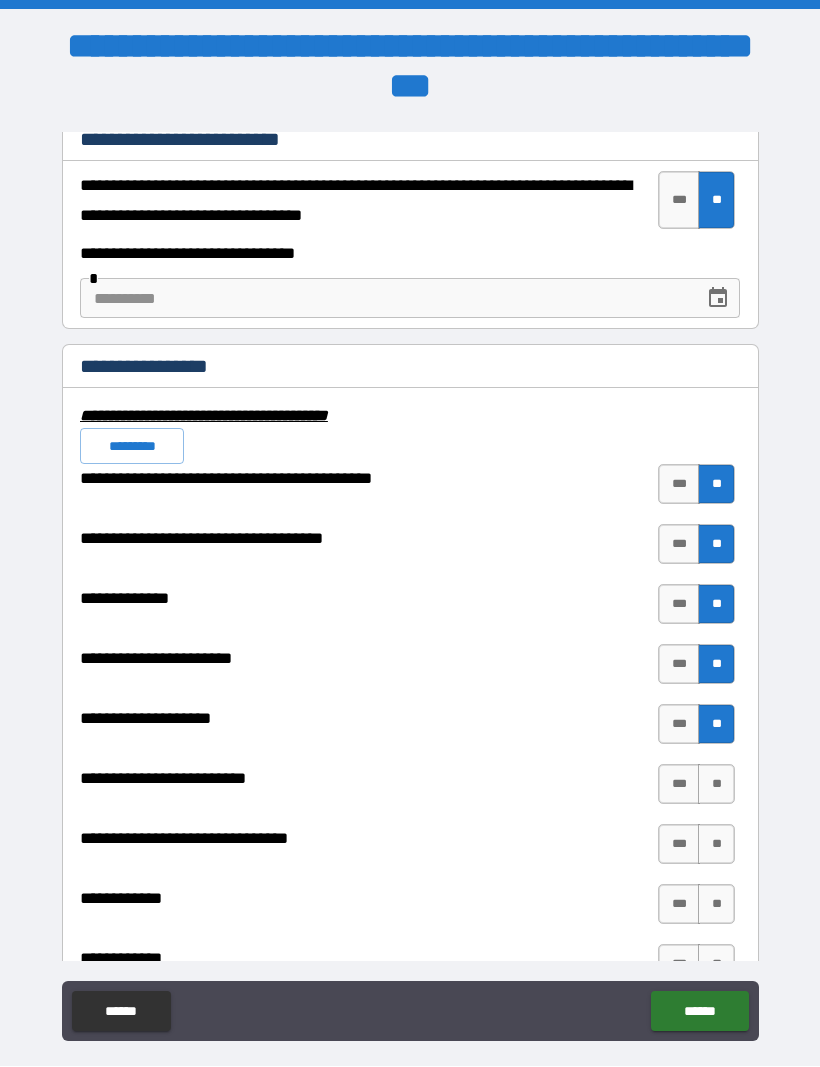 click on "**********" at bounding box center (410, 730) 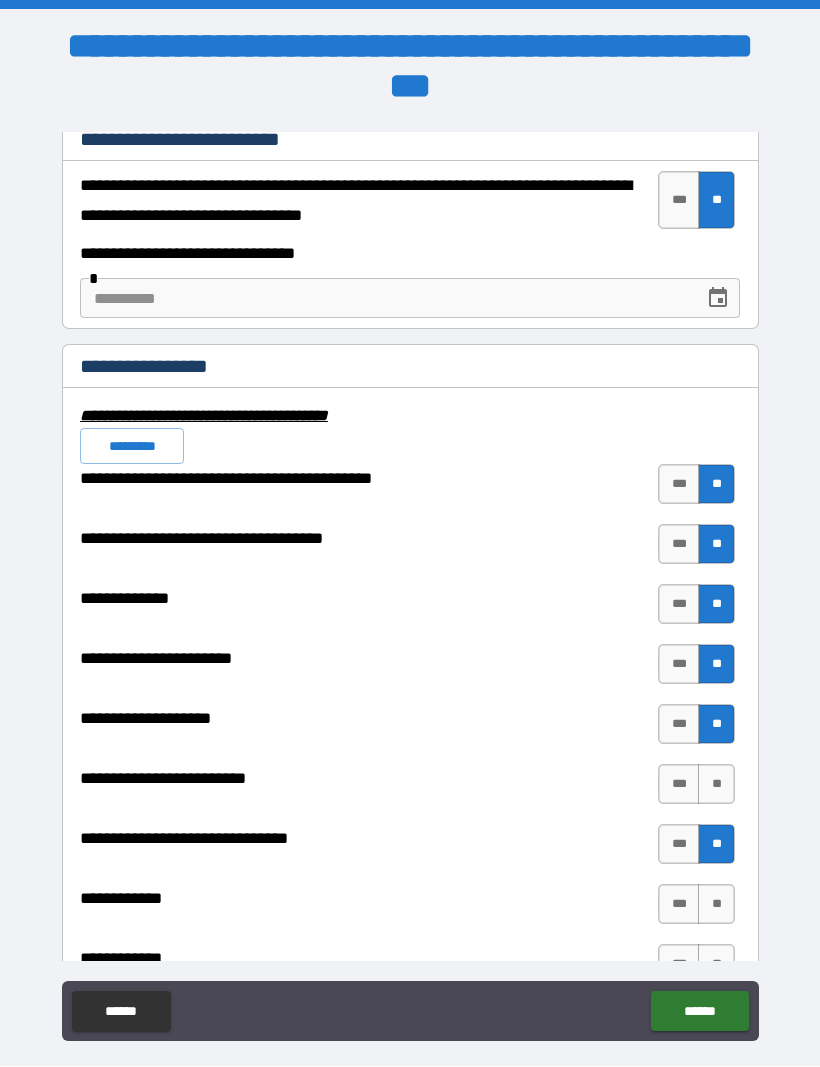 click on "**********" at bounding box center (410, 885) 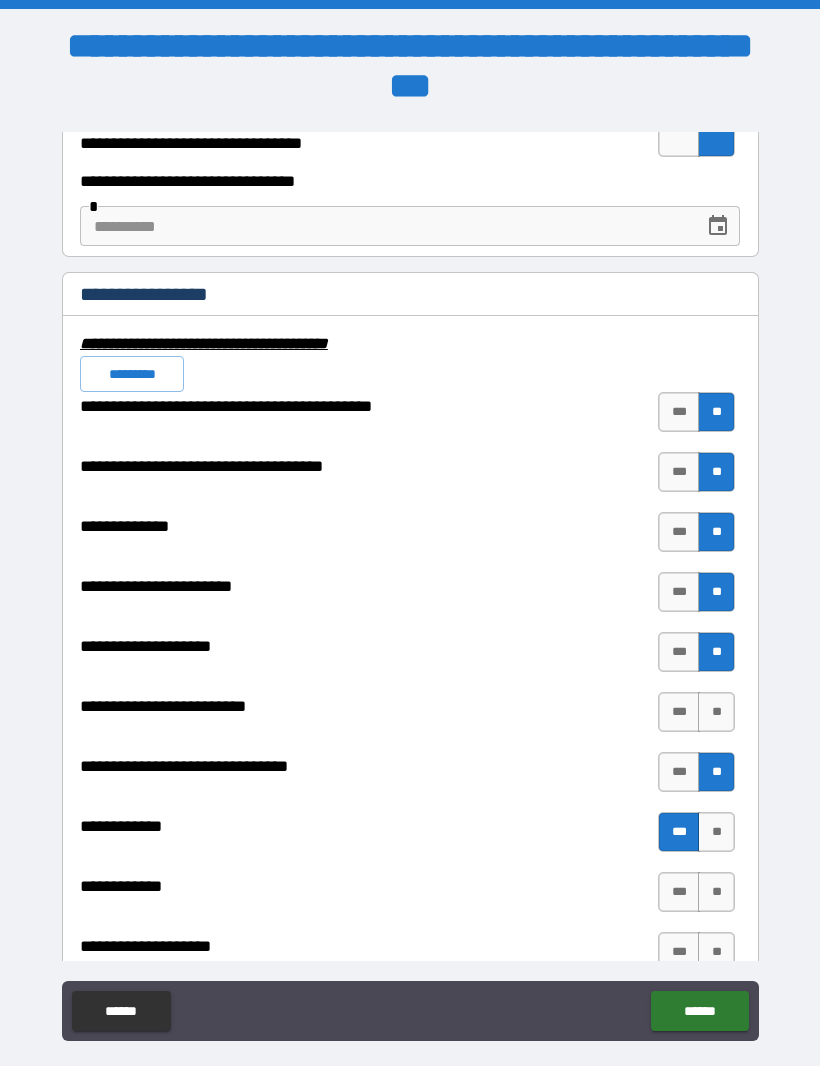 scroll, scrollTop: 6804, scrollLeft: 0, axis: vertical 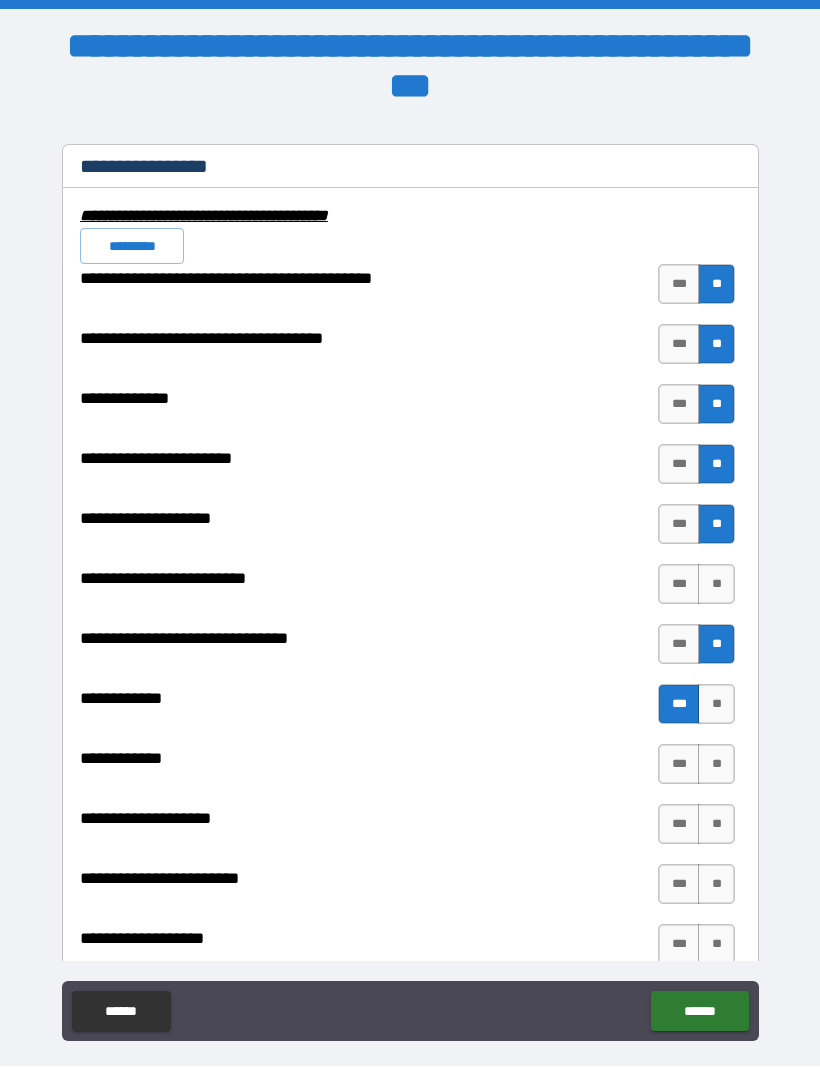 click on "**" at bounding box center [716, 705] 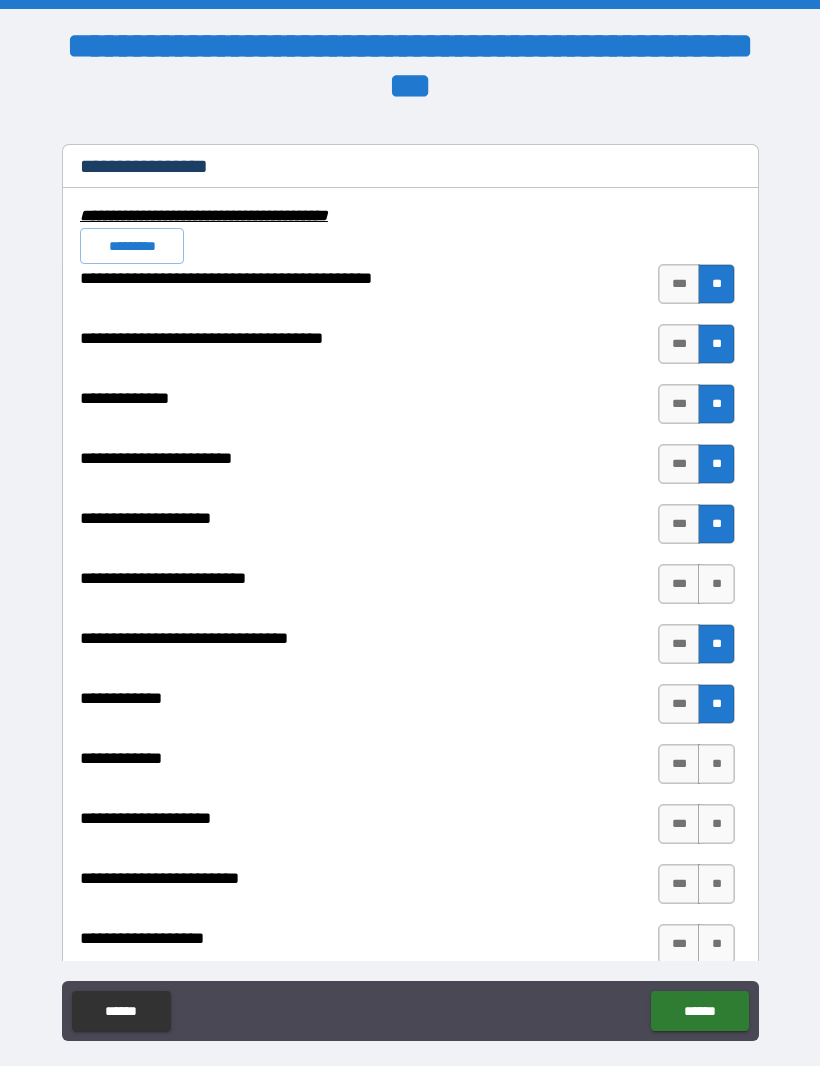 click on "**" at bounding box center [716, 585] 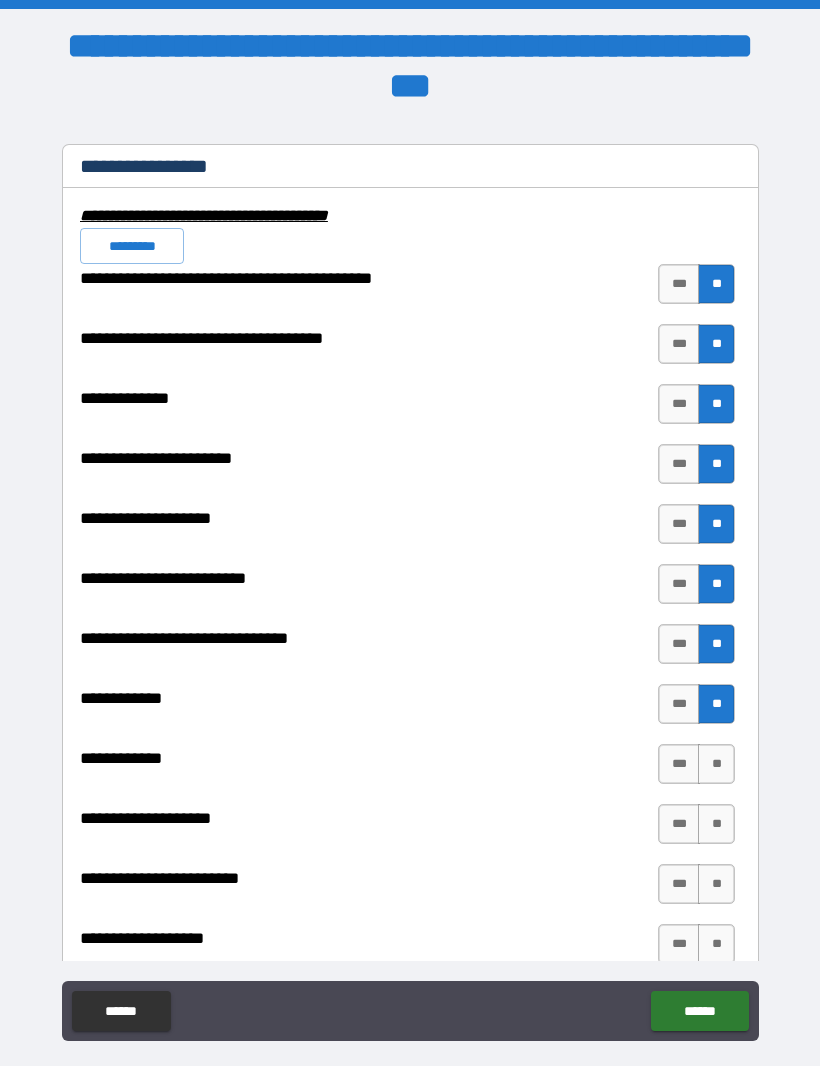 click on "**" at bounding box center [716, 765] 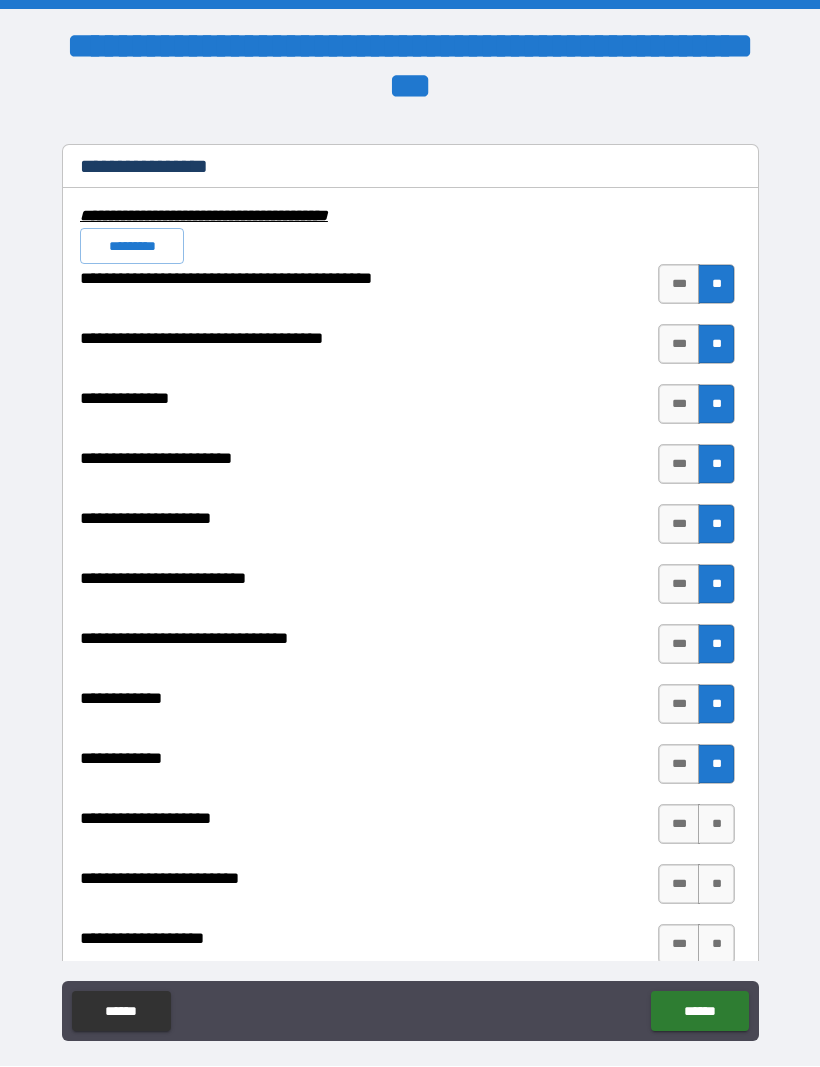 click on "**" at bounding box center (716, 825) 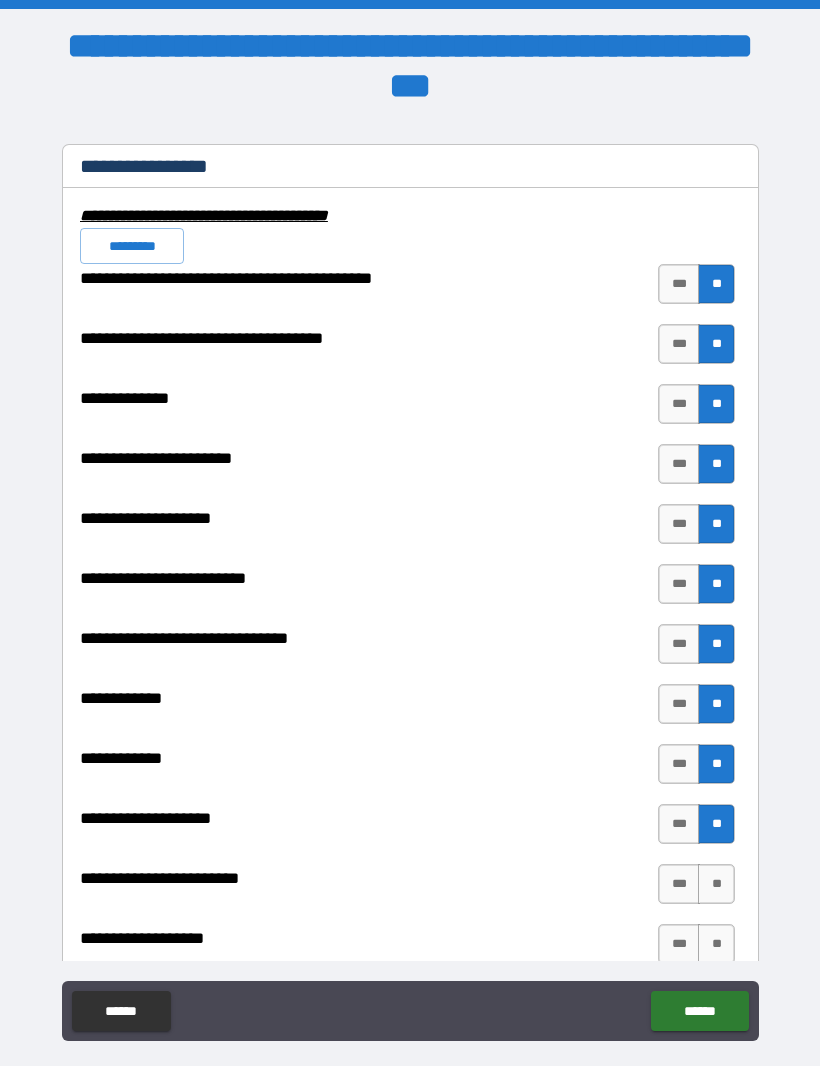 click on "**" at bounding box center (716, 885) 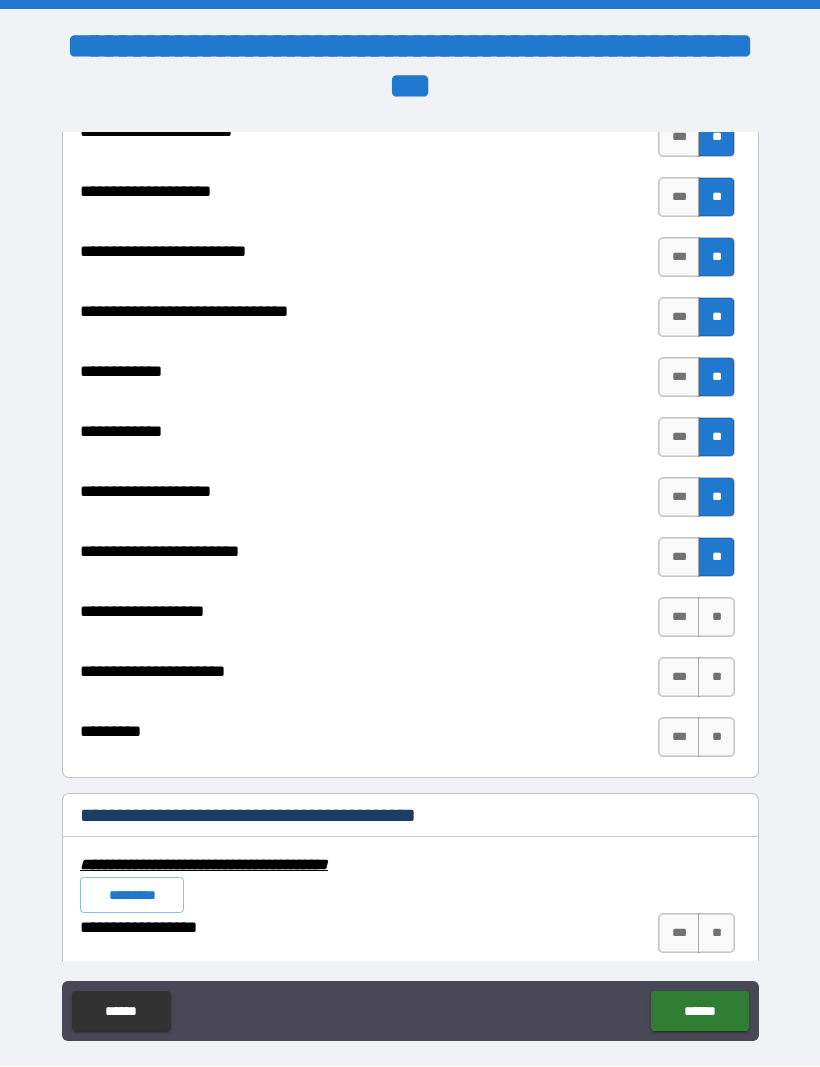scroll, scrollTop: 7135, scrollLeft: 0, axis: vertical 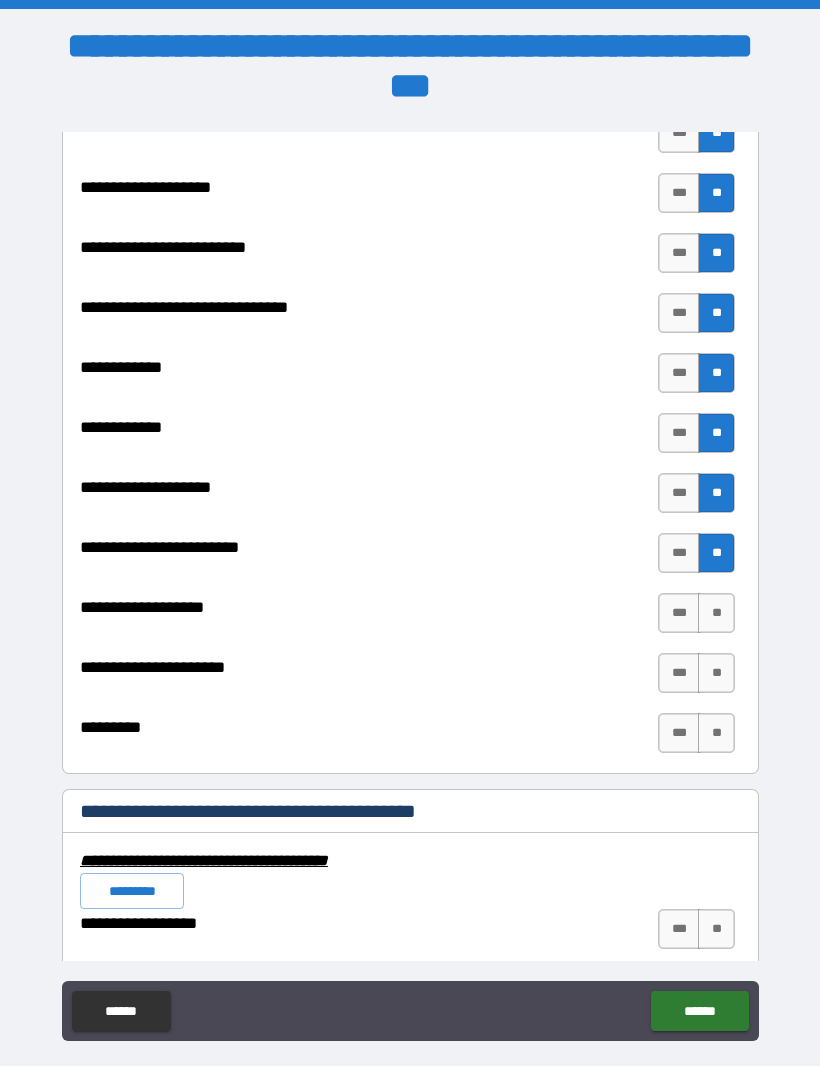 click on "**" at bounding box center [716, 734] 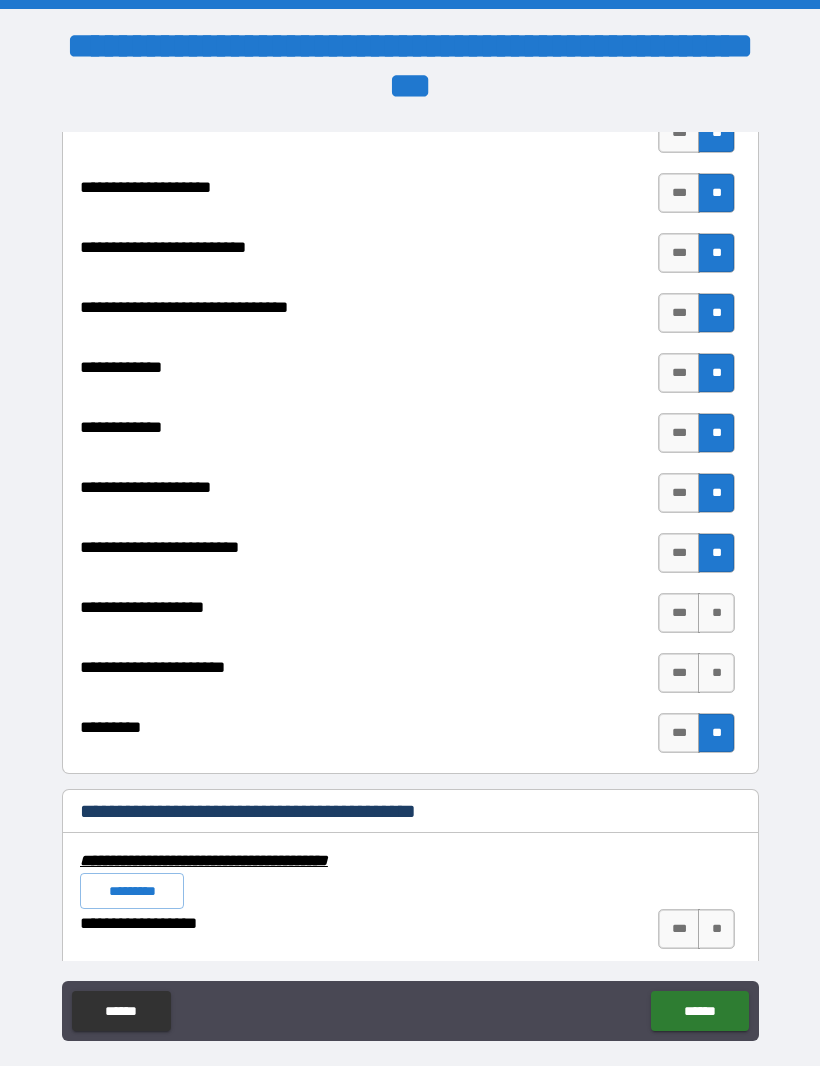 click on "**" at bounding box center [716, 674] 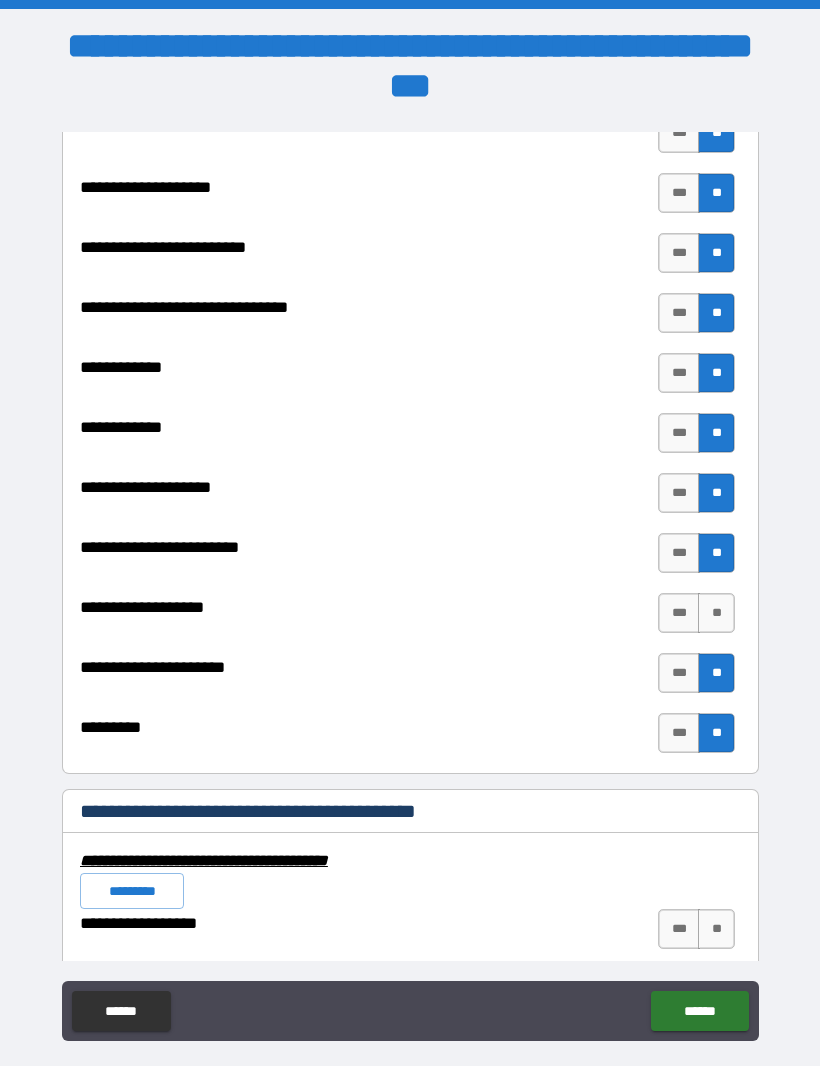 click on "**" at bounding box center [716, 614] 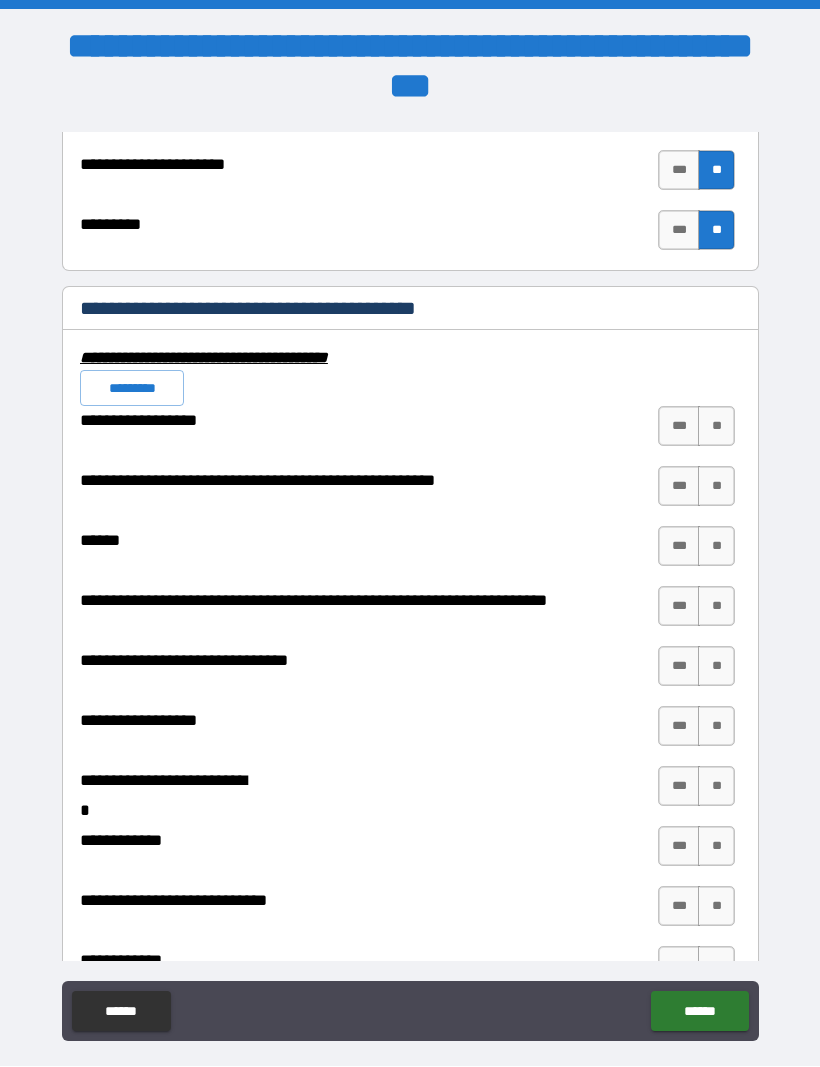scroll, scrollTop: 7639, scrollLeft: 0, axis: vertical 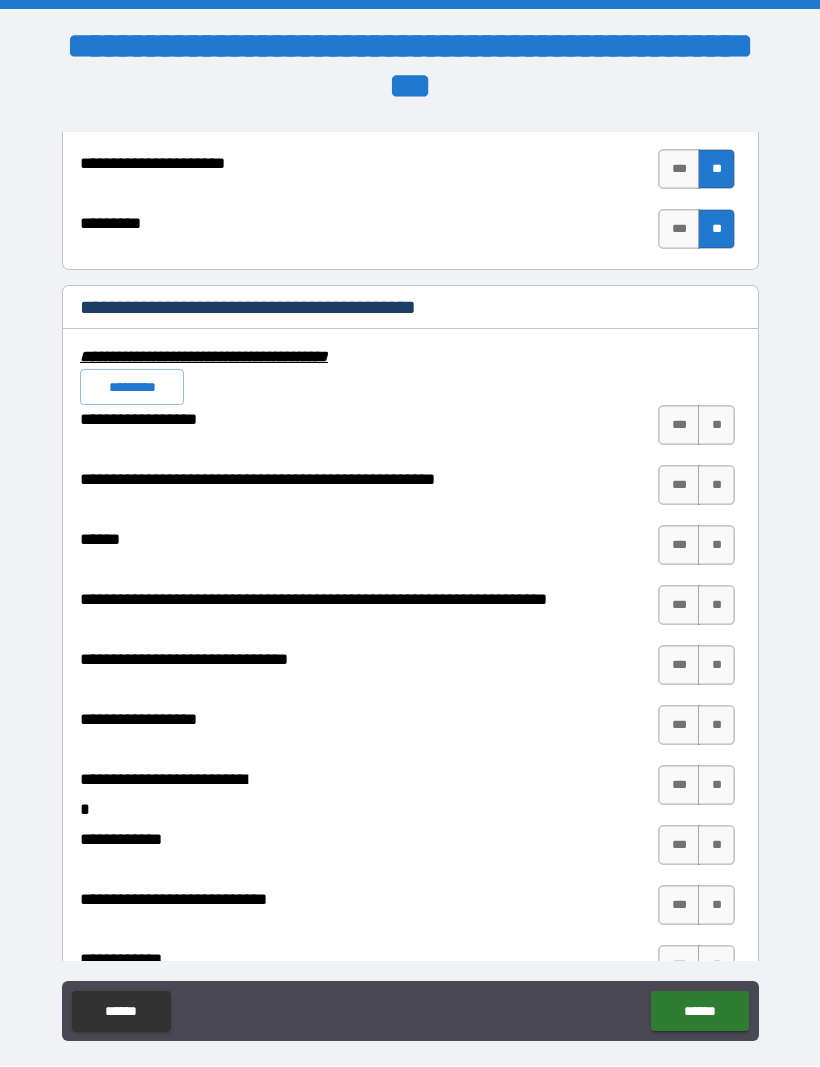 click on "*********" at bounding box center [132, 388] 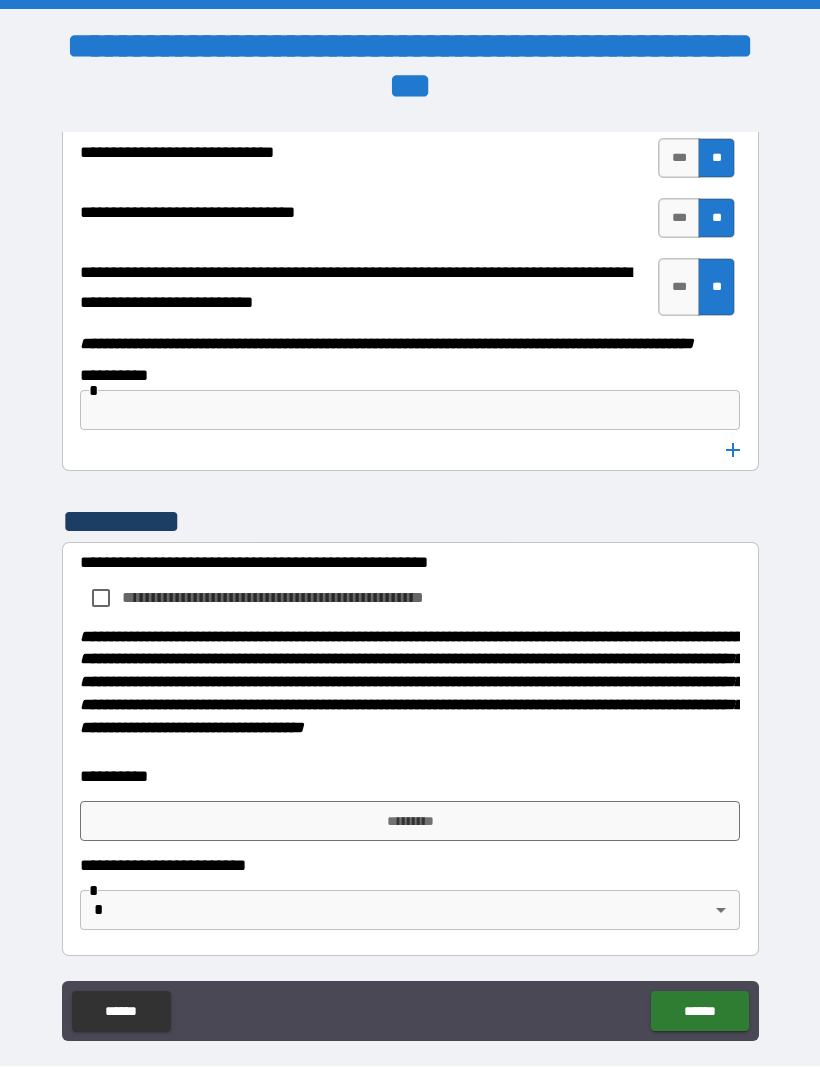 scroll, scrollTop: 10239, scrollLeft: 0, axis: vertical 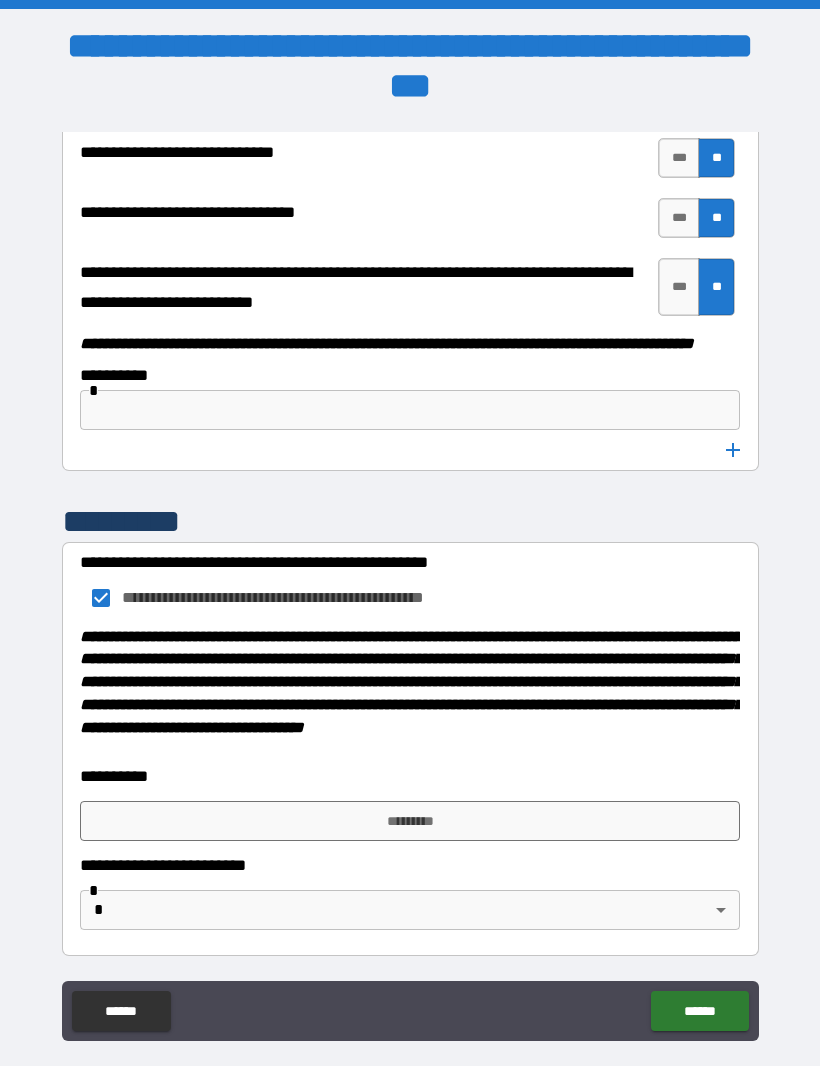 click on "**********" at bounding box center (410, 567) 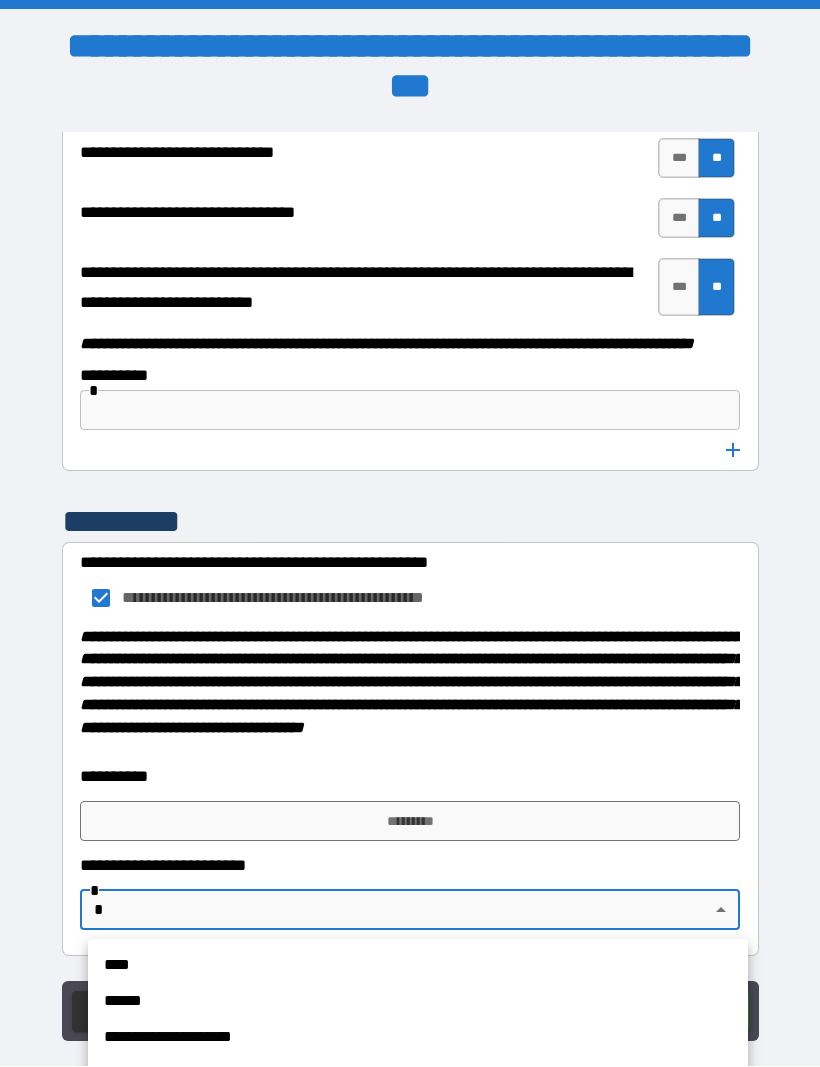 click on "****" at bounding box center (418, 966) 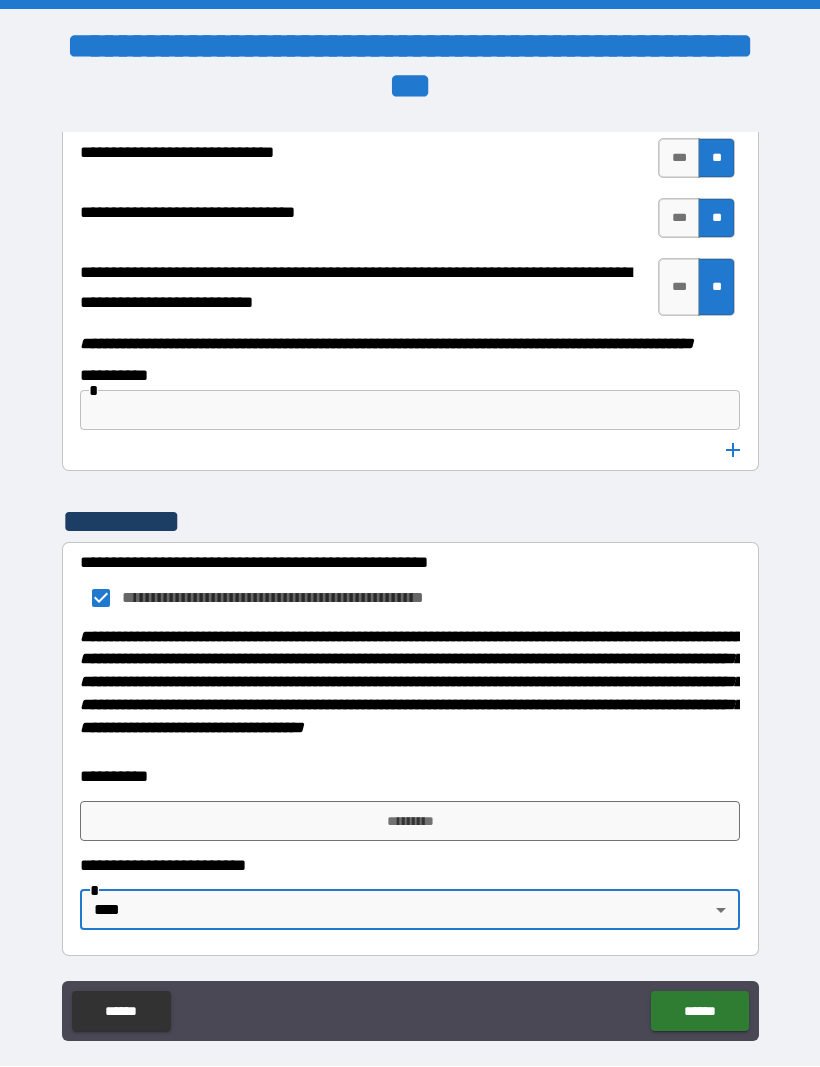 click on "*********" at bounding box center [410, 822] 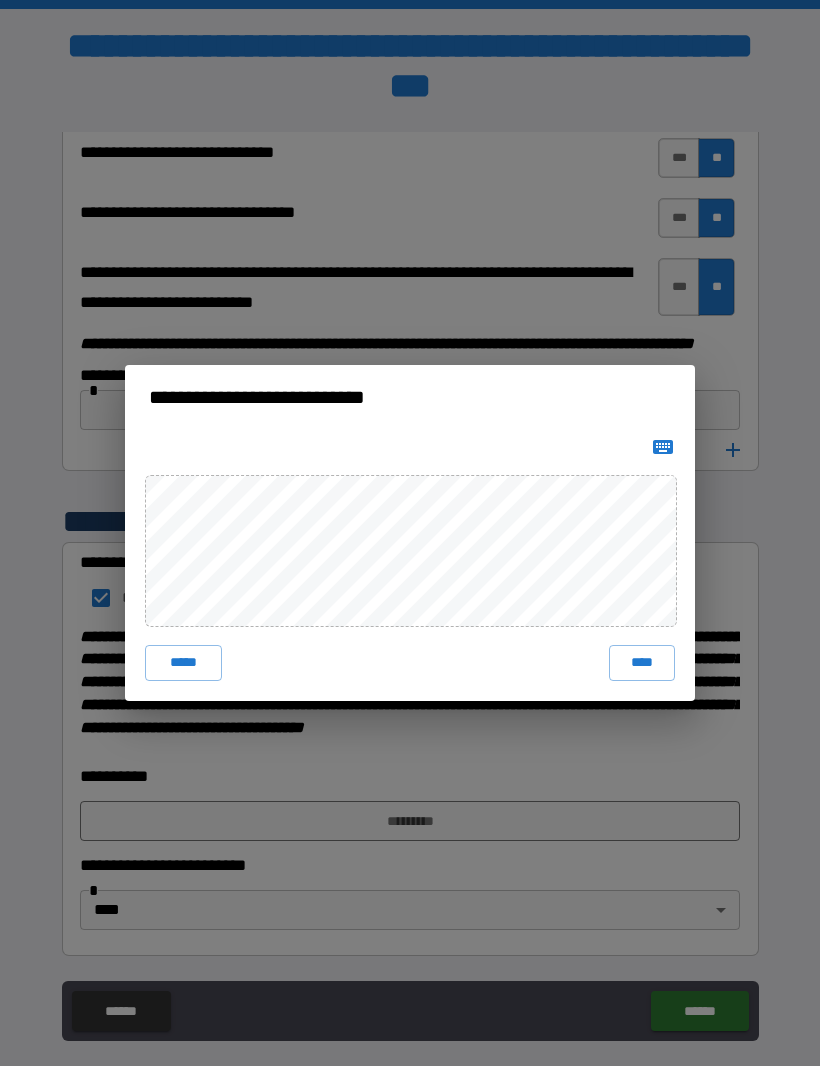 click on "****" at bounding box center (642, 664) 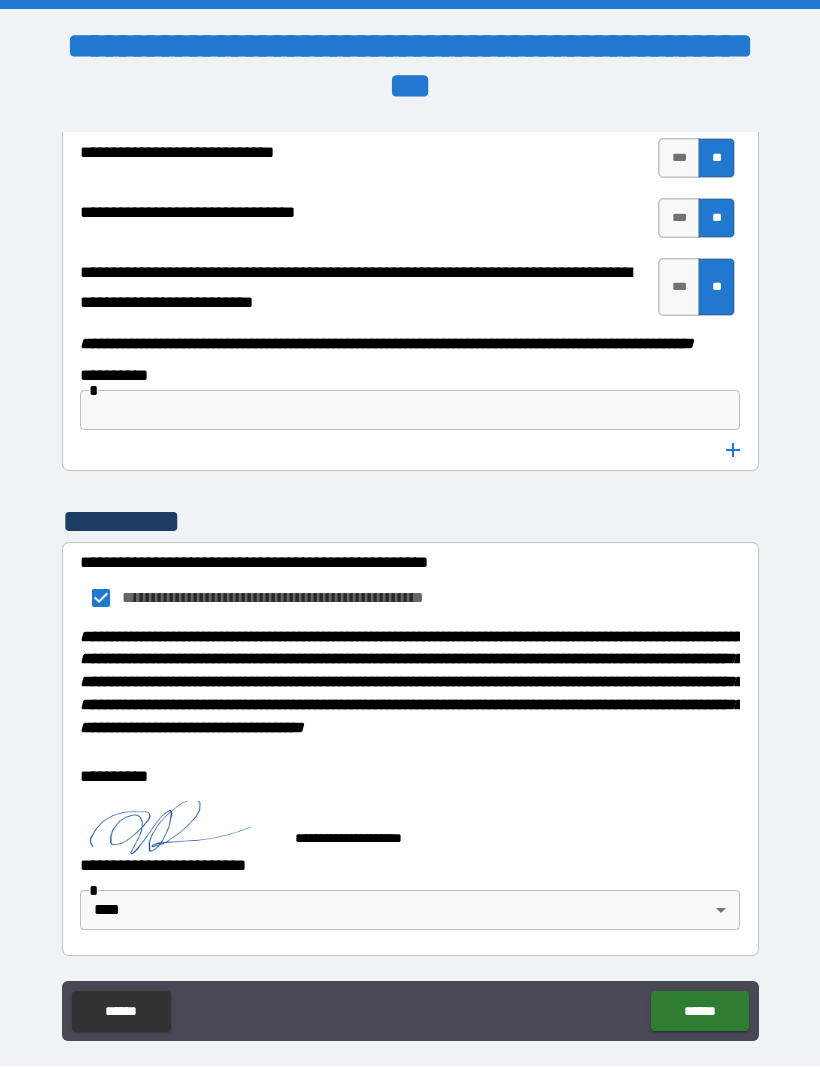 scroll, scrollTop: 10229, scrollLeft: 0, axis: vertical 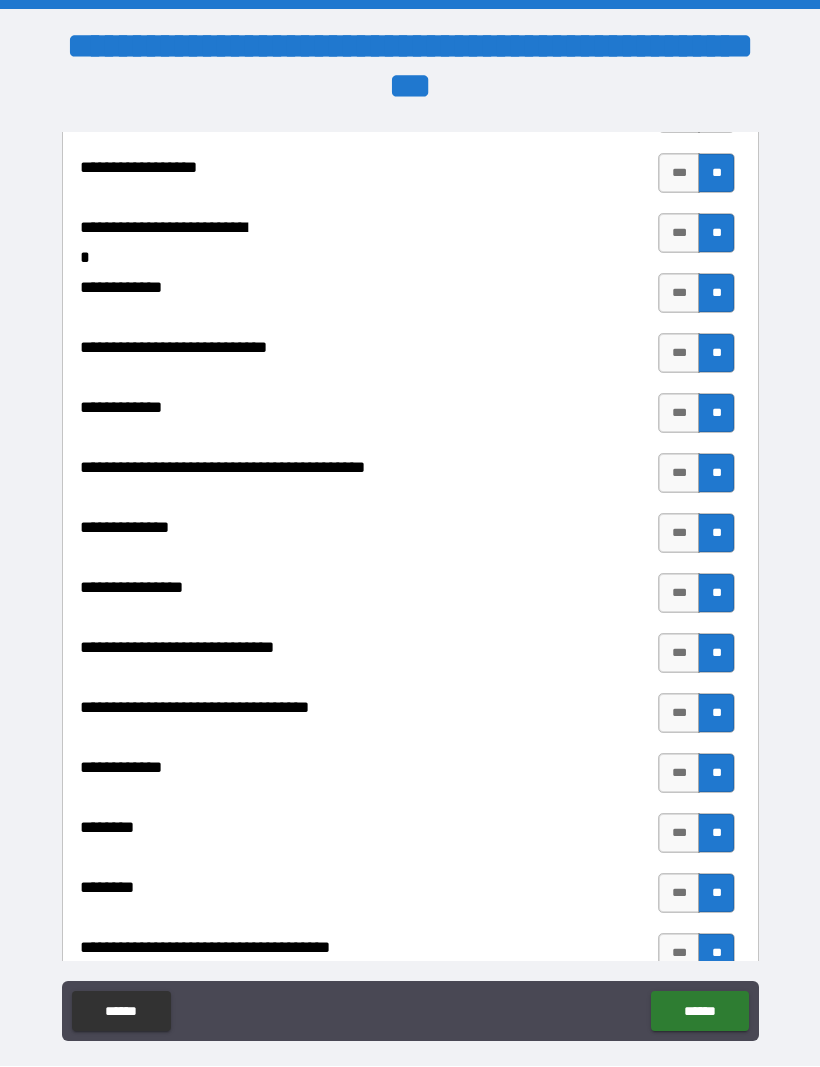 click on "******" at bounding box center [699, 1012] 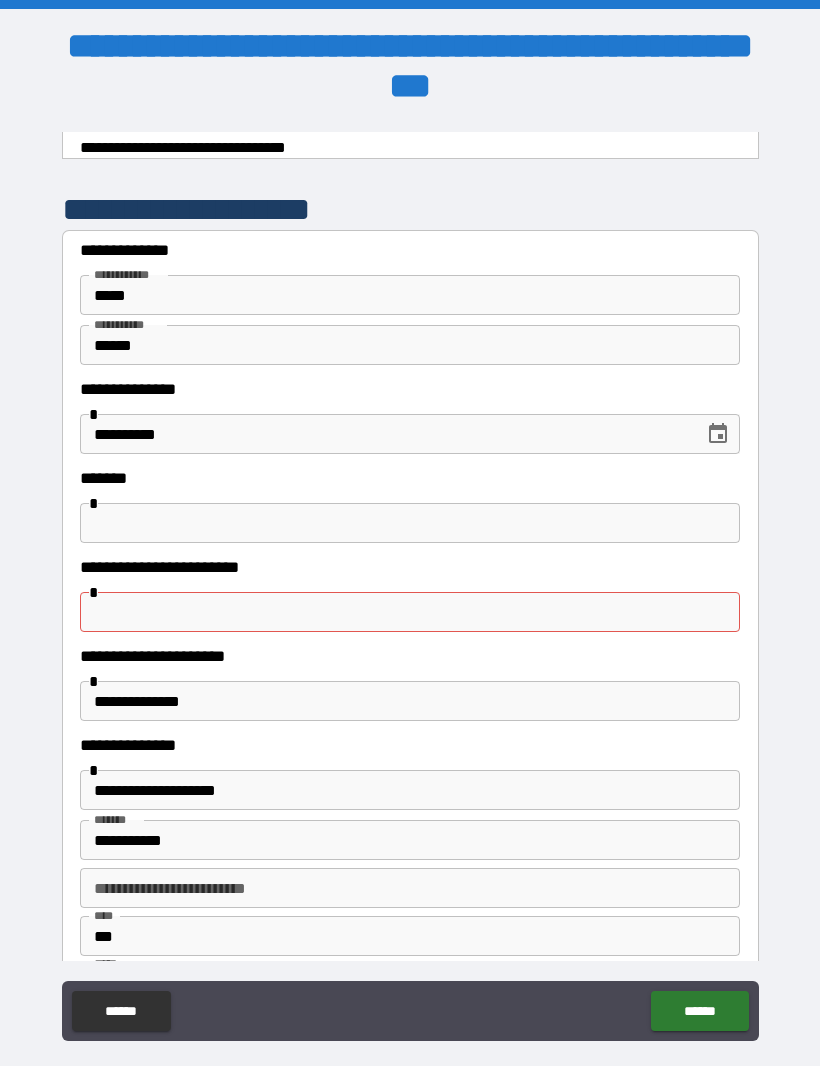 scroll, scrollTop: 52, scrollLeft: 0, axis: vertical 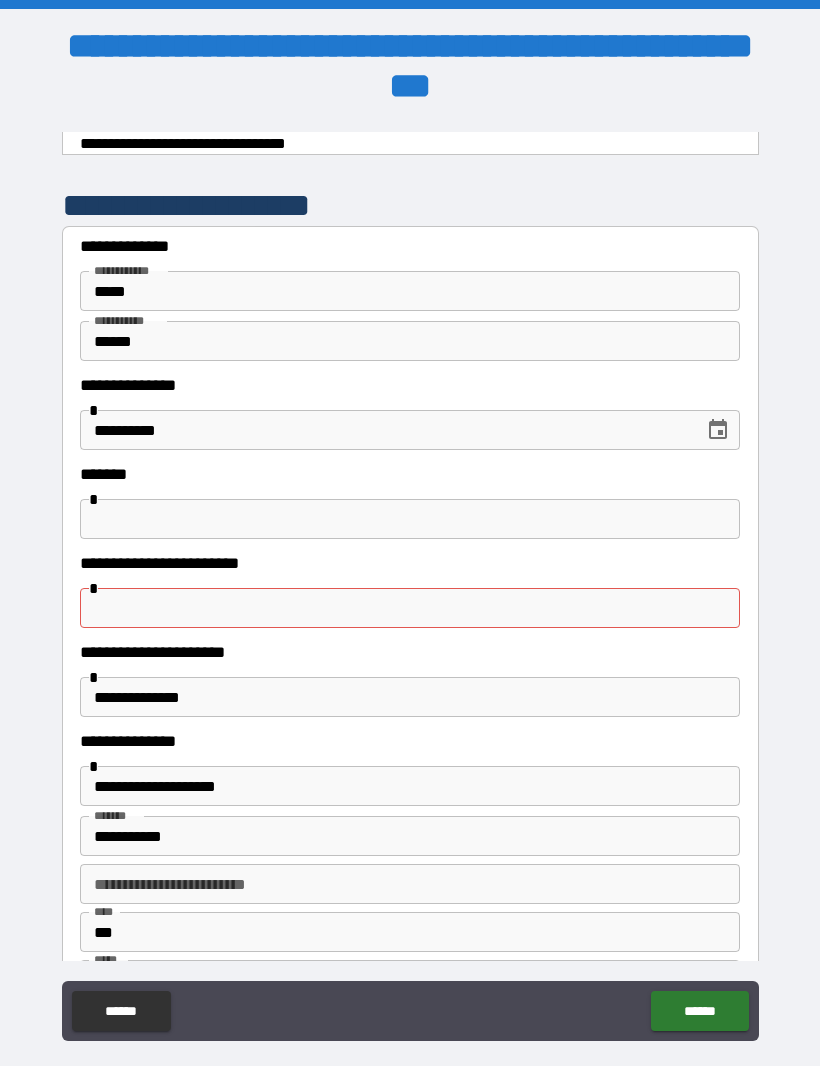 click at bounding box center [410, 609] 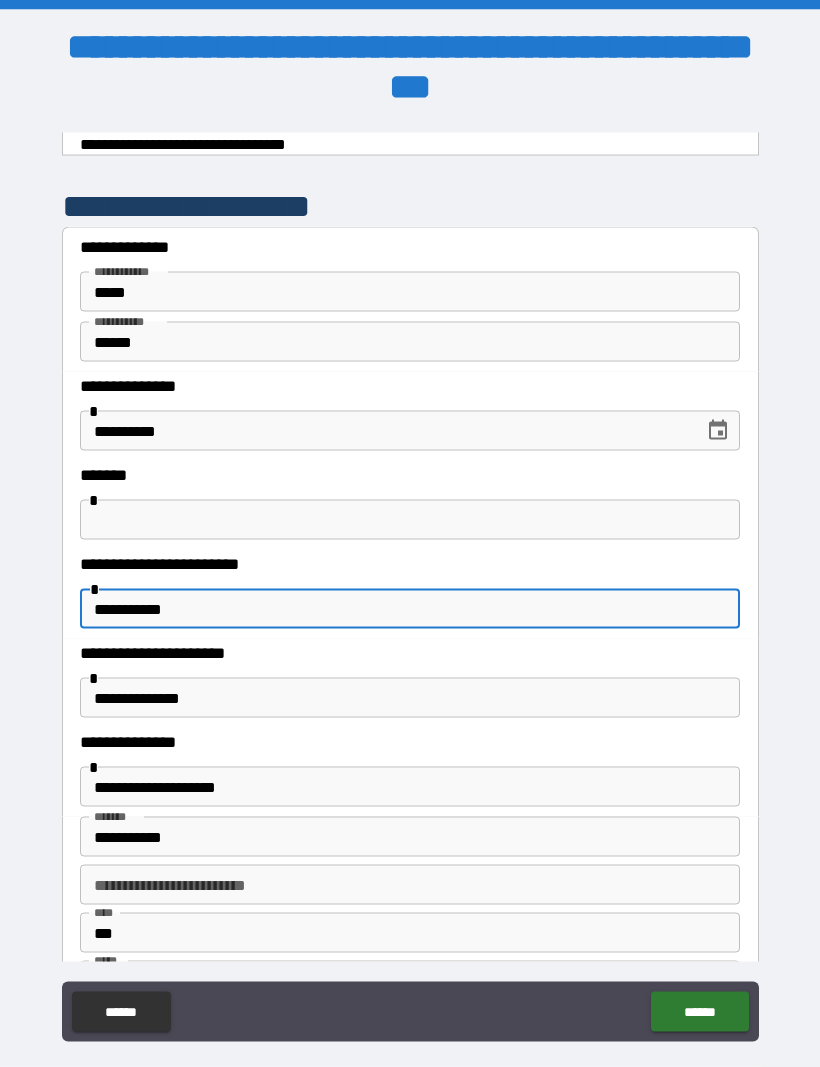 type on "**********" 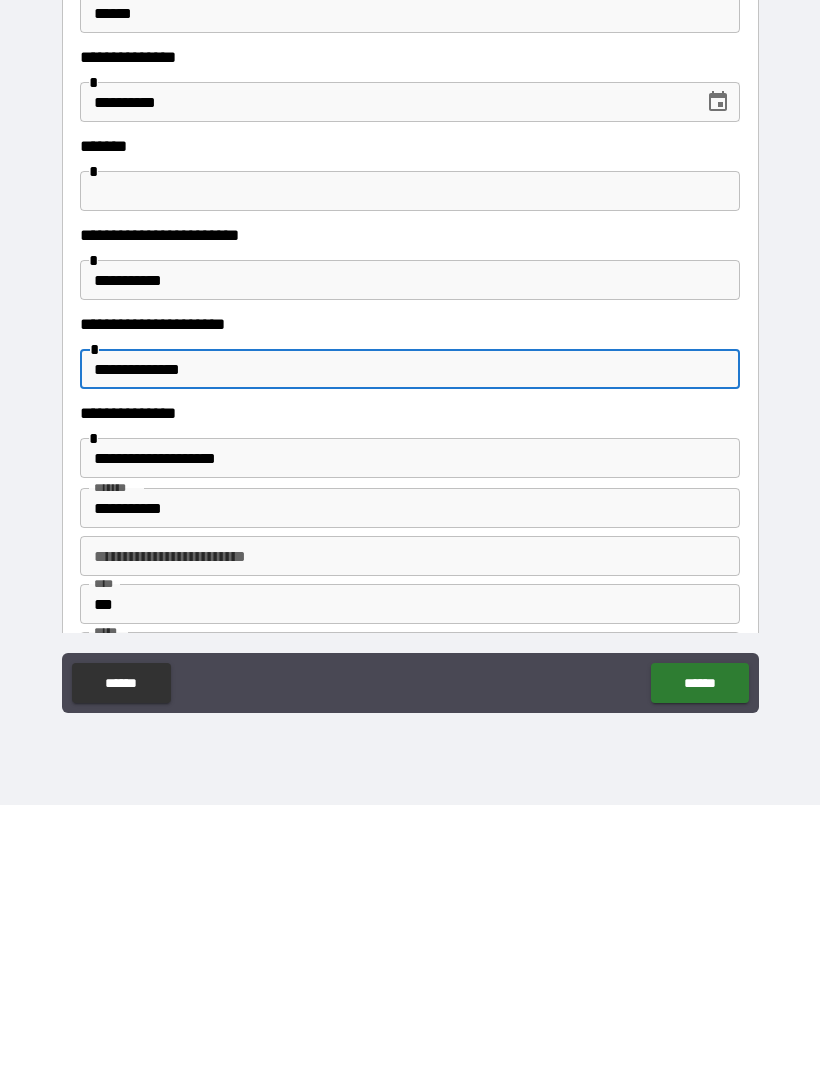 scroll, scrollTop: 68, scrollLeft: 0, axis: vertical 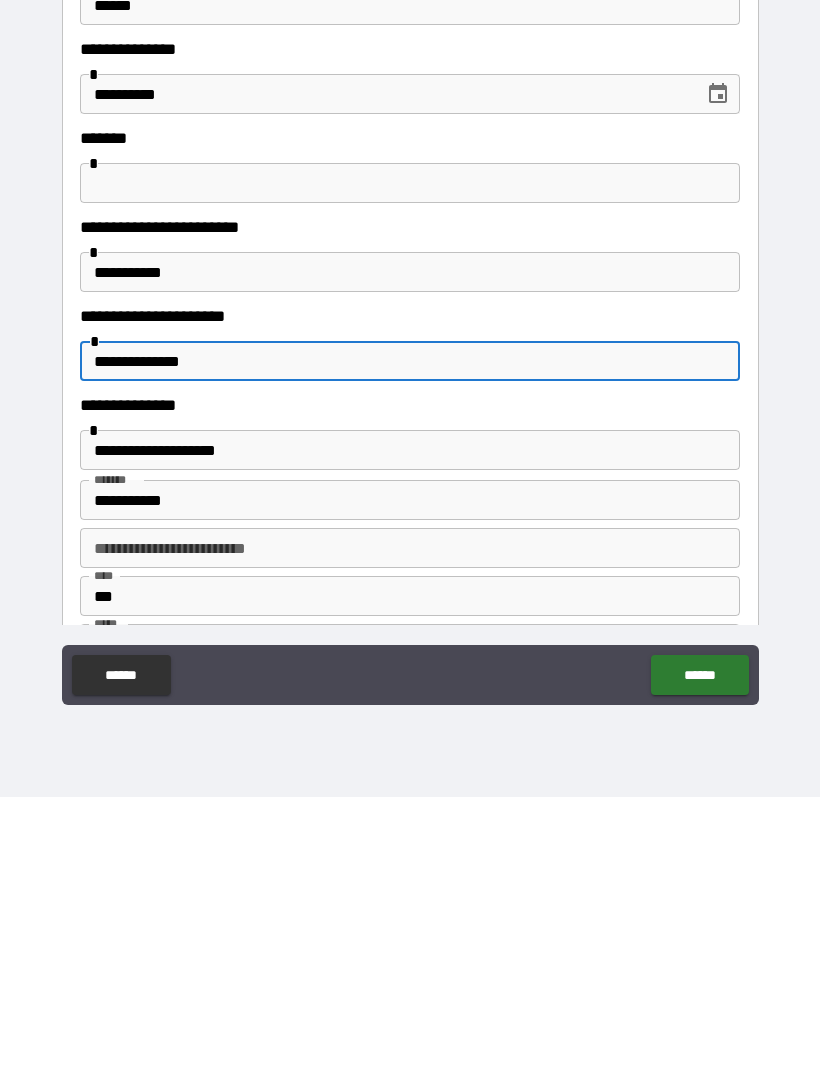click on "******" at bounding box center (699, 945) 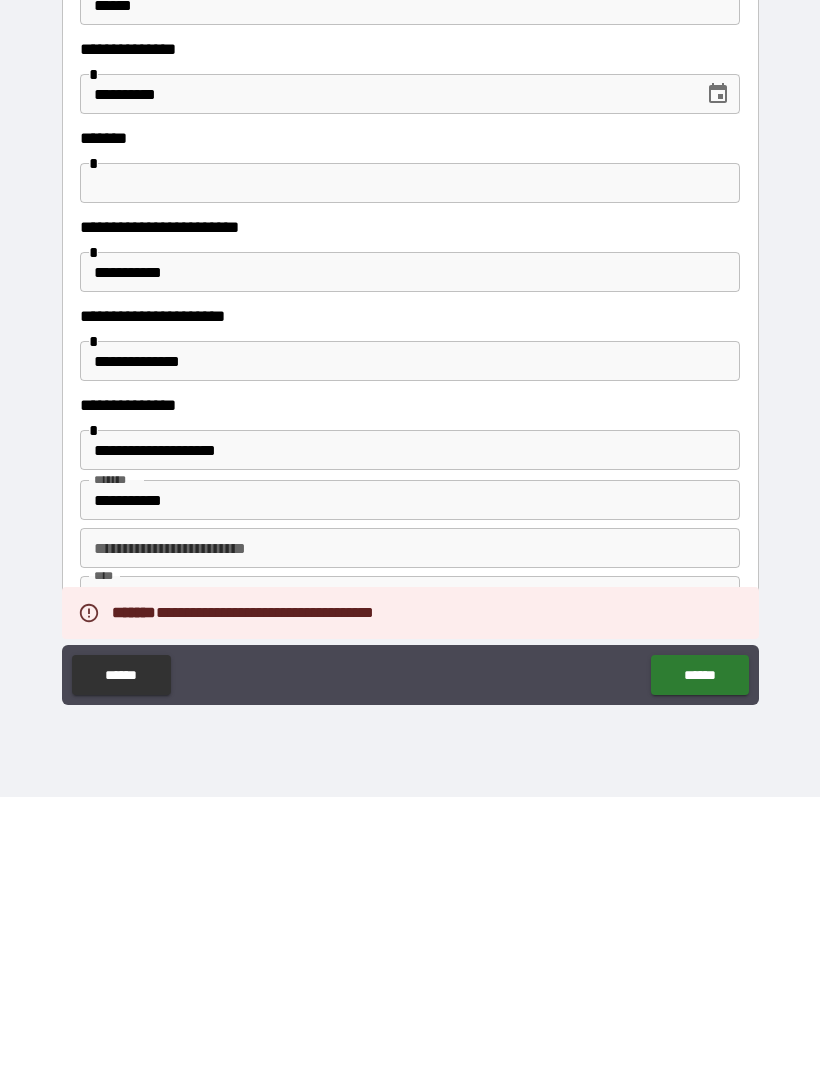 scroll, scrollTop: 0, scrollLeft: 0, axis: both 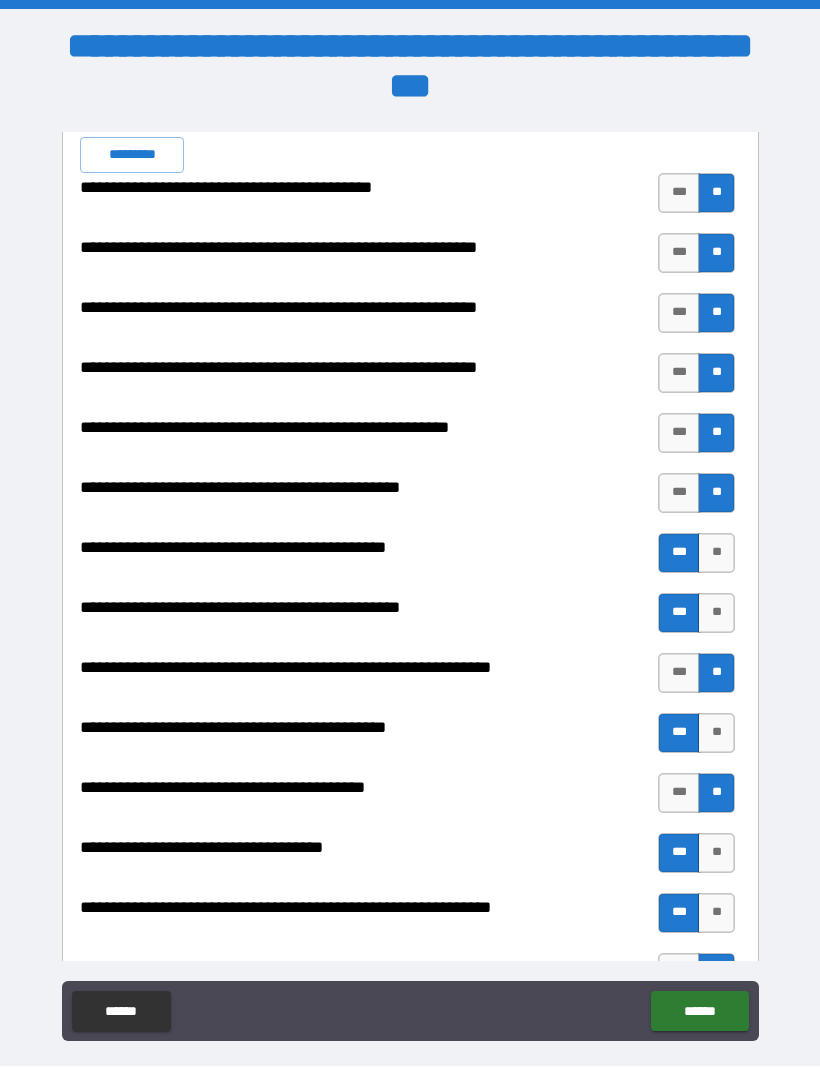 click on "******" at bounding box center (699, 1012) 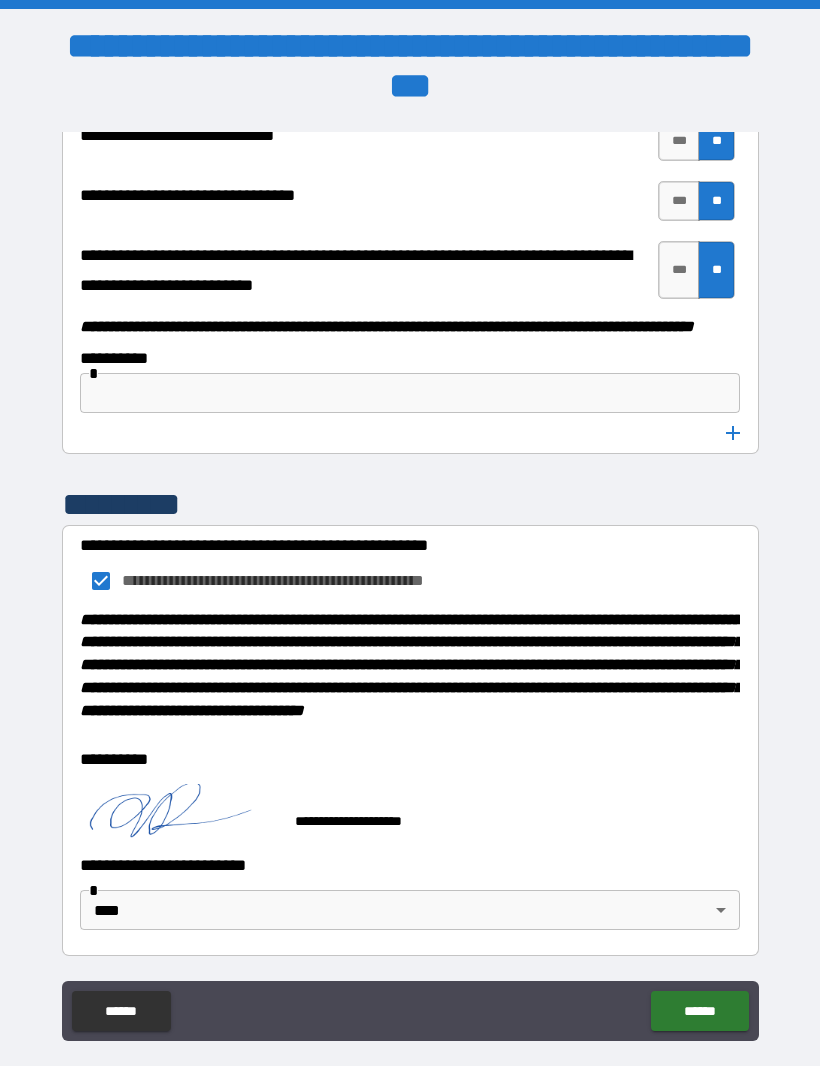 scroll, scrollTop: 10208, scrollLeft: 0, axis: vertical 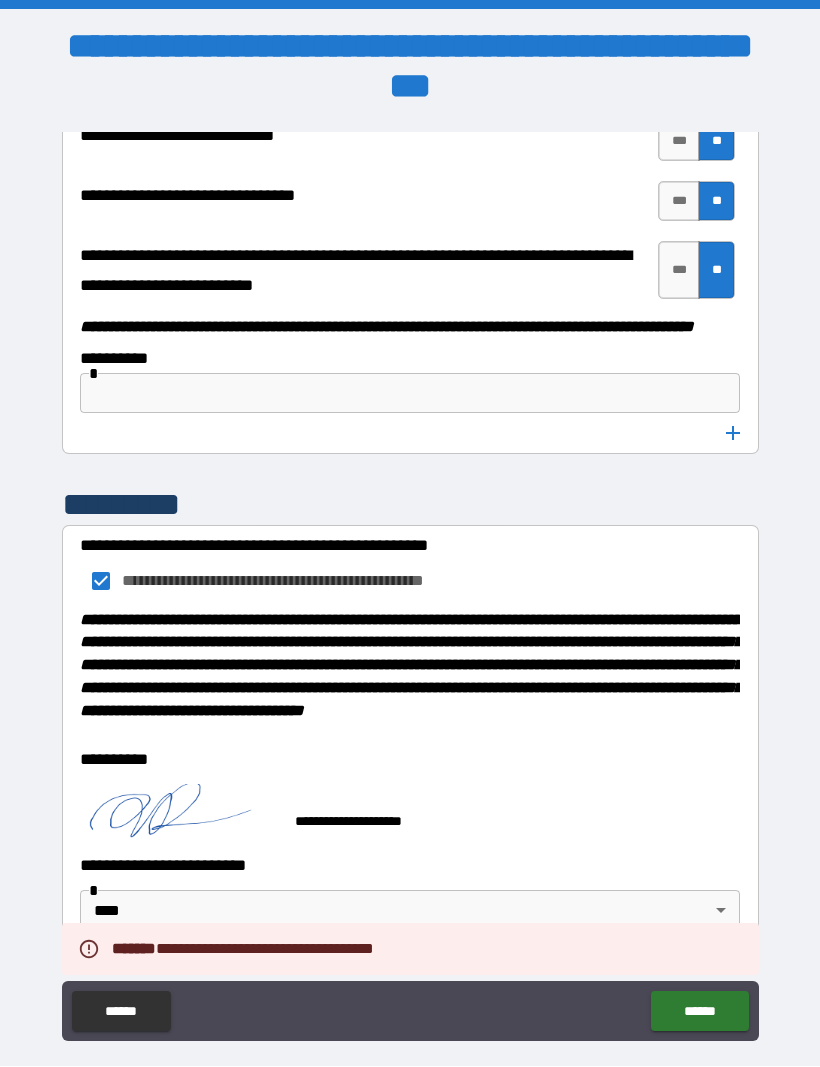 click on "**********" at bounding box center (410, 567) 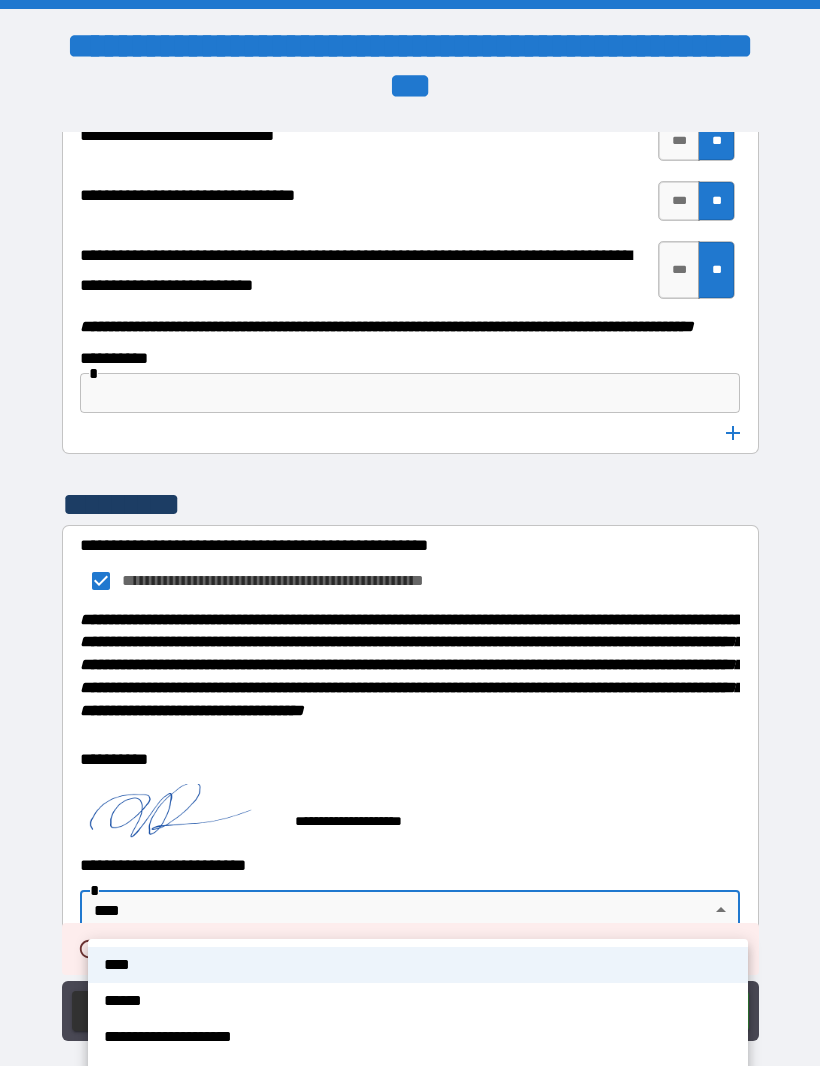 click on "****" at bounding box center (418, 966) 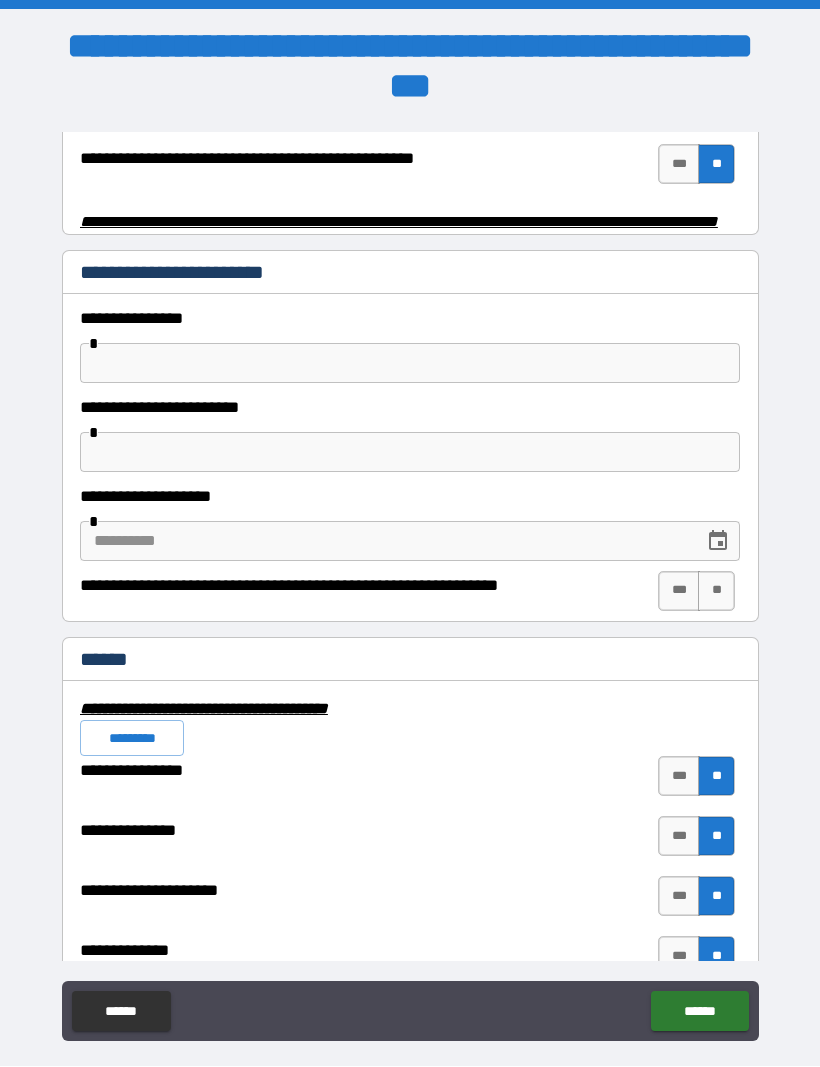 scroll, scrollTop: 4154, scrollLeft: 0, axis: vertical 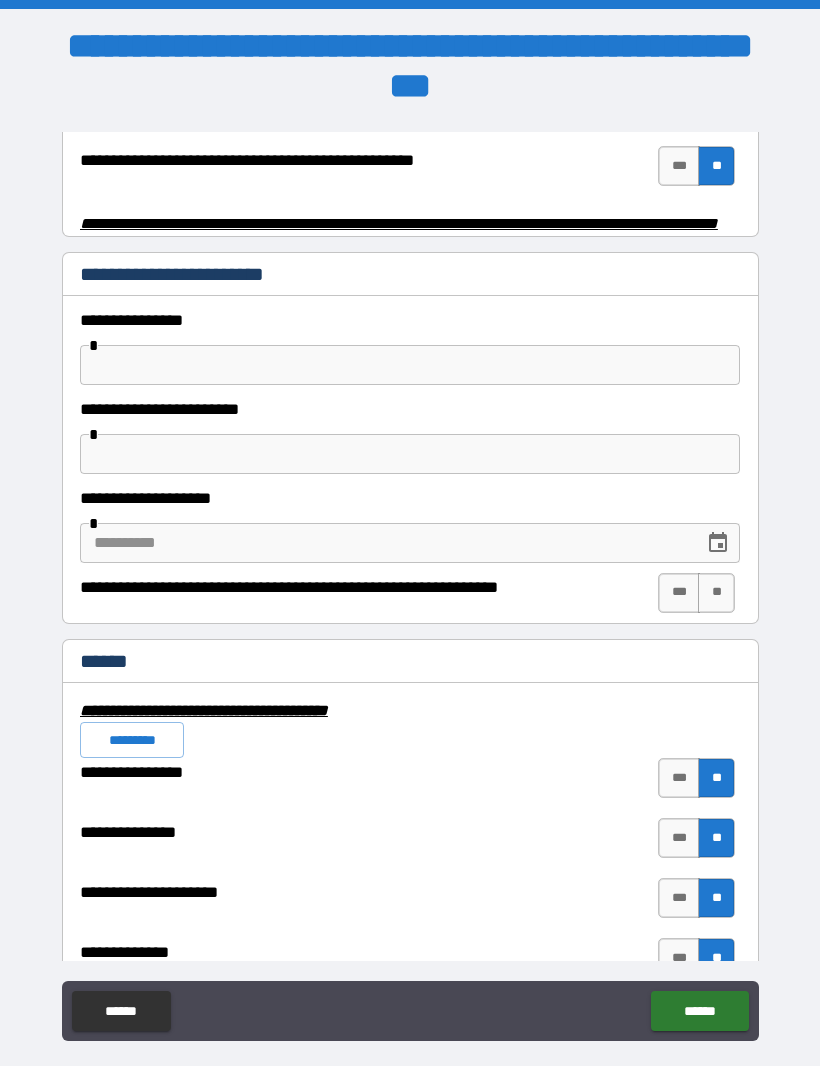click on "**" at bounding box center (716, 594) 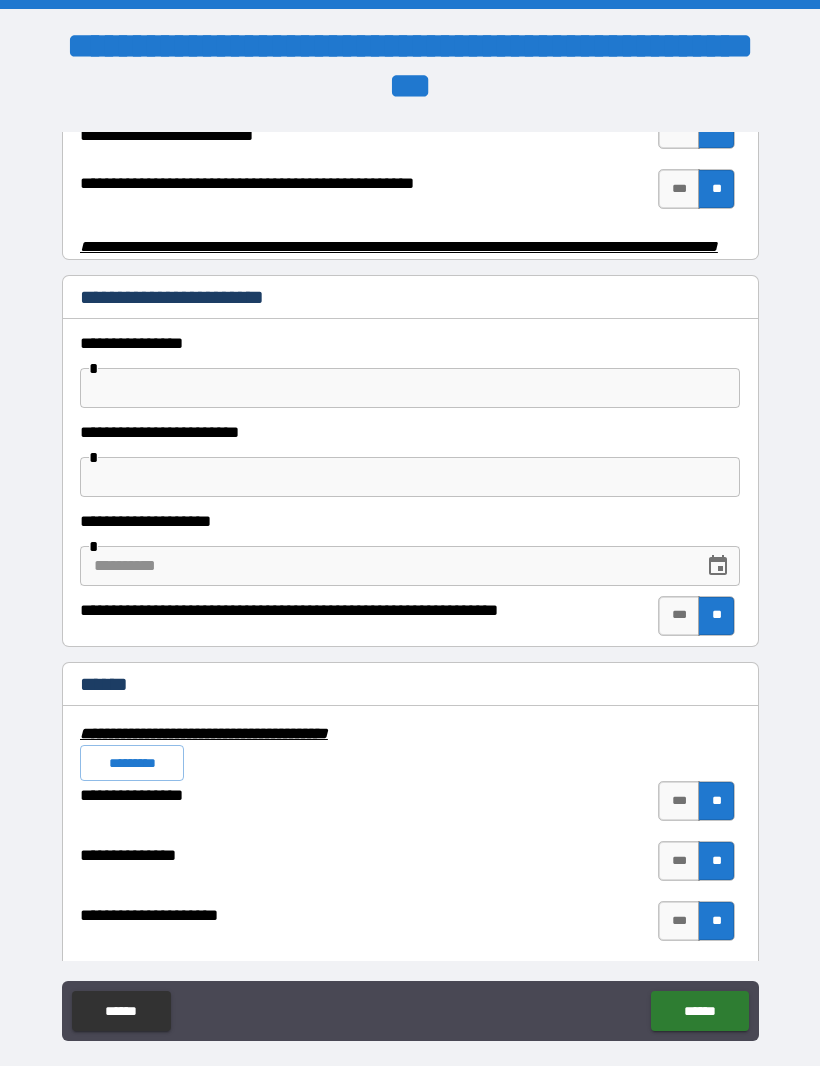 scroll, scrollTop: 4125, scrollLeft: 0, axis: vertical 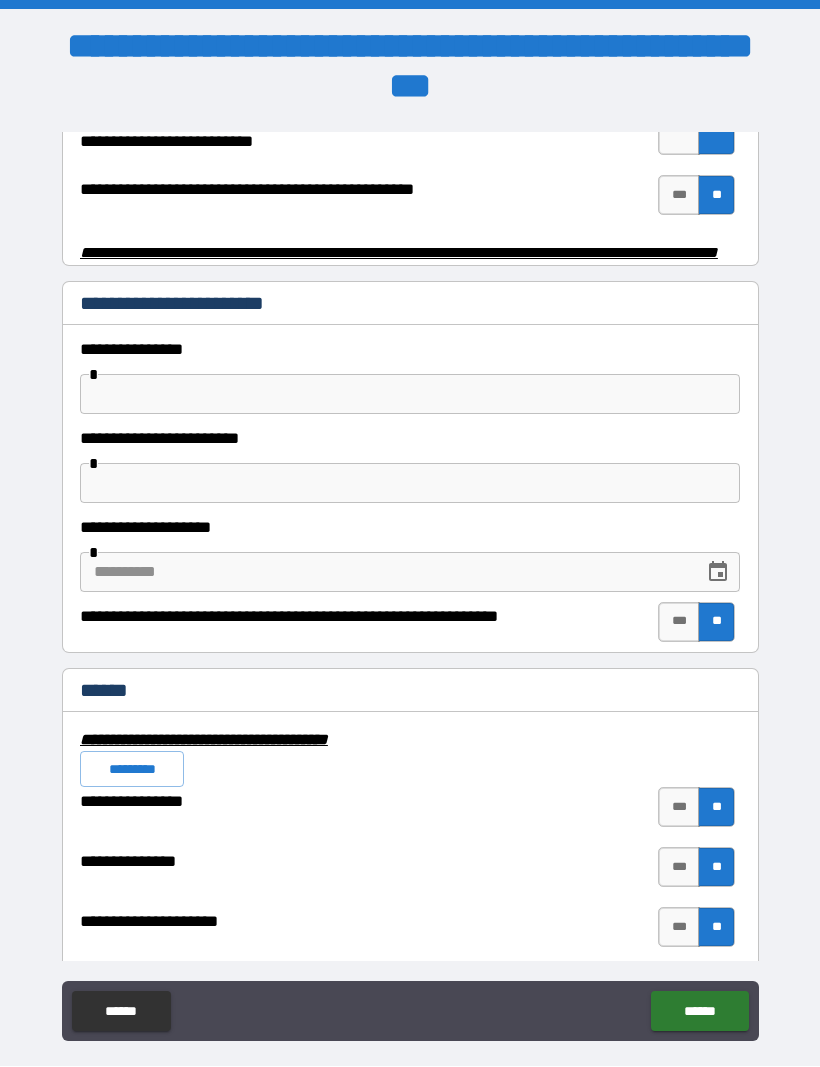click on "**" at bounding box center [716, 623] 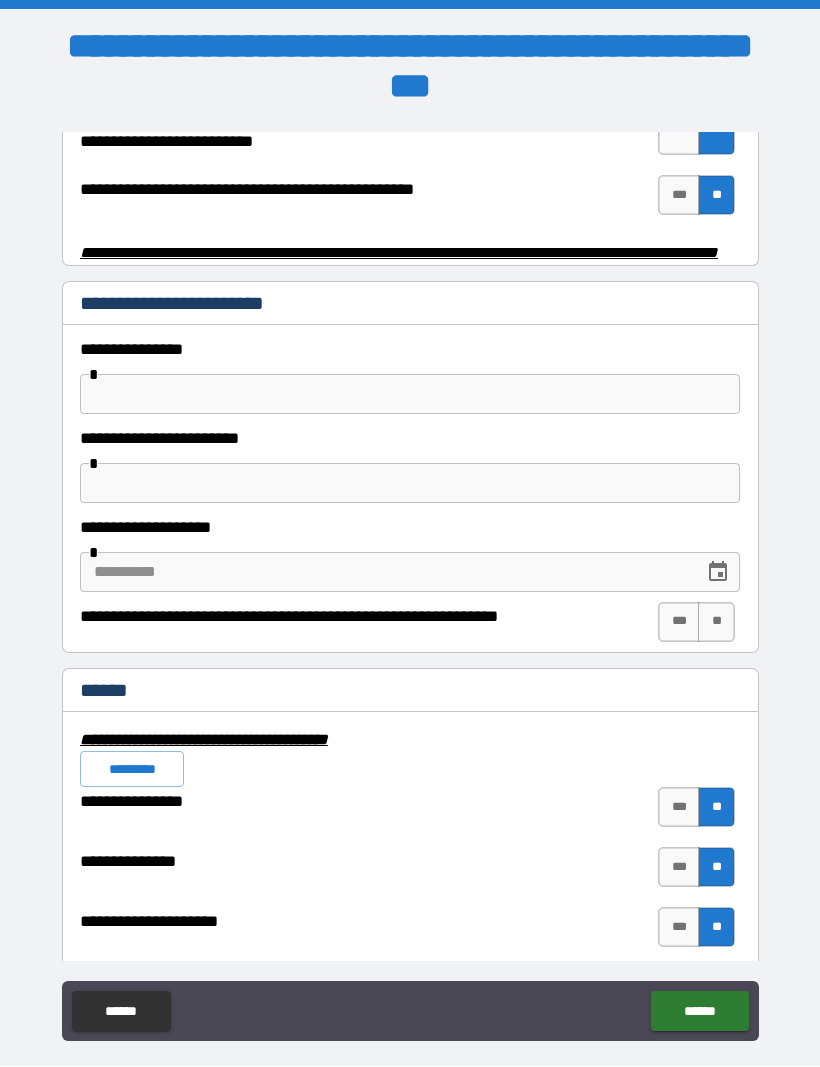 click on "**" at bounding box center [716, 623] 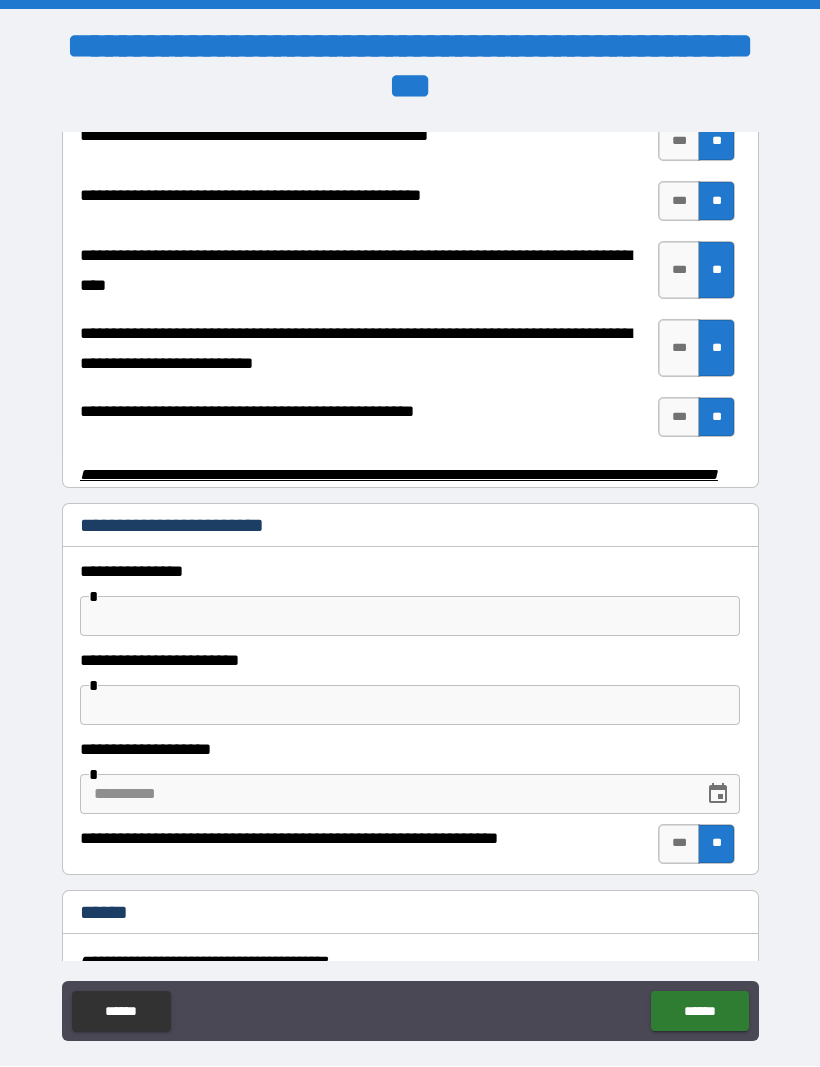 scroll, scrollTop: 3900, scrollLeft: 0, axis: vertical 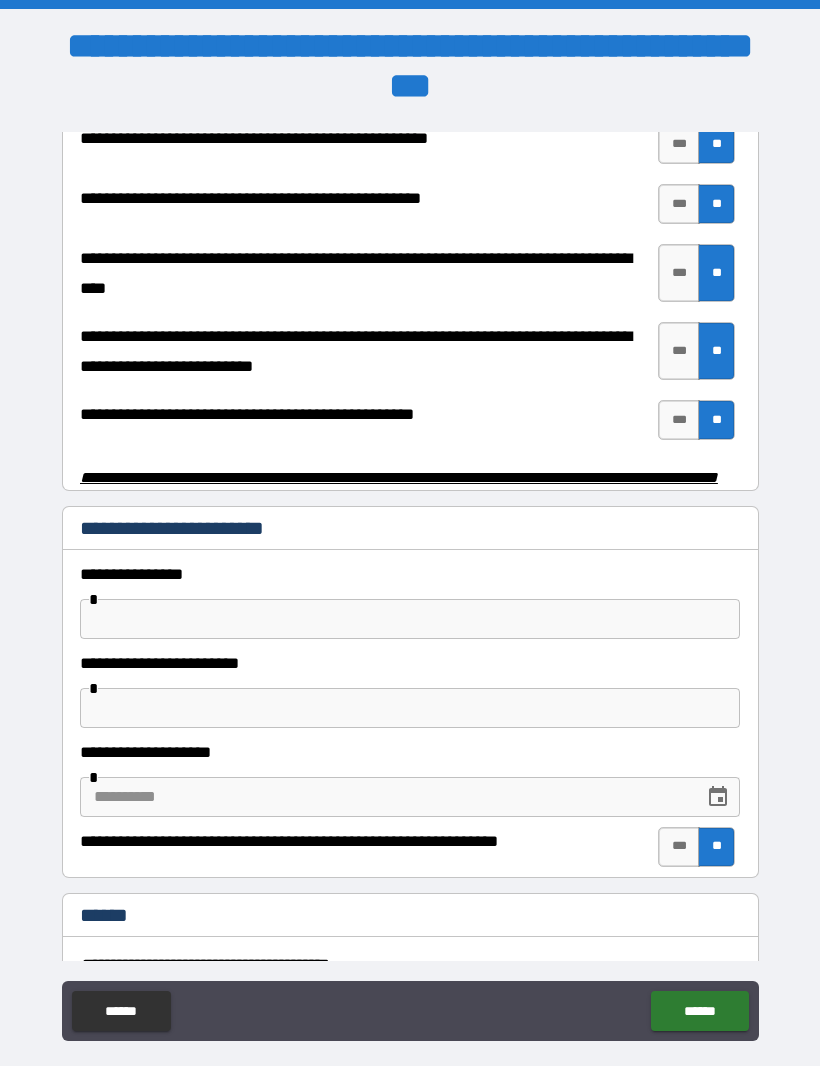 click on "**" at bounding box center [716, 848] 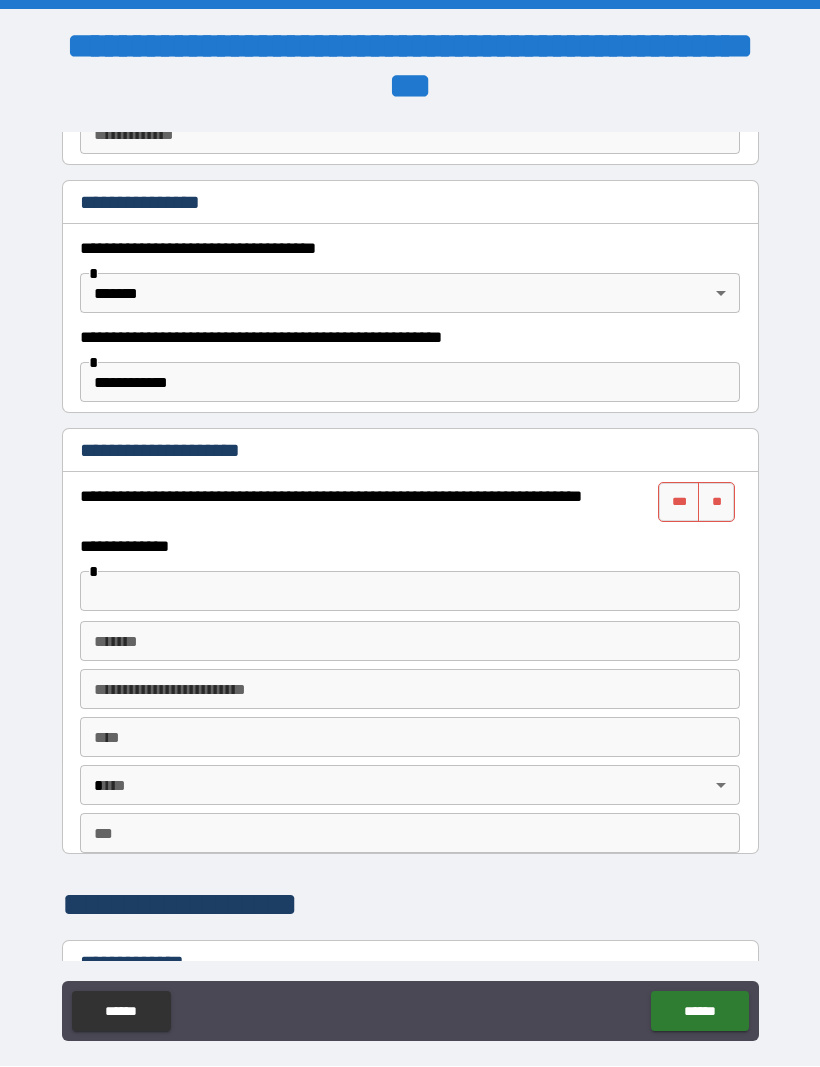 scroll, scrollTop: 1193, scrollLeft: 0, axis: vertical 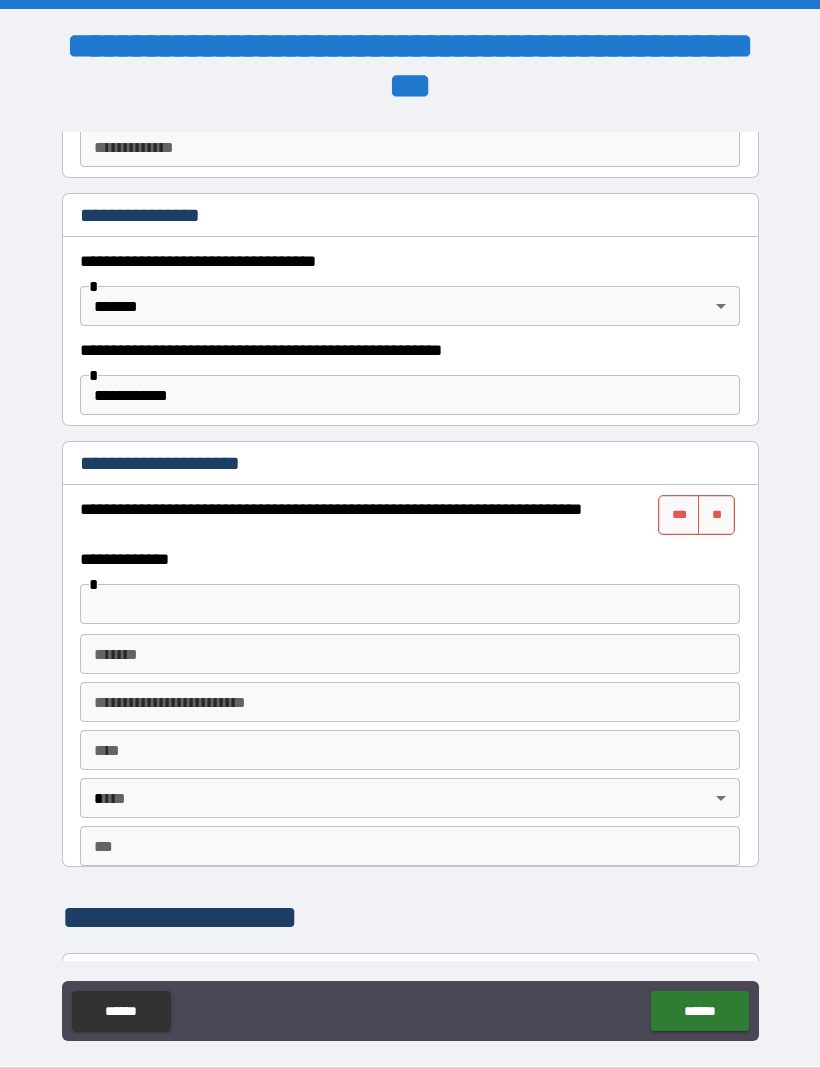click at bounding box center (410, 605) 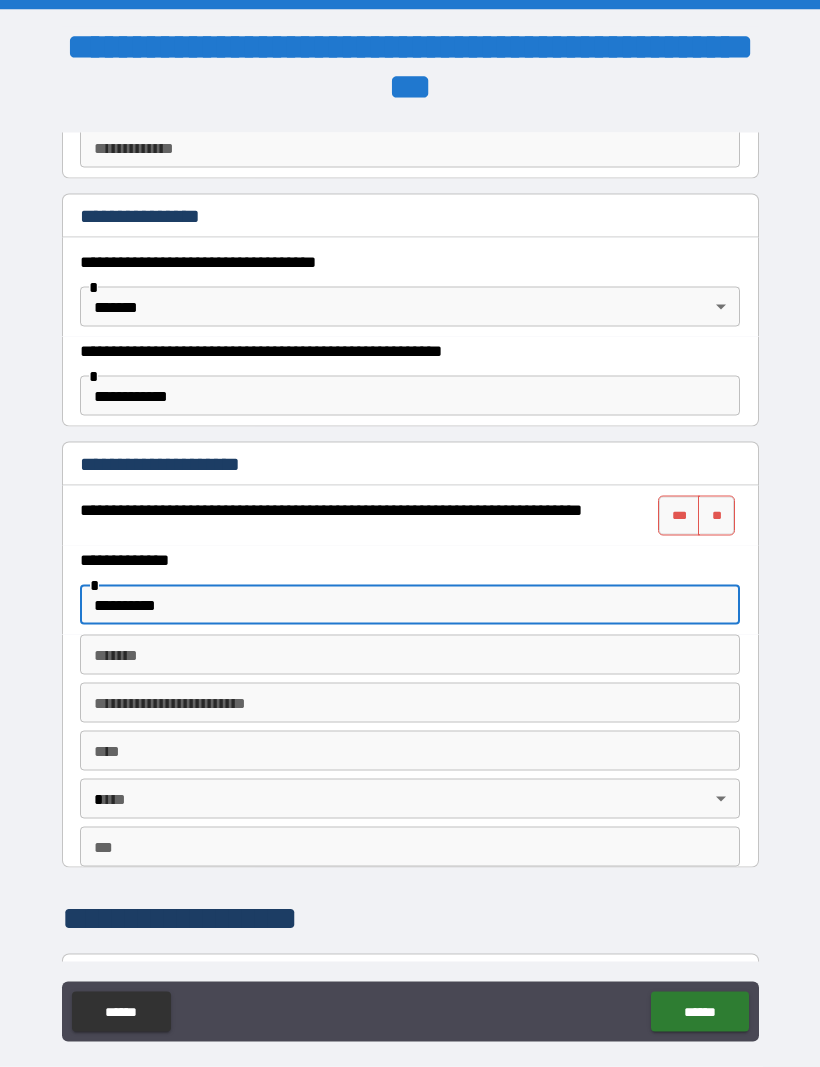 type on "*********" 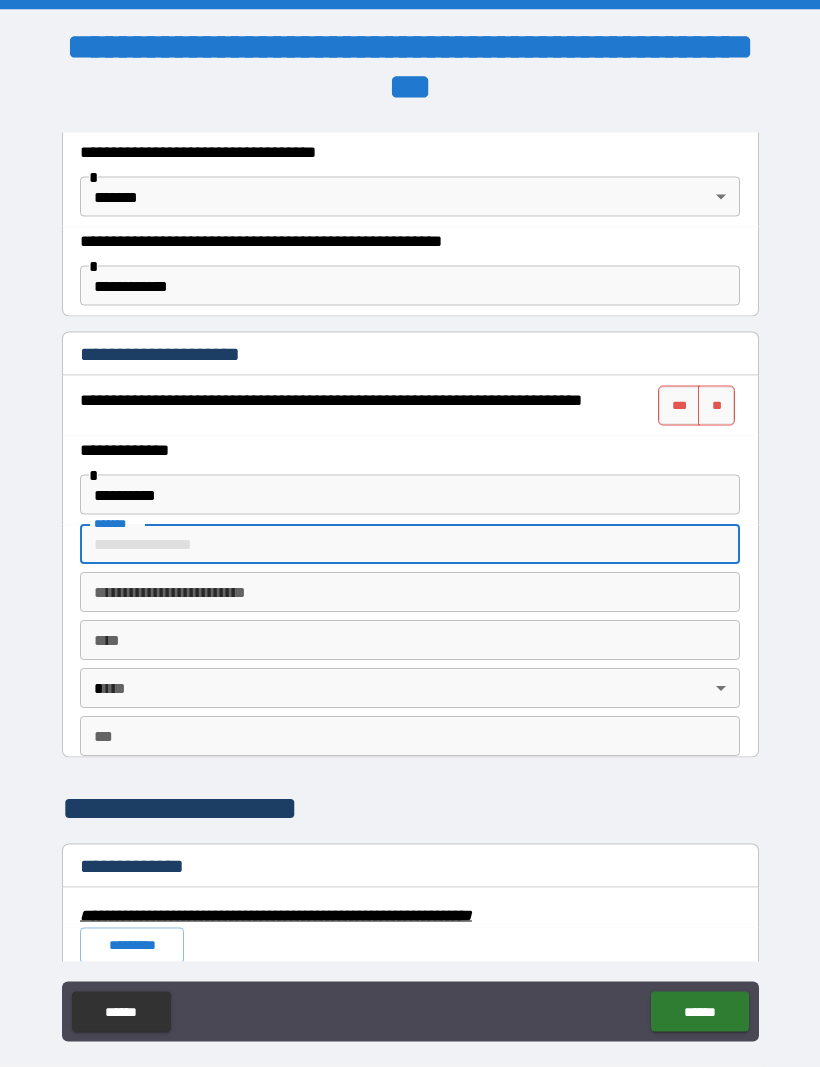 scroll, scrollTop: 1306, scrollLeft: 0, axis: vertical 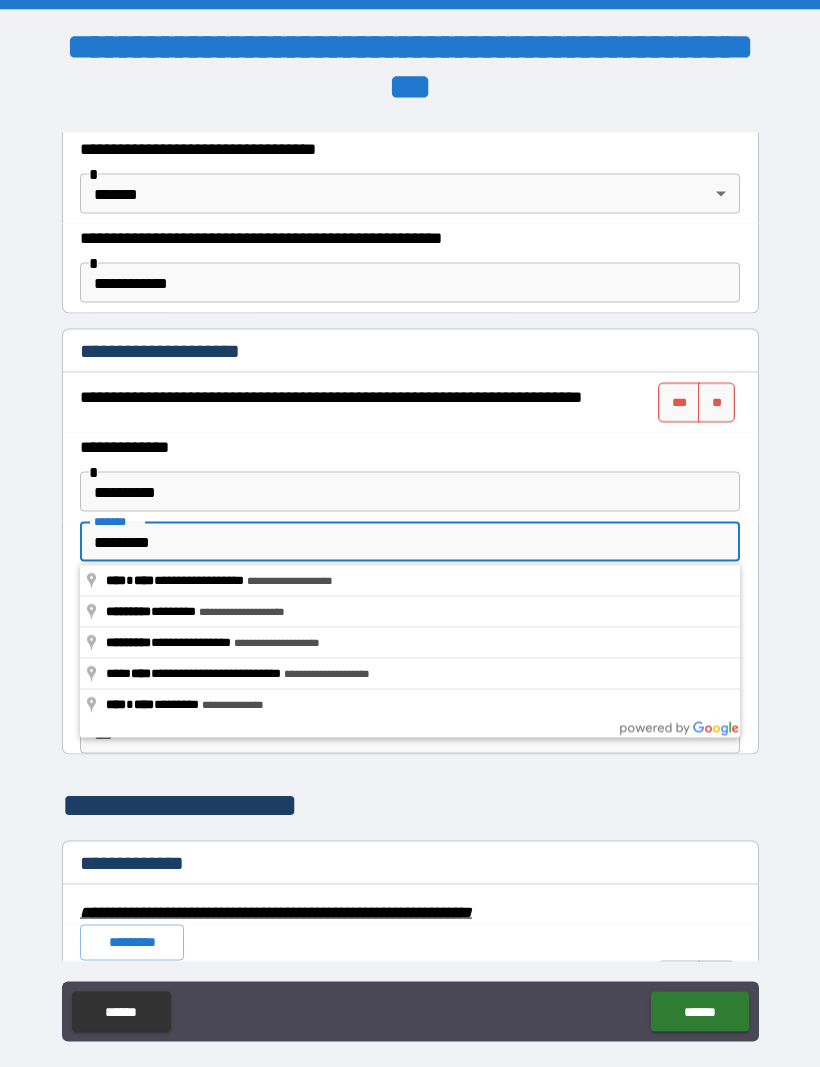 type on "**********" 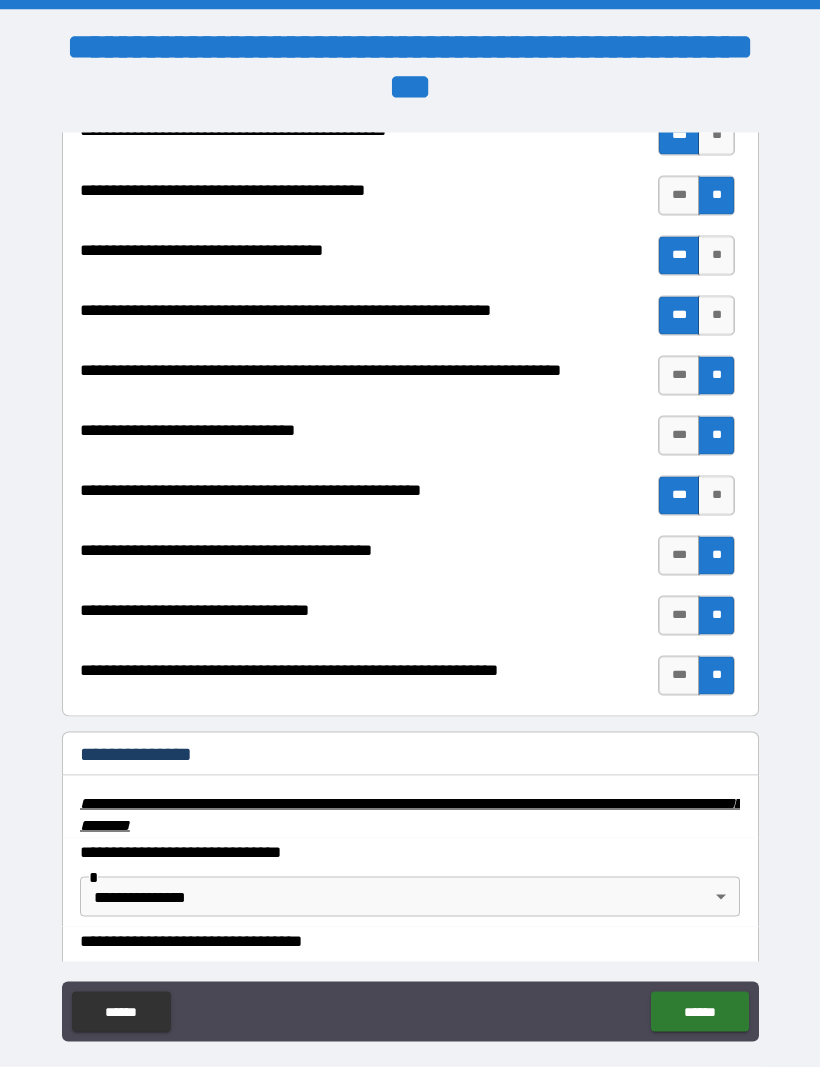 scroll, scrollTop: 2691, scrollLeft: 0, axis: vertical 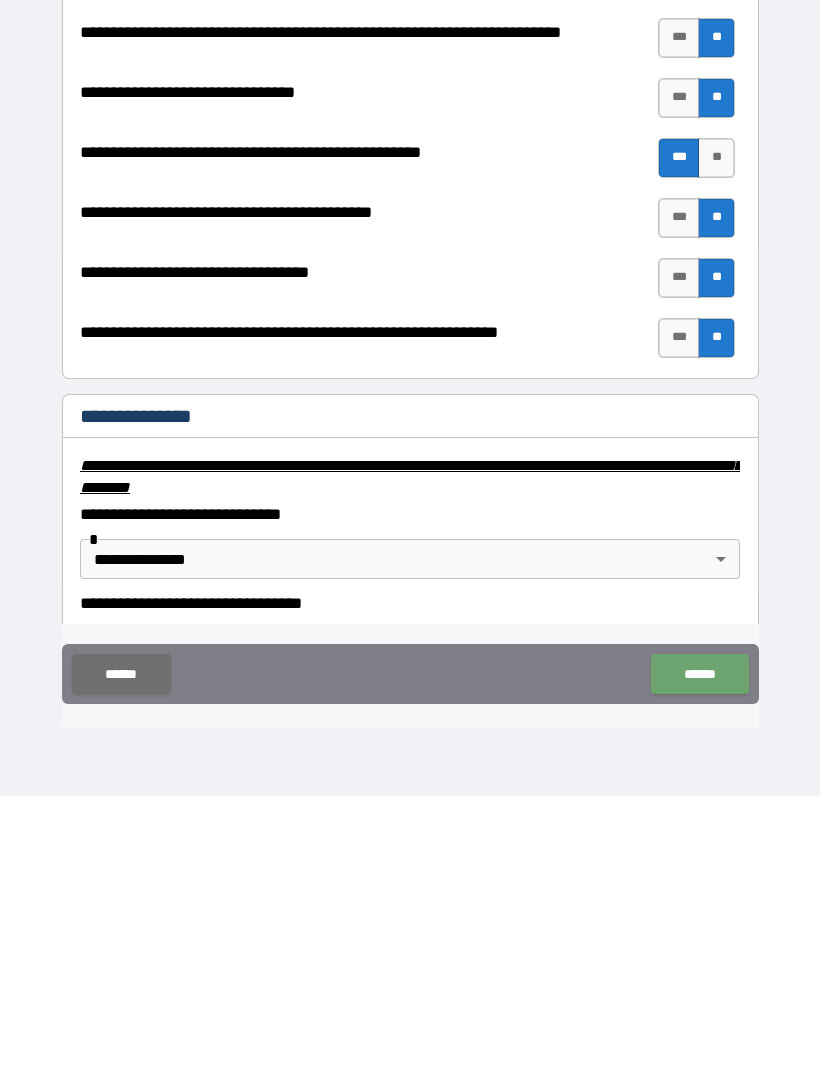 click on "******" at bounding box center [699, 945] 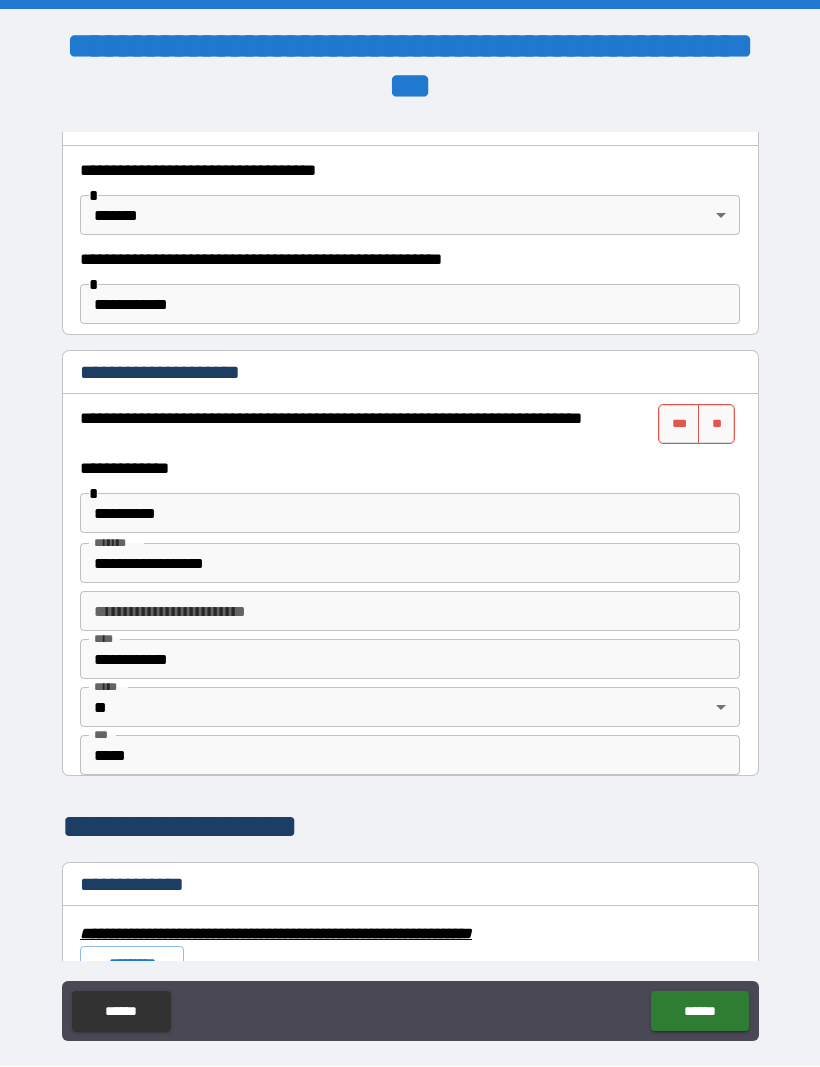 scroll, scrollTop: 1287, scrollLeft: 0, axis: vertical 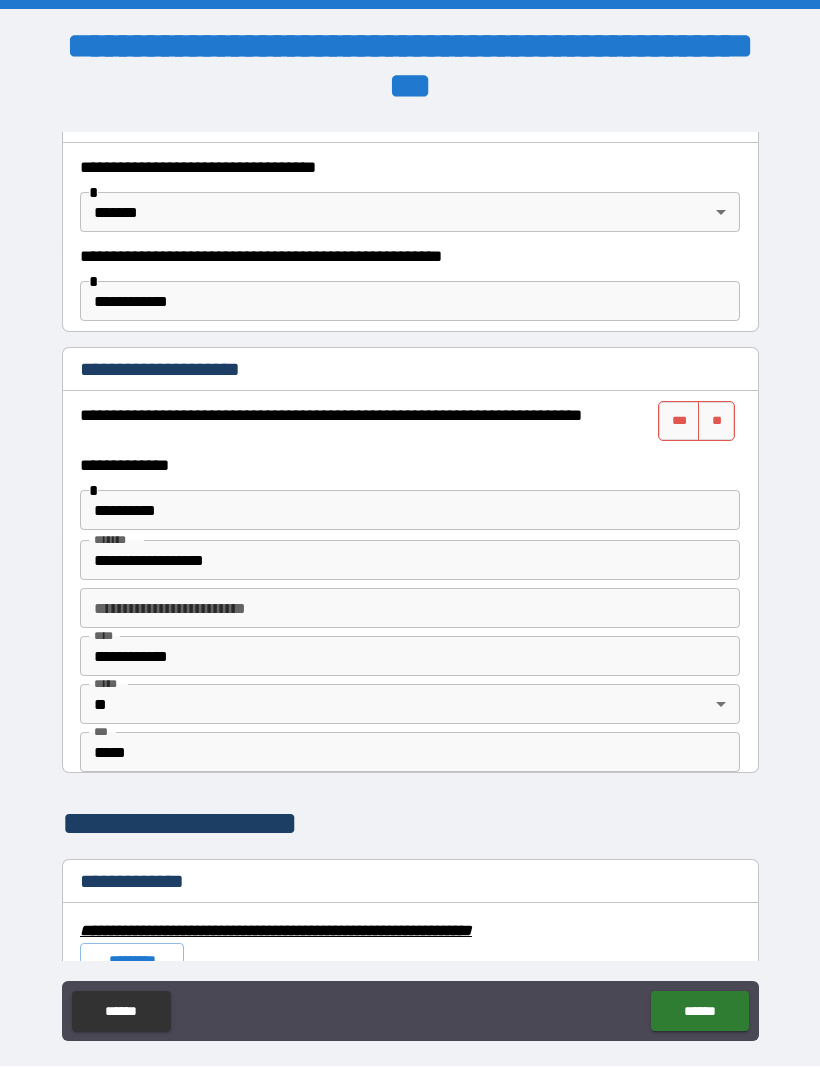 click on "***" at bounding box center [679, 422] 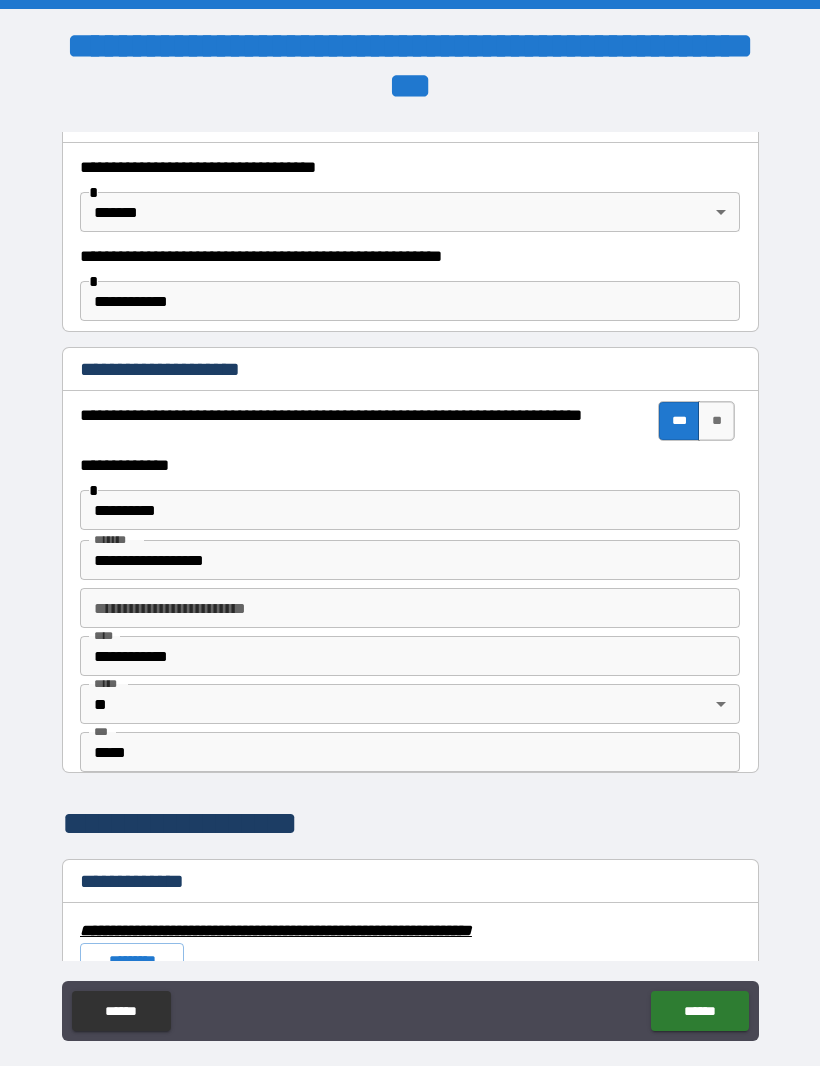 click on "******" at bounding box center [699, 1012] 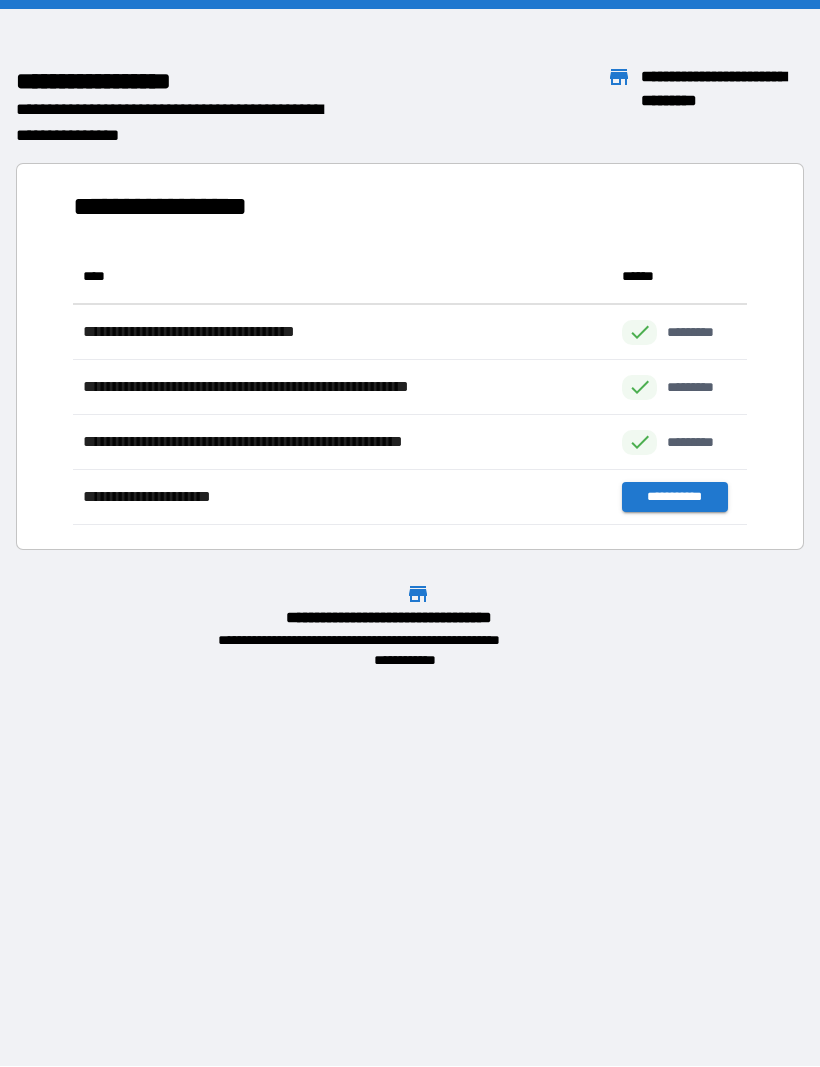 scroll, scrollTop: 1, scrollLeft: 1, axis: both 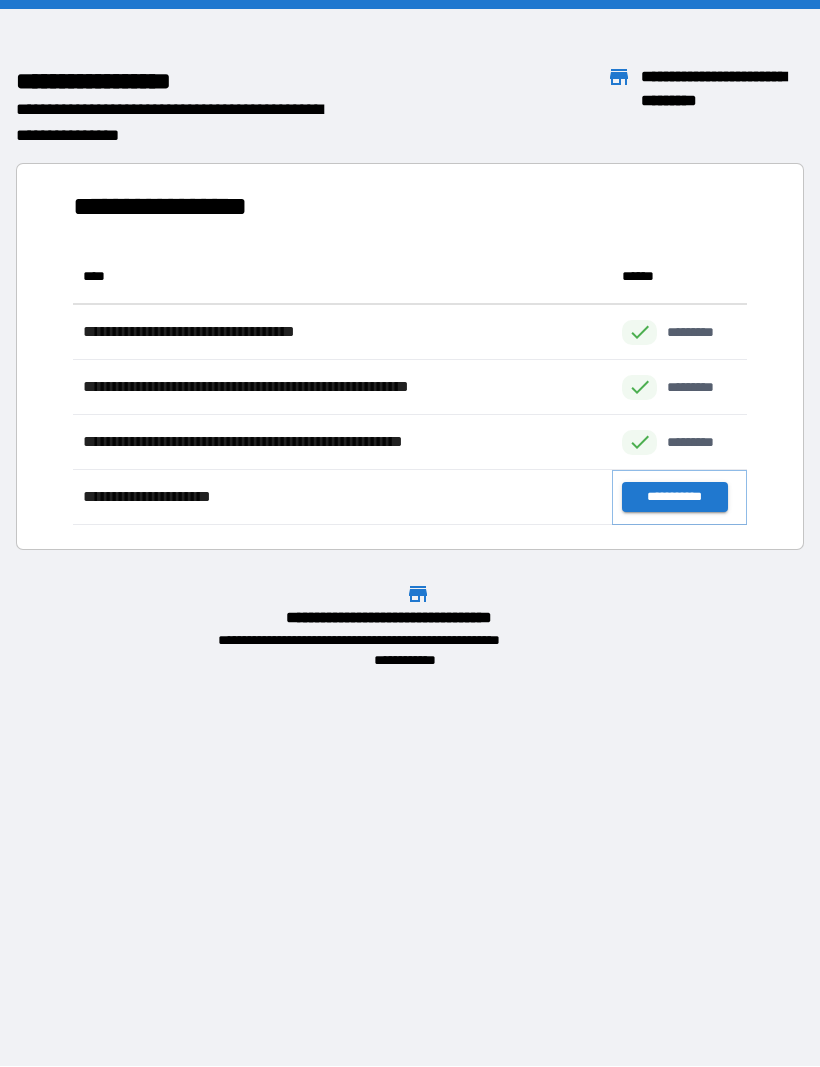 click on "**********" at bounding box center [674, 498] 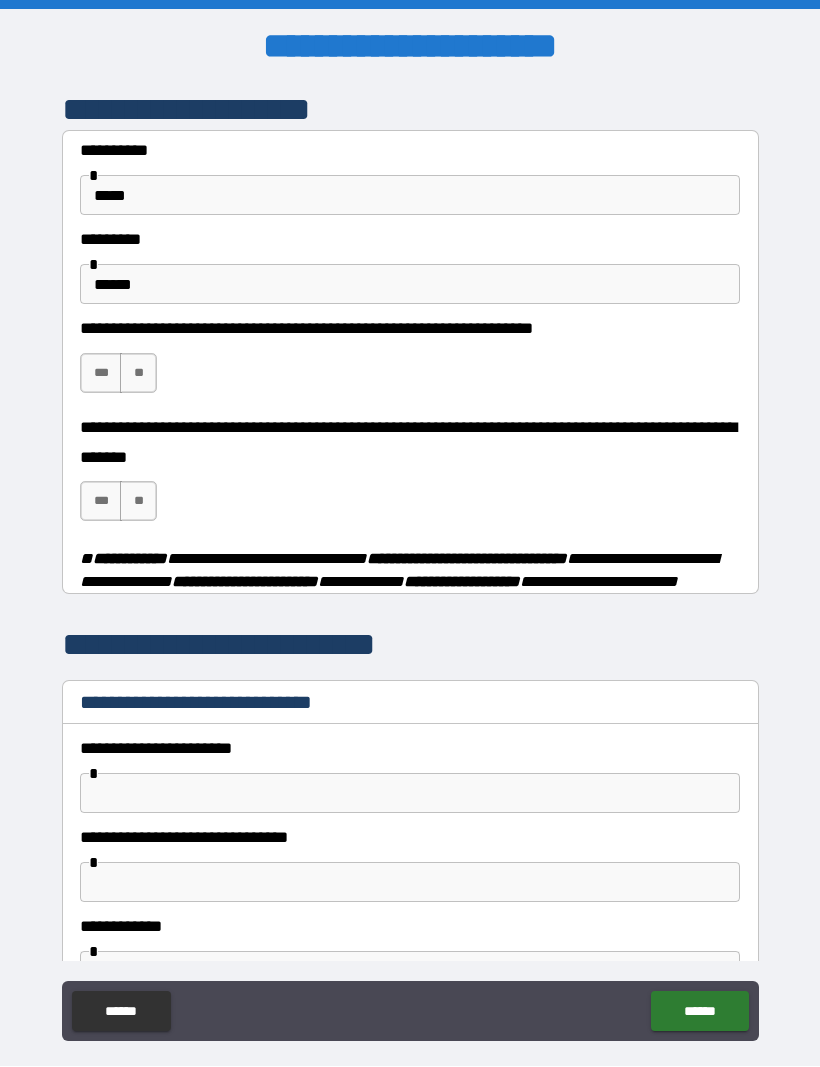 click on "***" at bounding box center (101, 502) 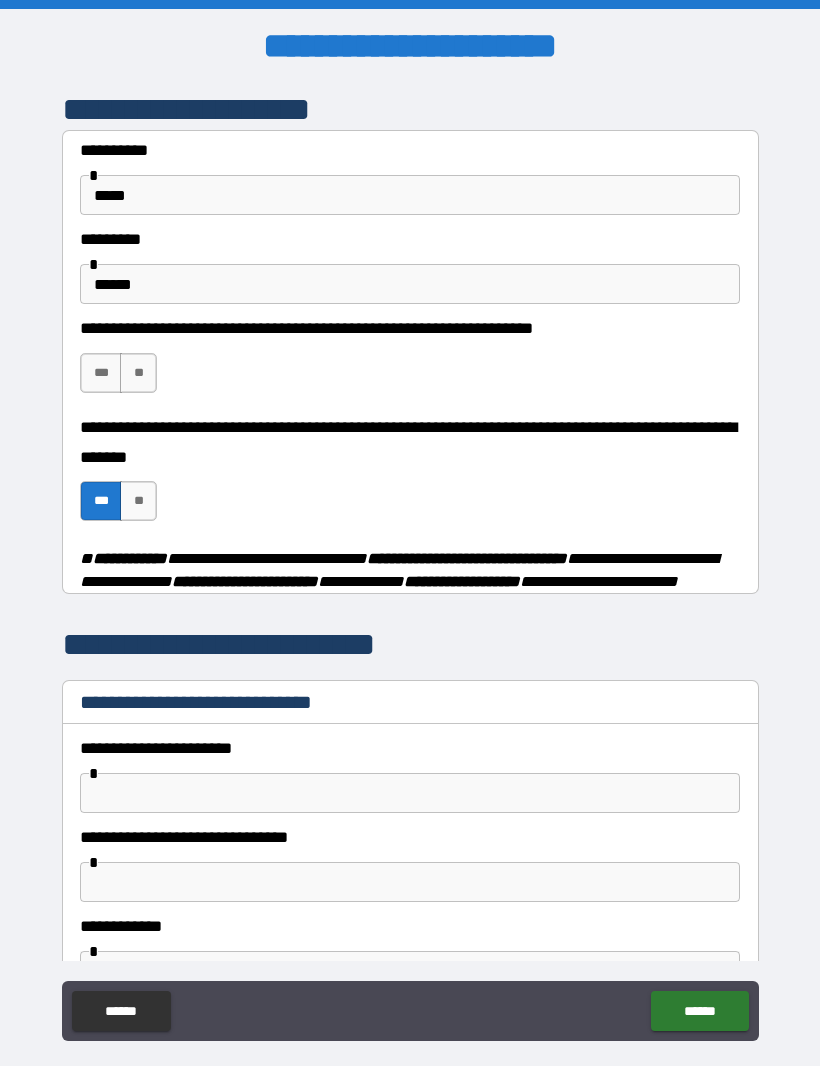 click on "***" at bounding box center [101, 374] 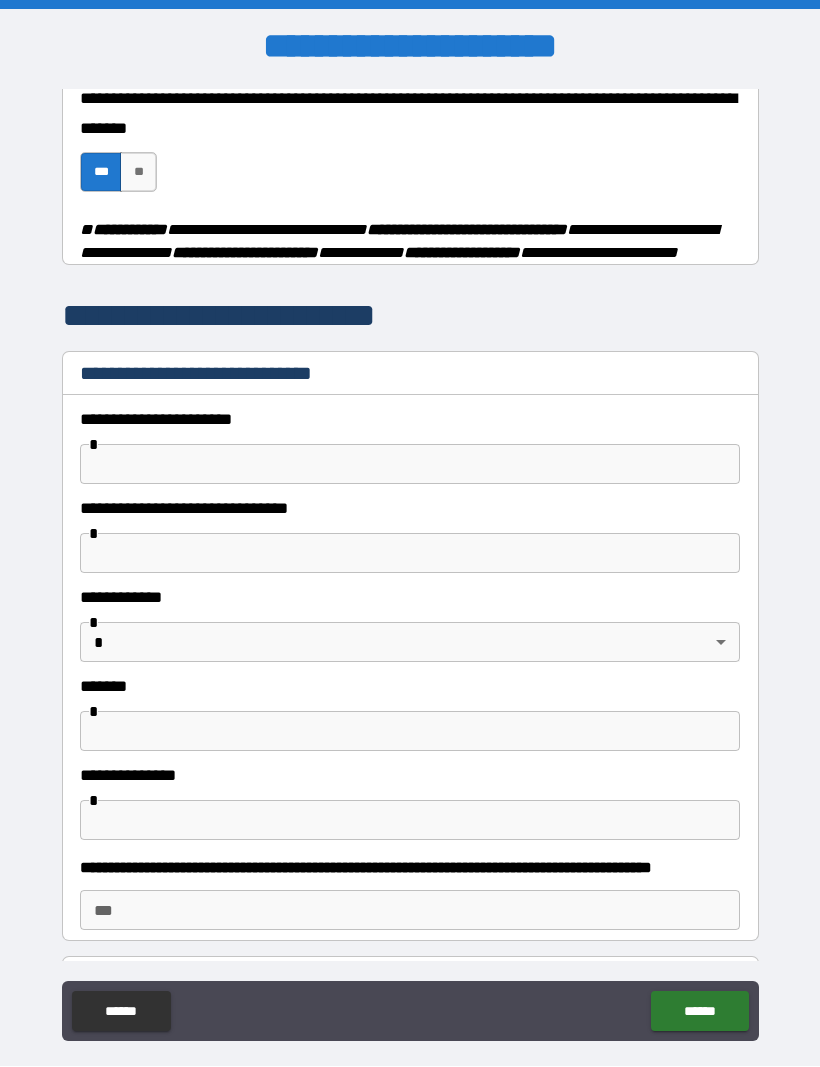 scroll, scrollTop: 334, scrollLeft: 0, axis: vertical 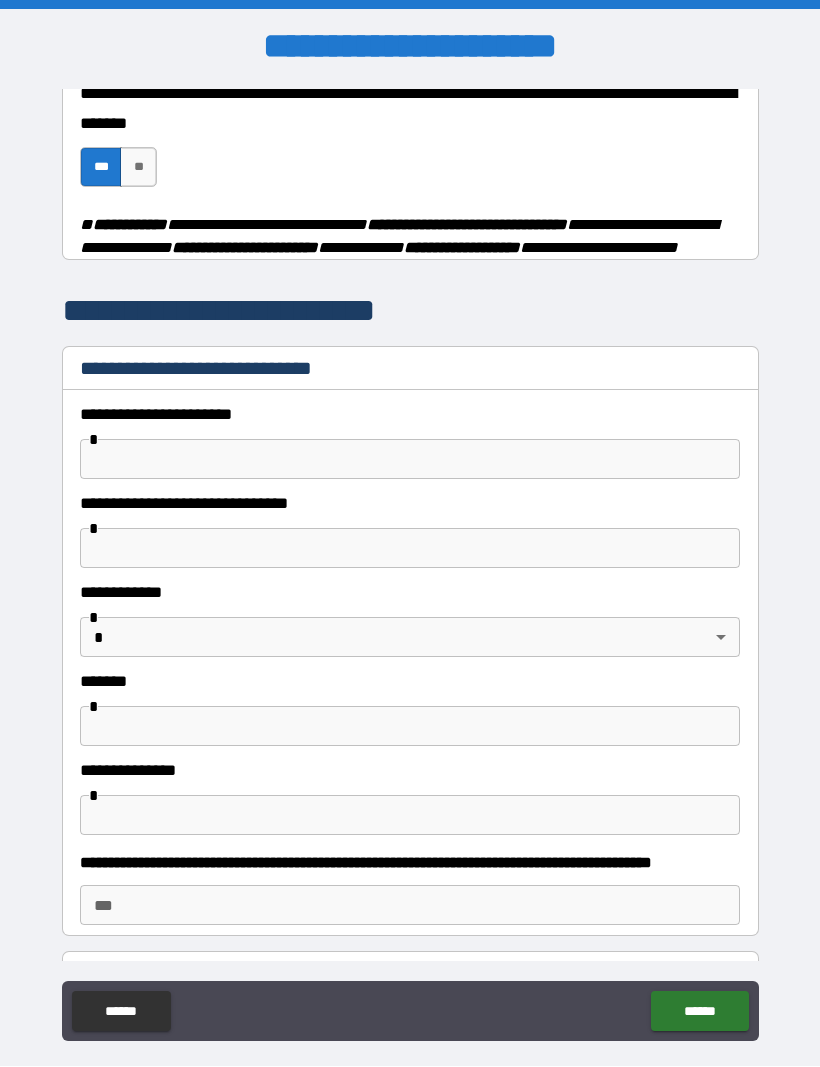 click at bounding box center (410, 460) 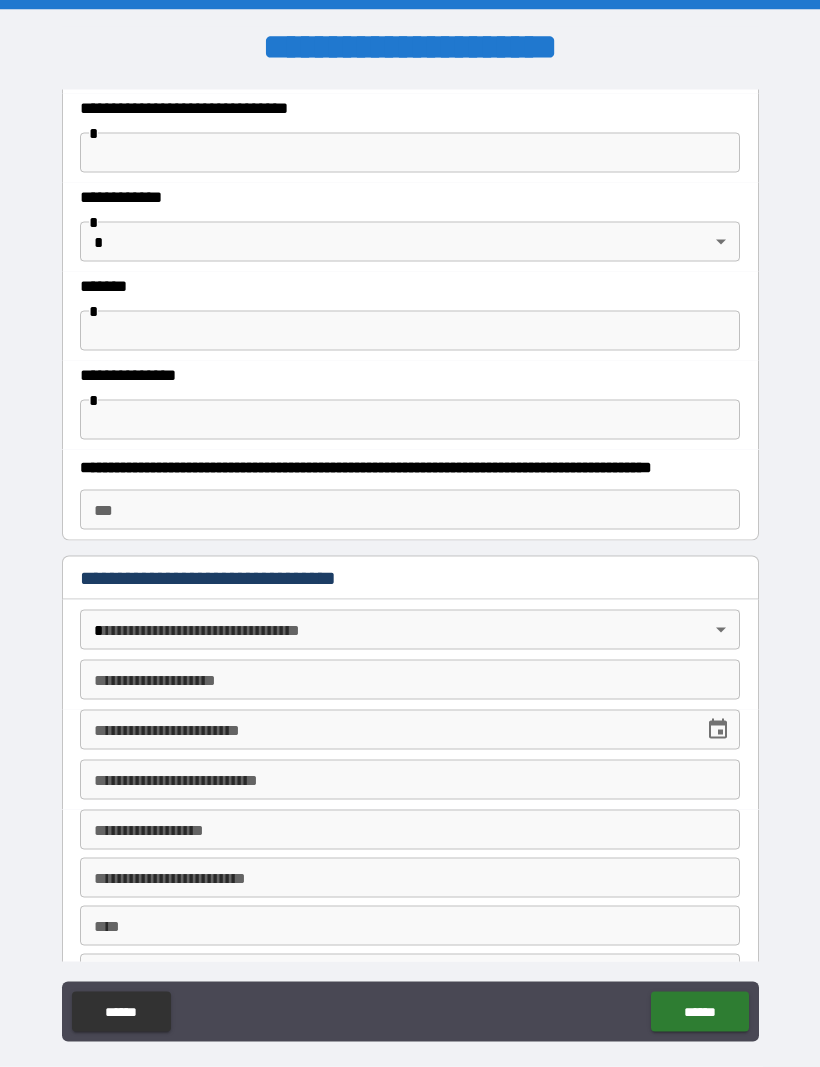scroll, scrollTop: 731, scrollLeft: 0, axis: vertical 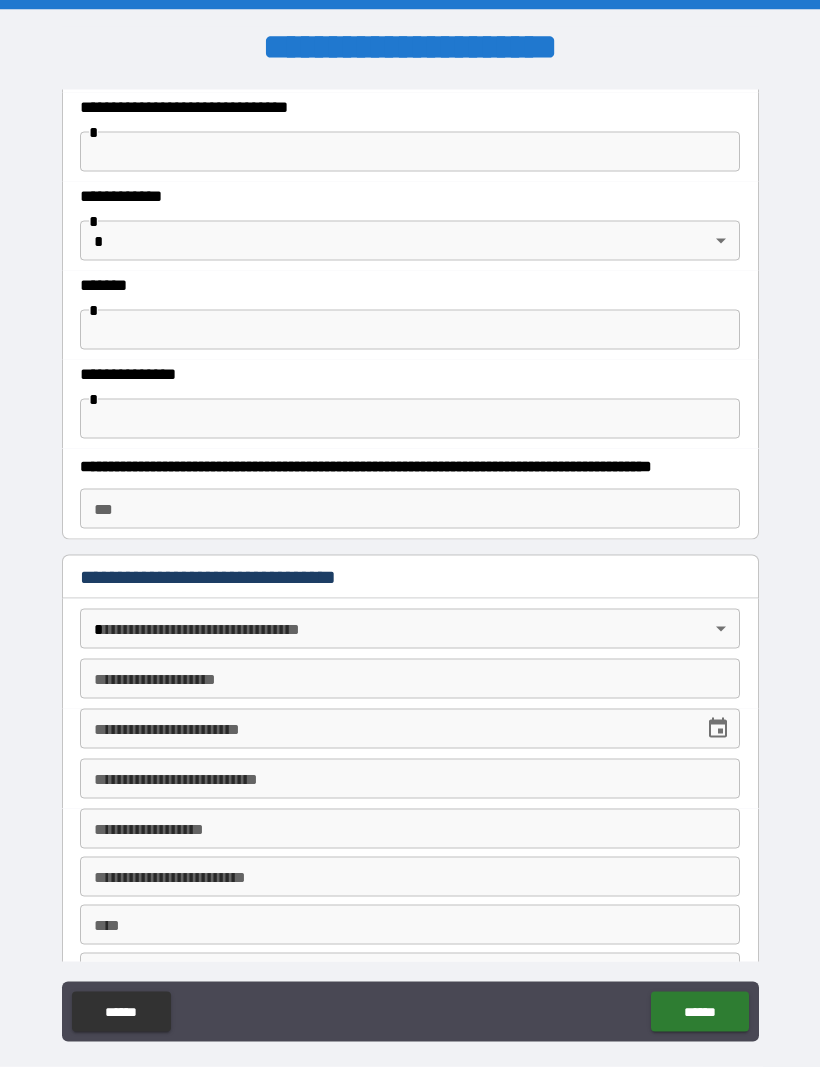 click on "***" at bounding box center (410, 509) 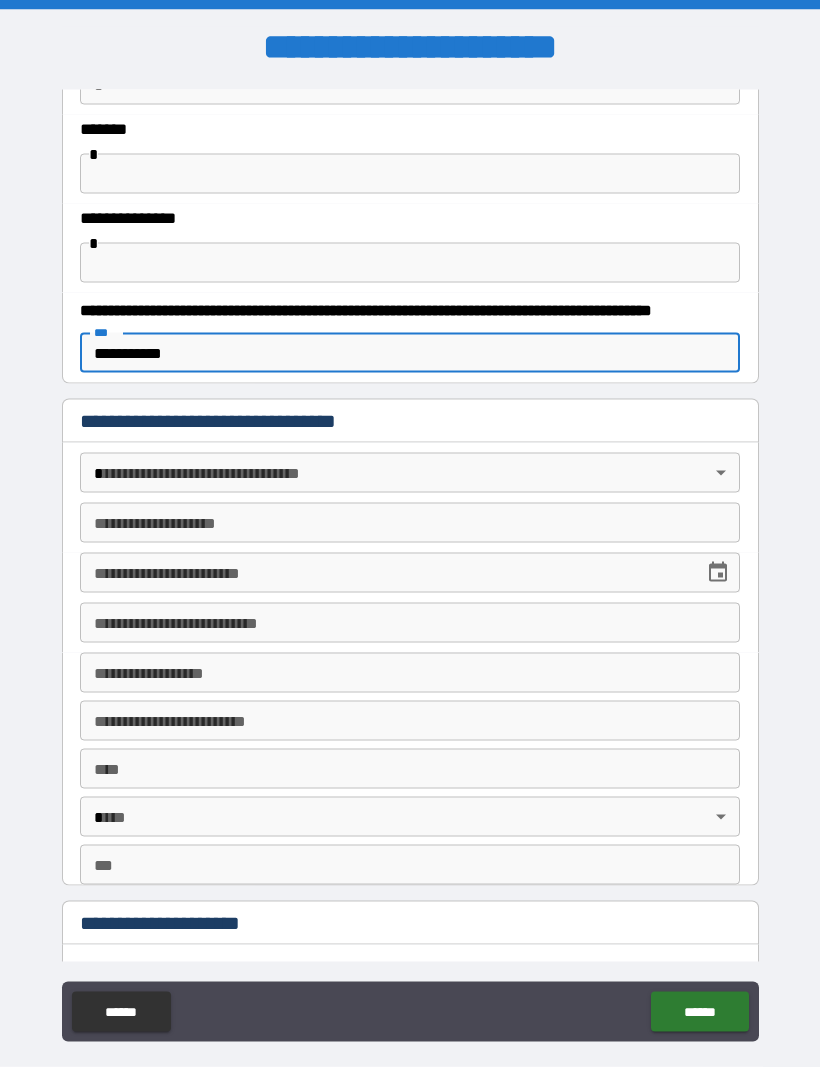 scroll, scrollTop: 888, scrollLeft: 0, axis: vertical 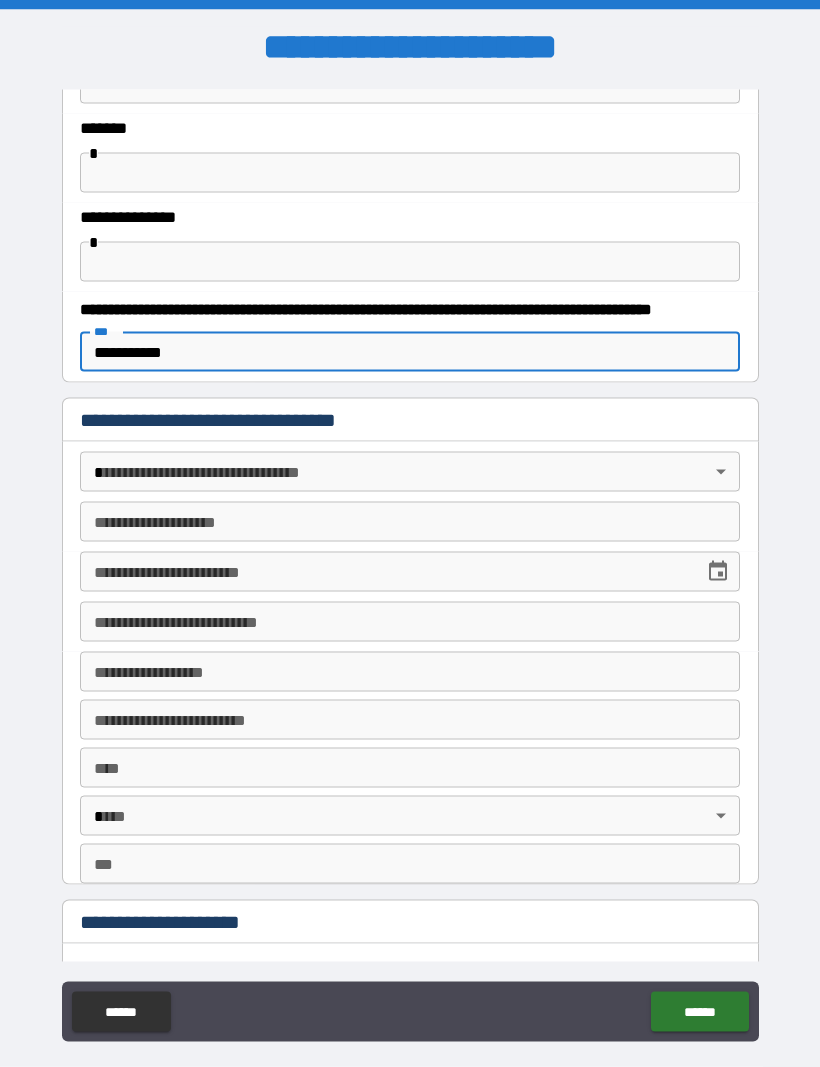 type on "**********" 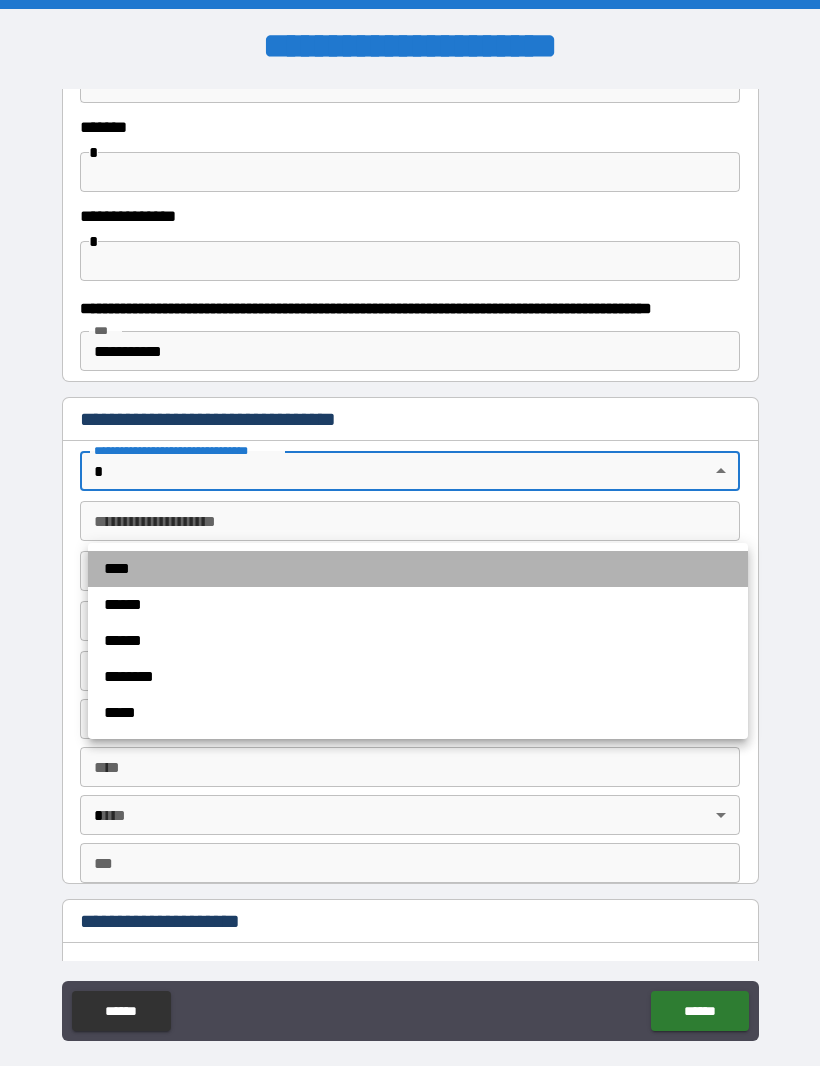 click on "****" at bounding box center (418, 570) 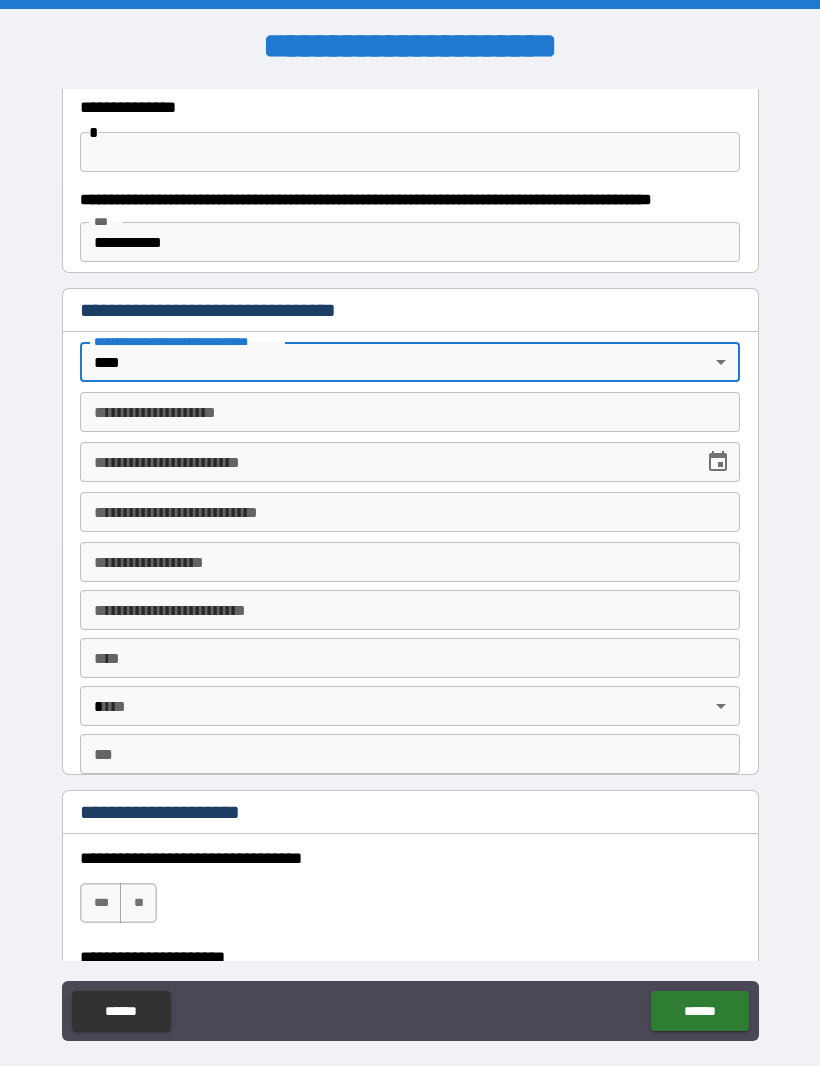 scroll, scrollTop: 999, scrollLeft: 0, axis: vertical 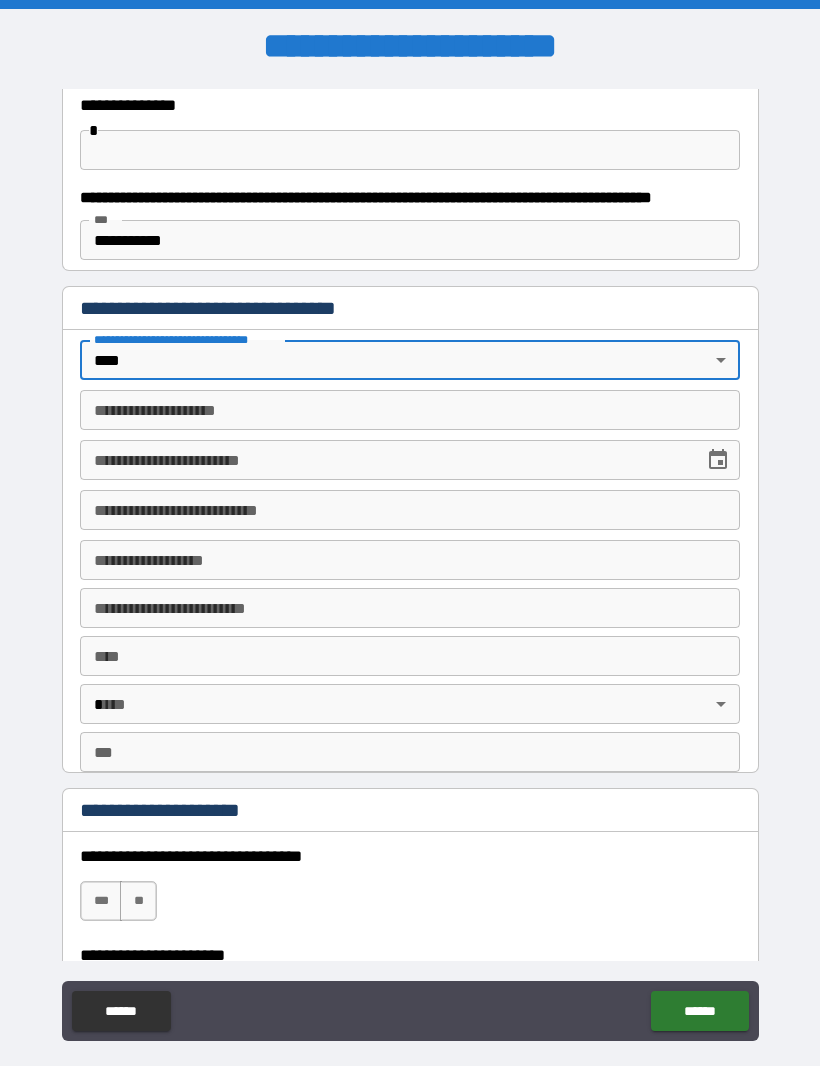 click on "**********" at bounding box center [410, 411] 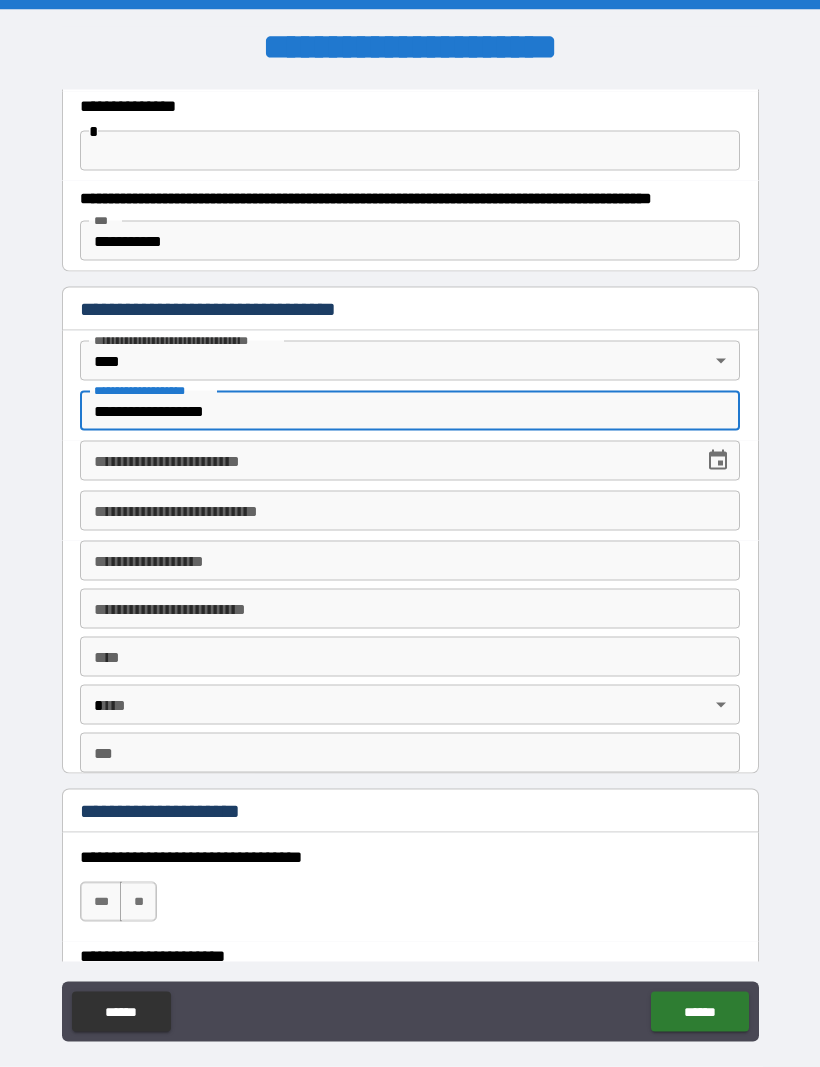 type on "**********" 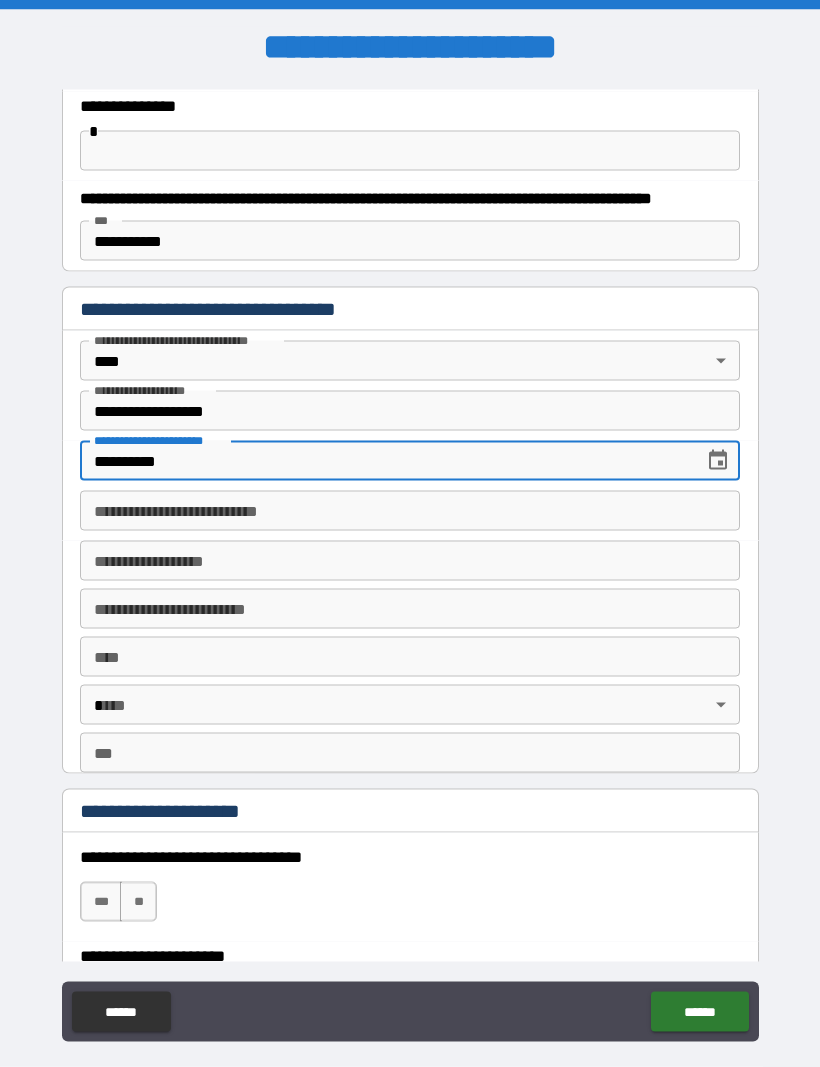 type on "**********" 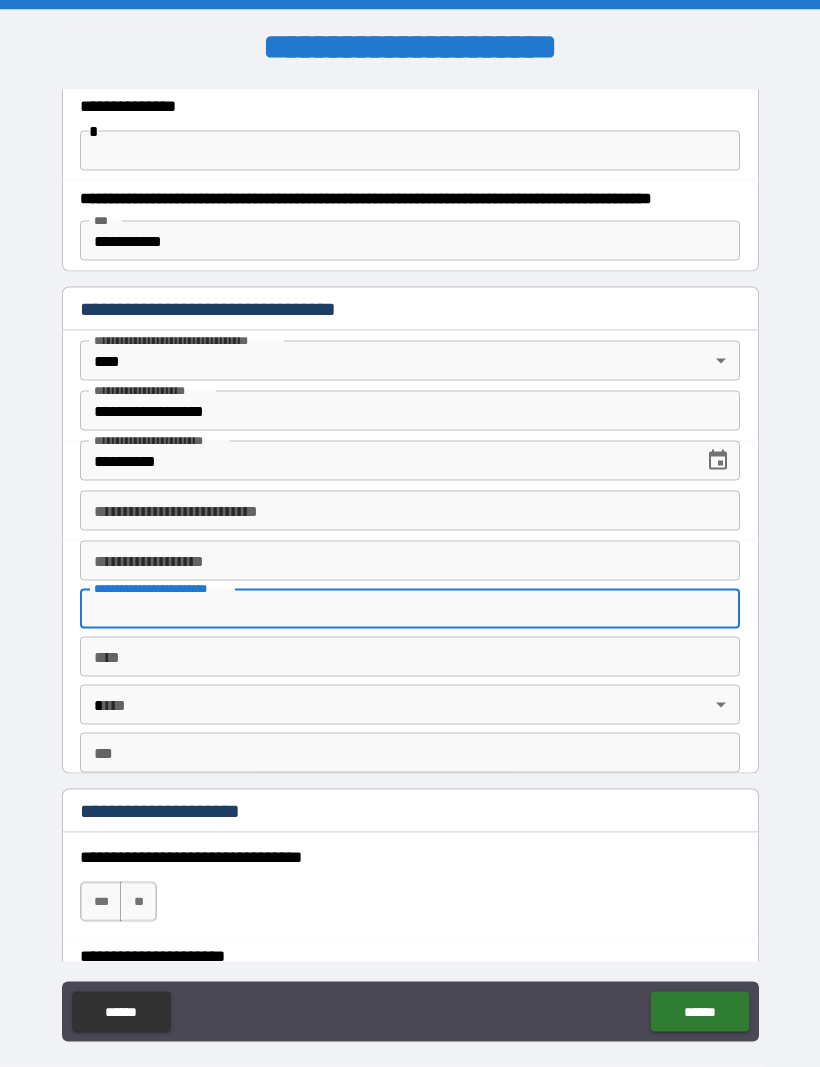 click on "**********" at bounding box center (410, 561) 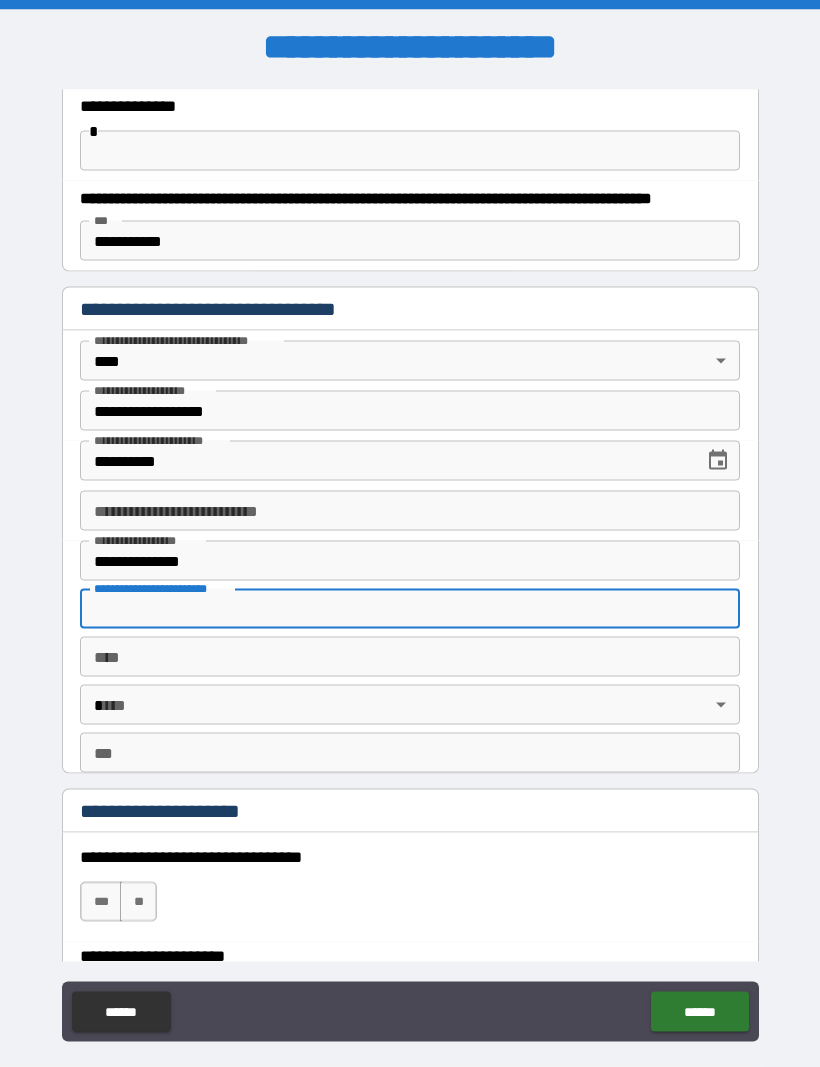 type on "**********" 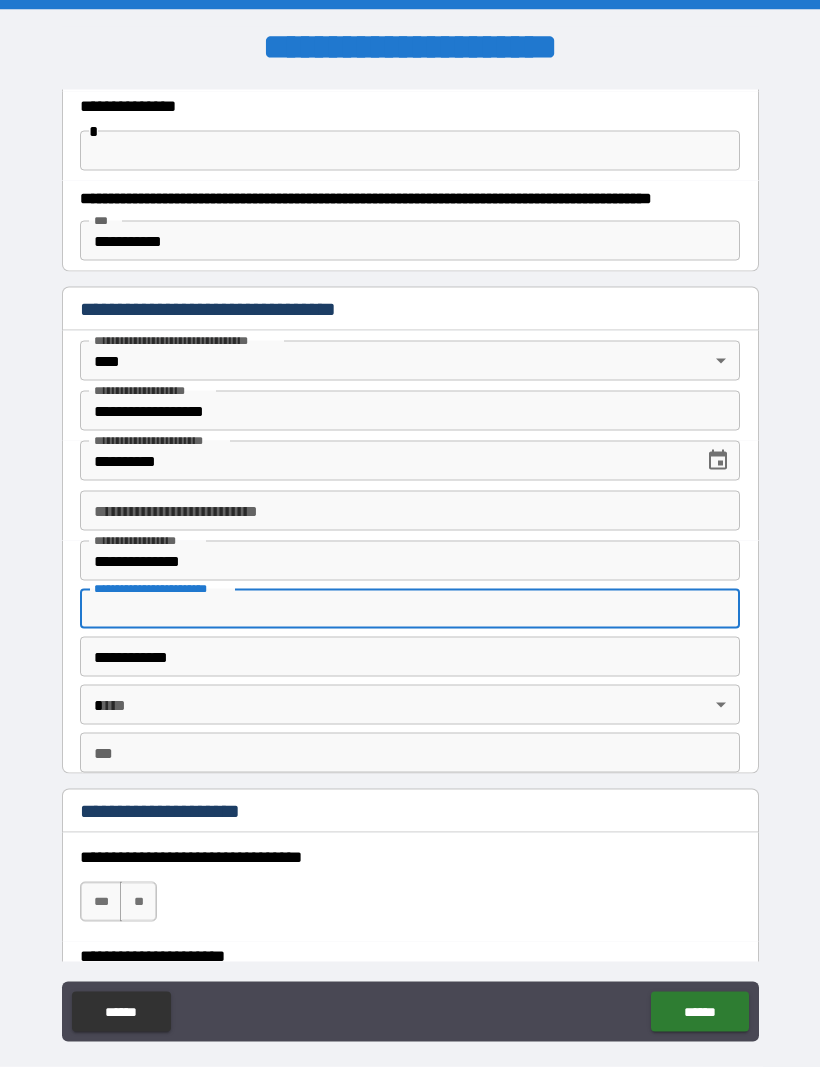 type on "**" 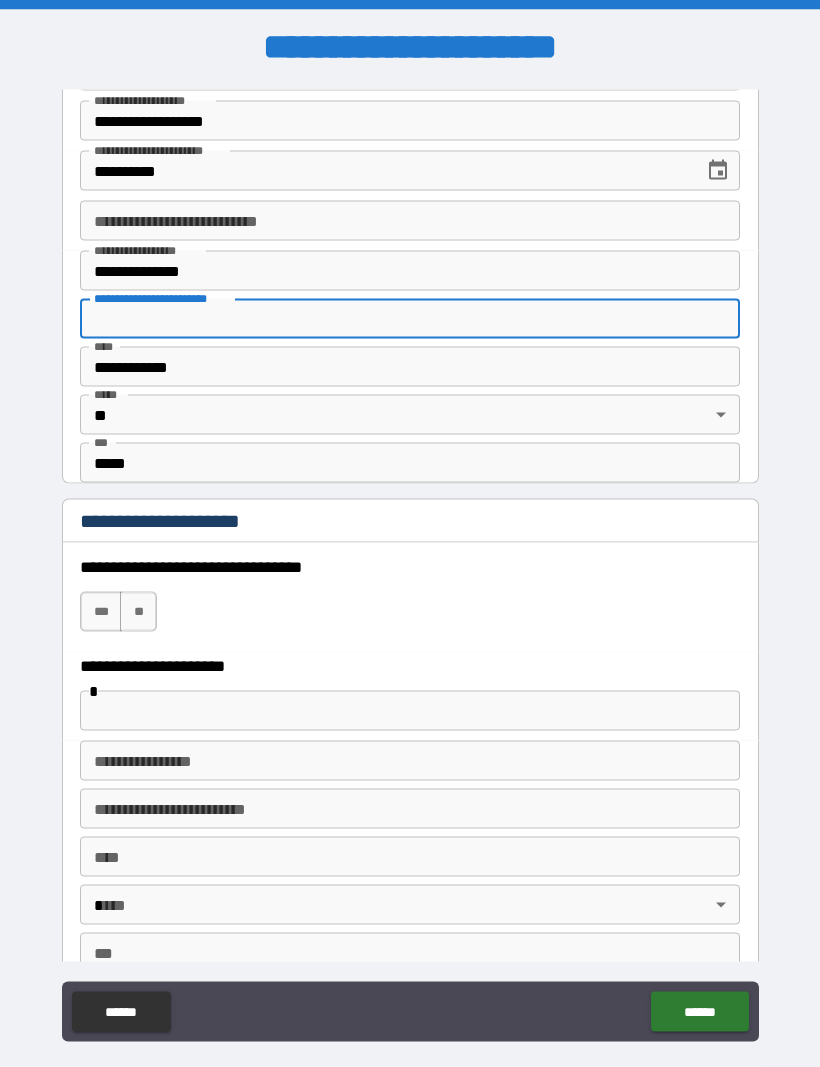 scroll, scrollTop: 1291, scrollLeft: 0, axis: vertical 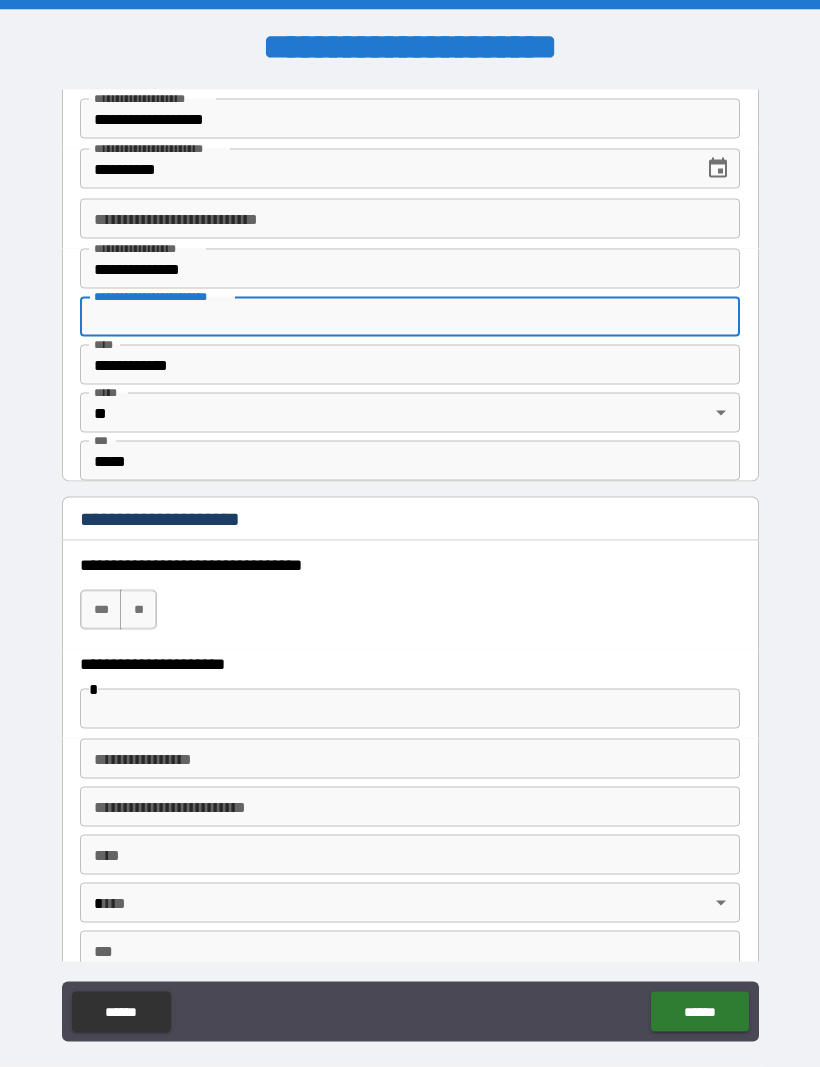 click on "***" at bounding box center [101, 610] 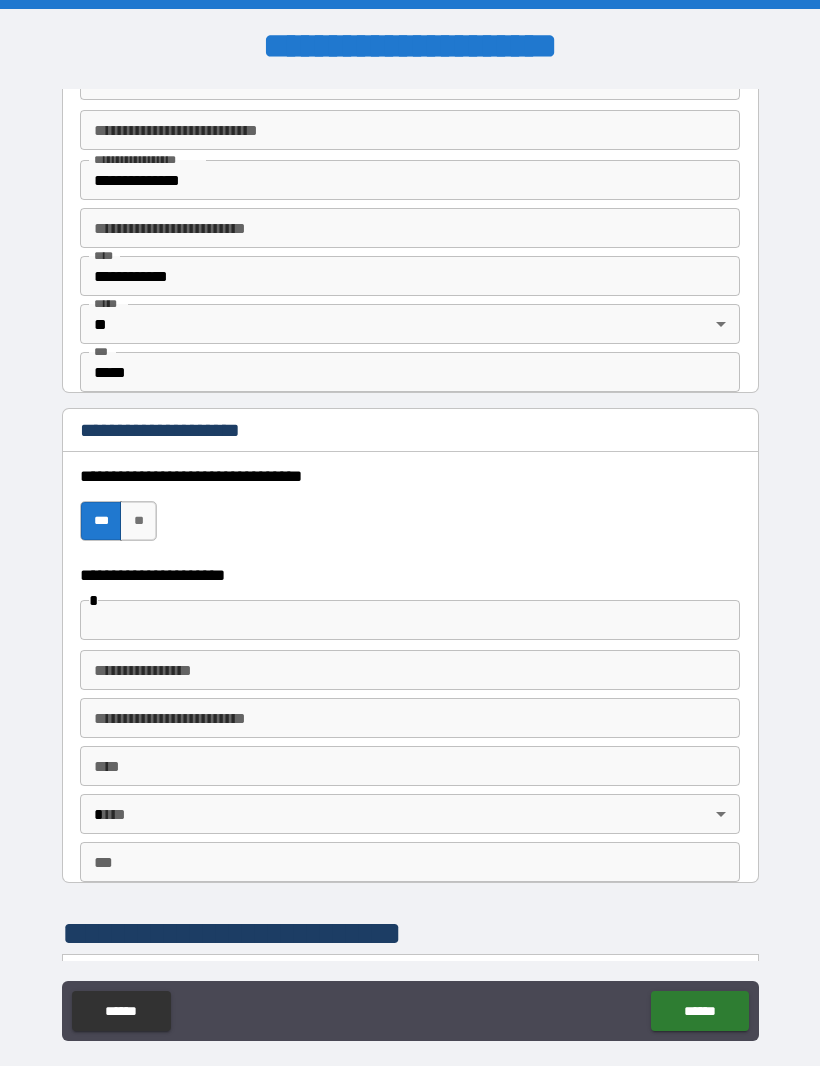 scroll, scrollTop: 1398, scrollLeft: 0, axis: vertical 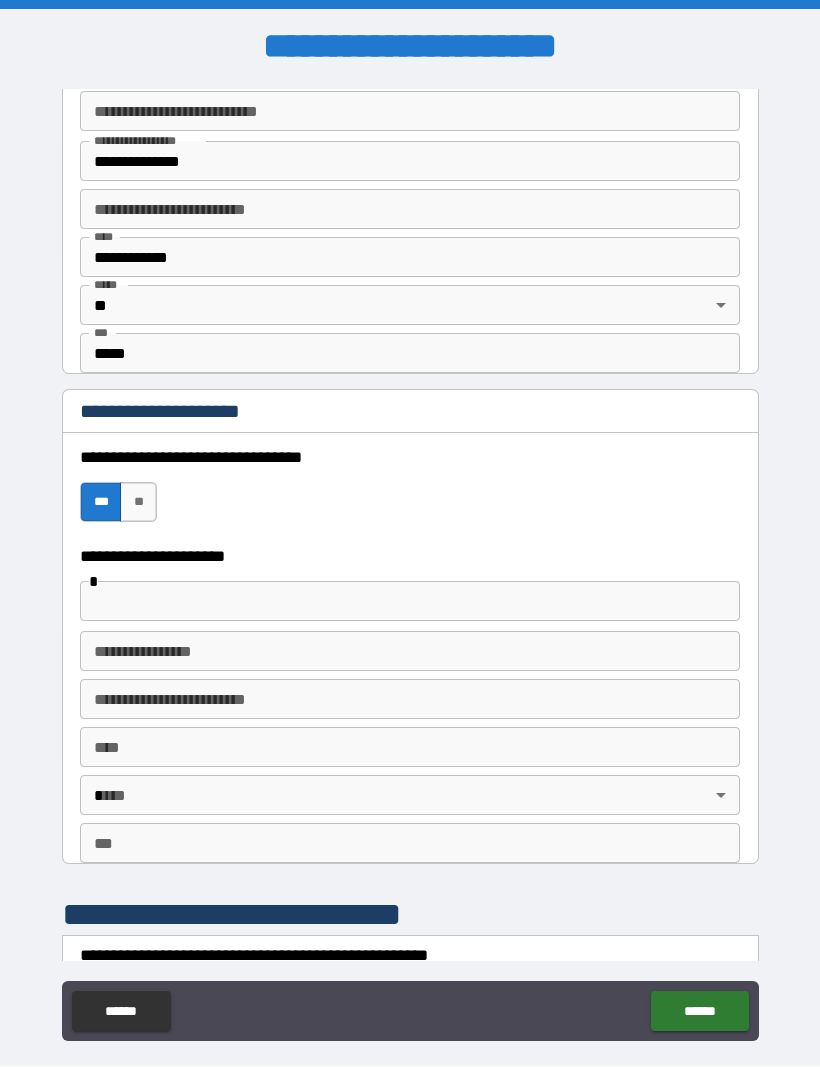 click at bounding box center [410, 602] 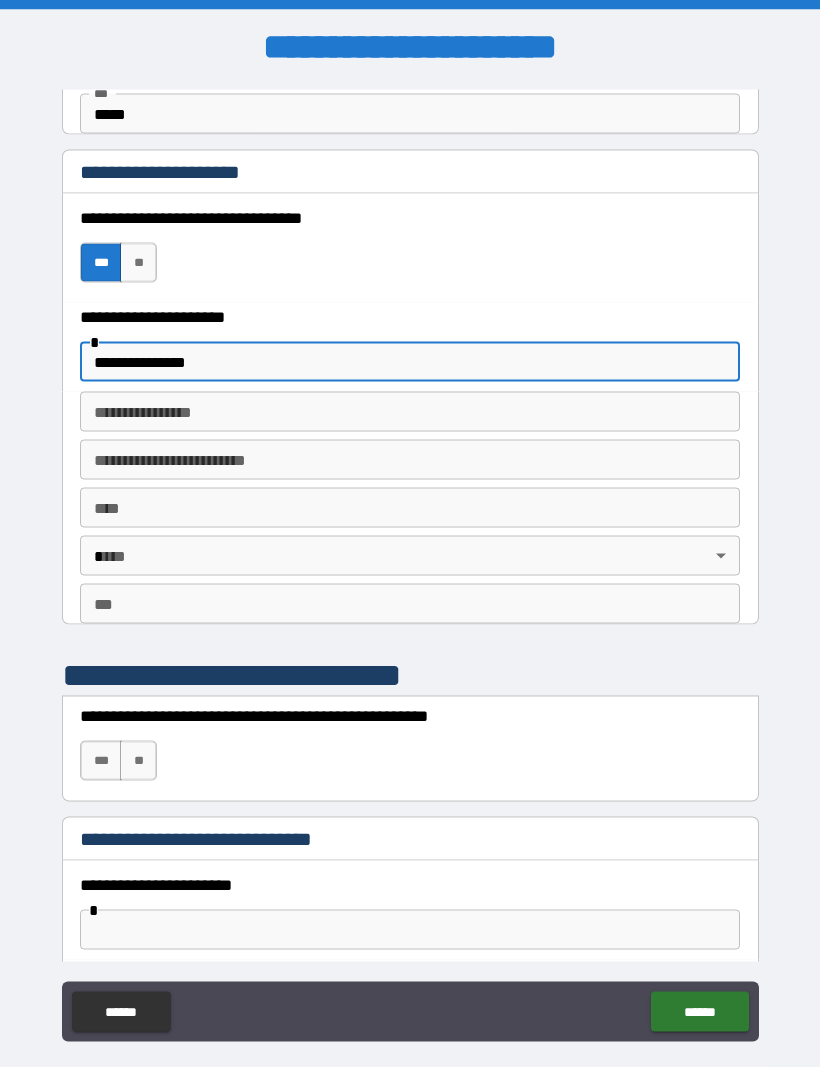 scroll, scrollTop: 1639, scrollLeft: 0, axis: vertical 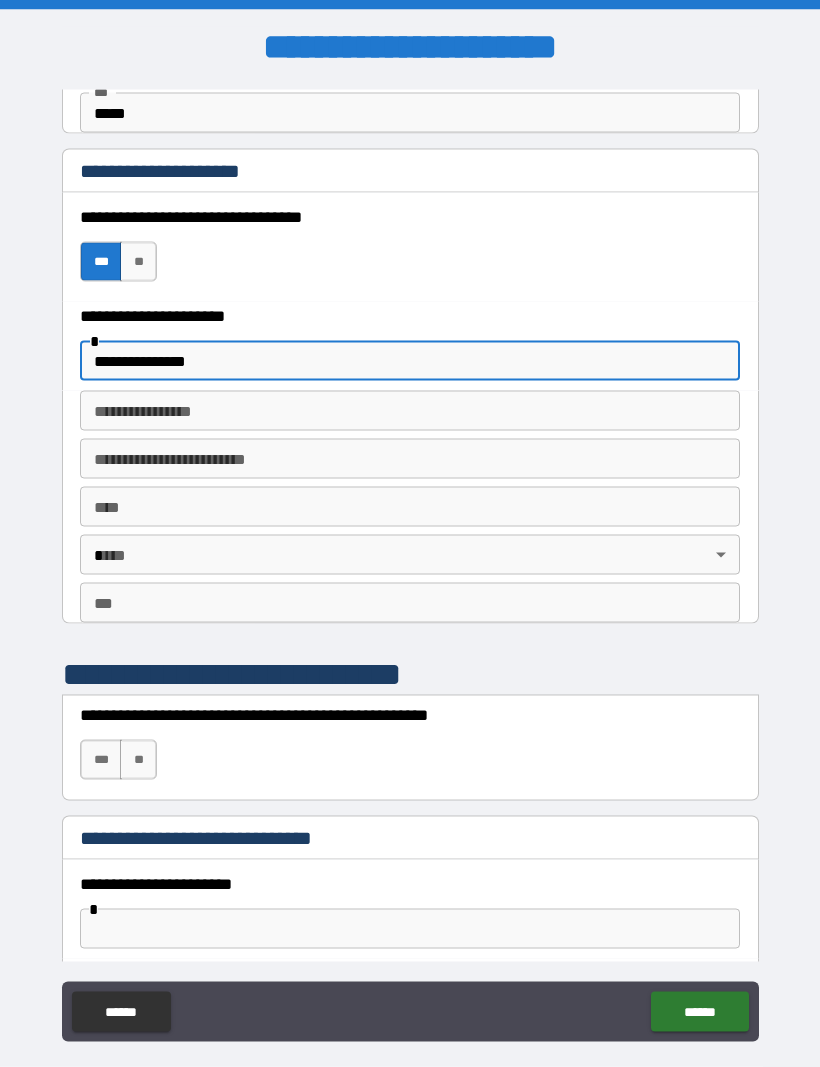 type on "**********" 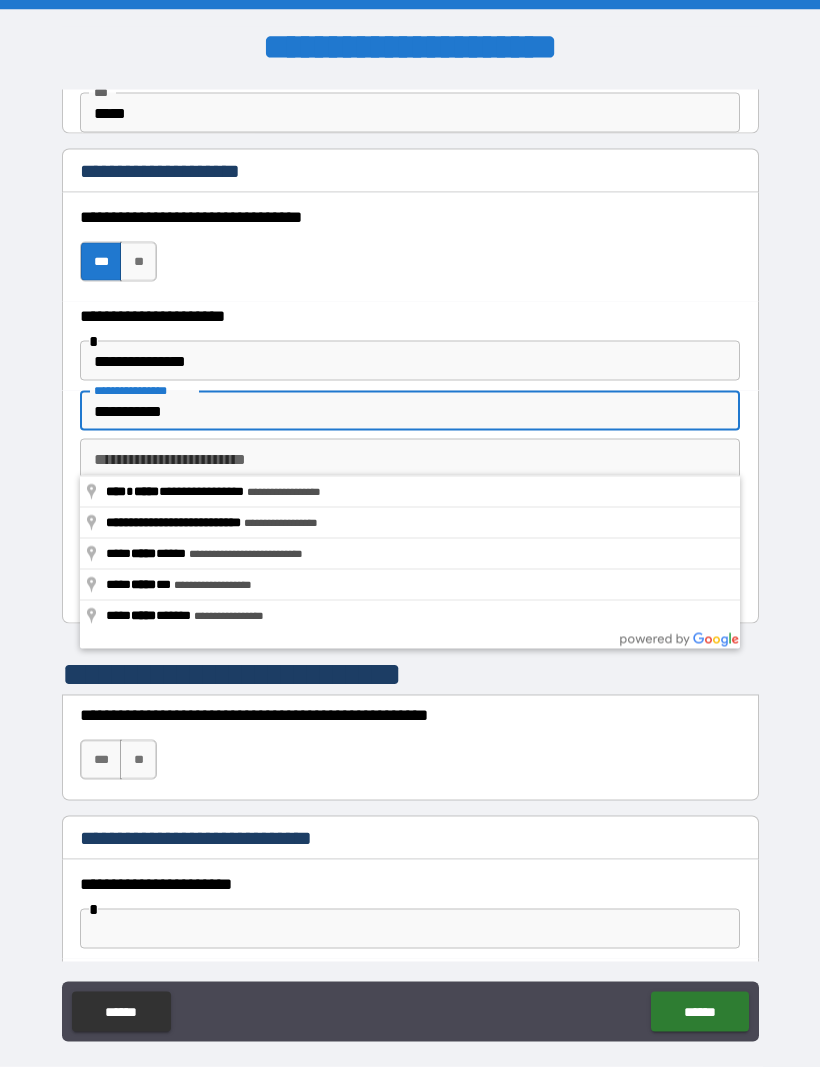 type on "**********" 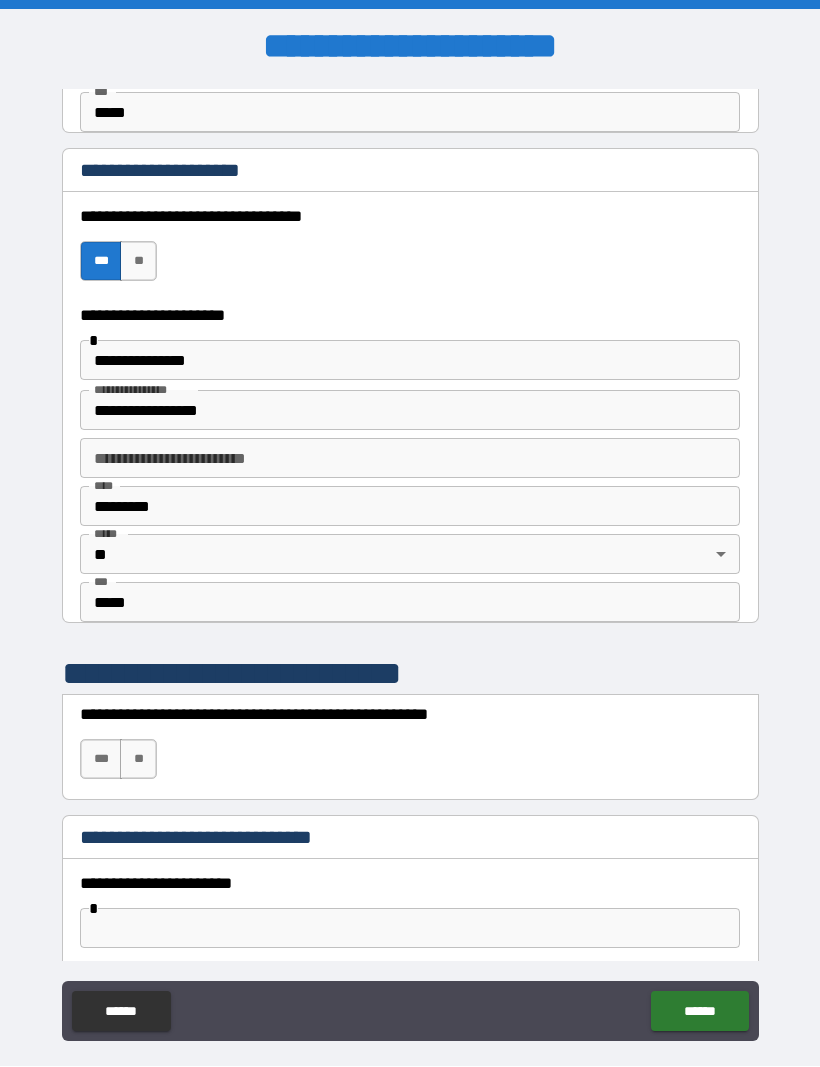 click on "**" at bounding box center (138, 760) 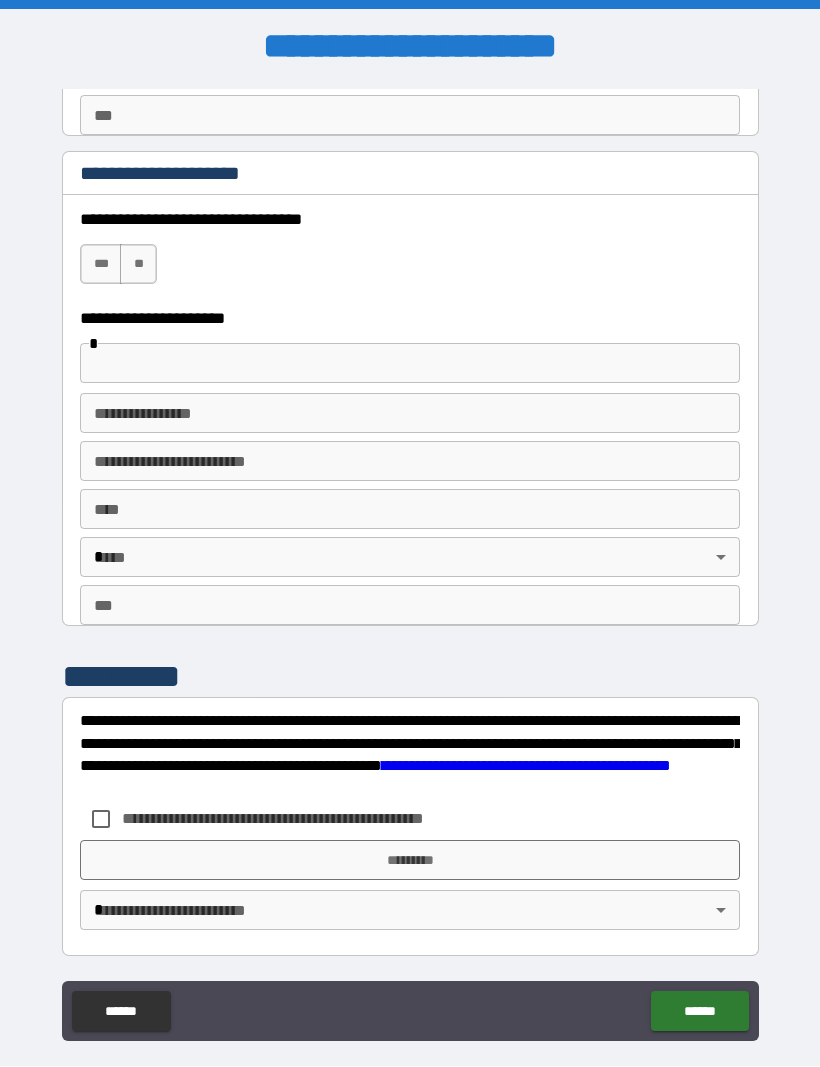 scroll, scrollTop: 3473, scrollLeft: 0, axis: vertical 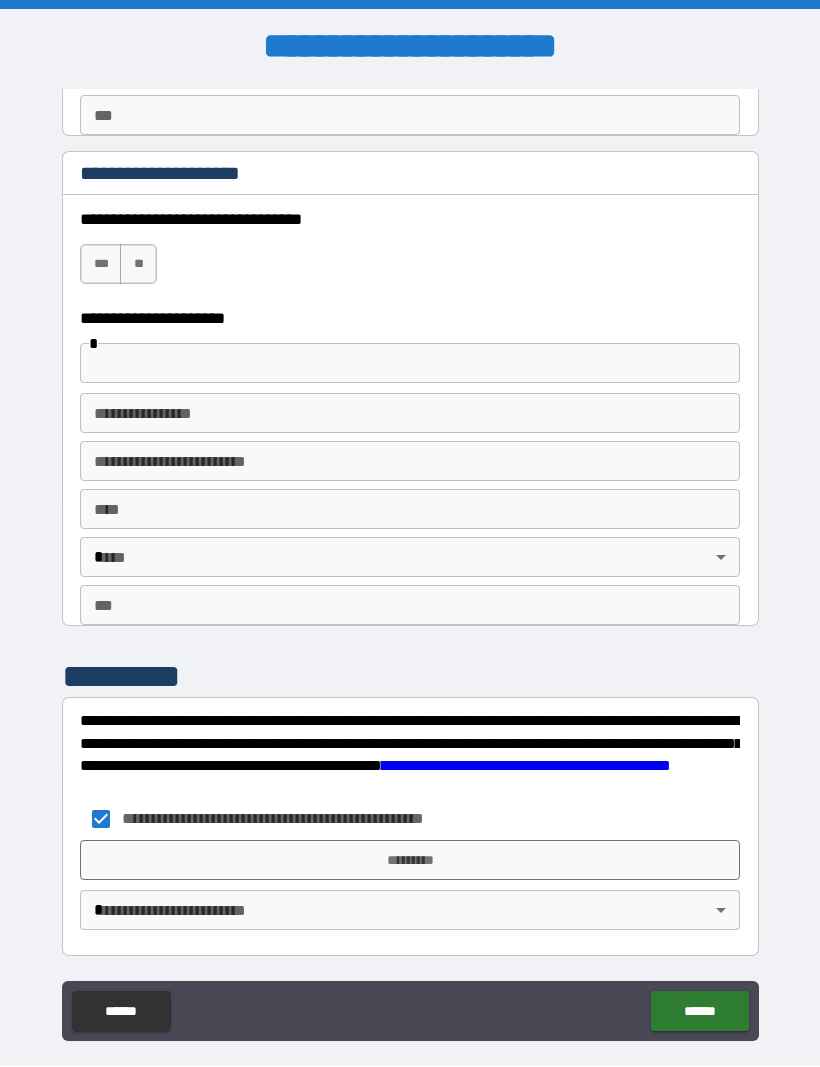 click on "*********" at bounding box center [410, 861] 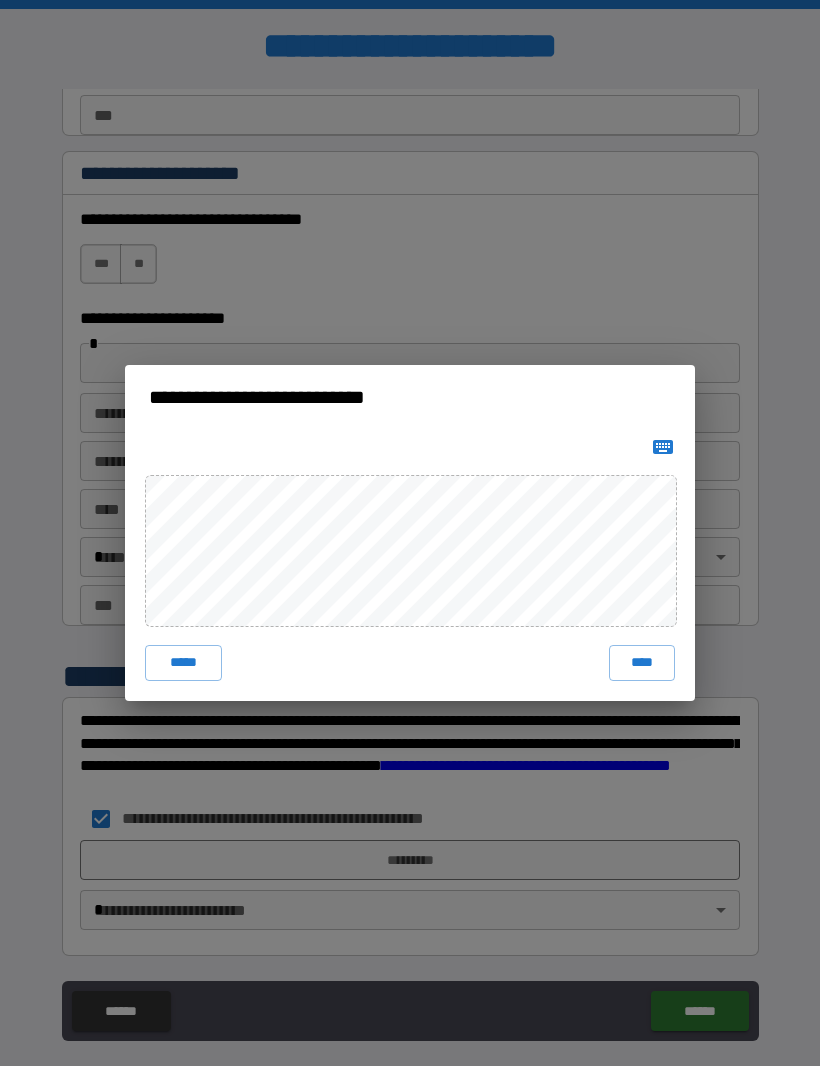 click on "*****" at bounding box center (183, 664) 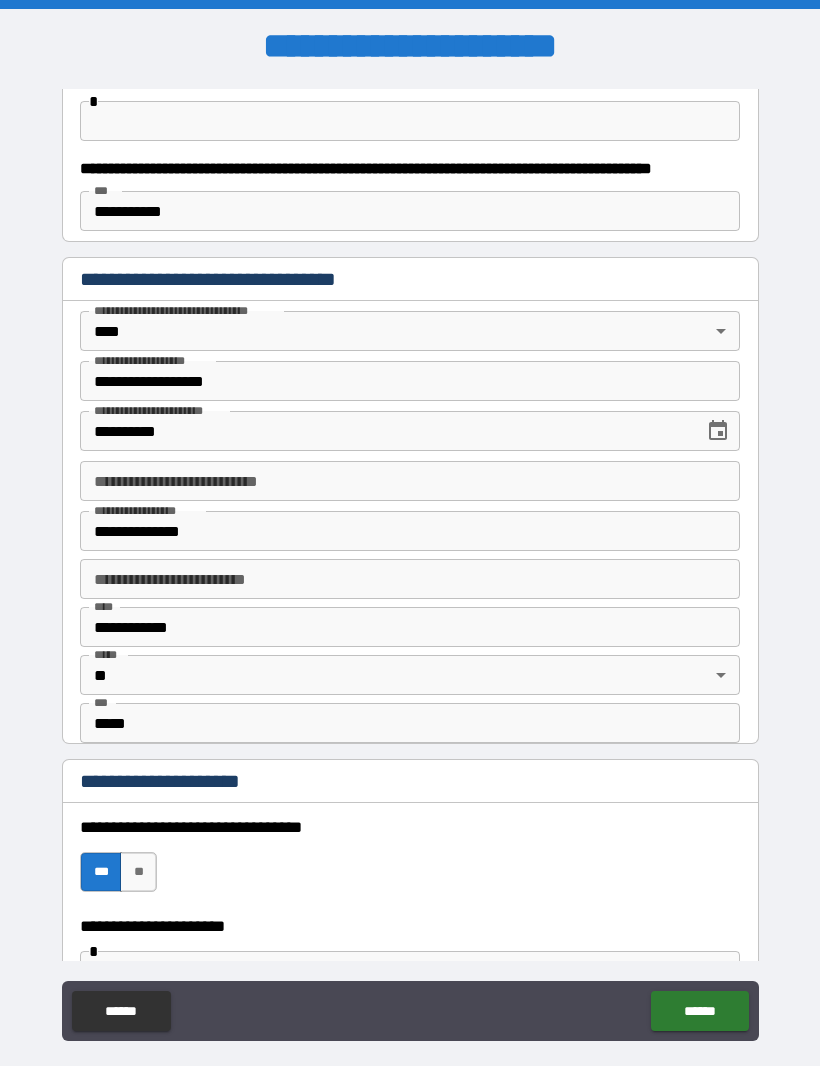 scroll, scrollTop: 1015, scrollLeft: 0, axis: vertical 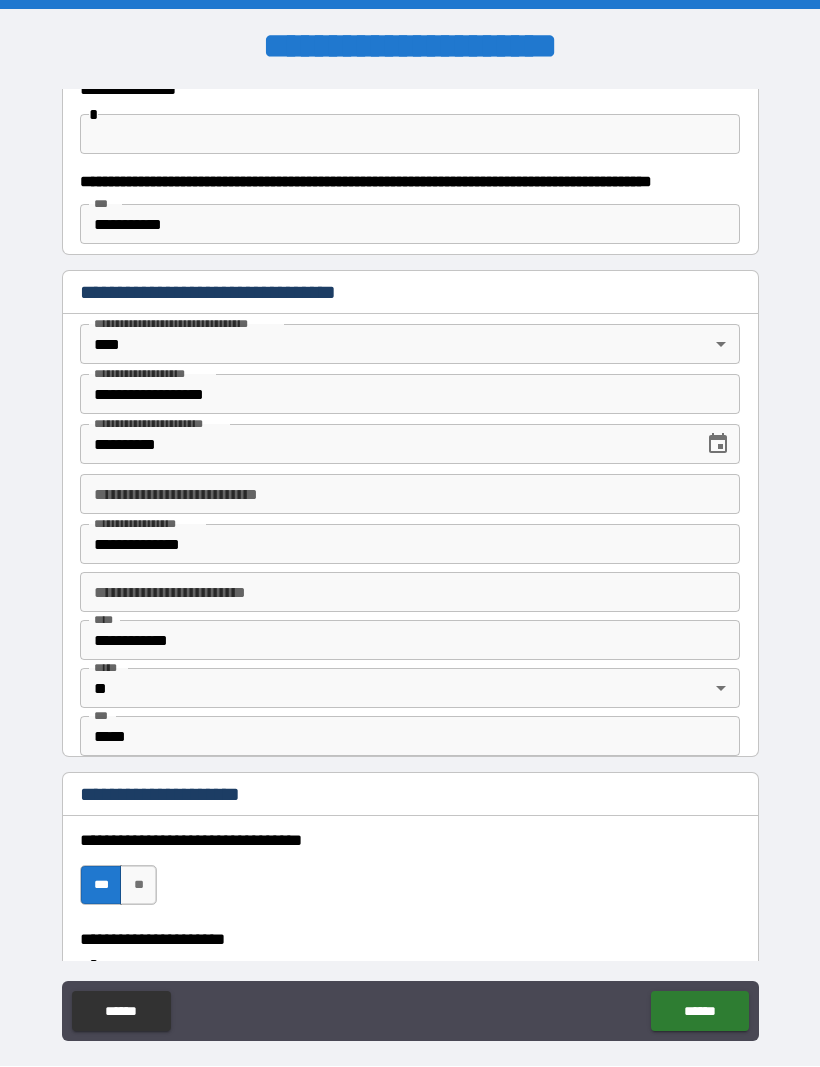 click on "**********" at bounding box center [410, 495] 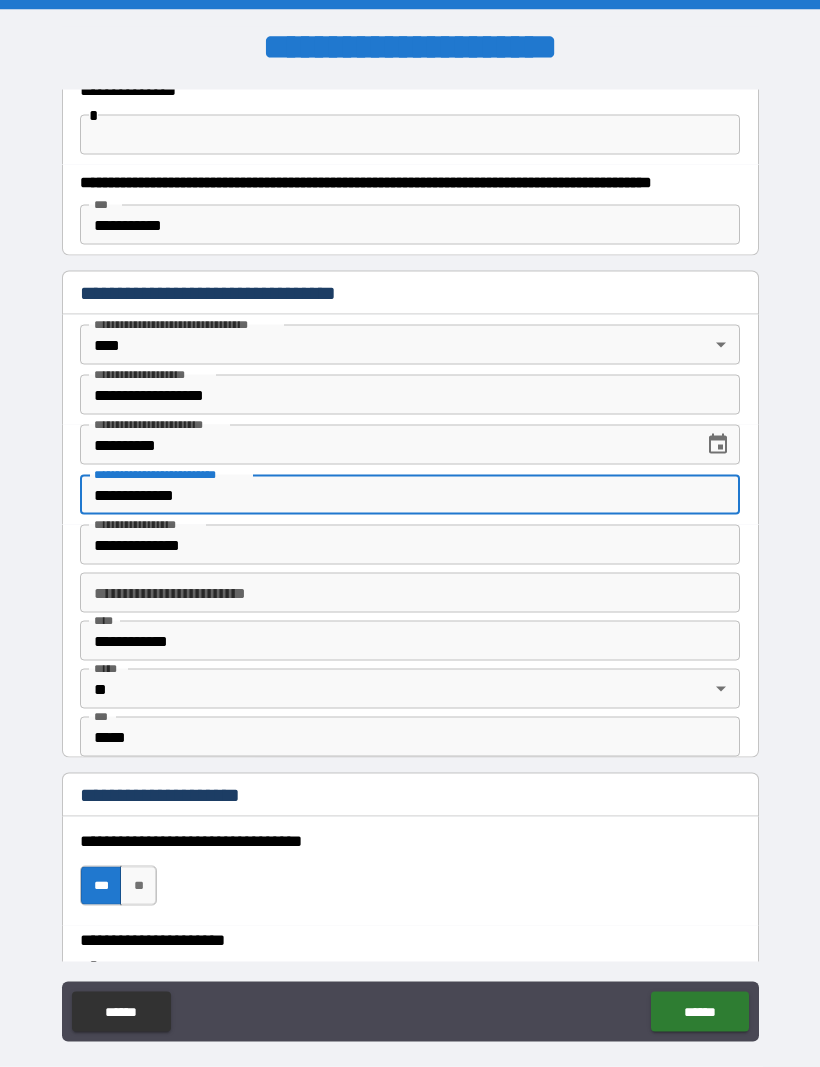 type on "**********" 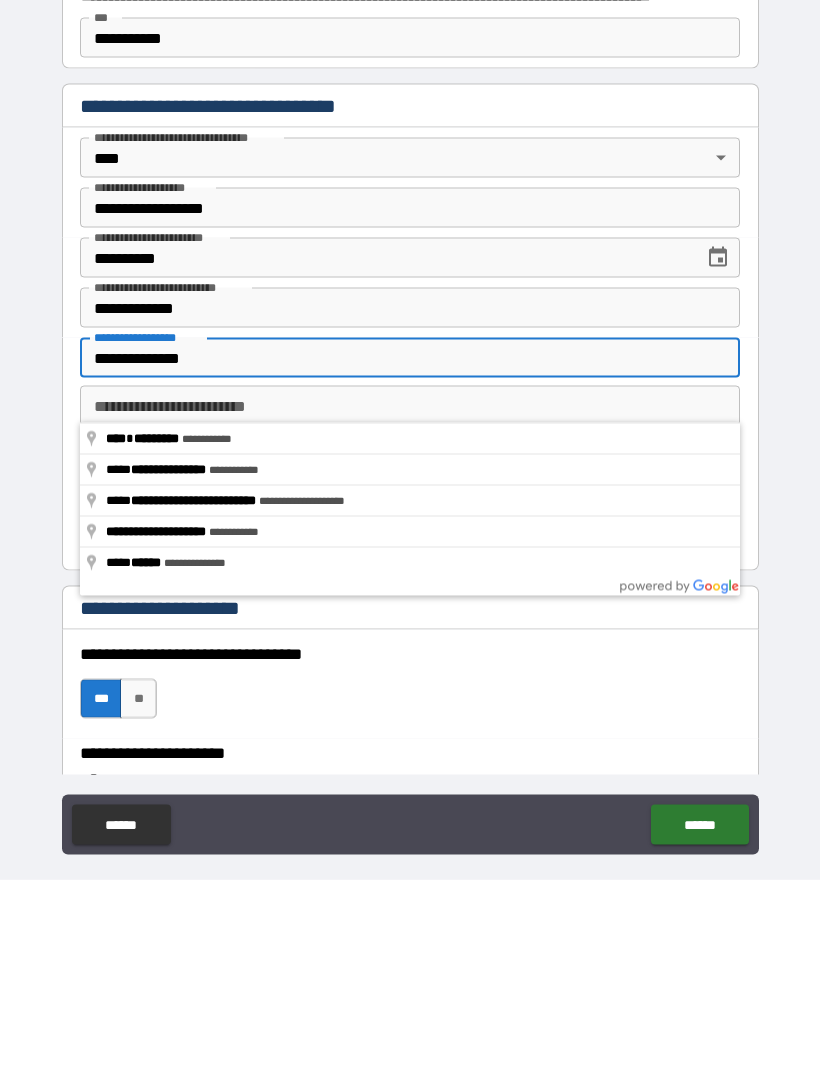 scroll, scrollTop: 67, scrollLeft: 0, axis: vertical 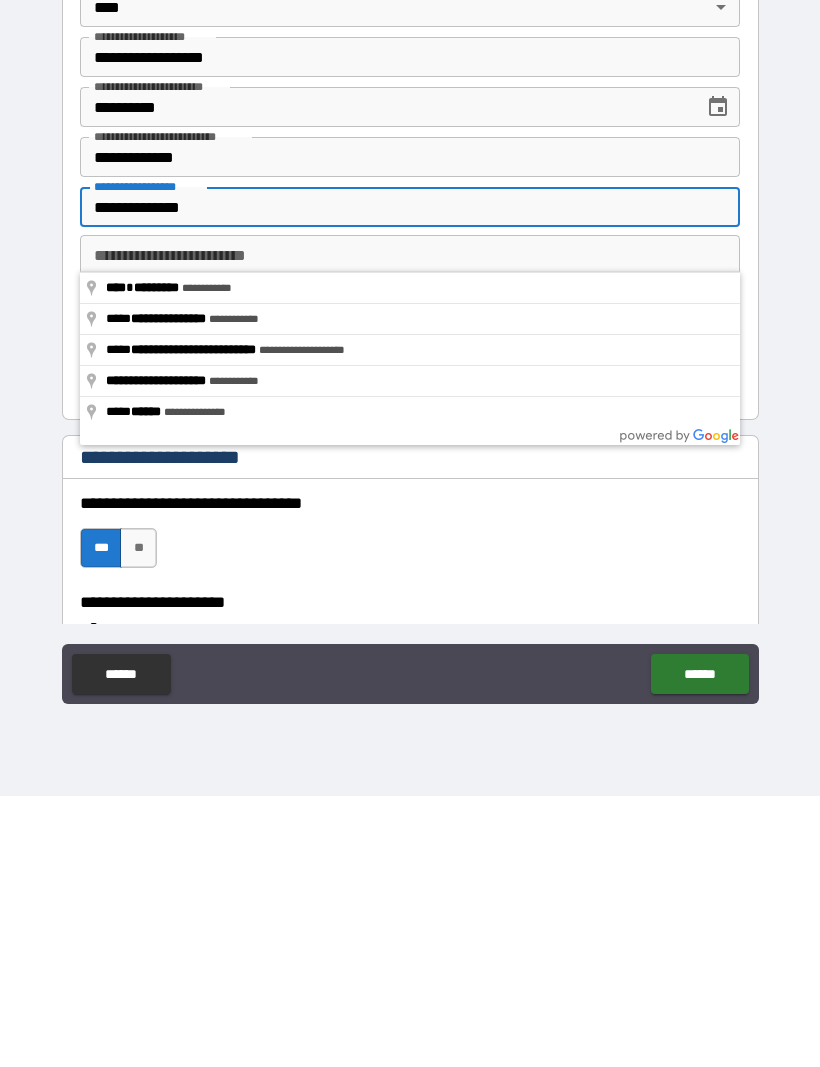 click on "******" at bounding box center [699, 945] 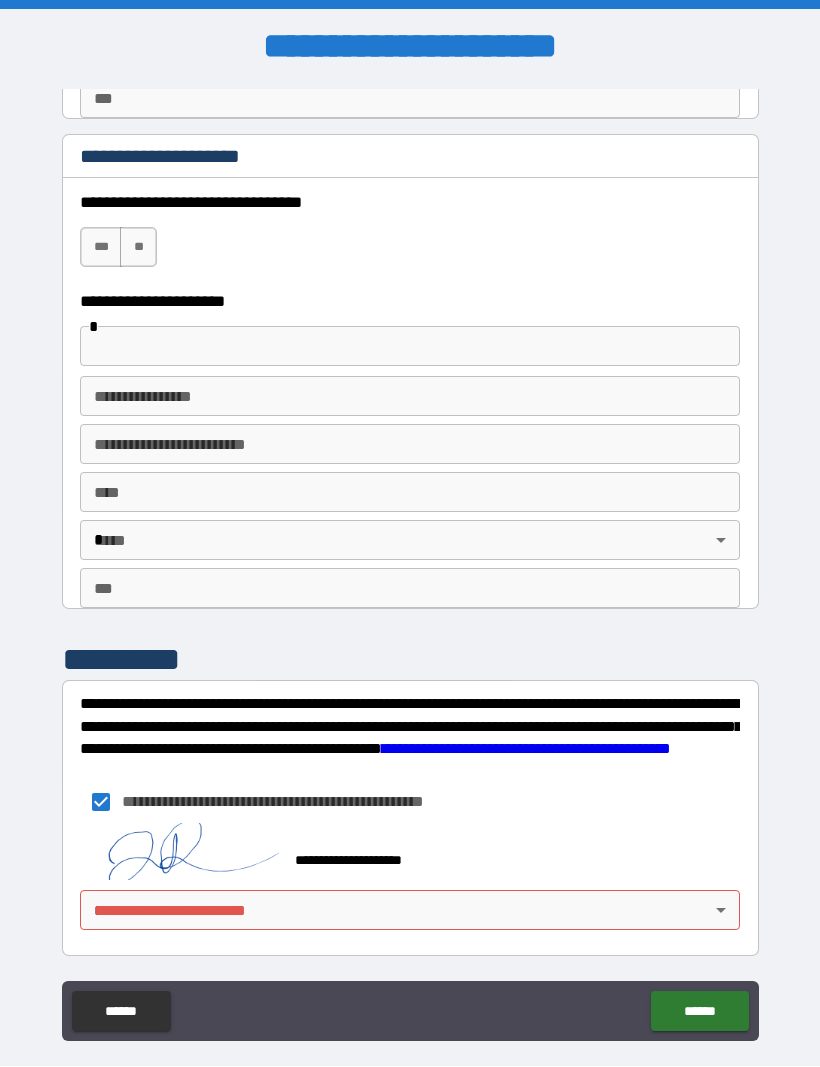 scroll, scrollTop: 3490, scrollLeft: 0, axis: vertical 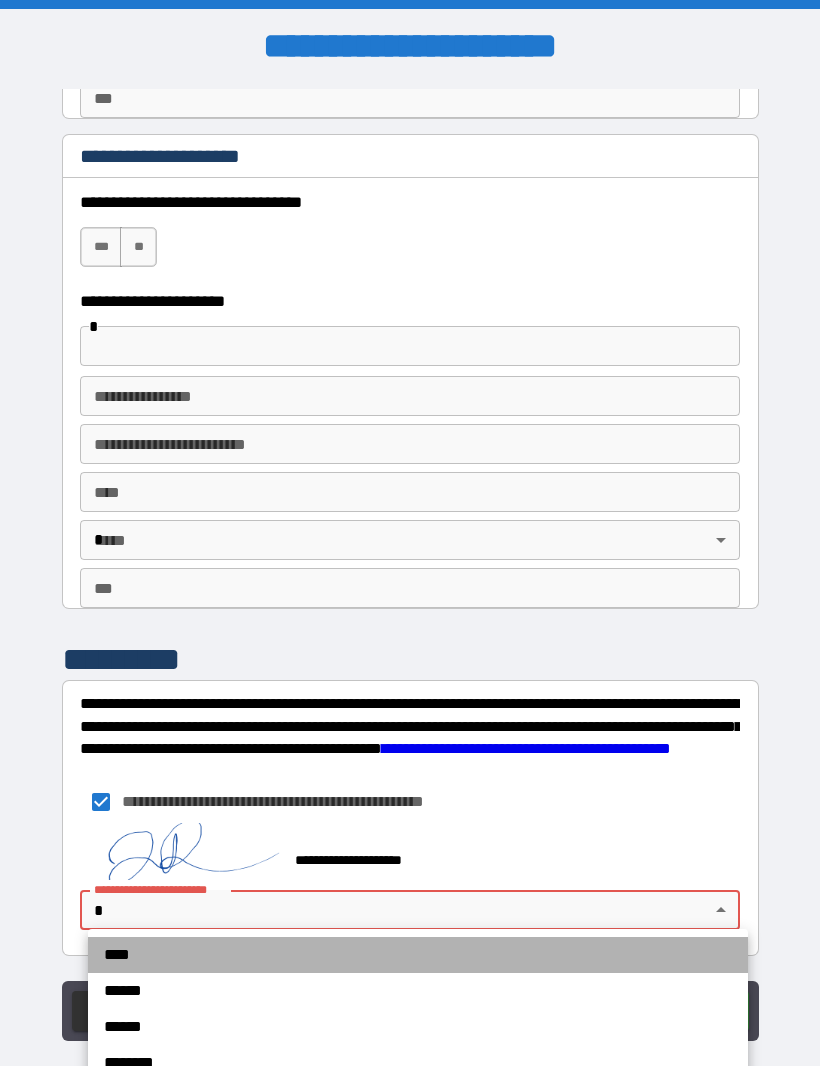 click on "****" at bounding box center [418, 956] 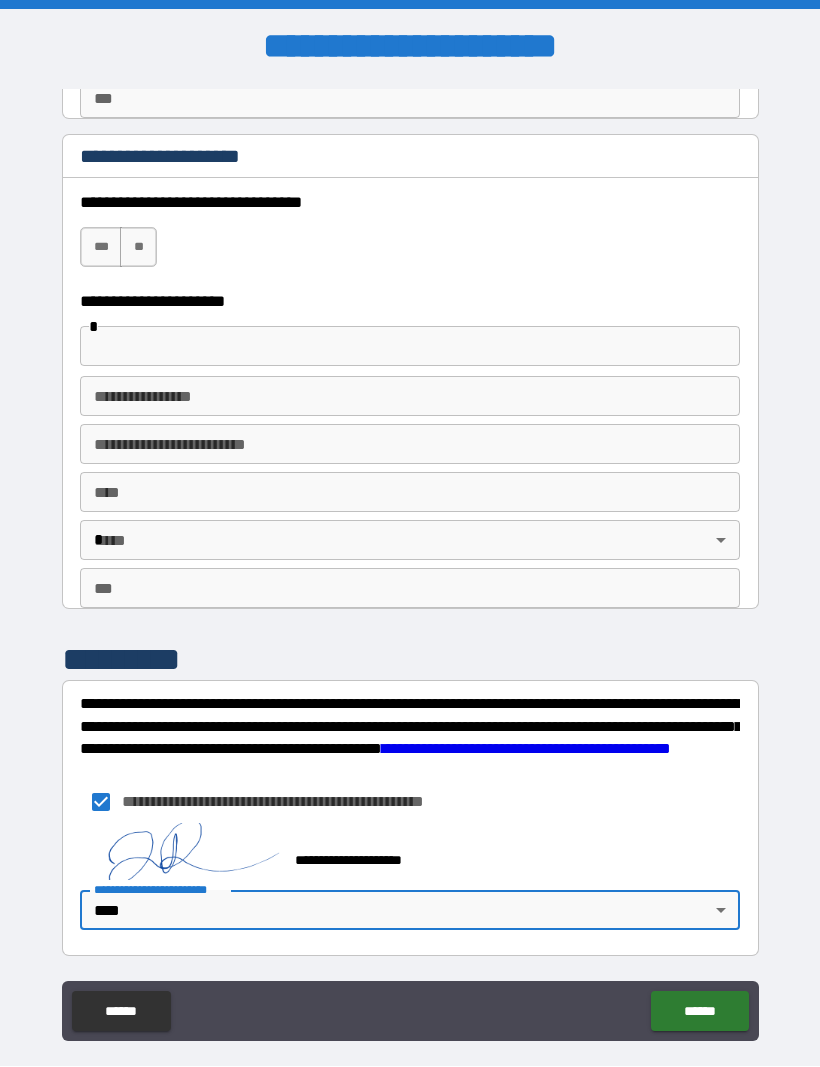 click on "******" at bounding box center (699, 1012) 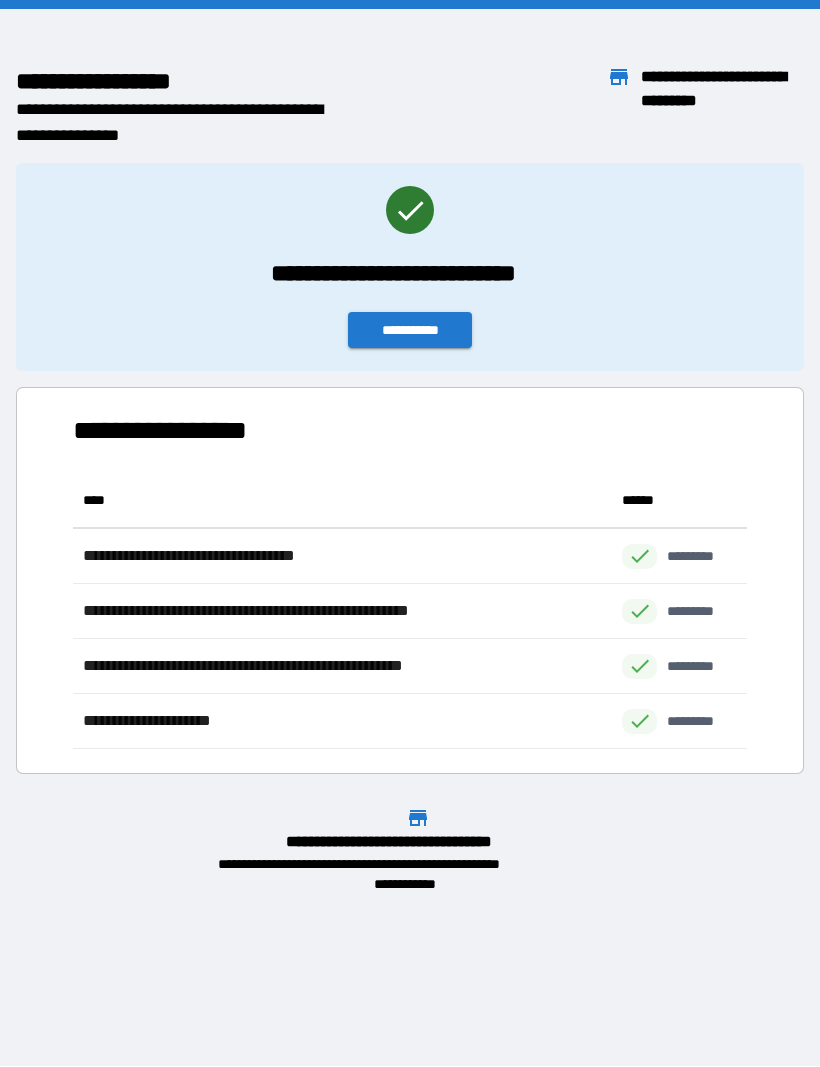 scroll, scrollTop: 1, scrollLeft: 1, axis: both 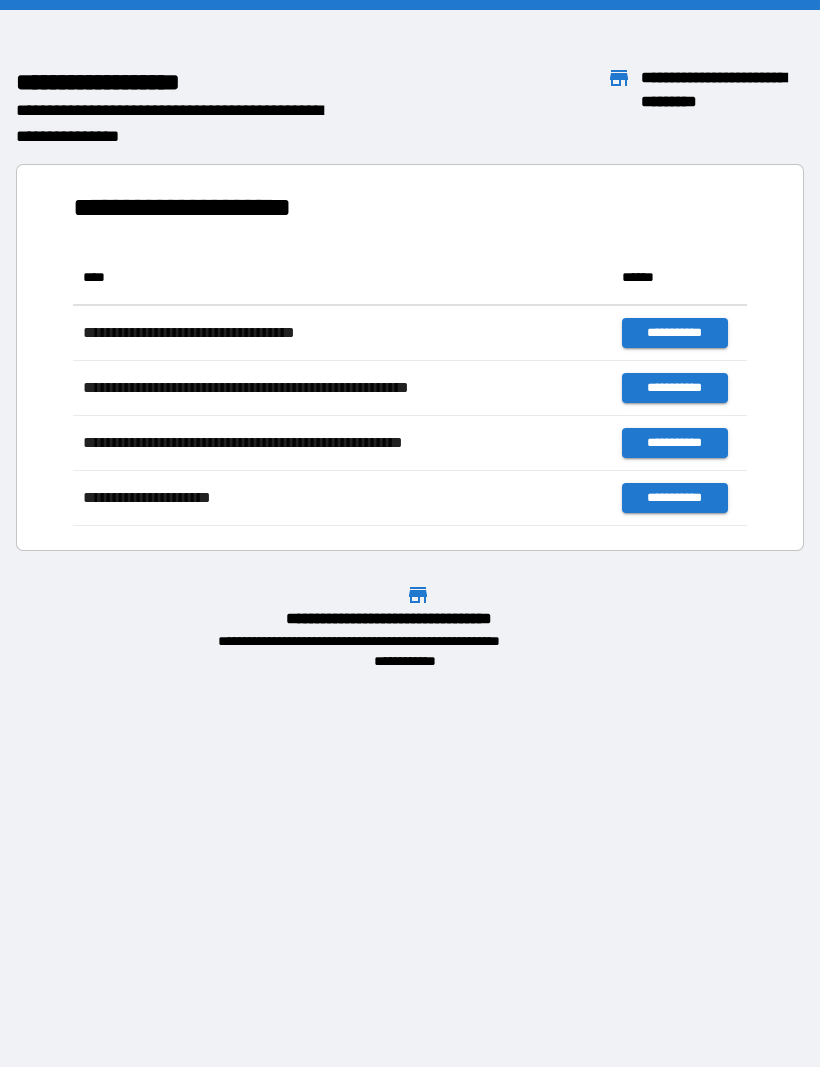 click at bounding box center (410, 5) 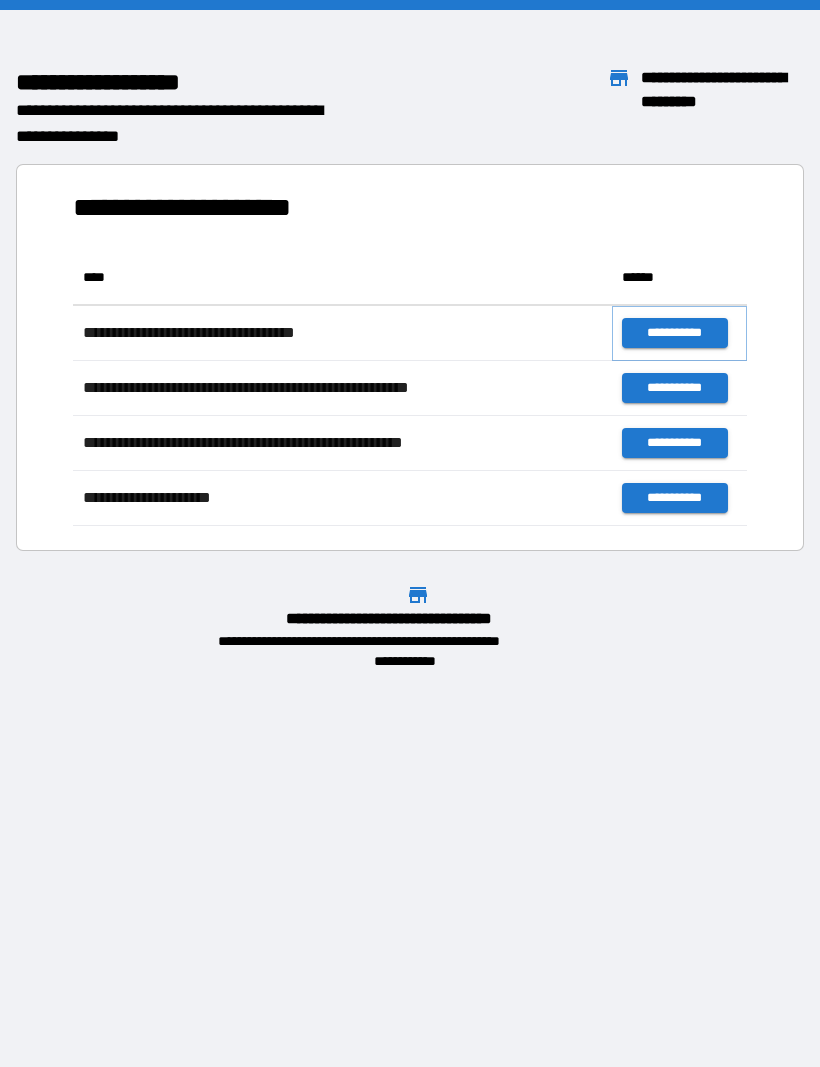 click on "**********" at bounding box center (674, 333) 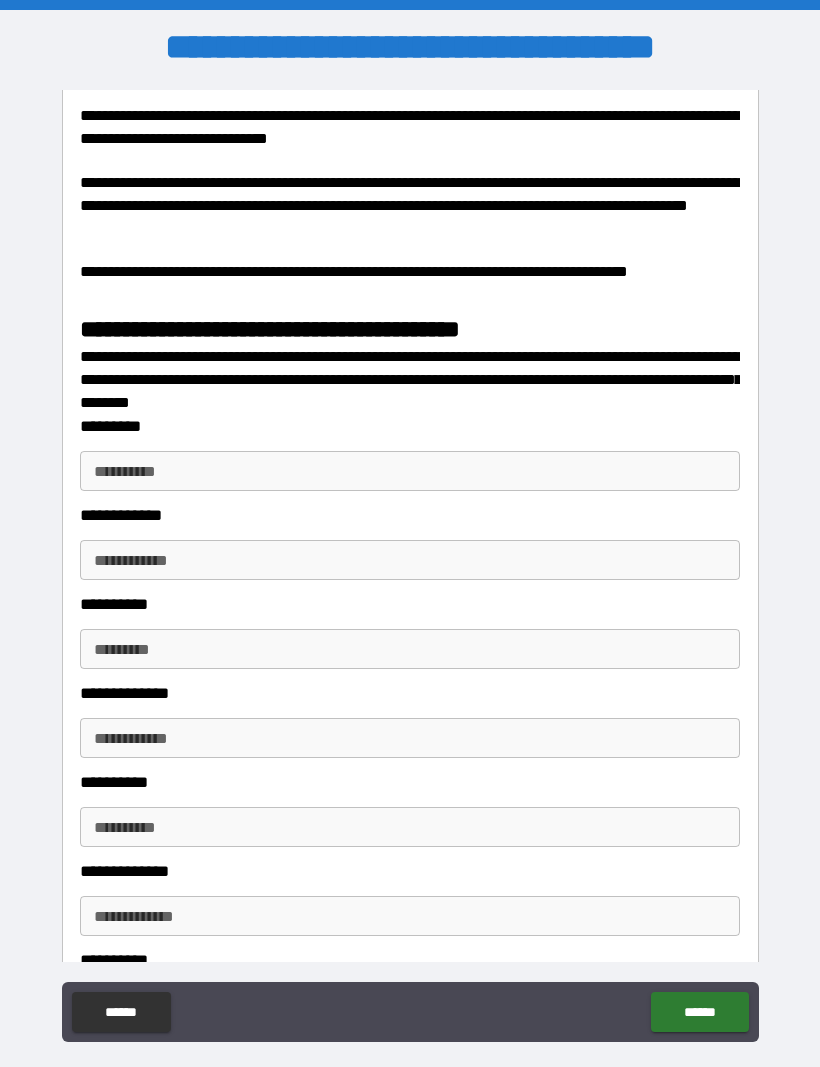 scroll, scrollTop: 2519, scrollLeft: 0, axis: vertical 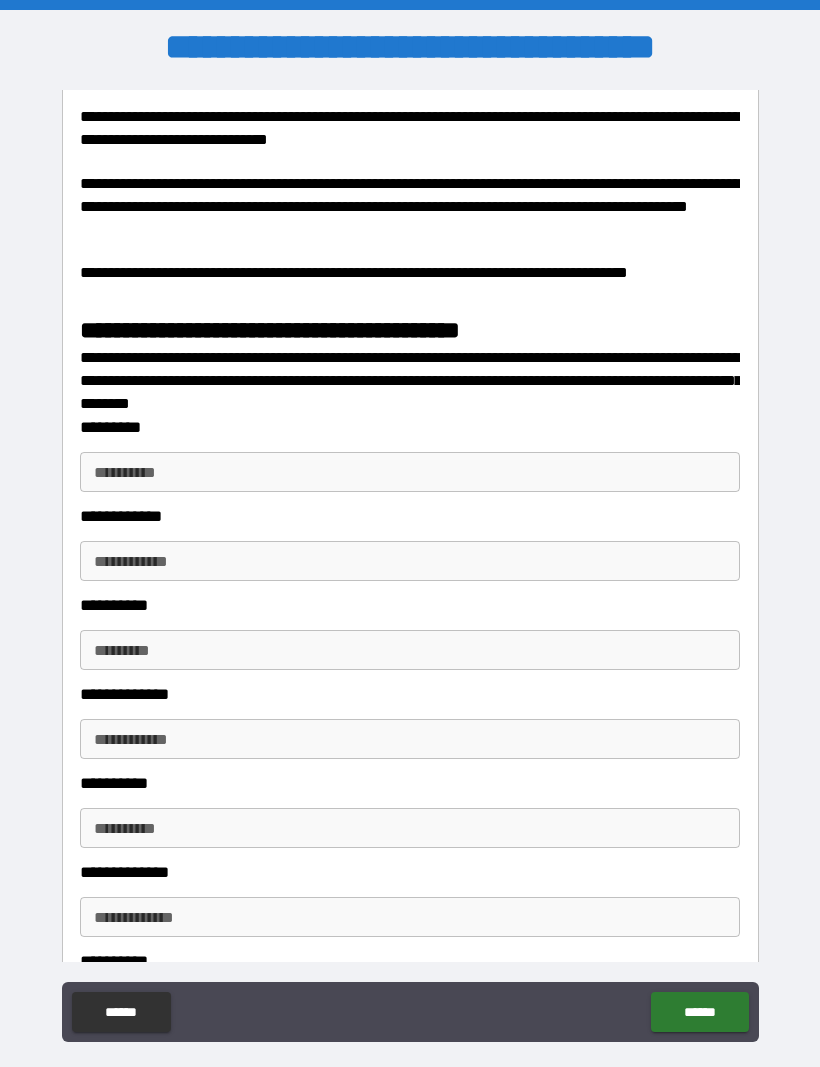 click on "**********" at bounding box center [410, 472] 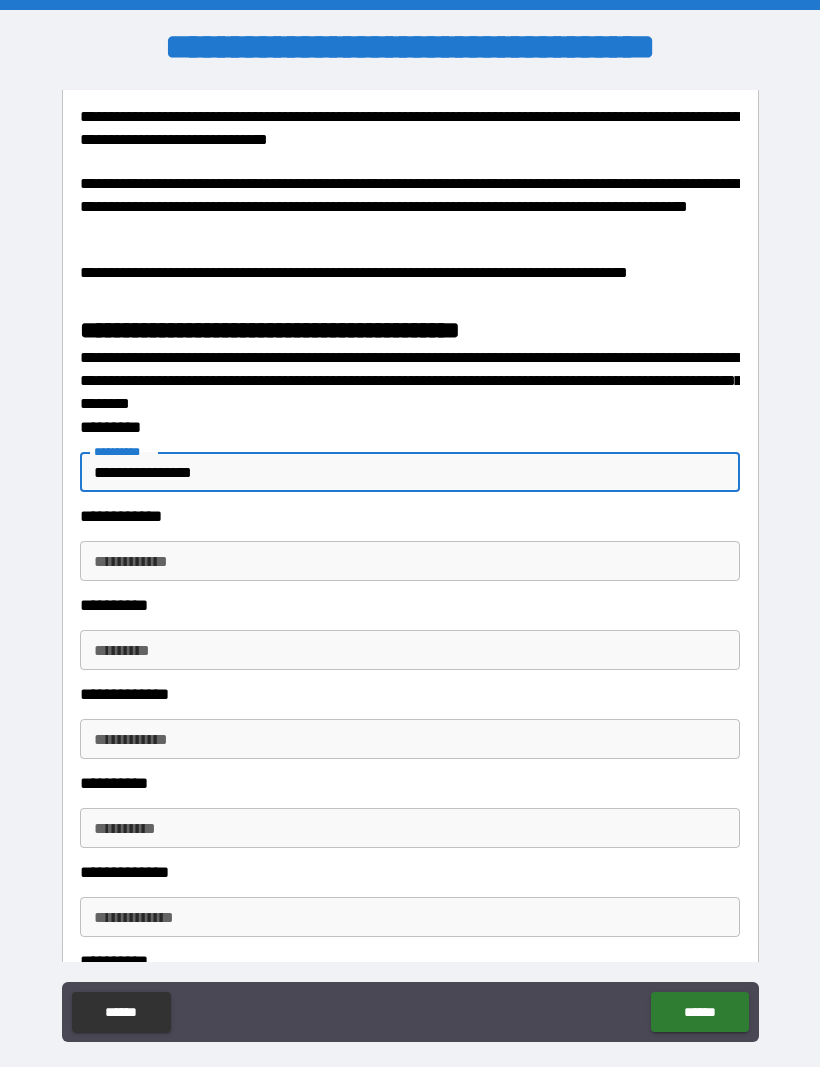 type on "**********" 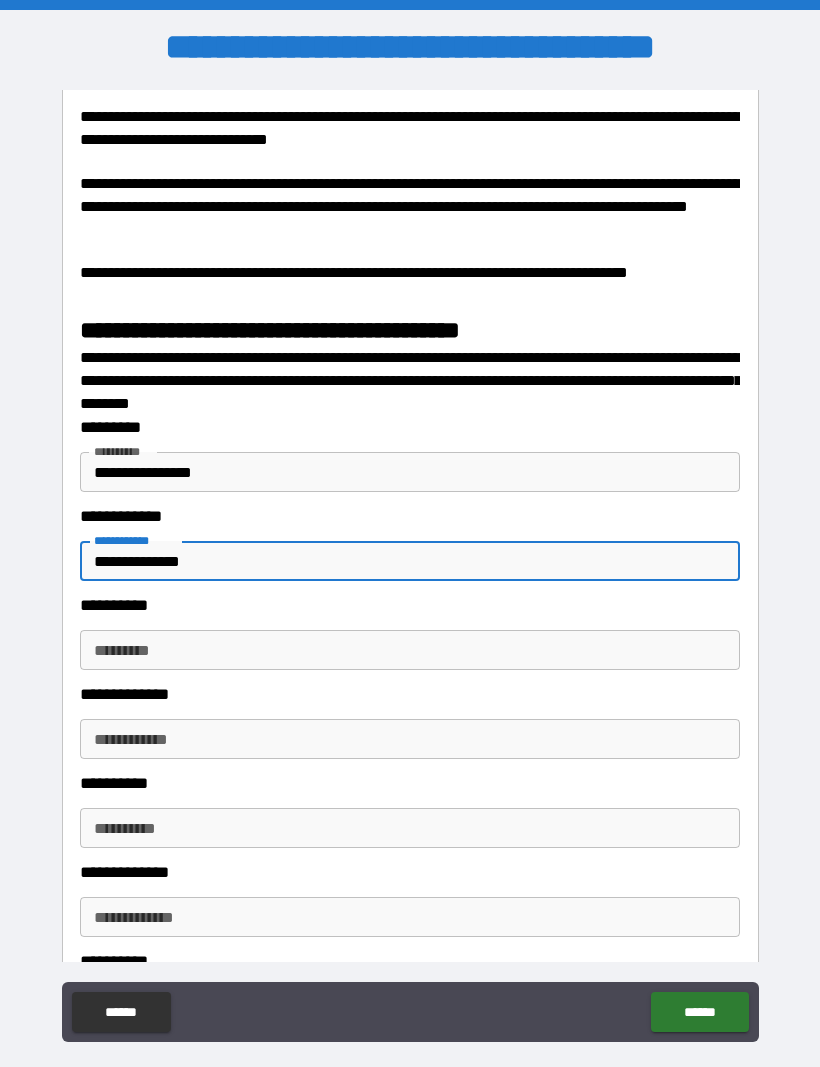 type on "**********" 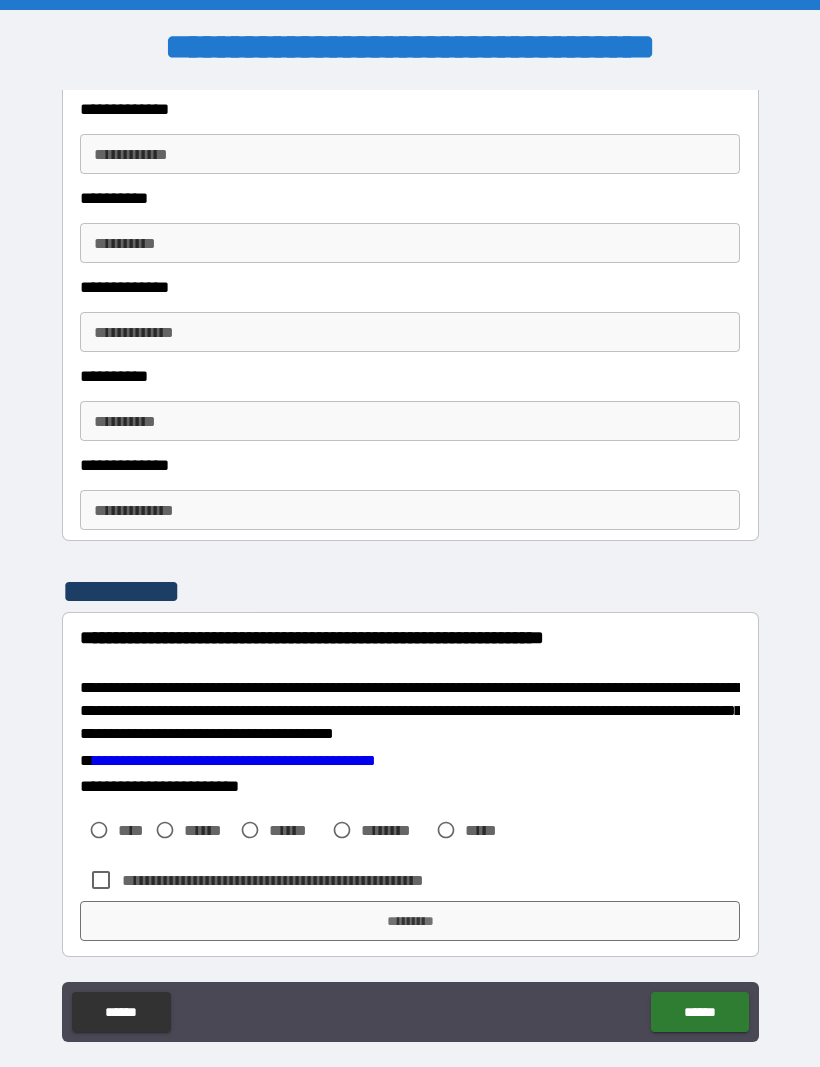 scroll, scrollTop: 3117, scrollLeft: 0, axis: vertical 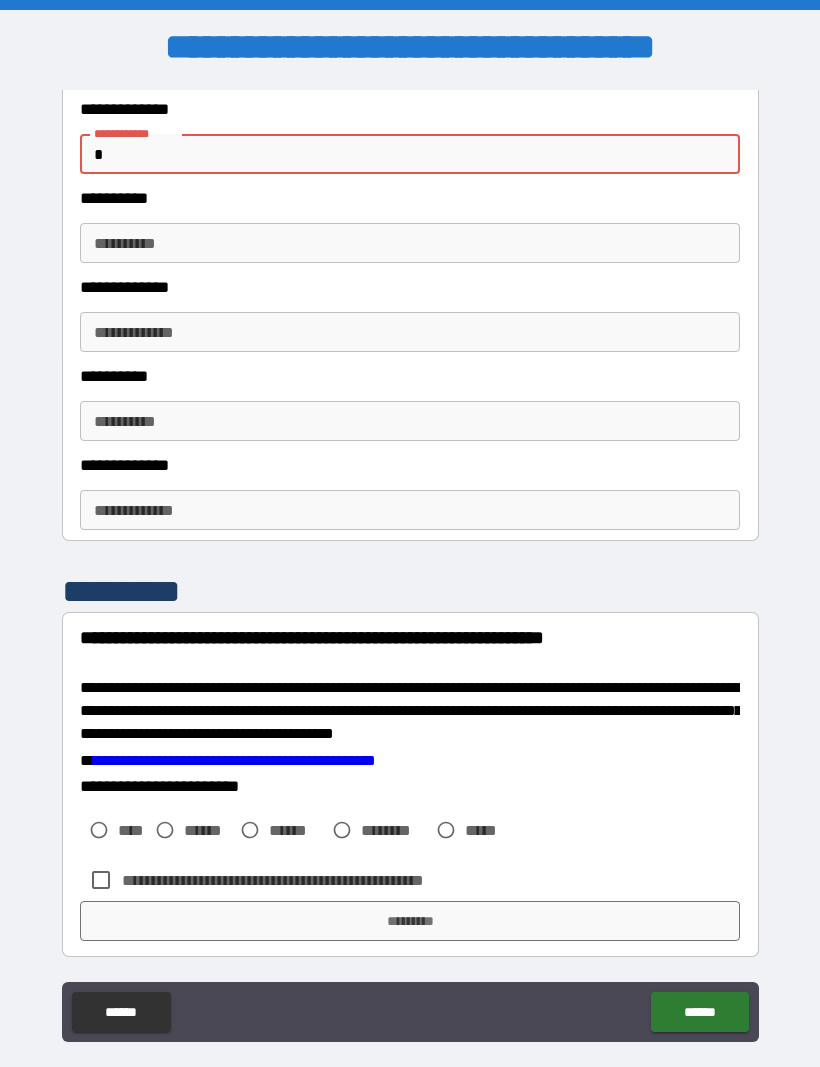 type 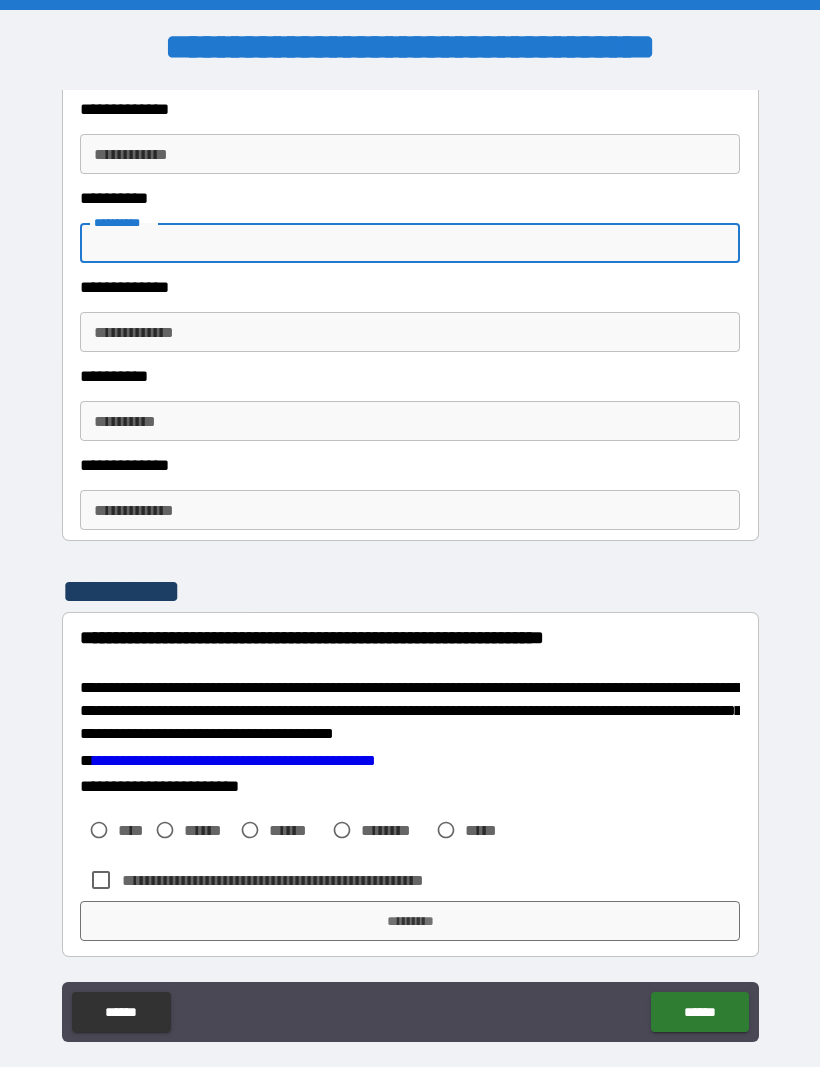type on "*" 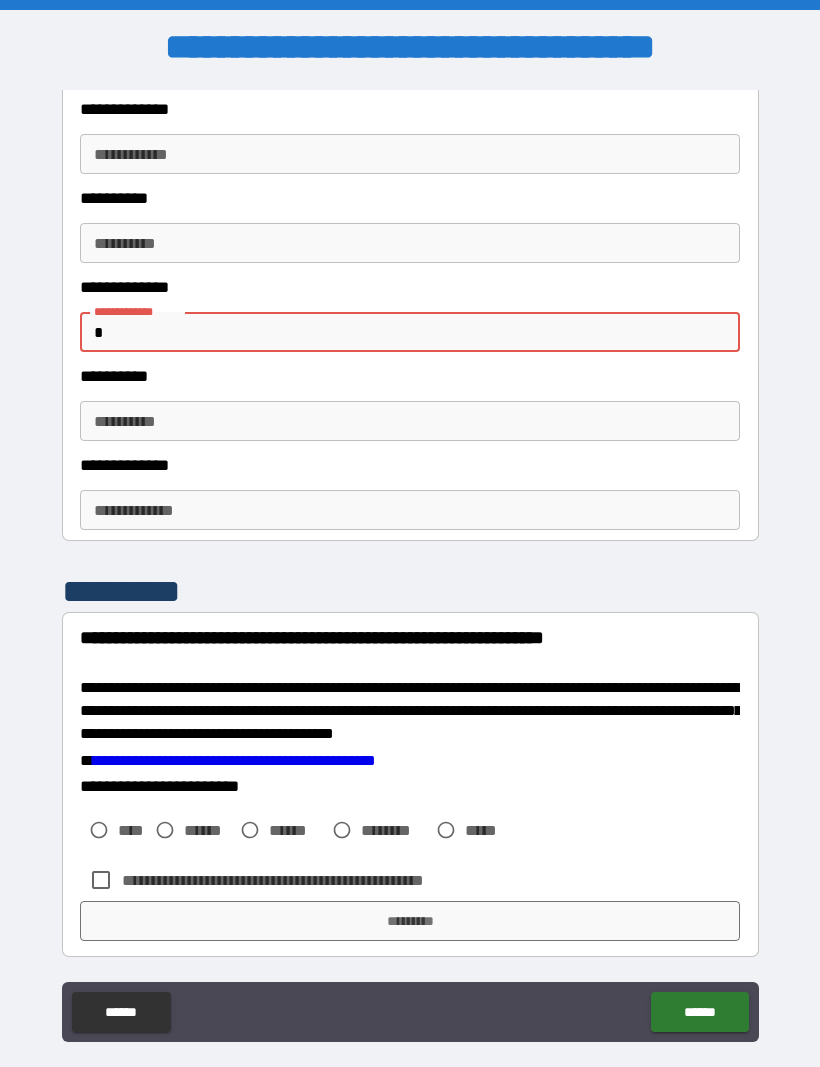 type 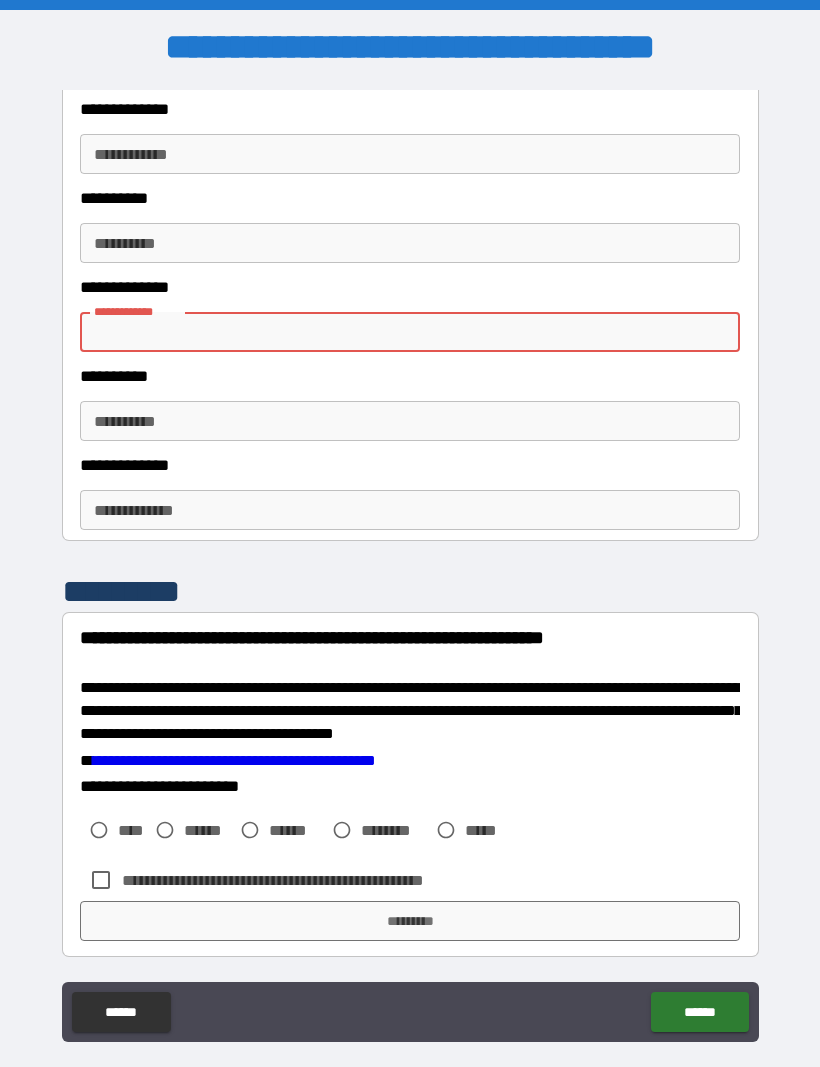 type on "*" 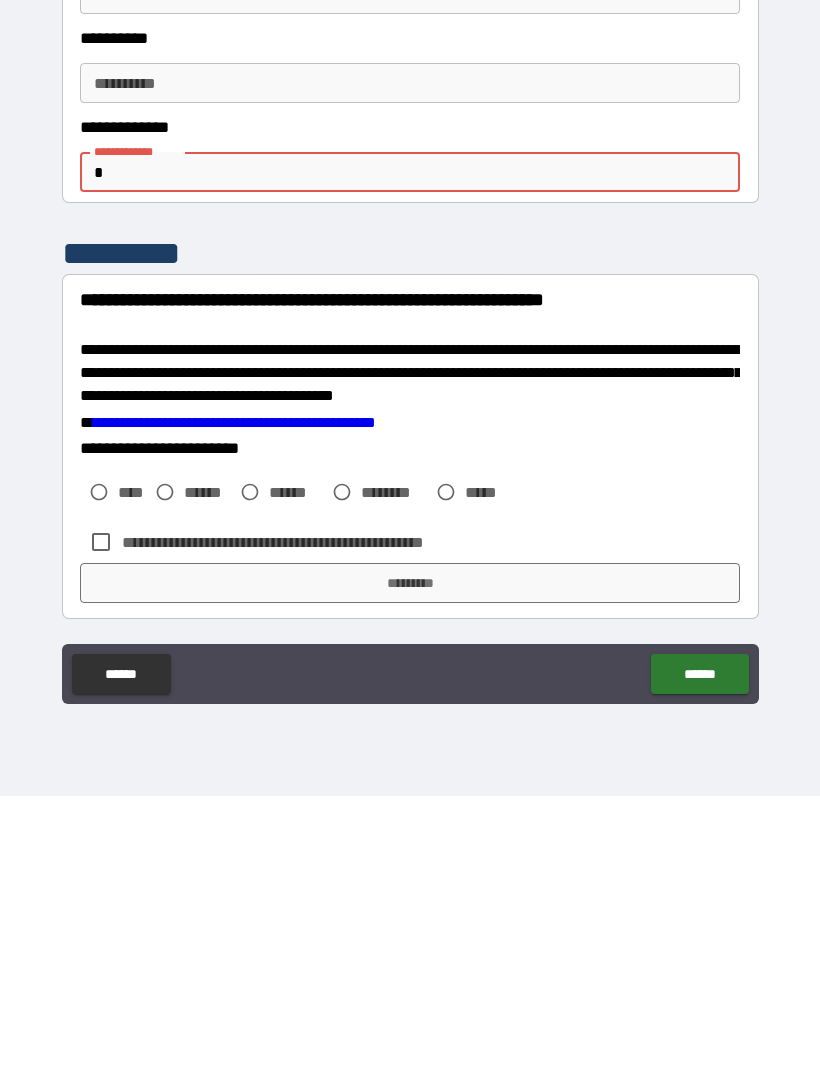 scroll, scrollTop: 0, scrollLeft: 0, axis: both 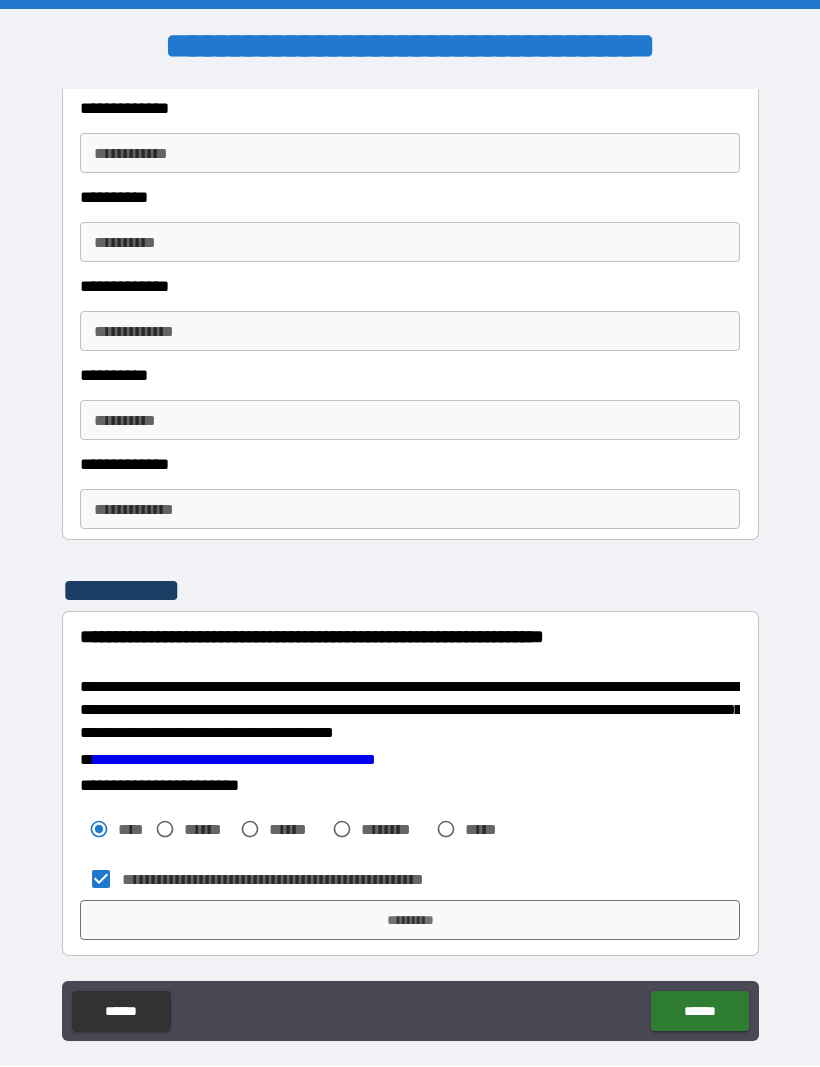 click on "*********" at bounding box center (410, 921) 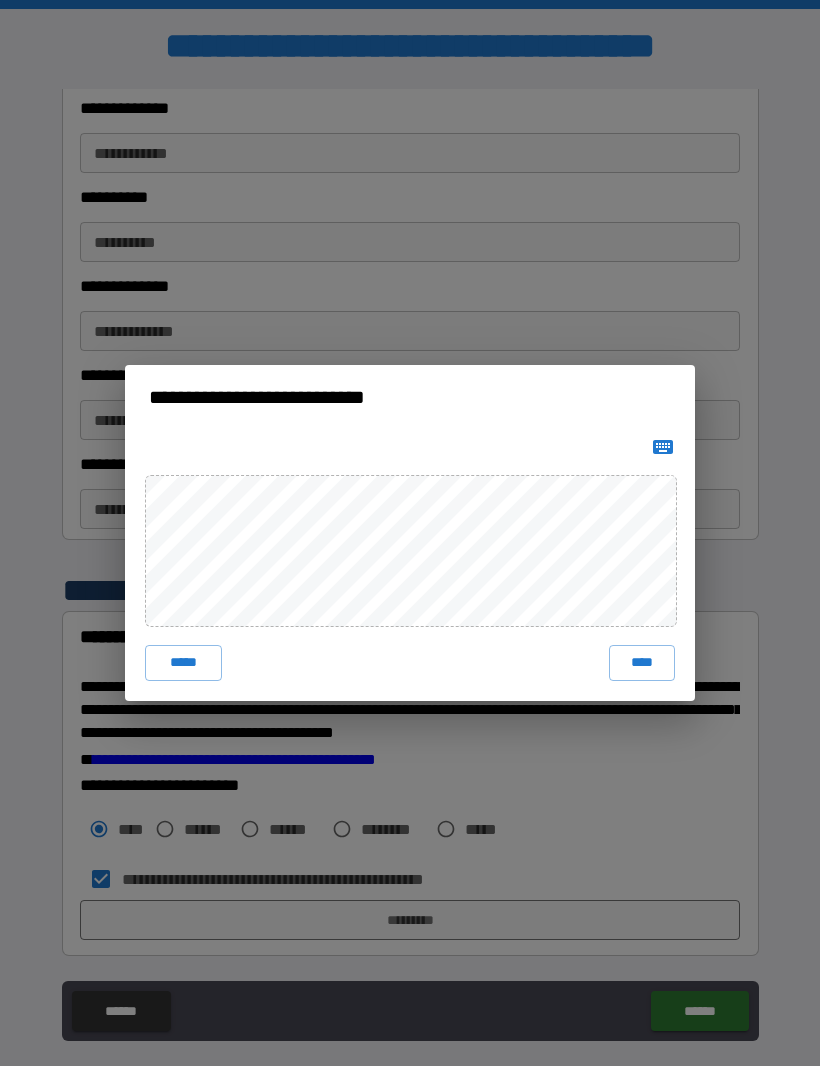 click on "****" at bounding box center (642, 664) 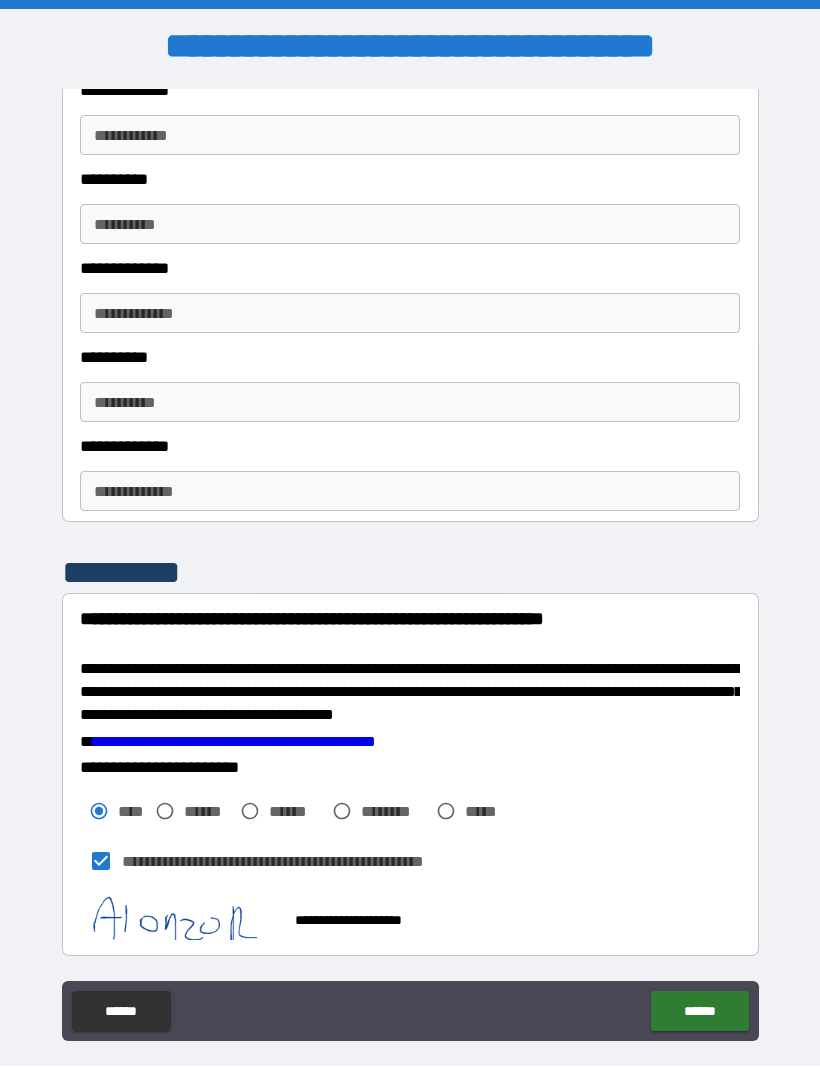 scroll, scrollTop: 3134, scrollLeft: 0, axis: vertical 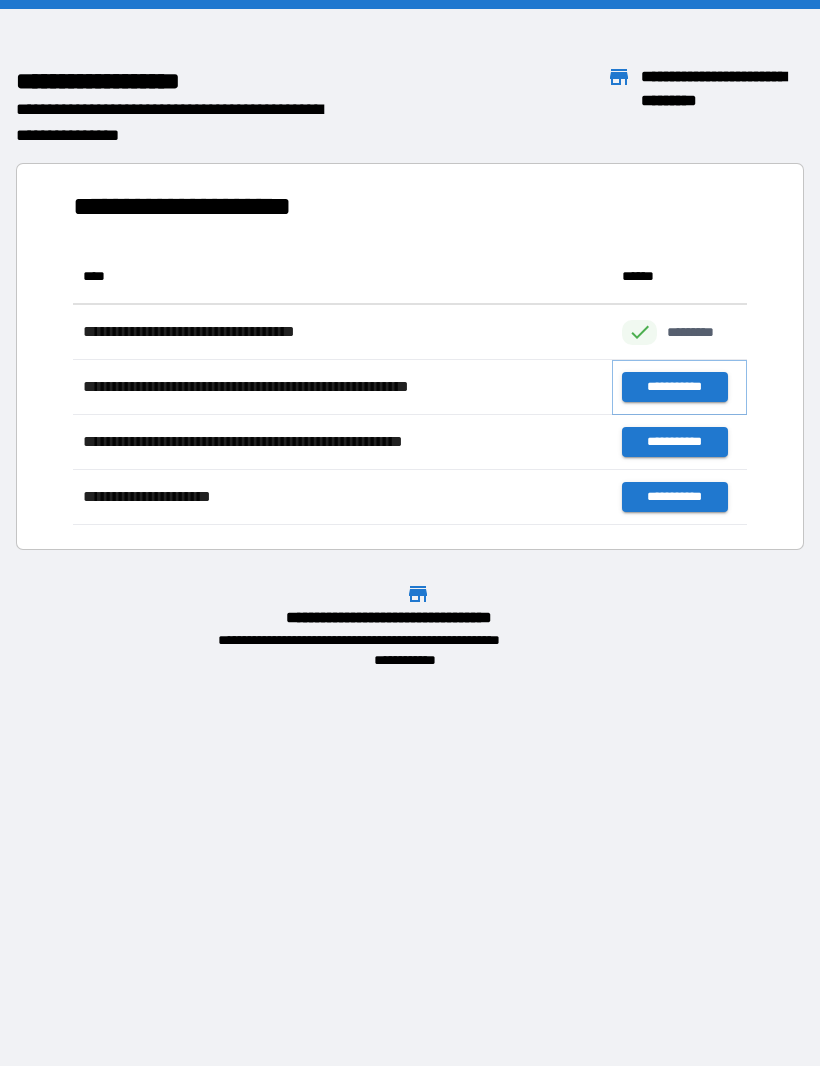 click on "**********" at bounding box center [674, 388] 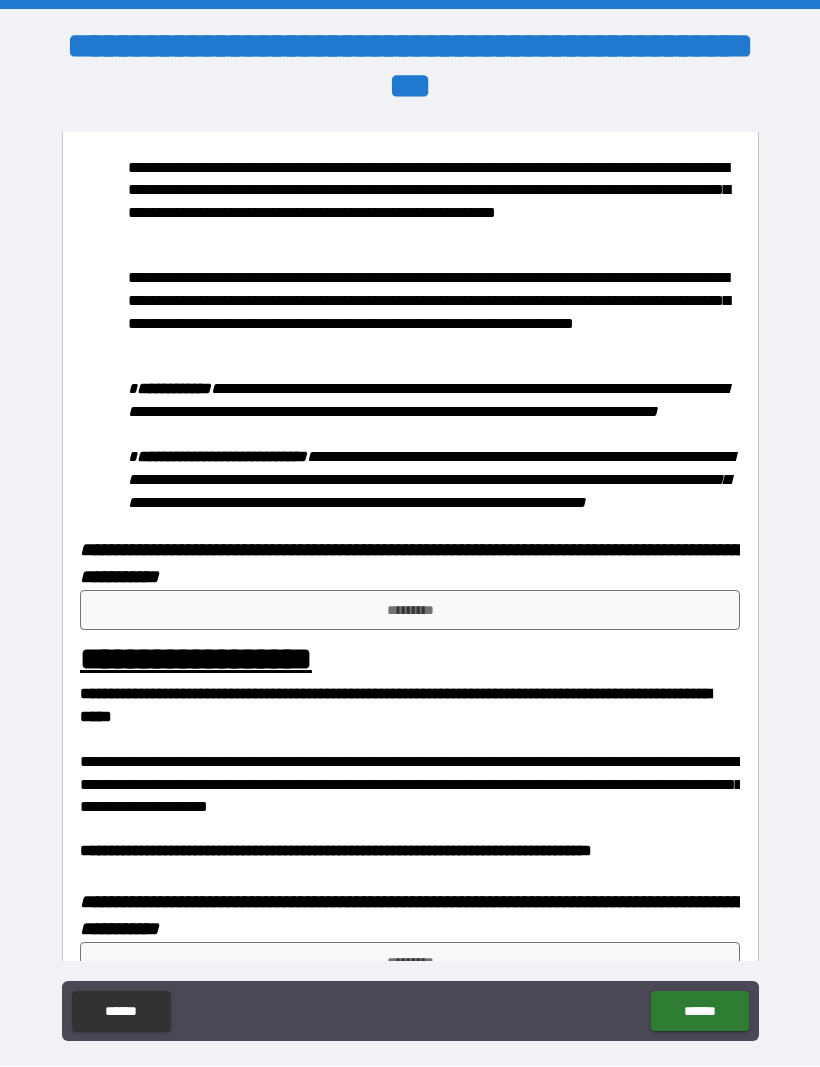 scroll, scrollTop: 924, scrollLeft: 0, axis: vertical 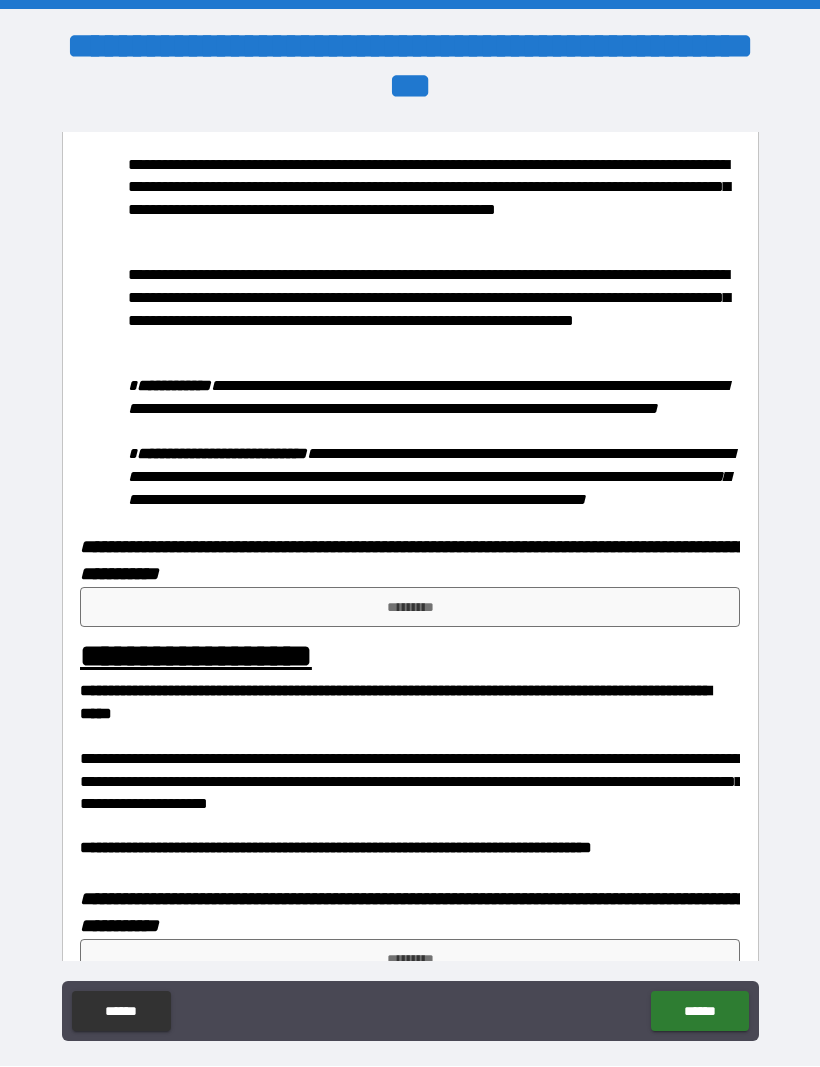 click on "*********" at bounding box center (410, 608) 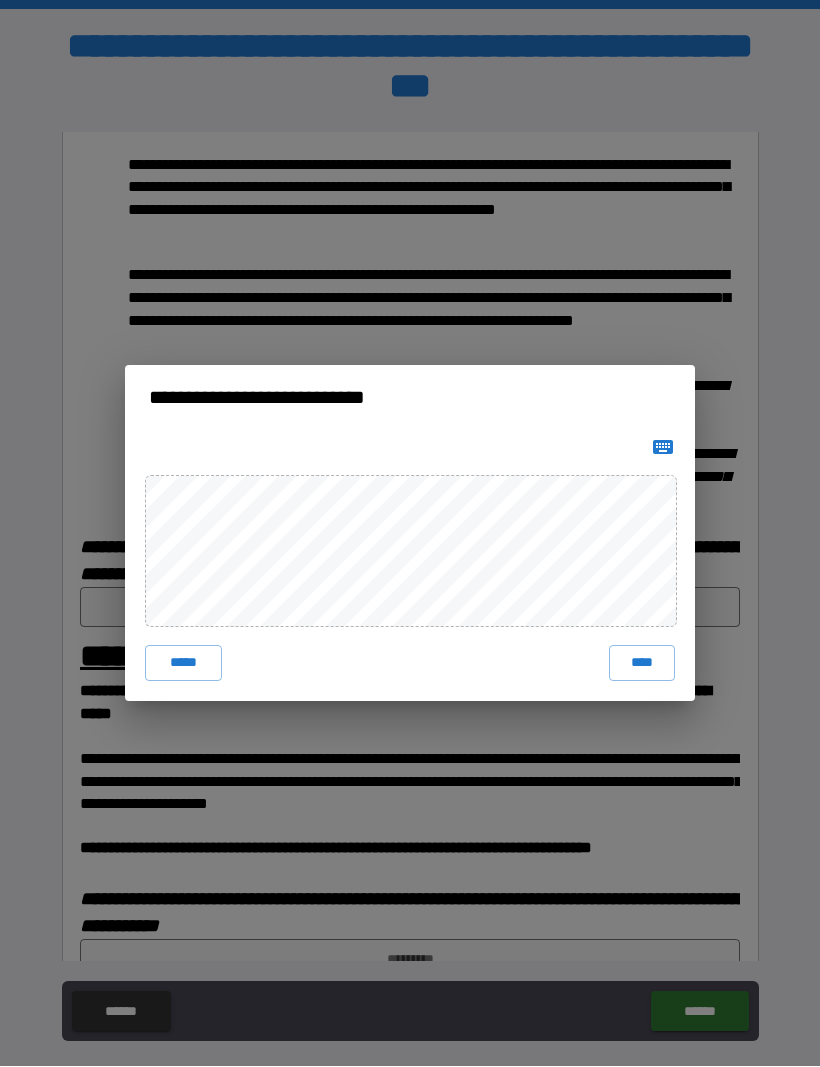 click on "****" at bounding box center (642, 664) 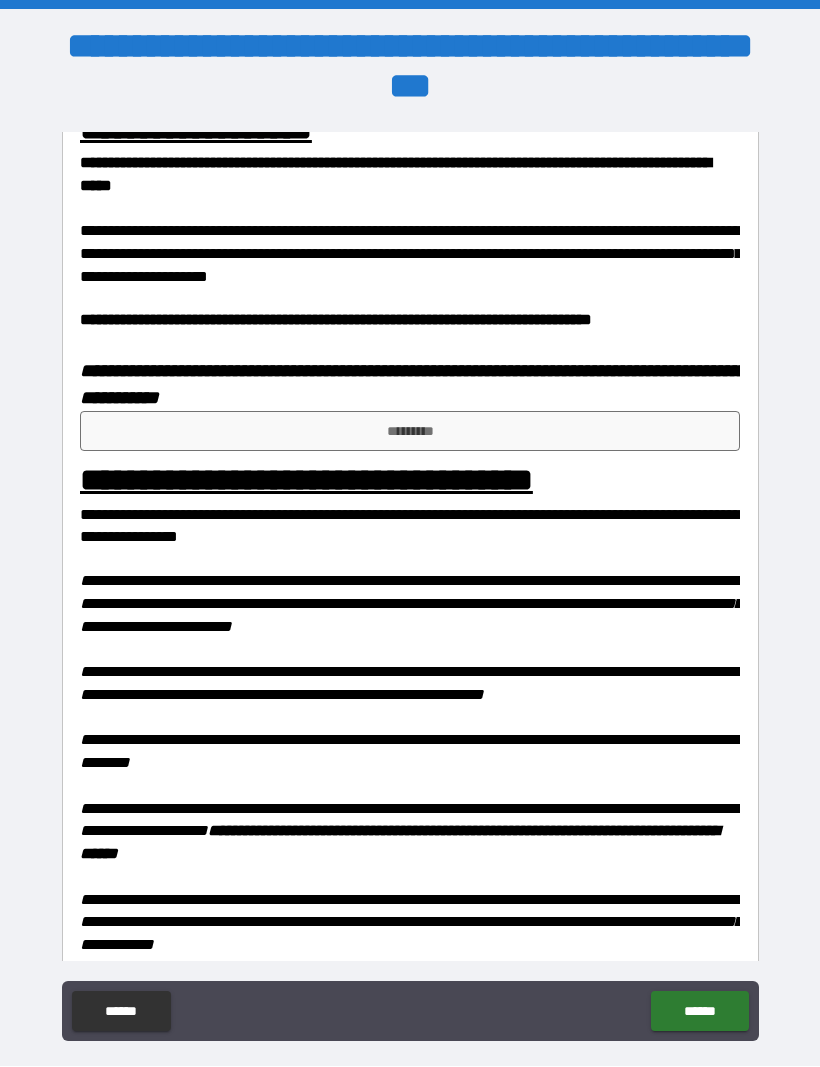 scroll, scrollTop: 1470, scrollLeft: 0, axis: vertical 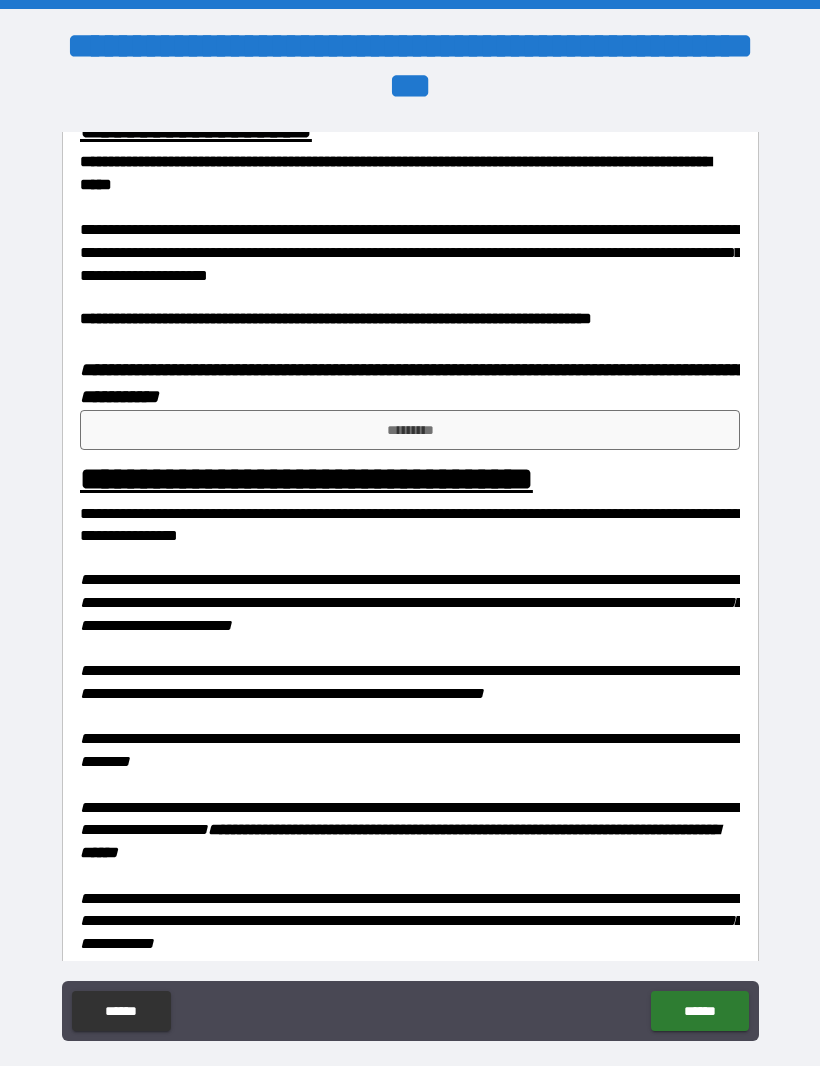 click on "*********" at bounding box center [410, 431] 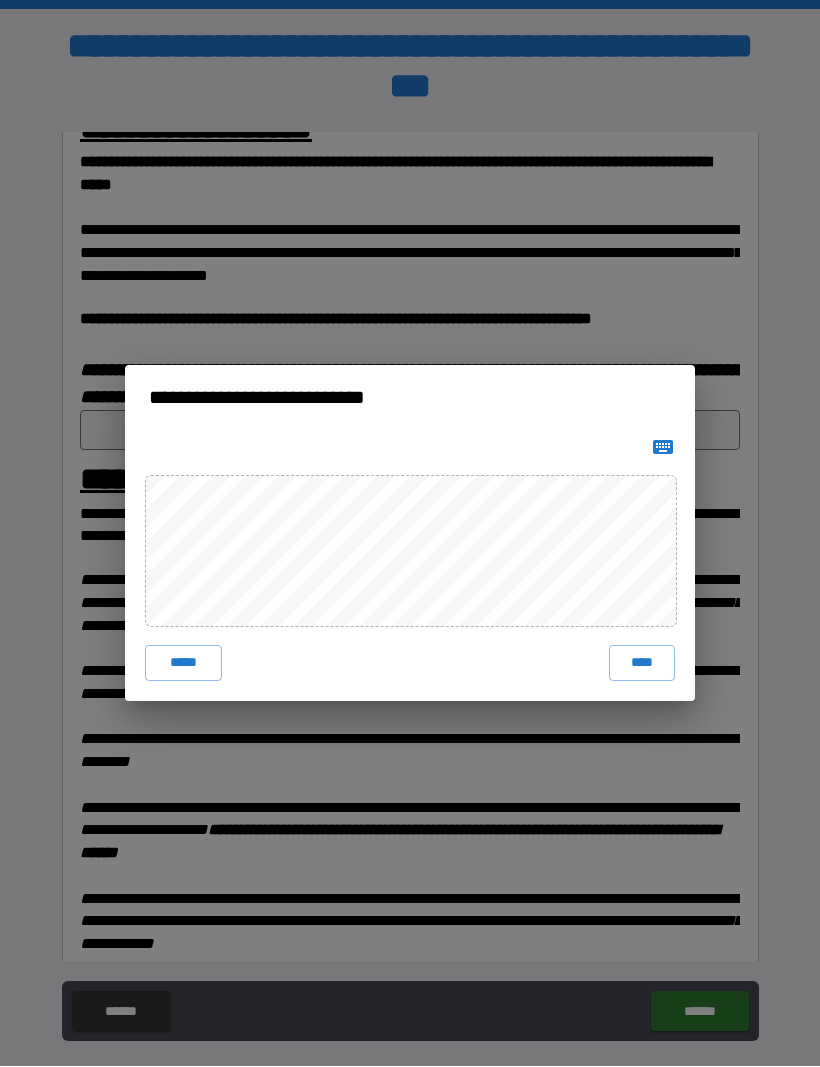 click on "****" at bounding box center [642, 664] 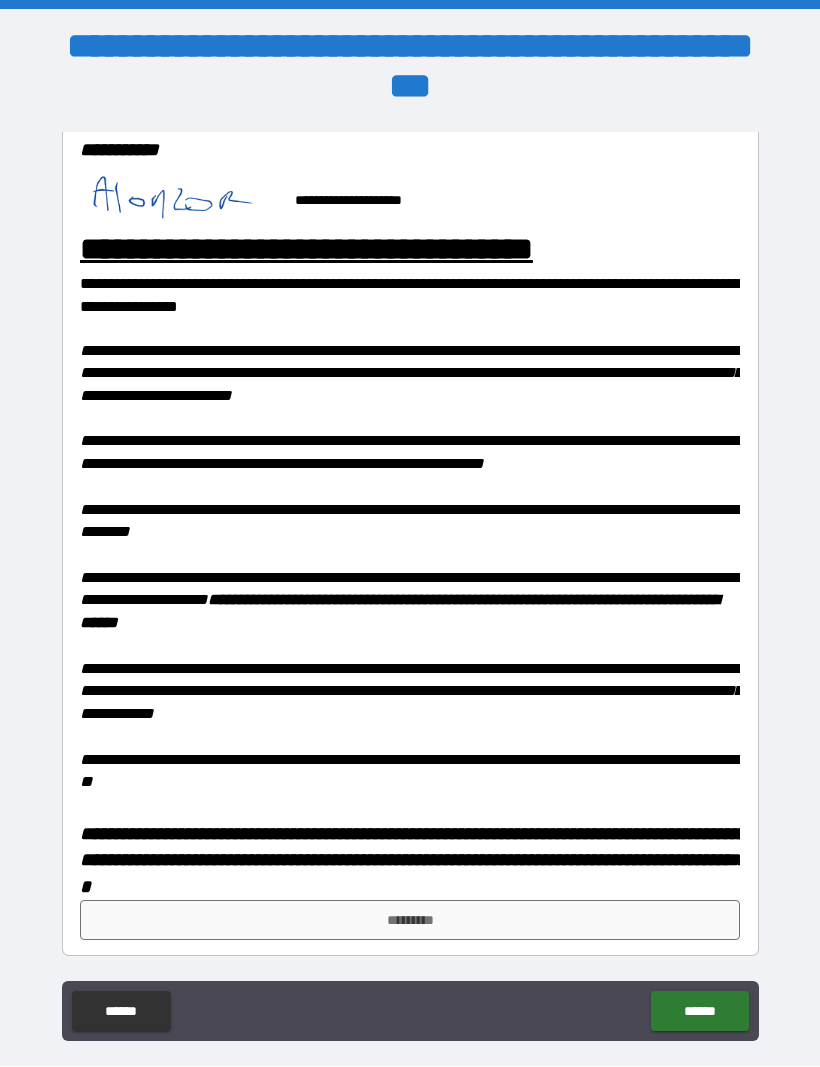 scroll, scrollTop: 1725, scrollLeft: 0, axis: vertical 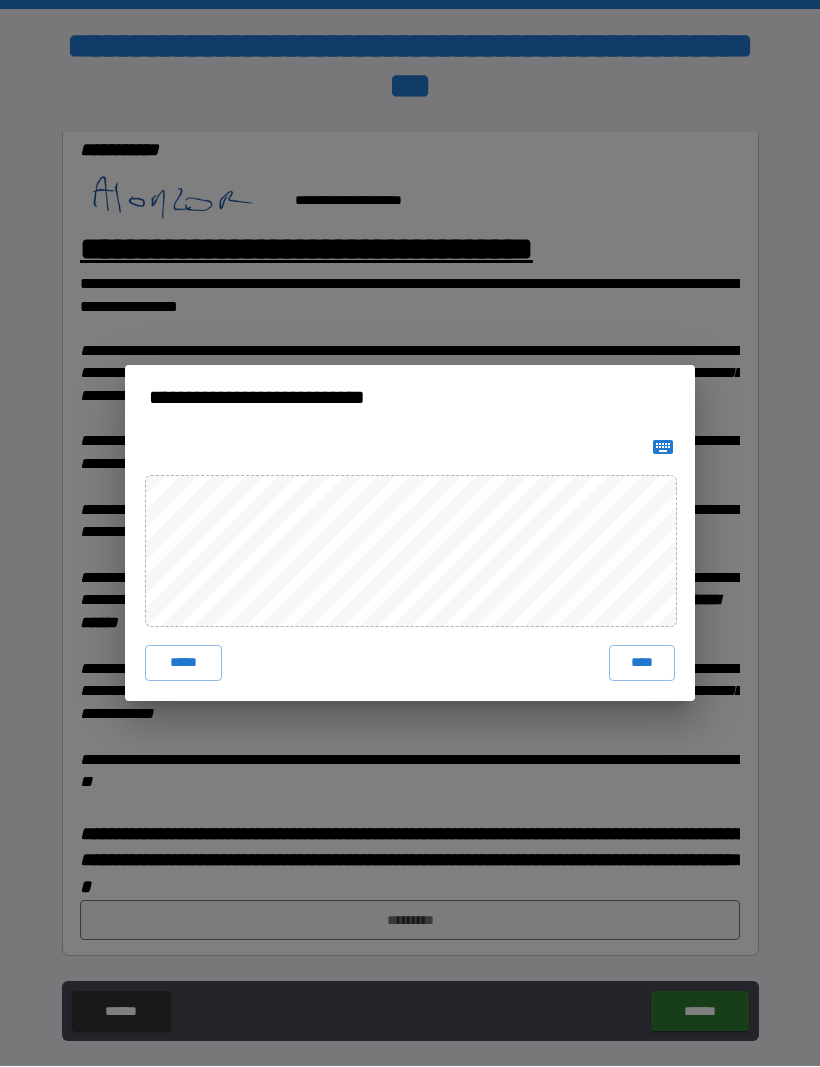 click on "****" at bounding box center (642, 664) 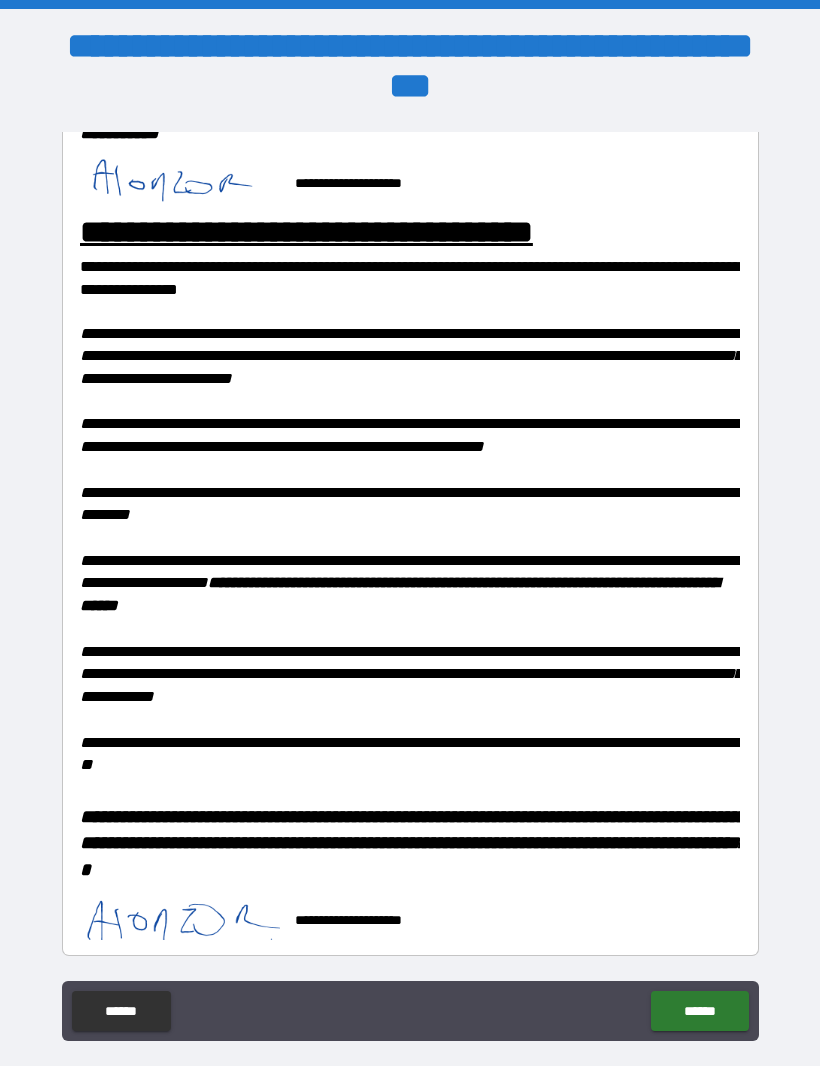 scroll, scrollTop: 1742, scrollLeft: 0, axis: vertical 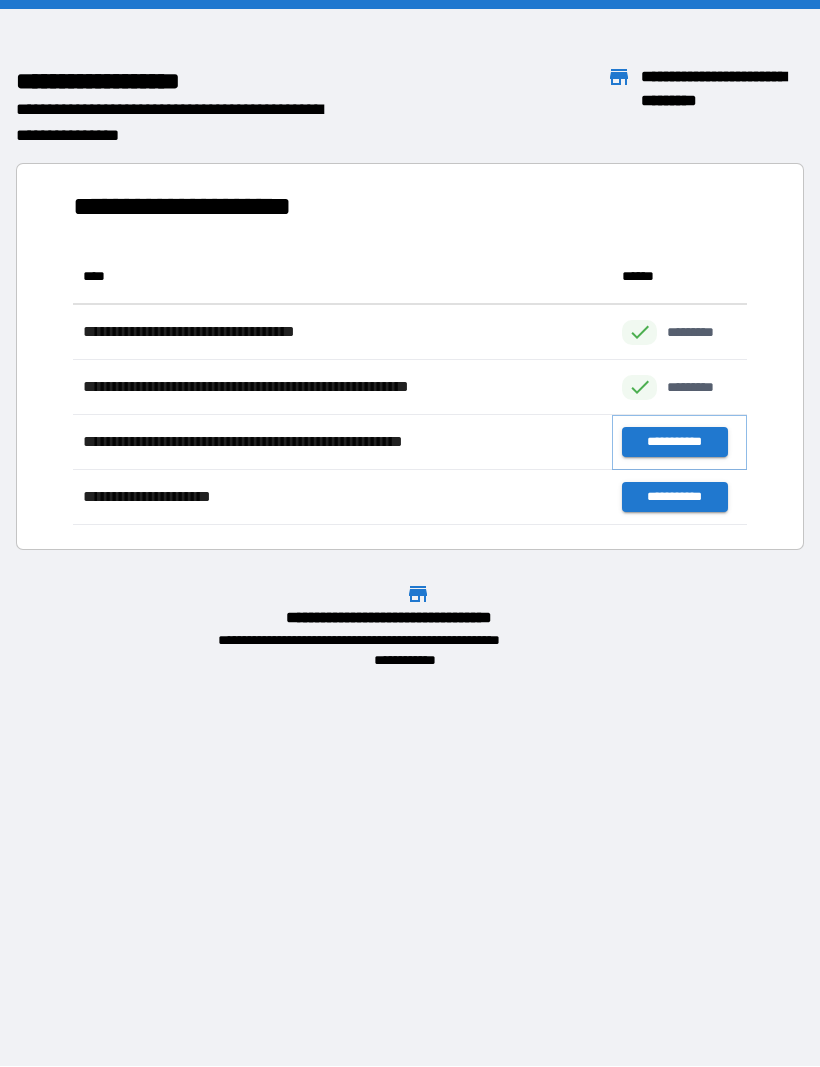 click on "**********" at bounding box center (674, 443) 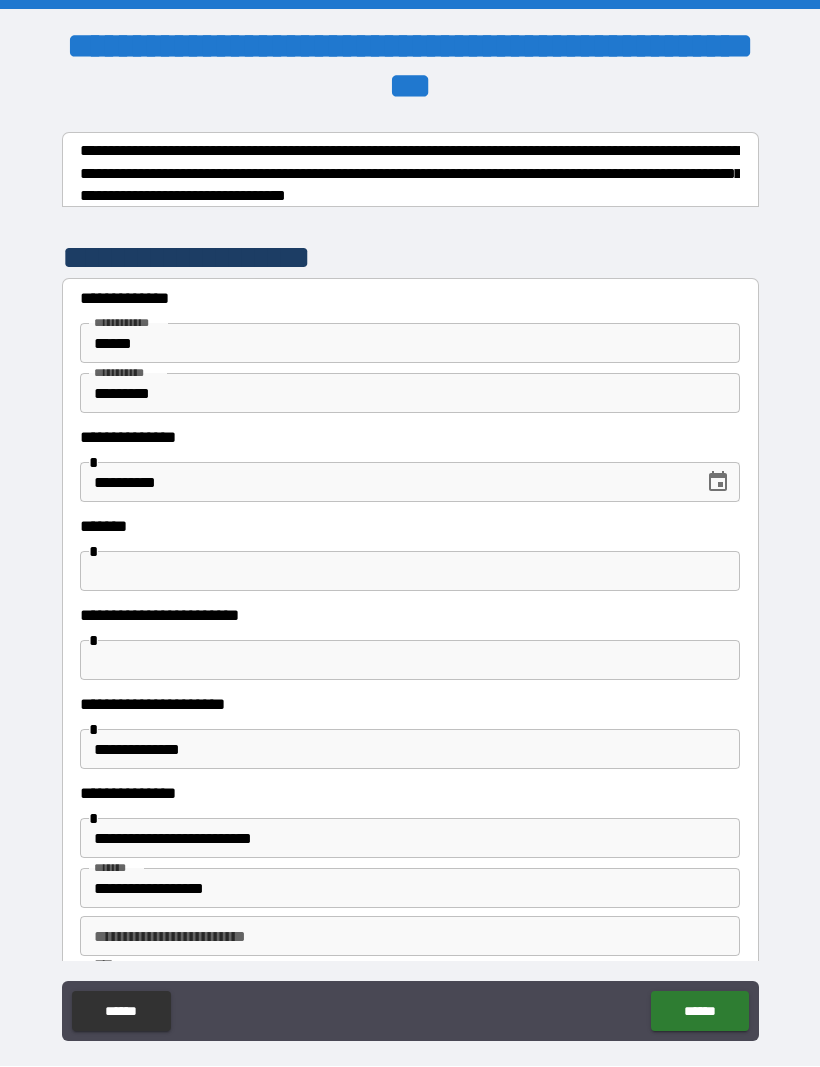 click at bounding box center (410, 572) 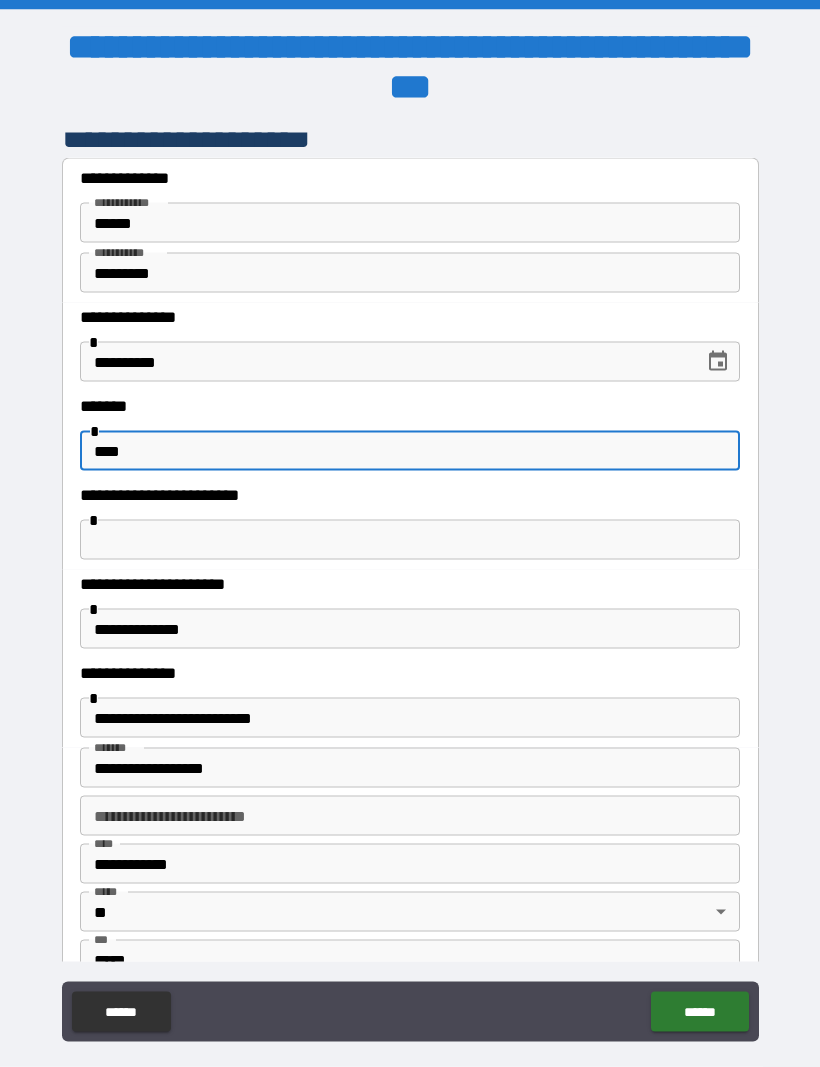 scroll, scrollTop: 127, scrollLeft: 0, axis: vertical 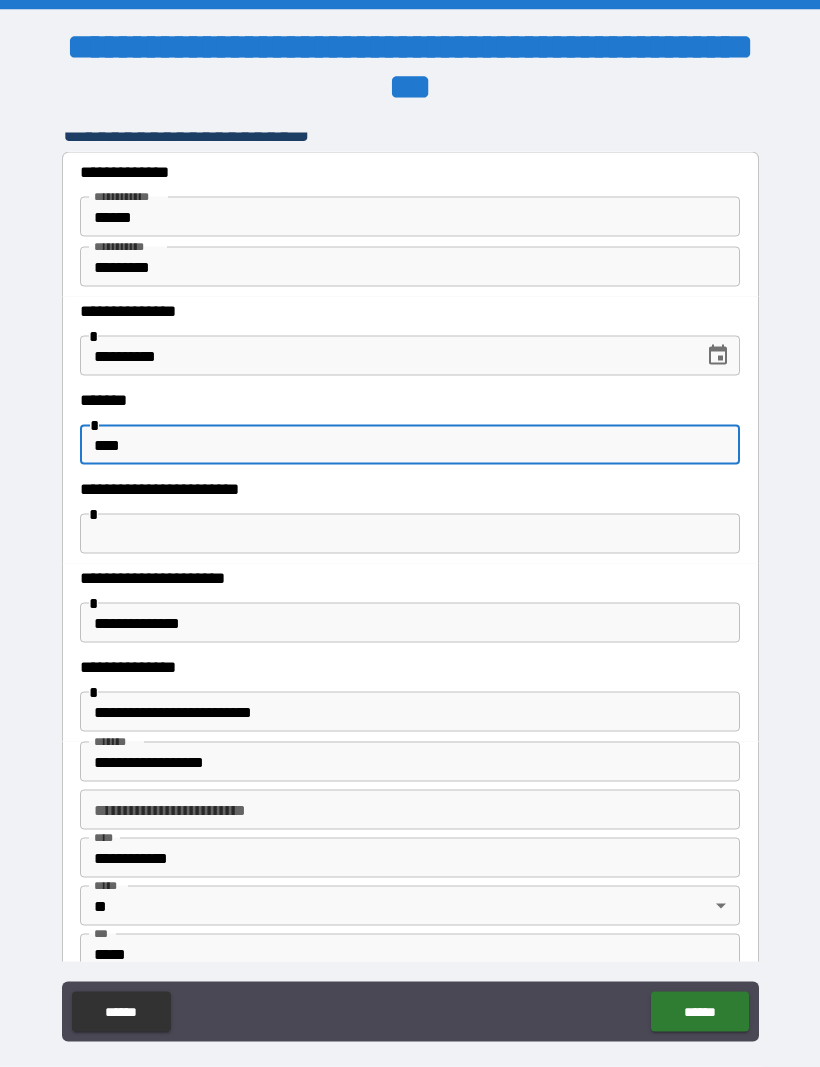 type on "****" 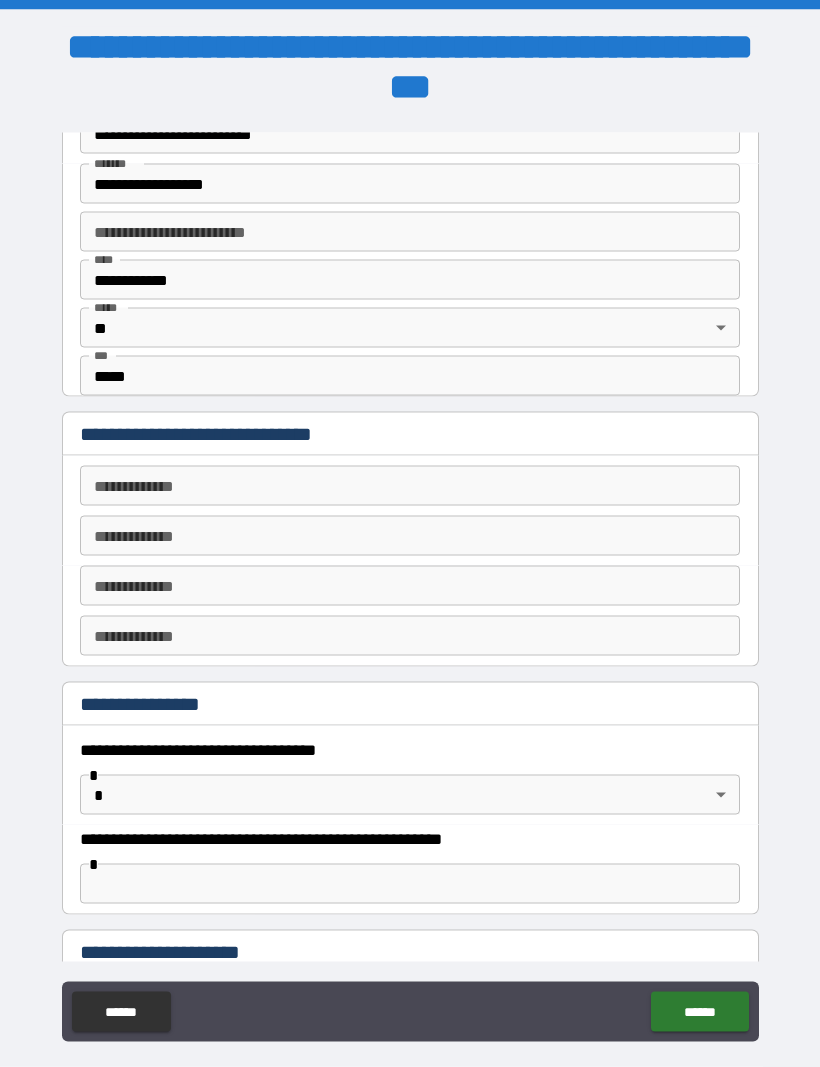 scroll, scrollTop: 720, scrollLeft: 0, axis: vertical 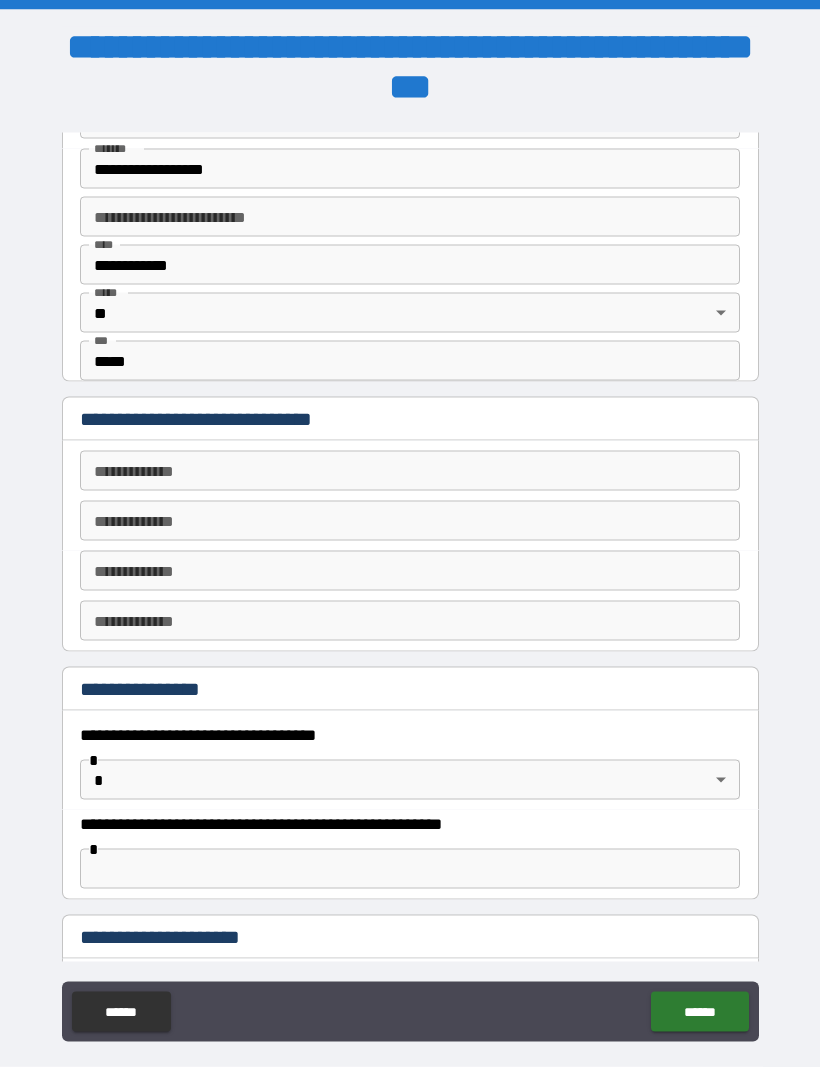 type on "**********" 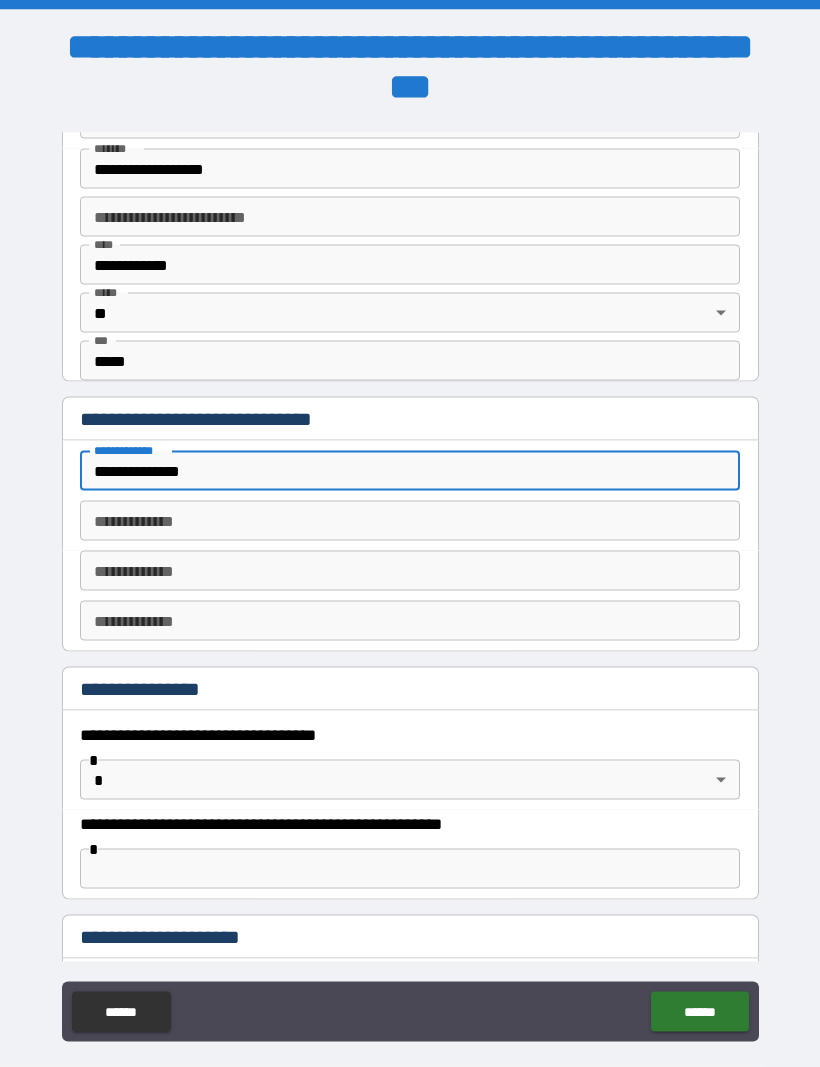 type on "**********" 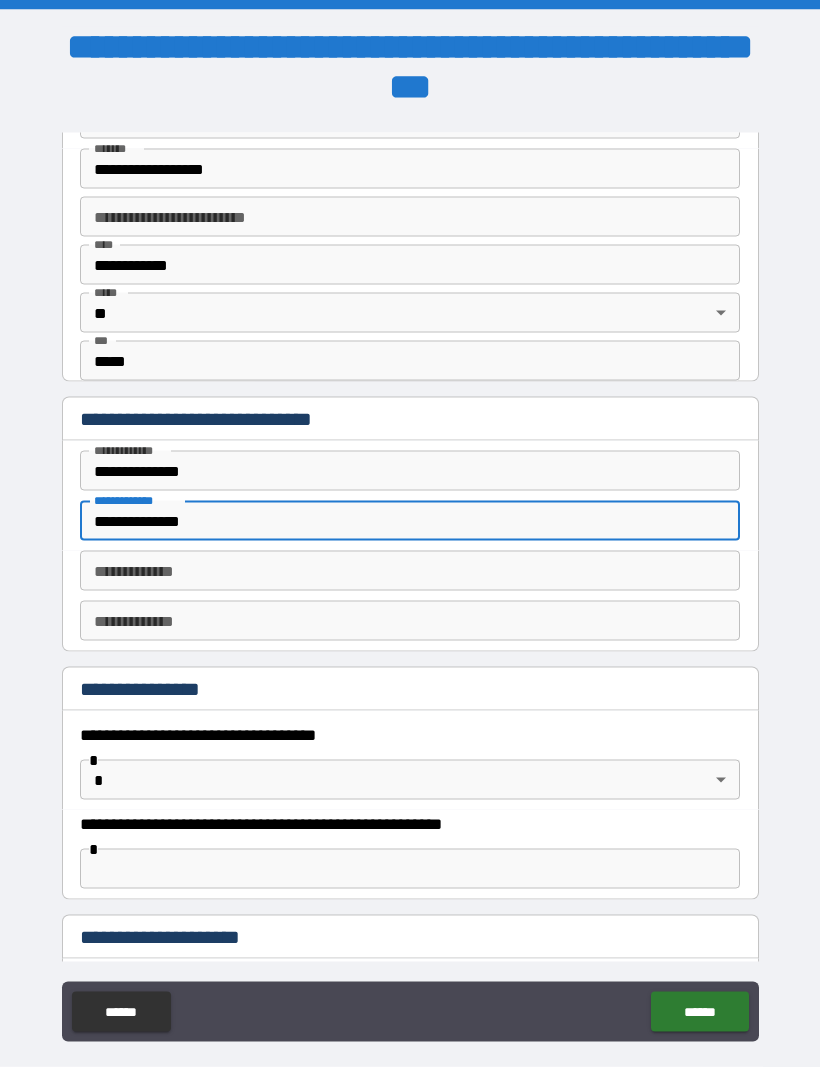 type on "**********" 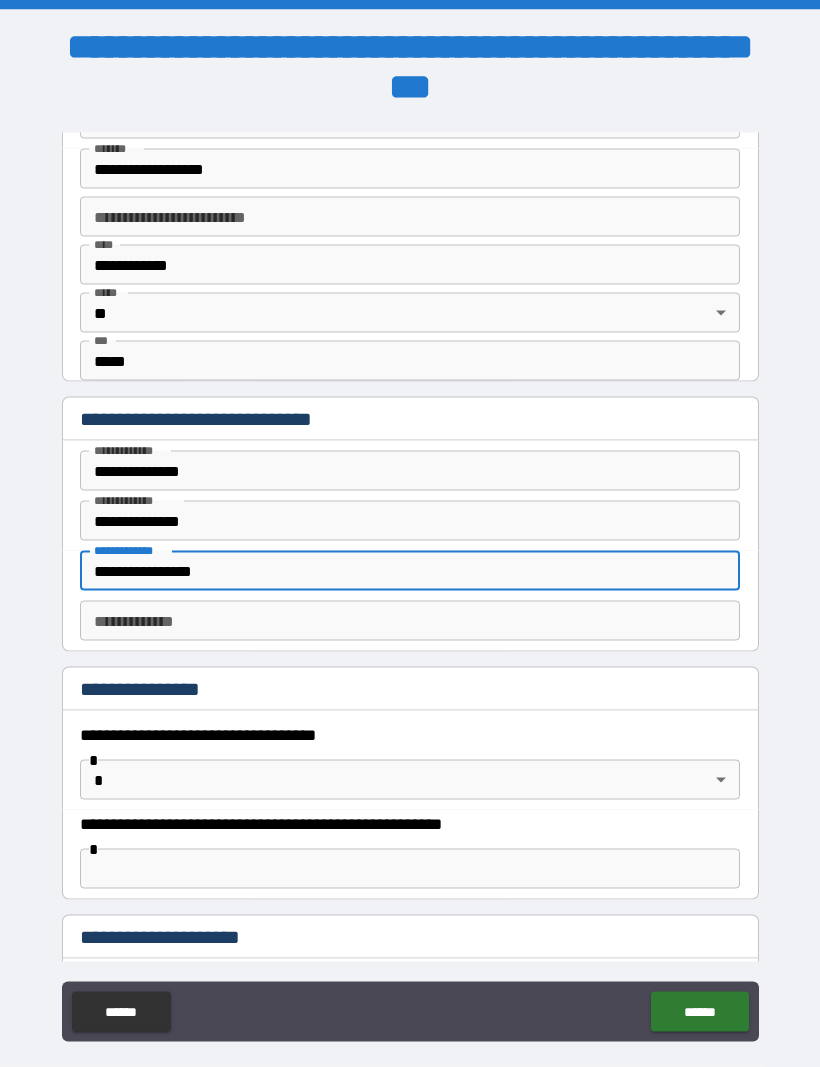 type on "**********" 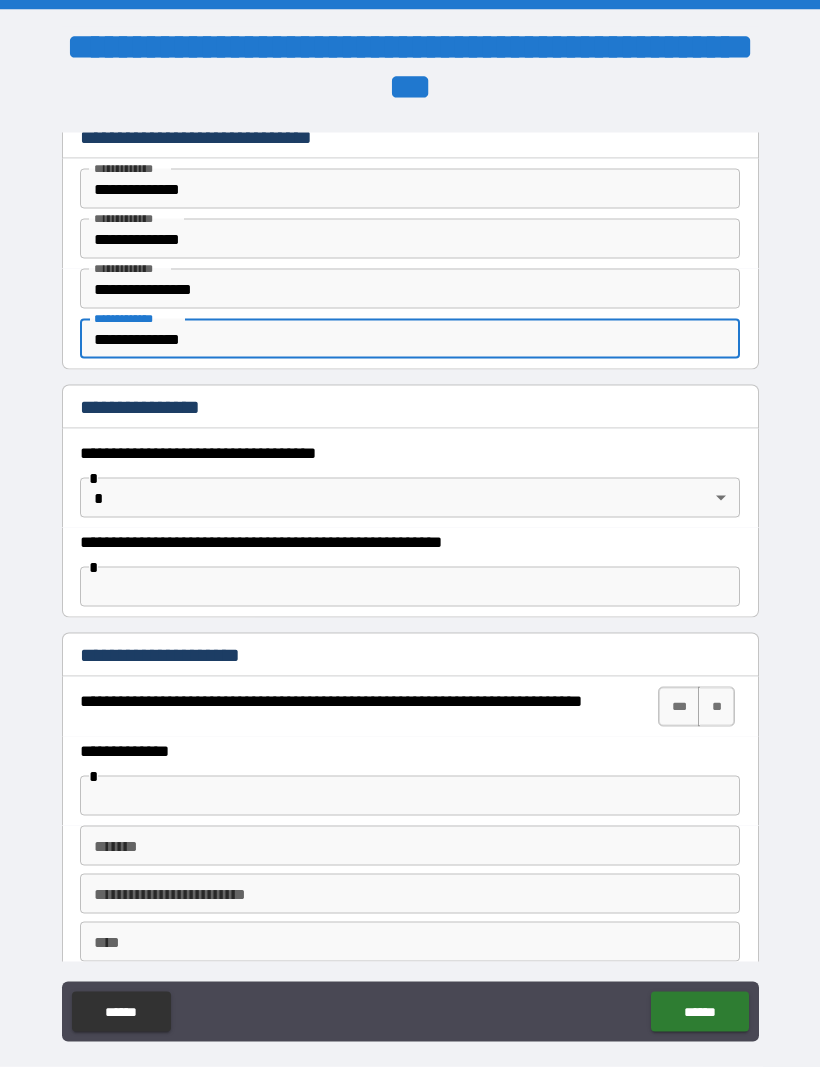 scroll, scrollTop: 1016, scrollLeft: 0, axis: vertical 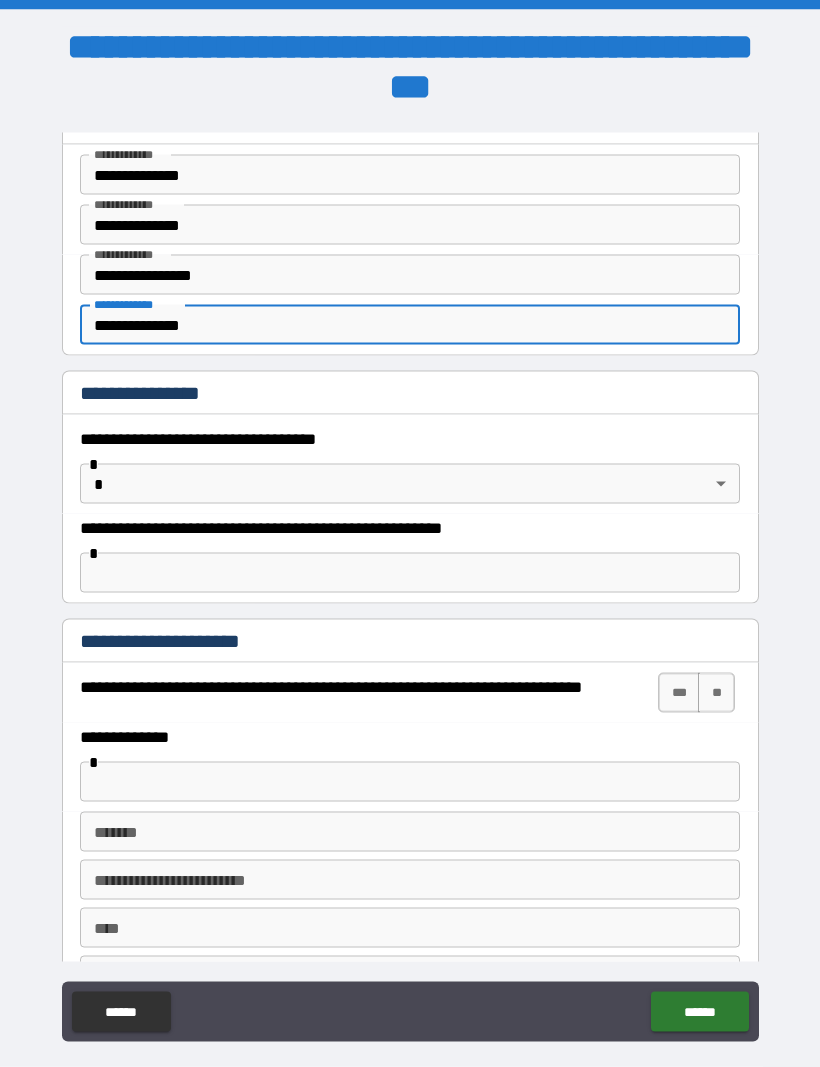 type on "**********" 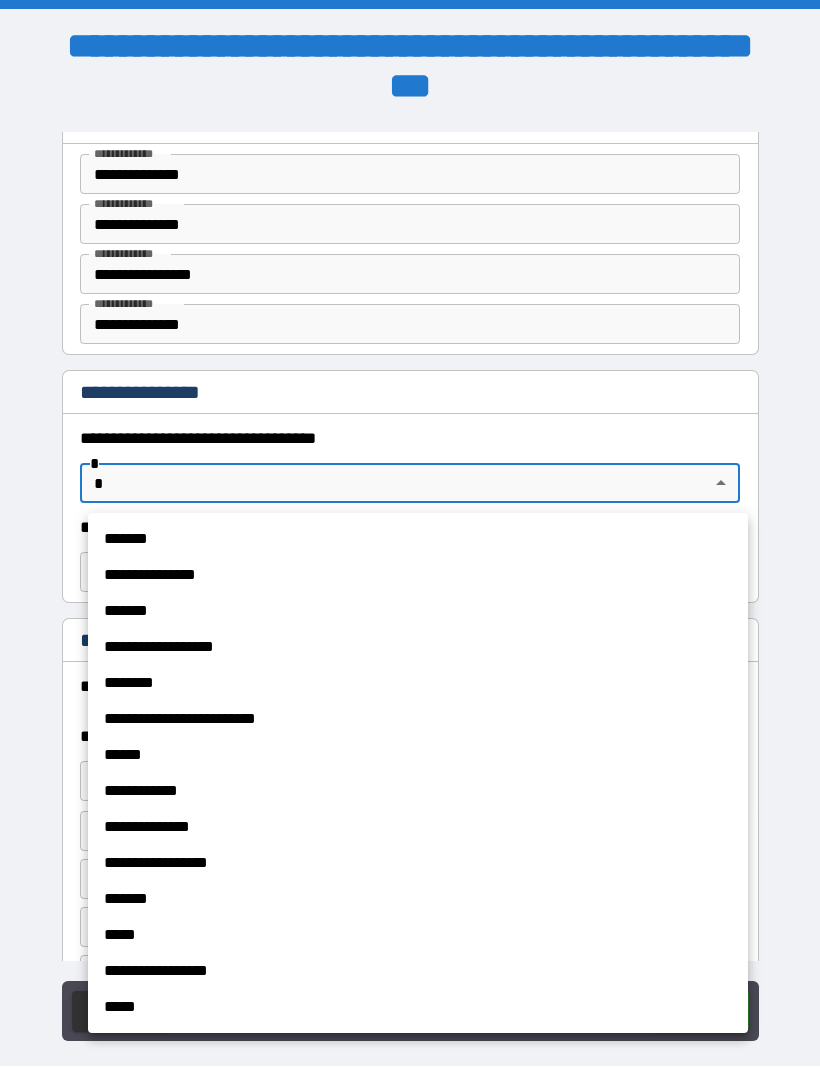 click on "*******" at bounding box center [418, 900] 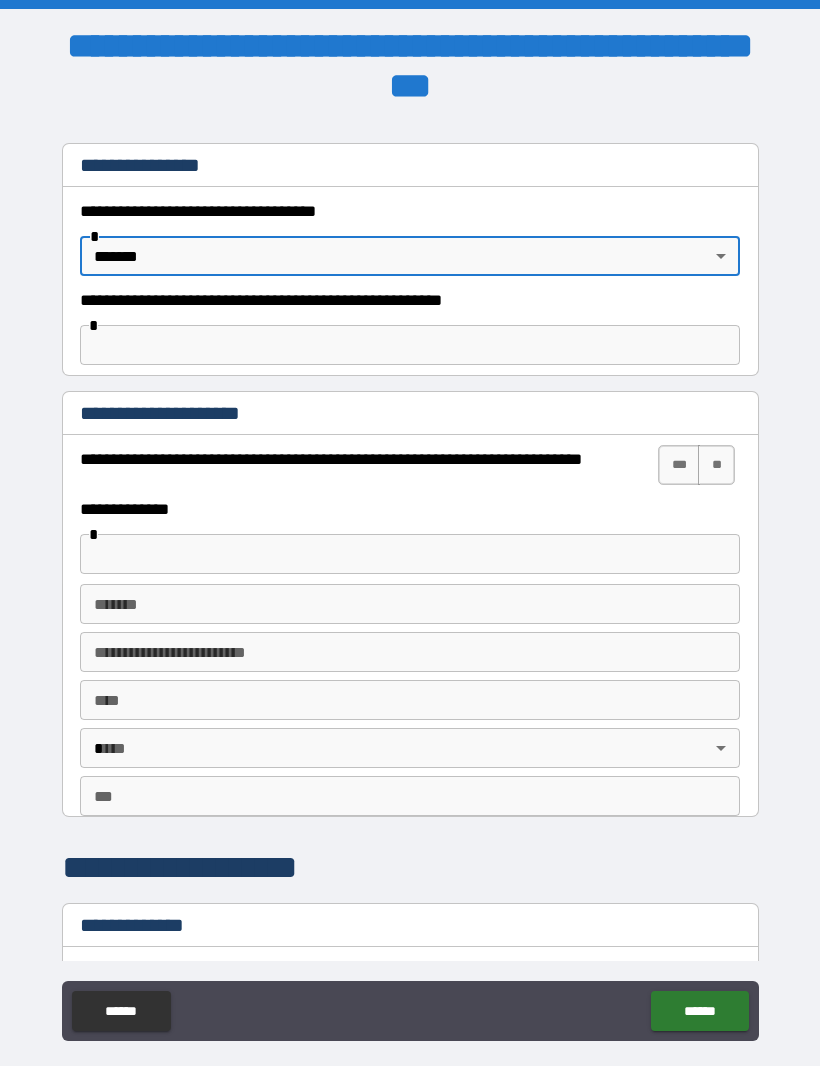 scroll, scrollTop: 1245, scrollLeft: 0, axis: vertical 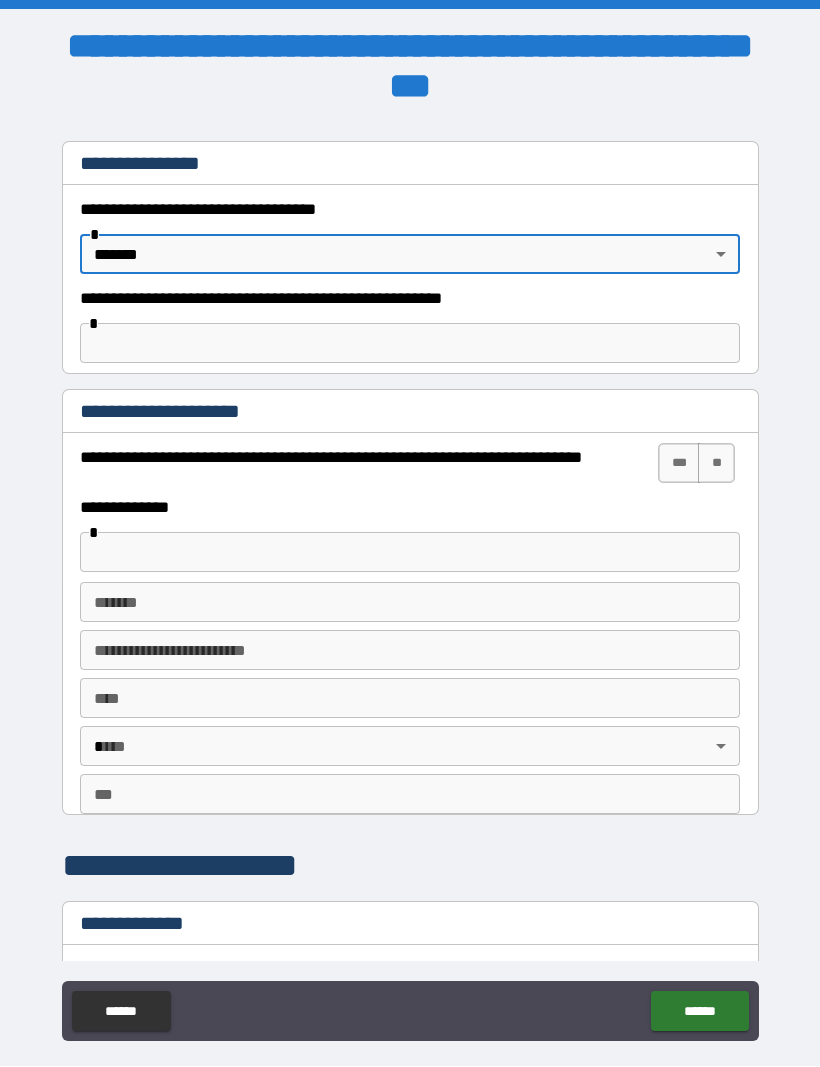 click at bounding box center (410, 553) 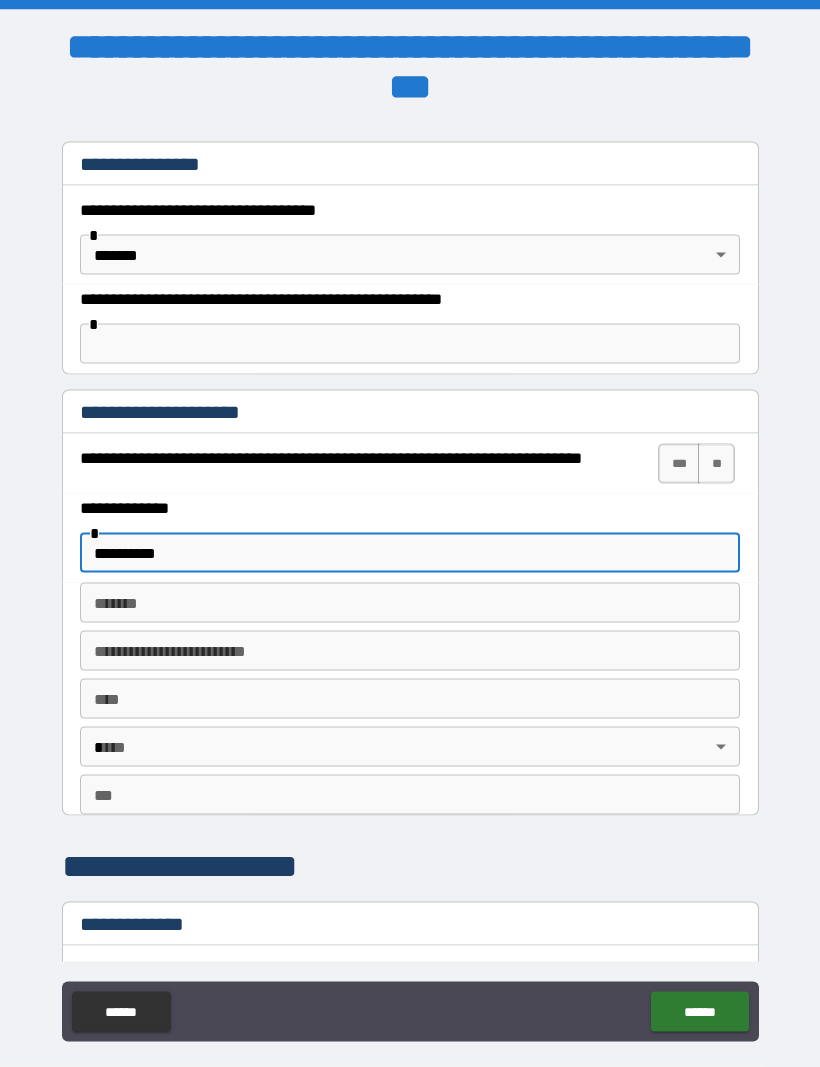 type on "*********" 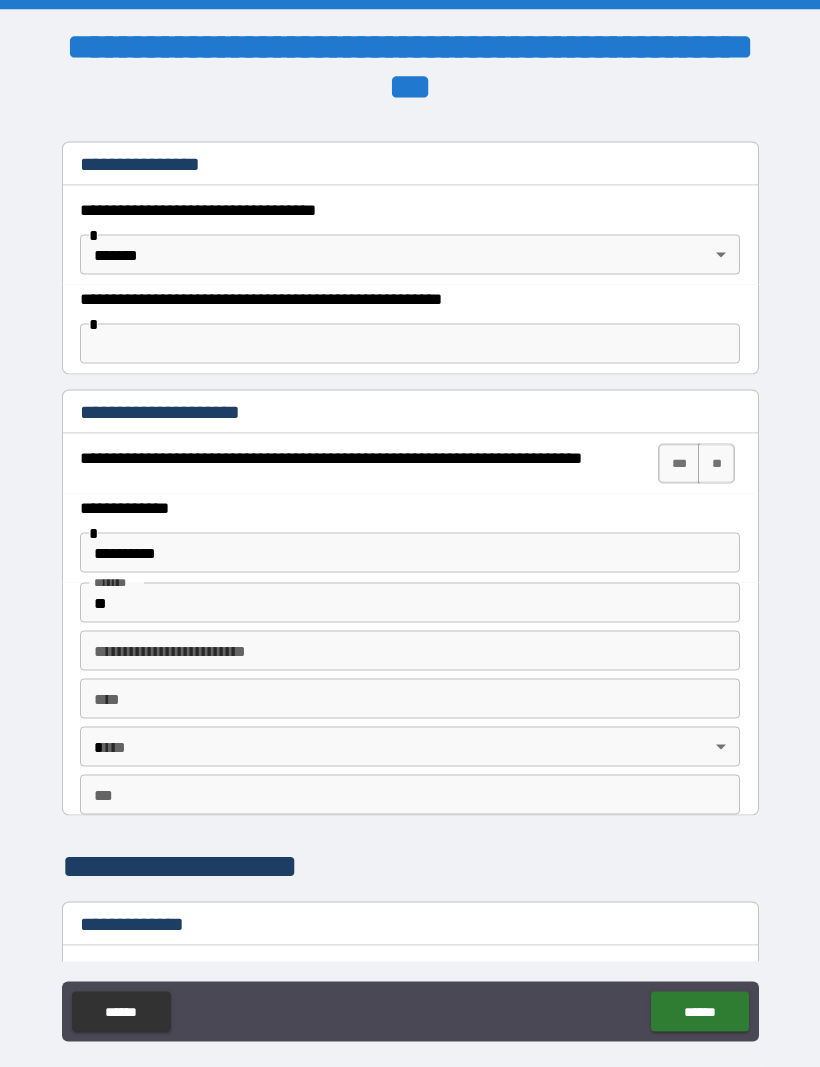 type on "**********" 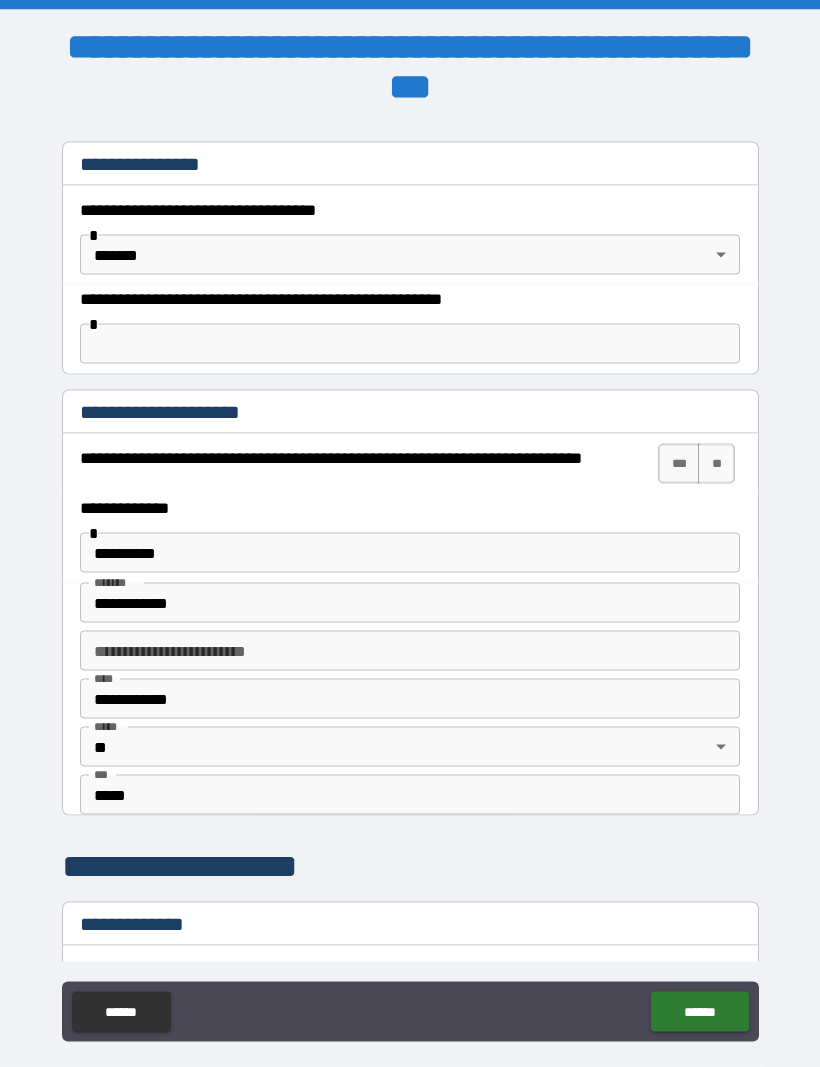 scroll, scrollTop: 0, scrollLeft: 0, axis: both 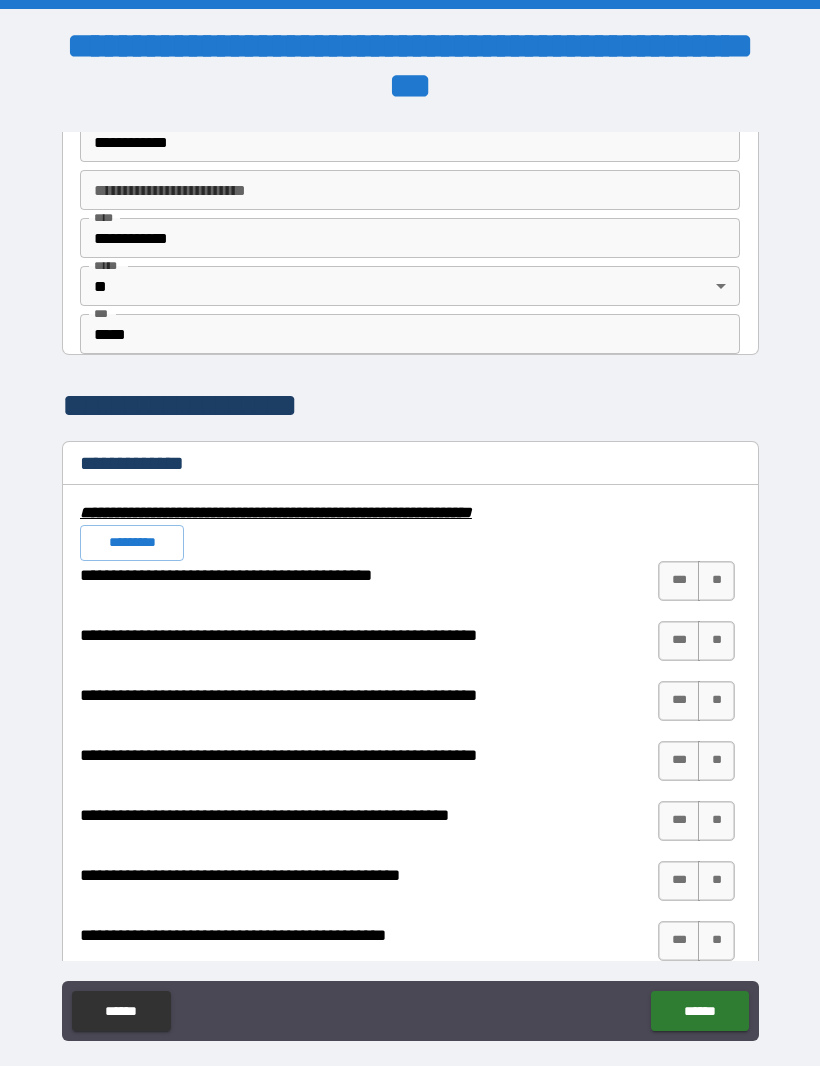 click on "***" at bounding box center [679, 582] 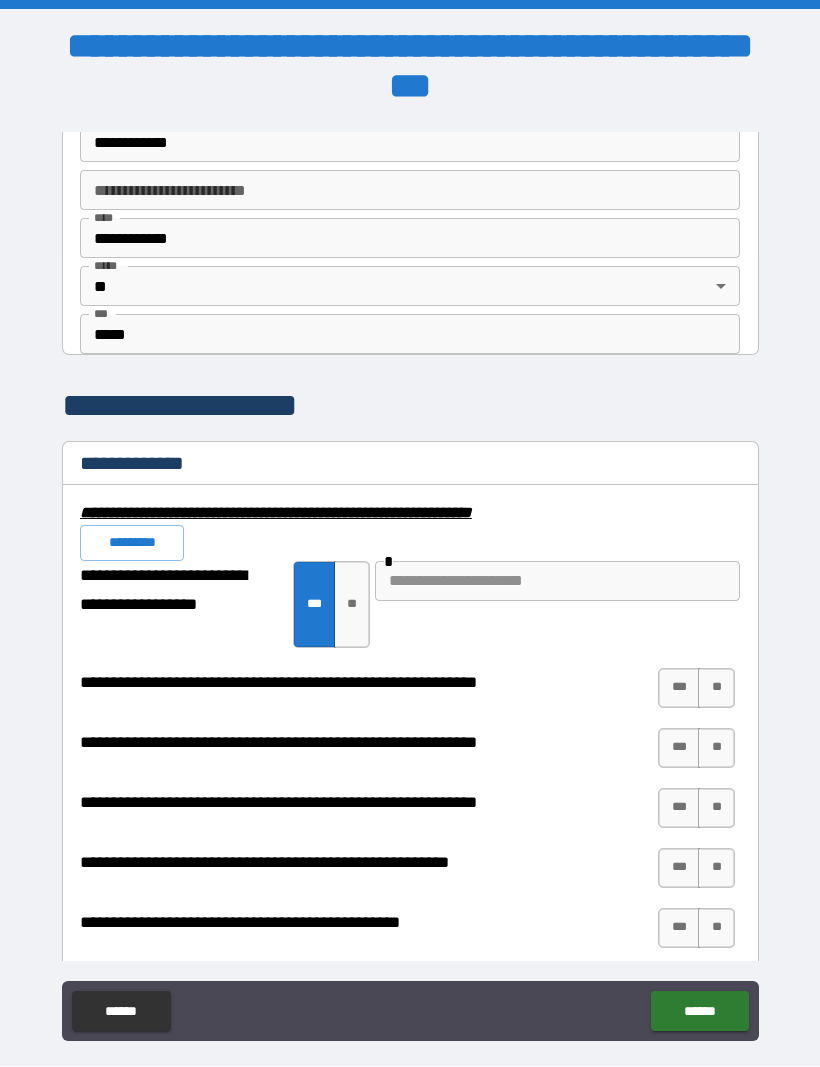 click at bounding box center (557, 582) 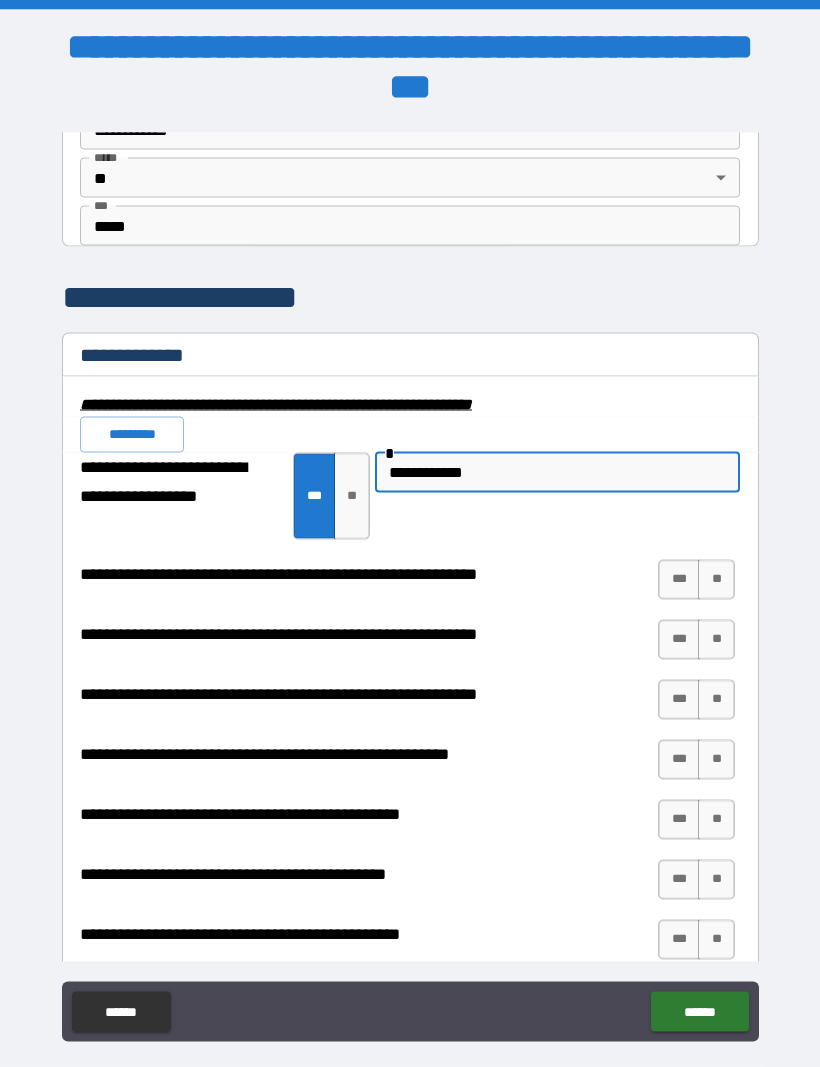 scroll, scrollTop: 1816, scrollLeft: 0, axis: vertical 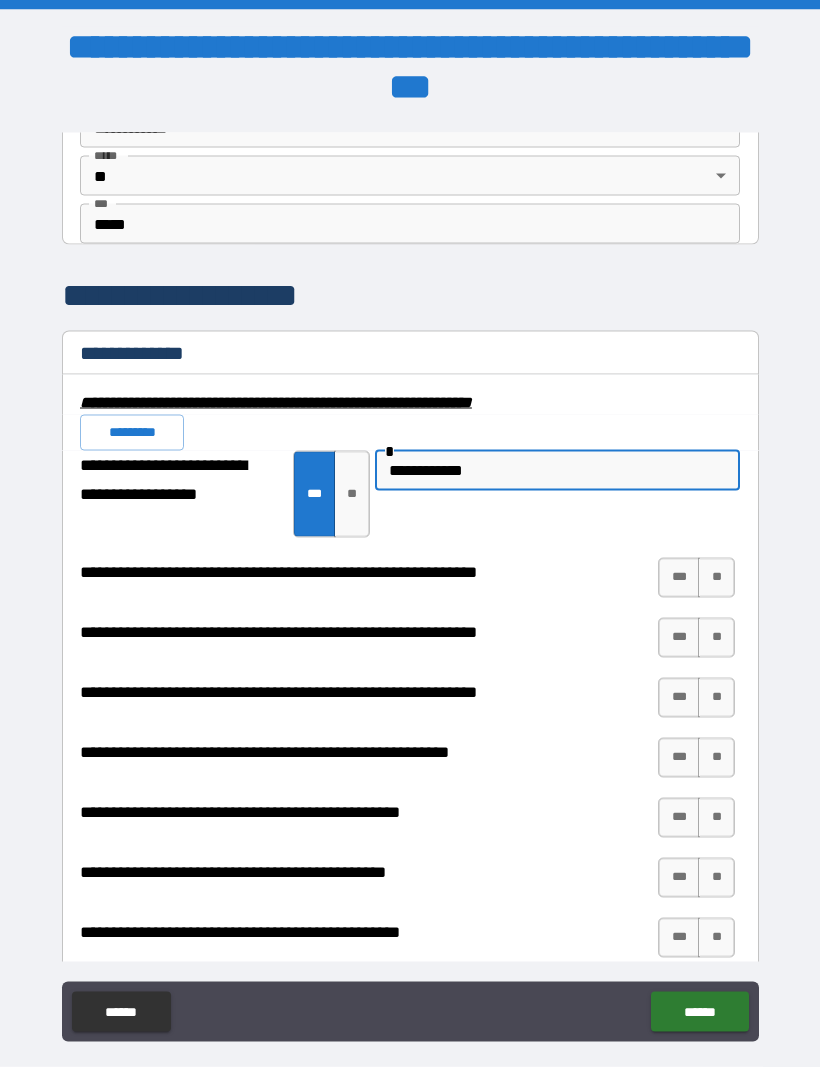 type on "**********" 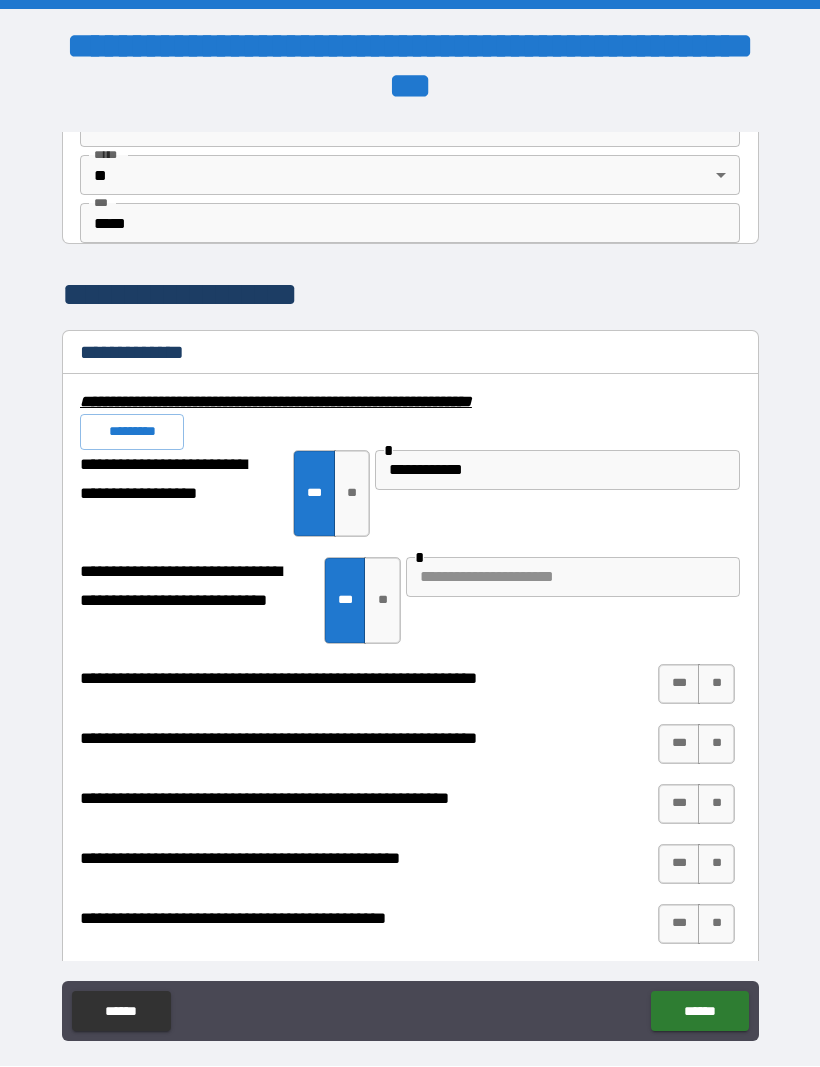 click at bounding box center (573, 578) 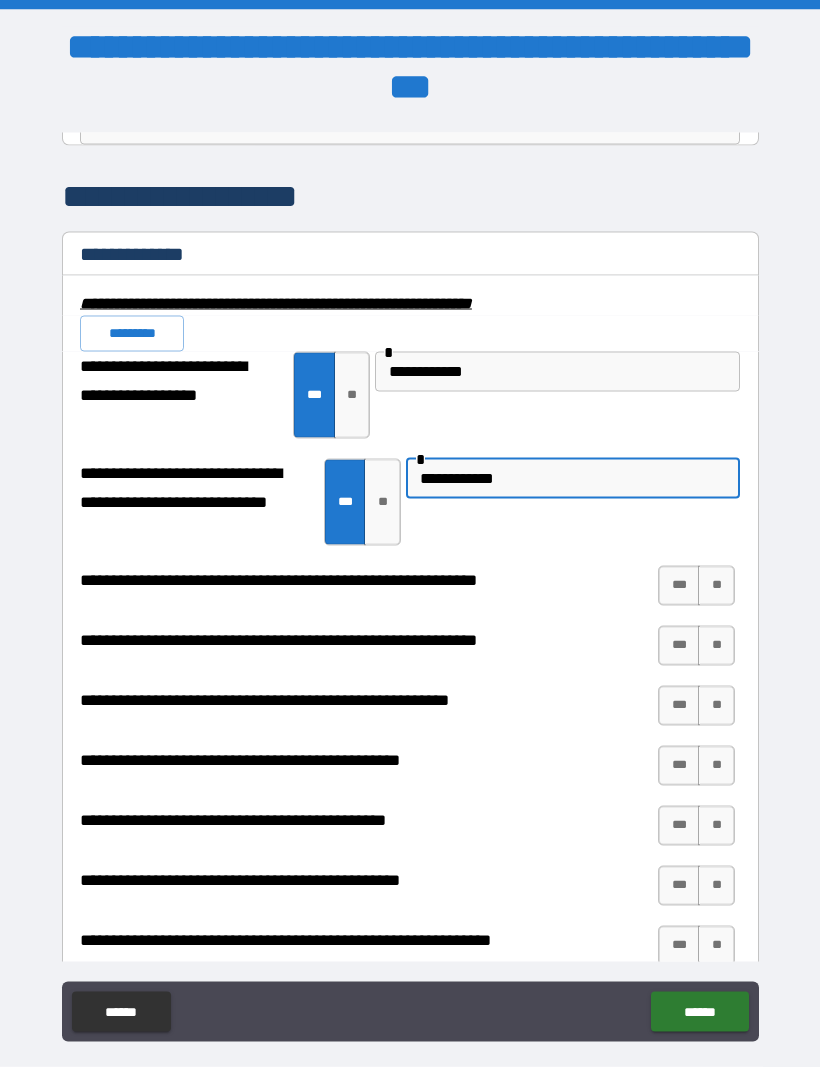 scroll, scrollTop: 1916, scrollLeft: 0, axis: vertical 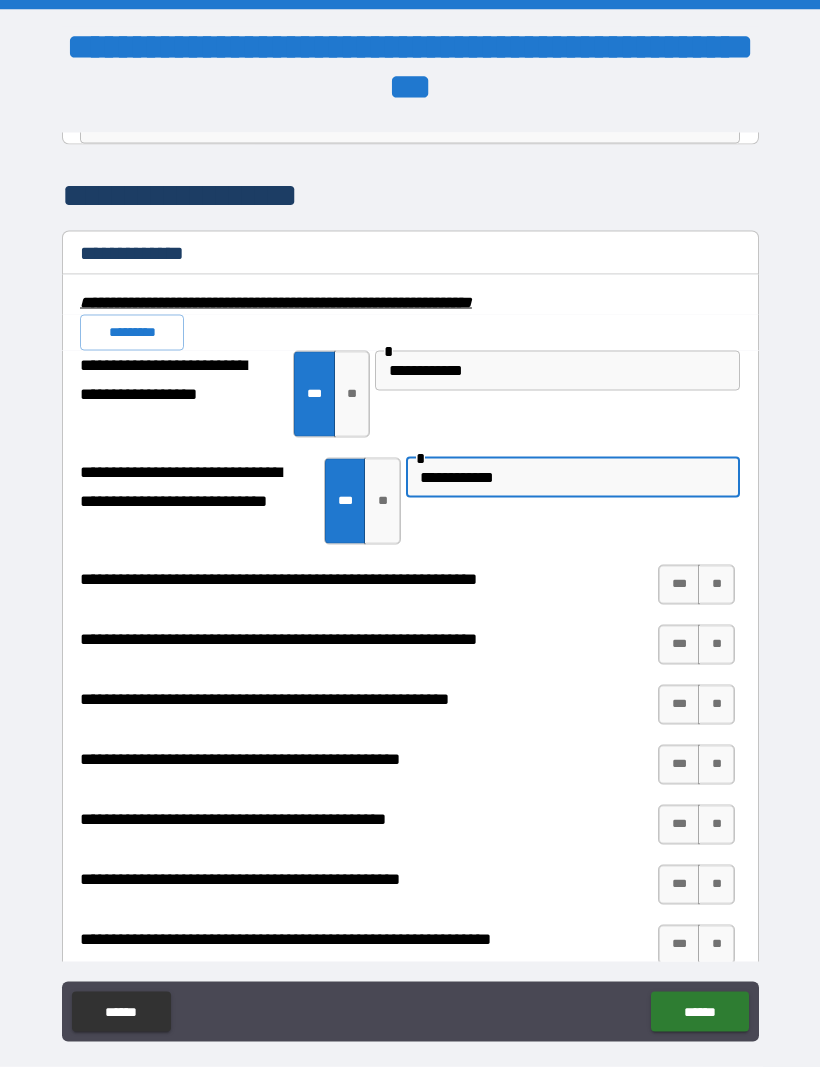 type on "**********" 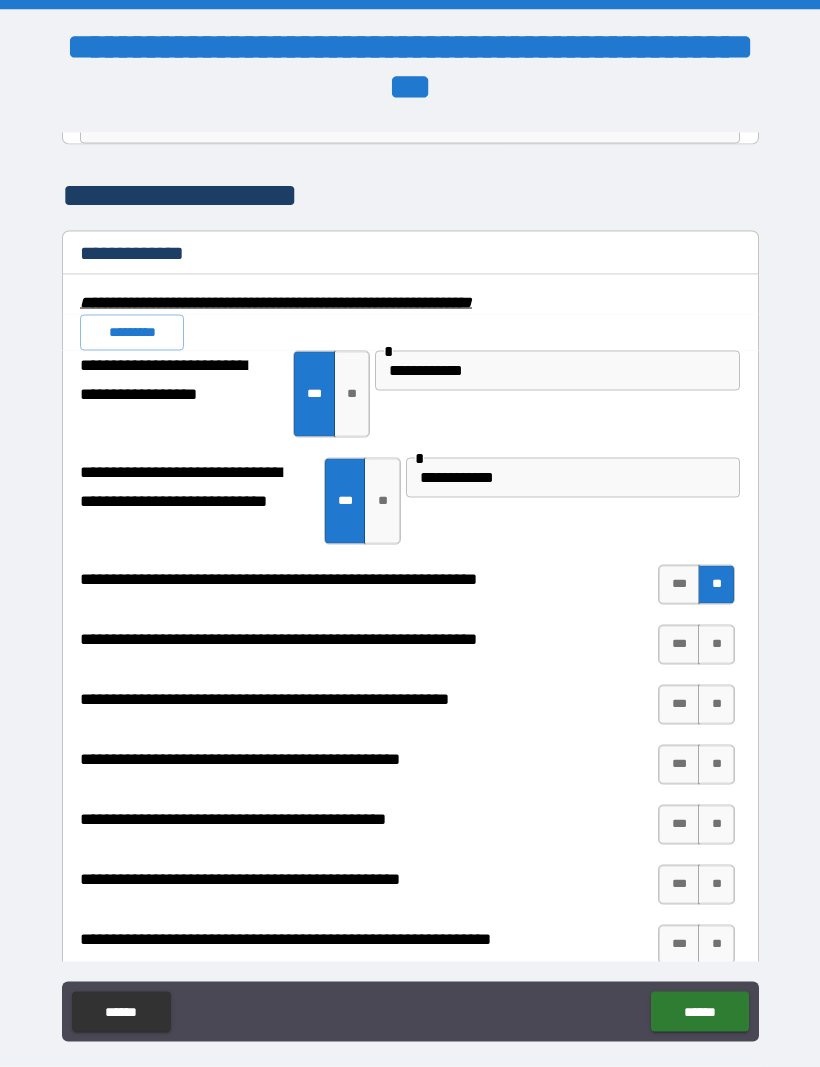scroll, scrollTop: 0, scrollLeft: 0, axis: both 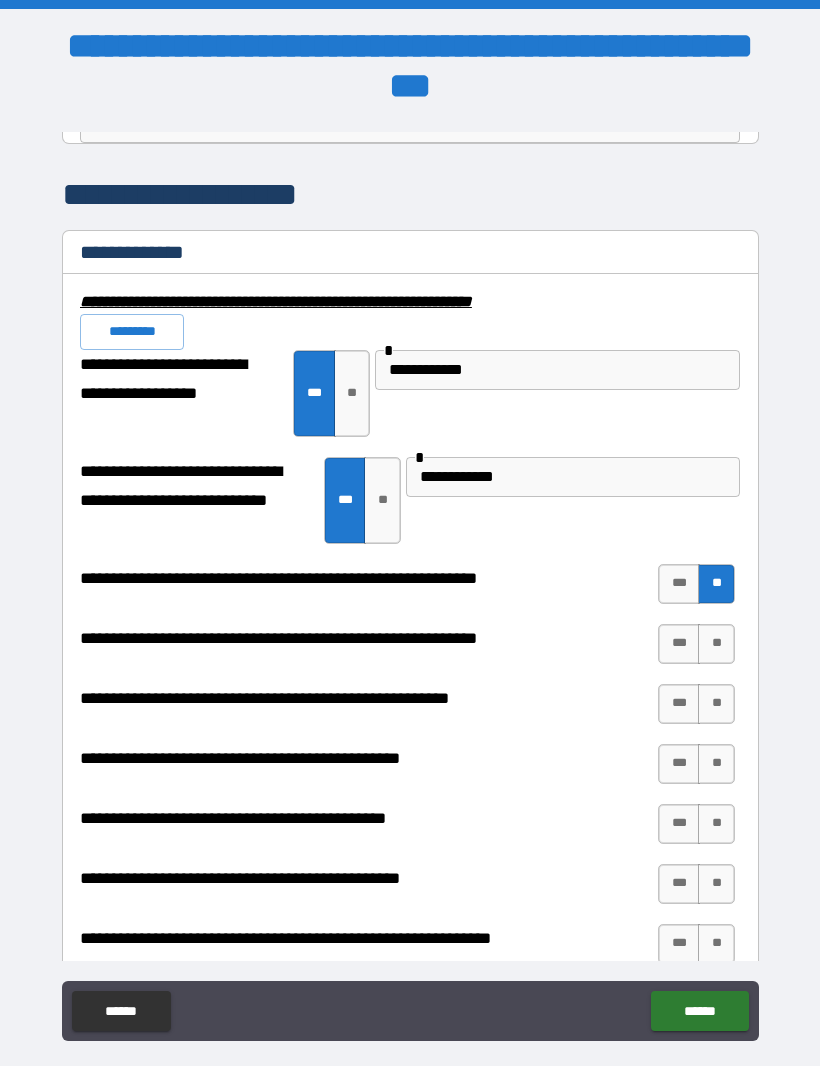 click on "**" at bounding box center (716, 645) 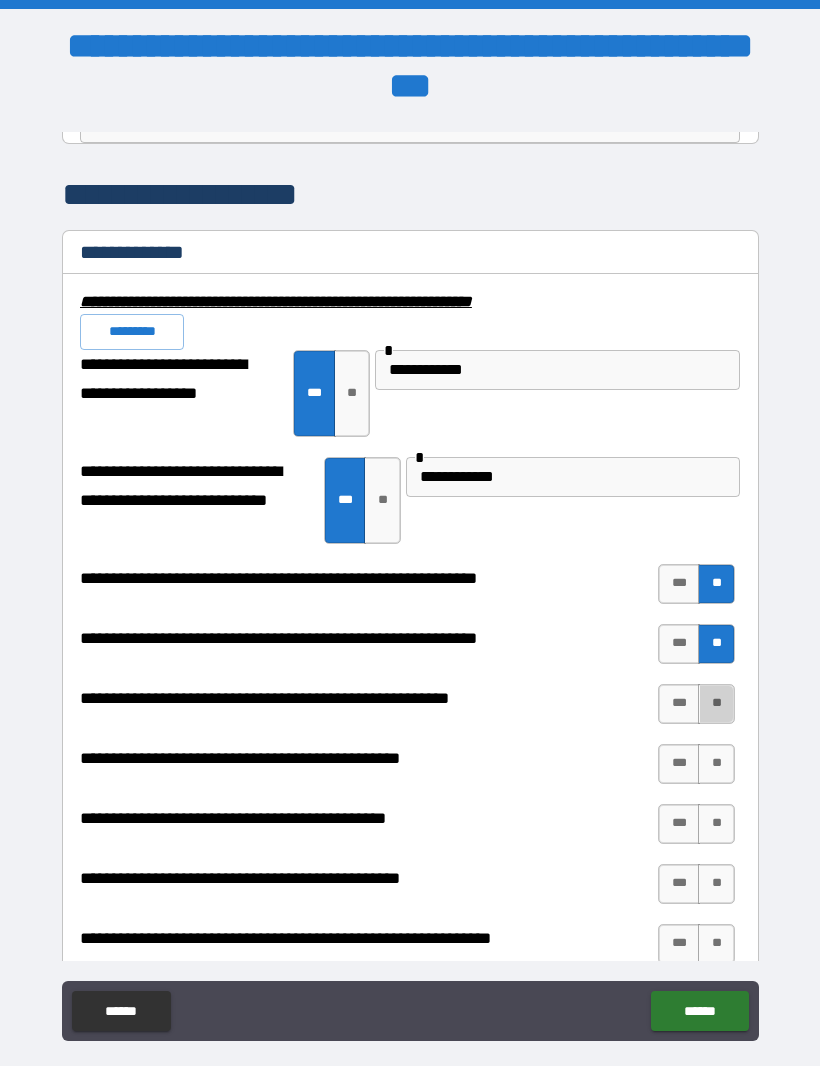 click on "**" at bounding box center [716, 705] 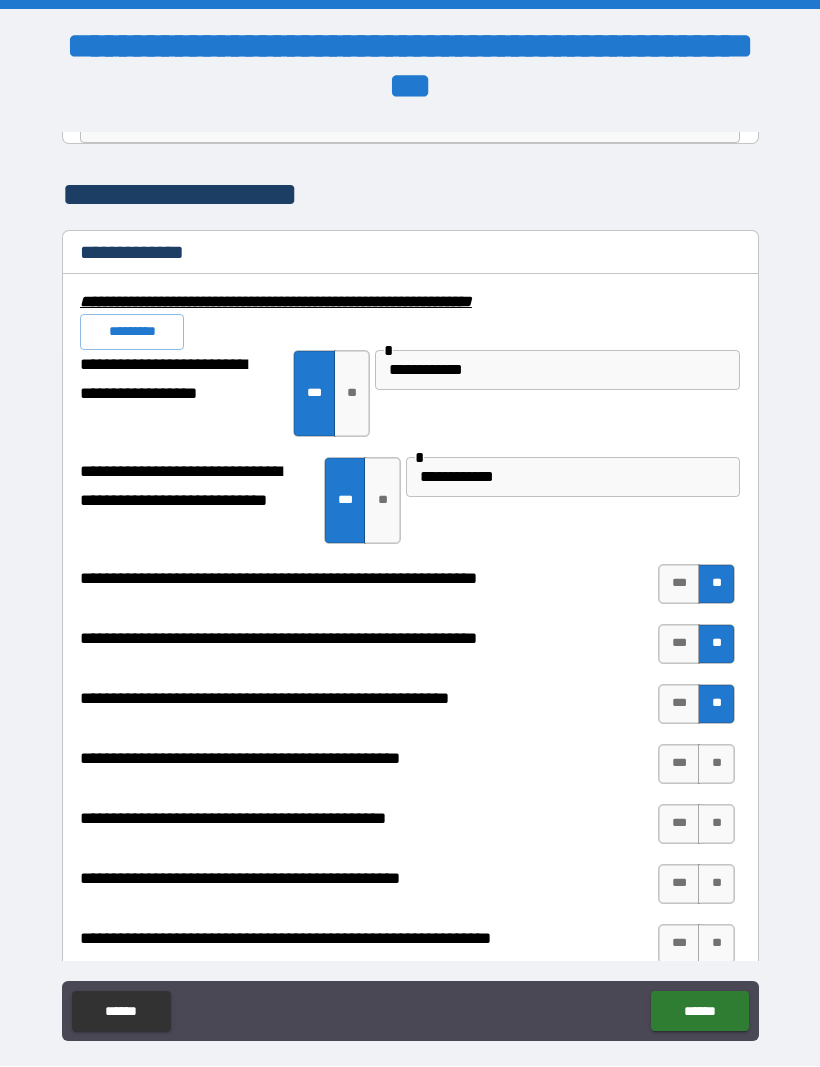 click on "**" at bounding box center [716, 765] 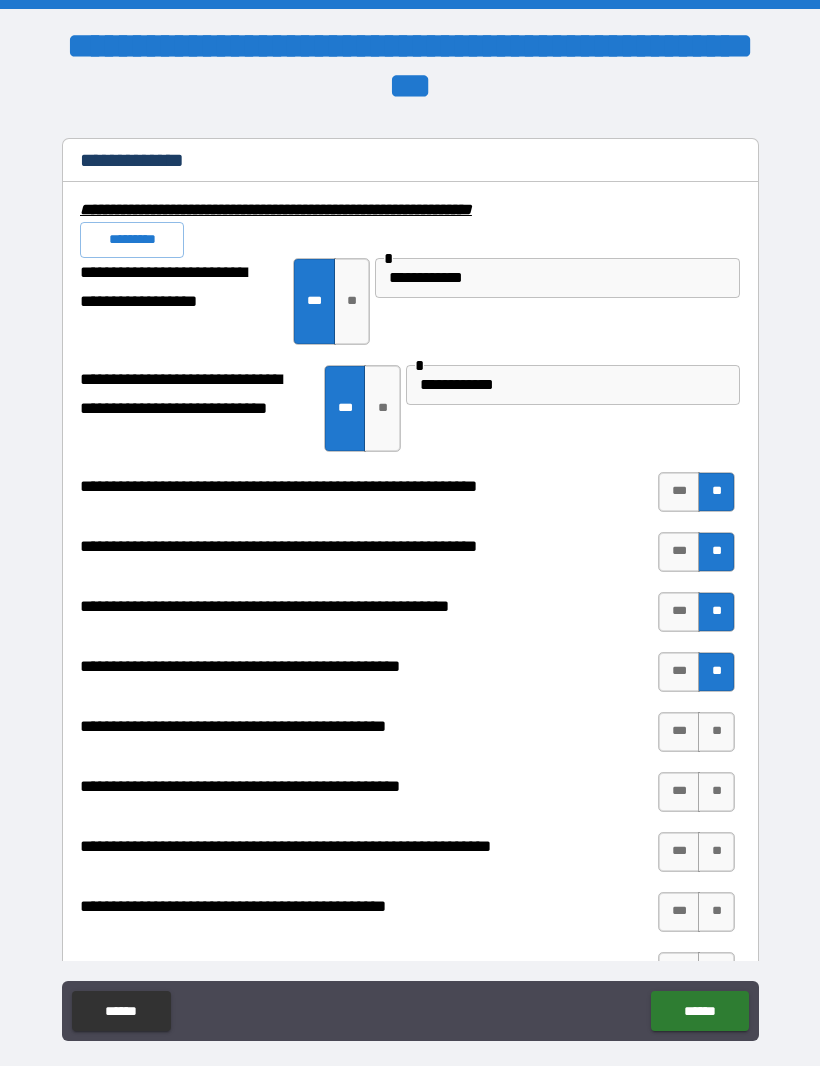scroll, scrollTop: 2025, scrollLeft: 0, axis: vertical 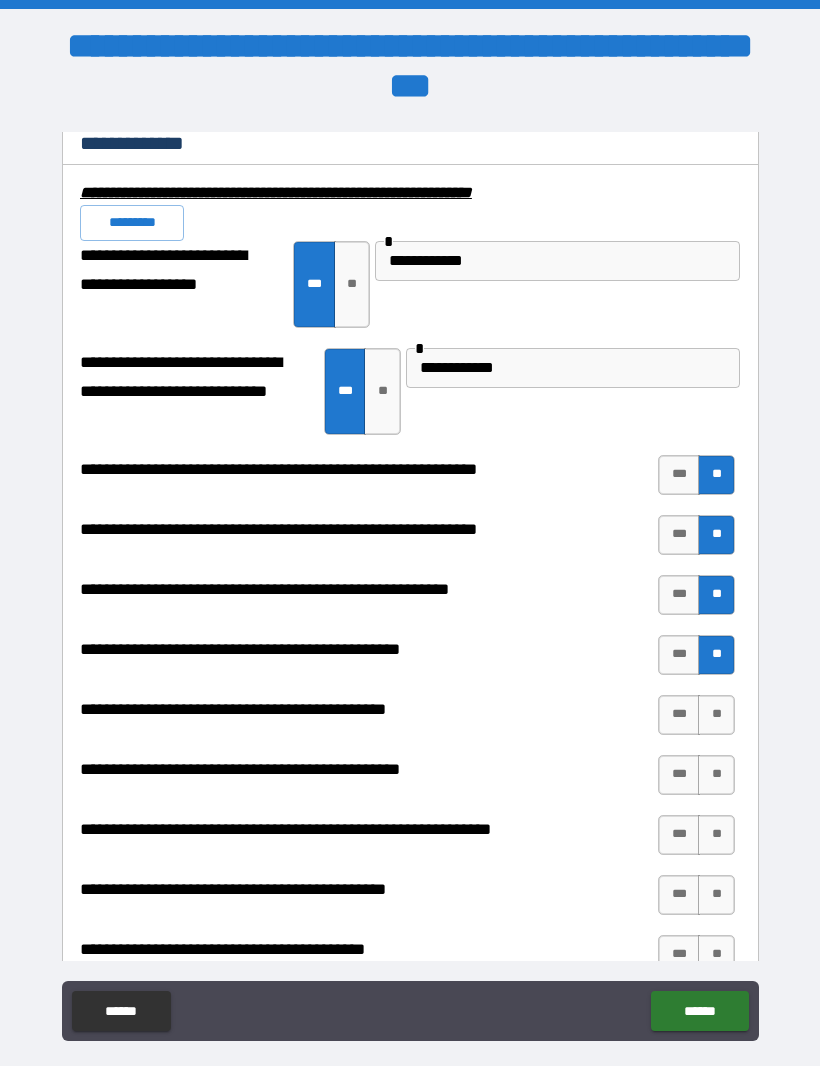 click on "***" at bounding box center [679, 716] 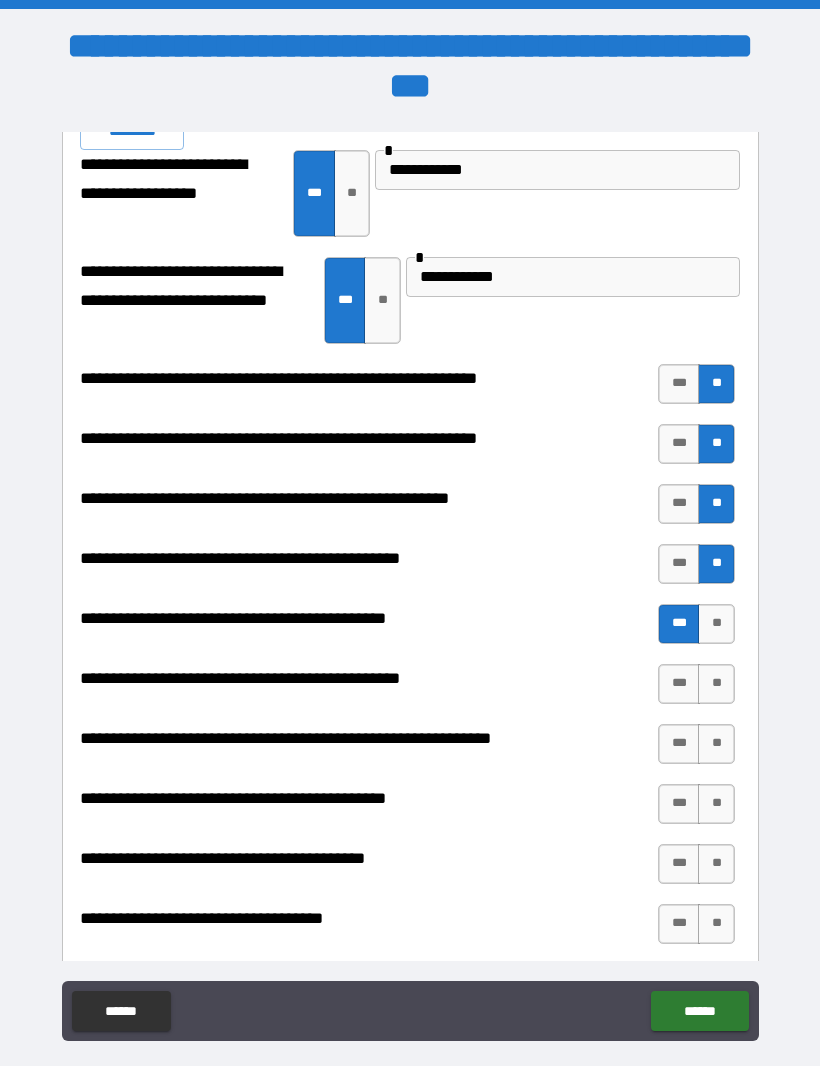 scroll, scrollTop: 2122, scrollLeft: 0, axis: vertical 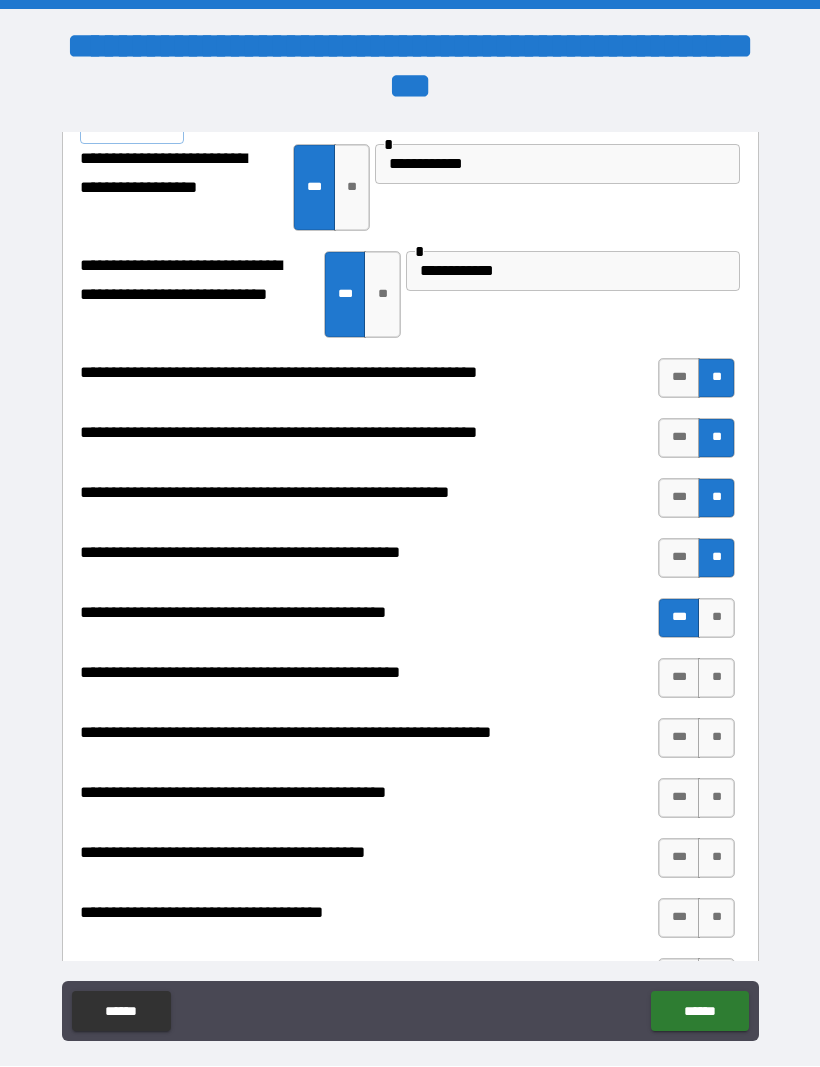 click on "***" at bounding box center [679, 679] 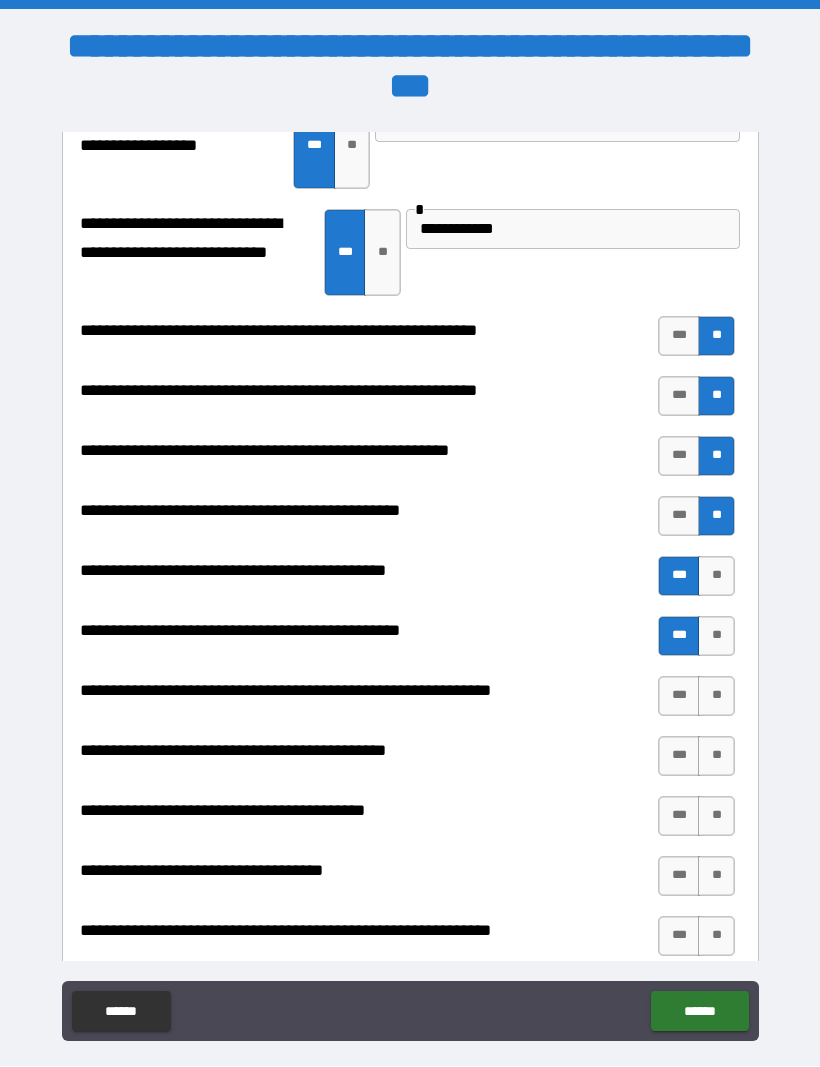 scroll, scrollTop: 2165, scrollLeft: 0, axis: vertical 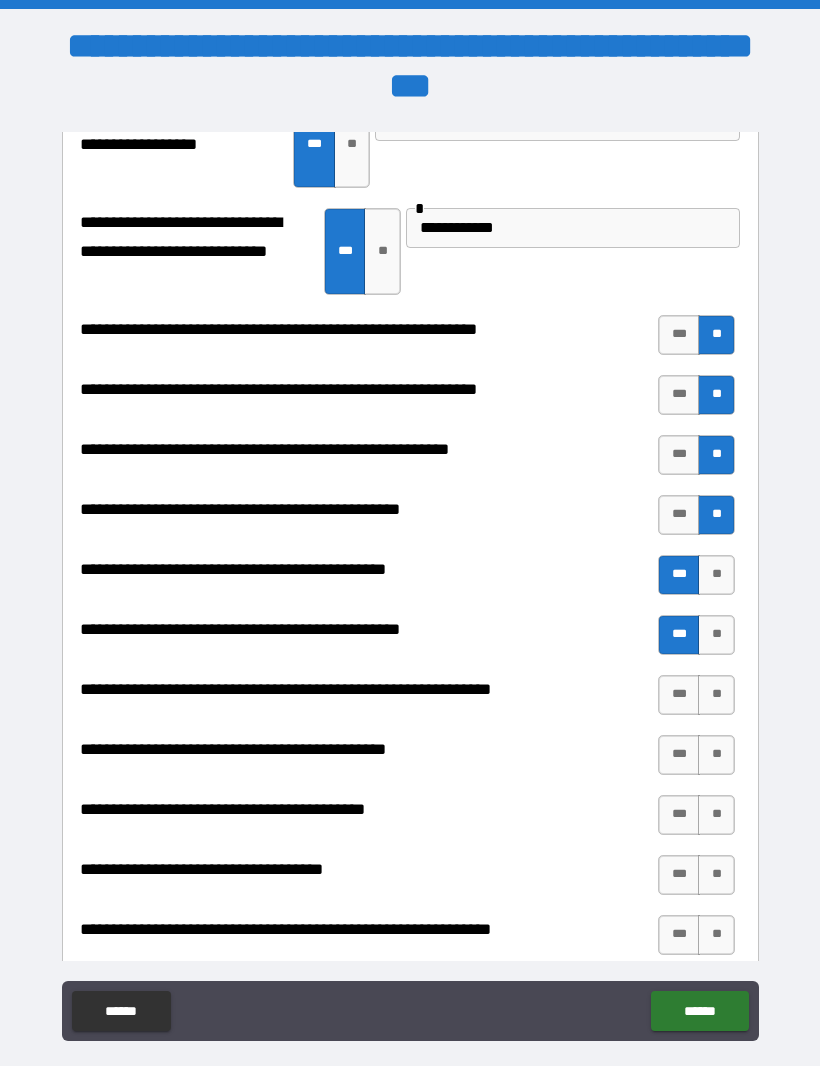 click on "***" at bounding box center [679, 696] 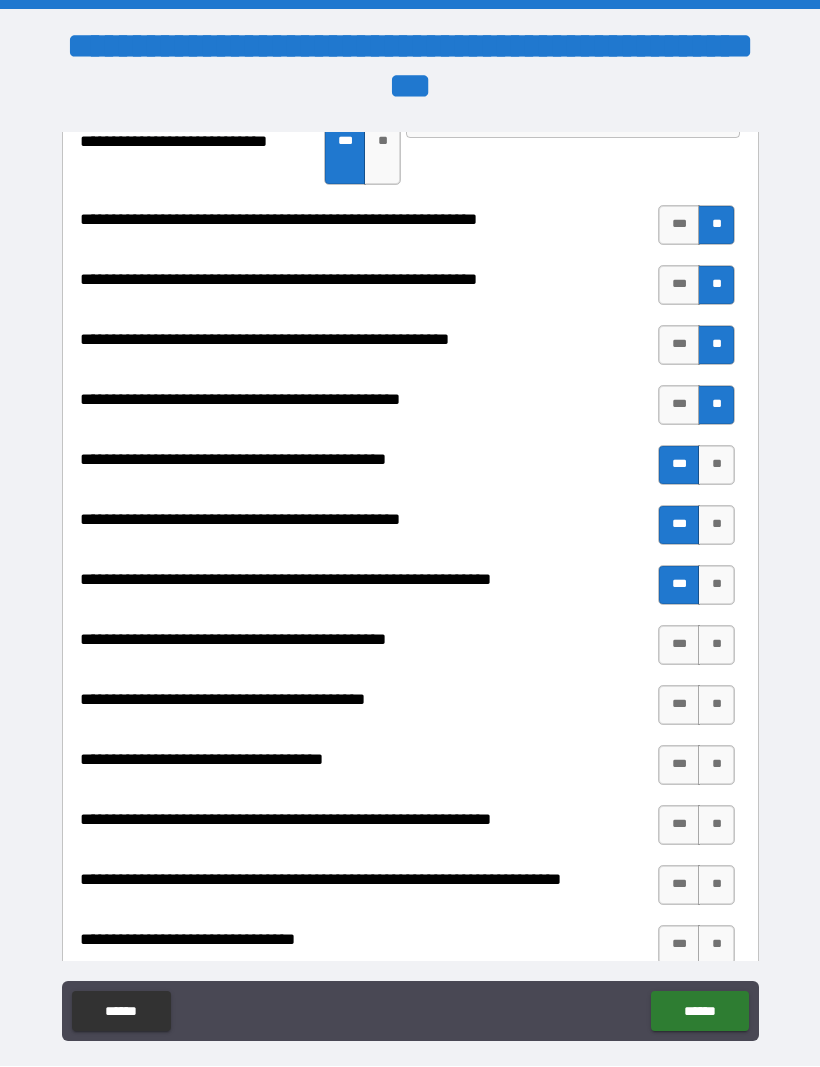scroll, scrollTop: 2284, scrollLeft: 0, axis: vertical 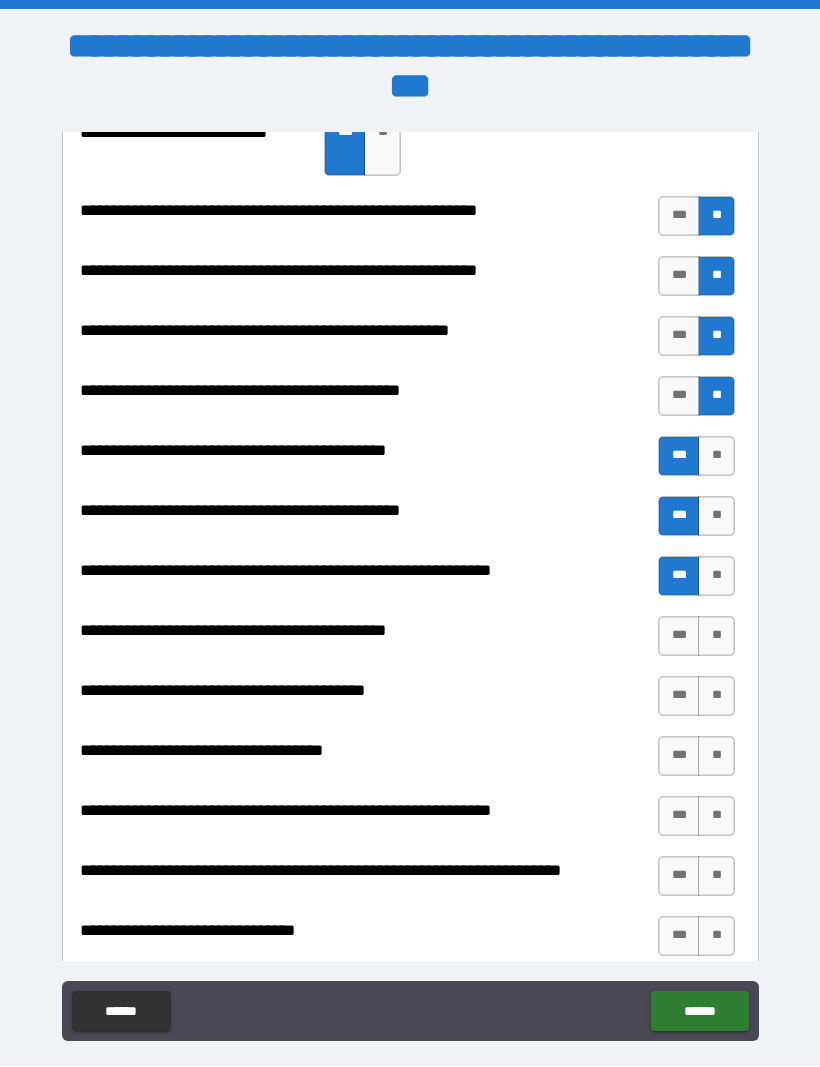 click on "***" at bounding box center (679, 637) 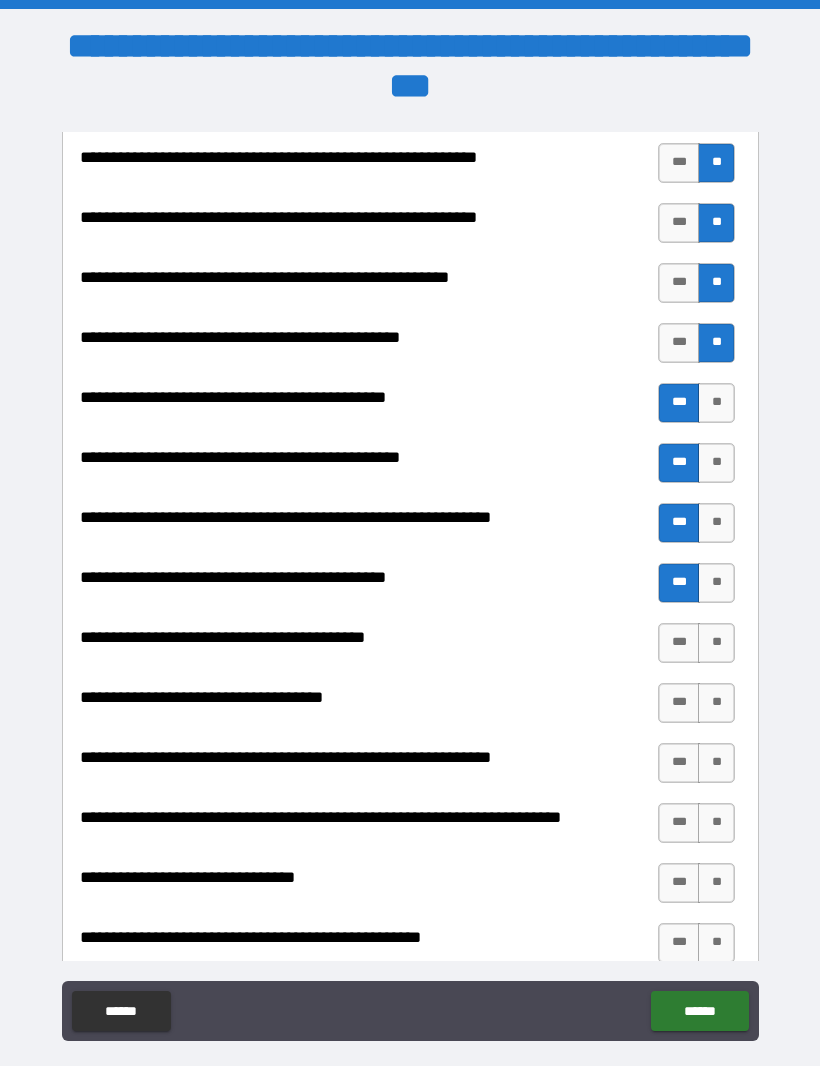 scroll, scrollTop: 2340, scrollLeft: 0, axis: vertical 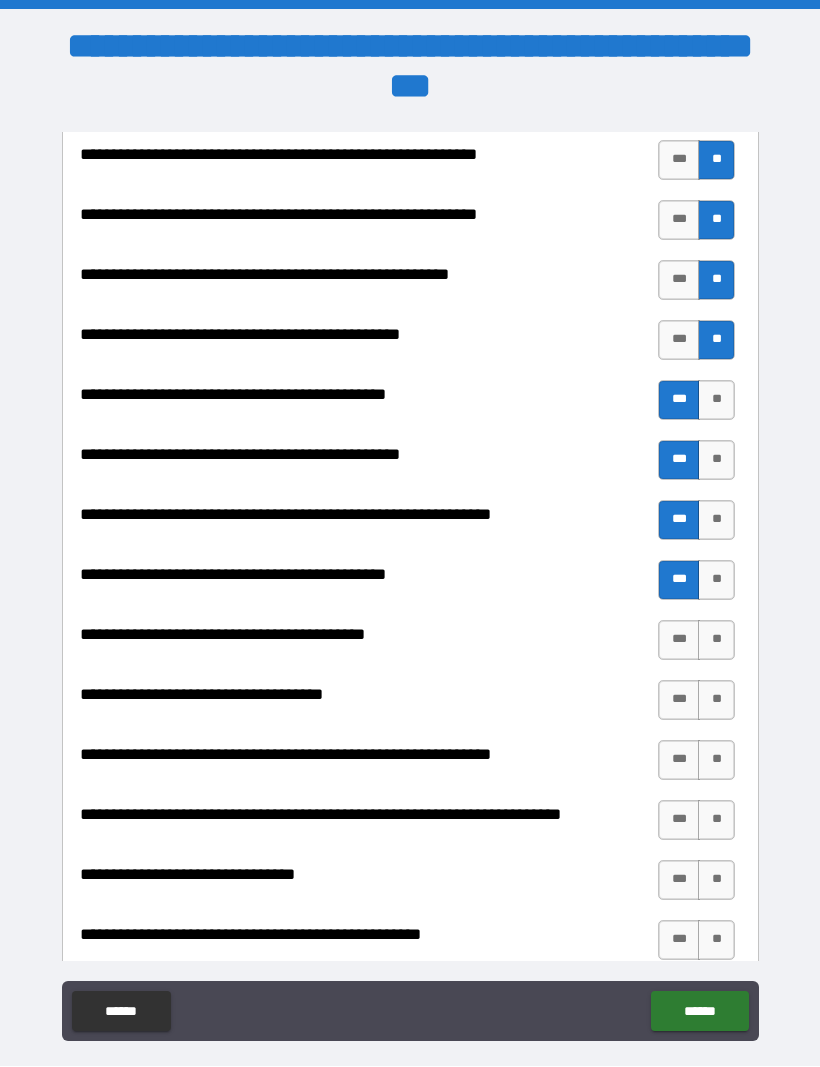 click on "**" at bounding box center [716, 641] 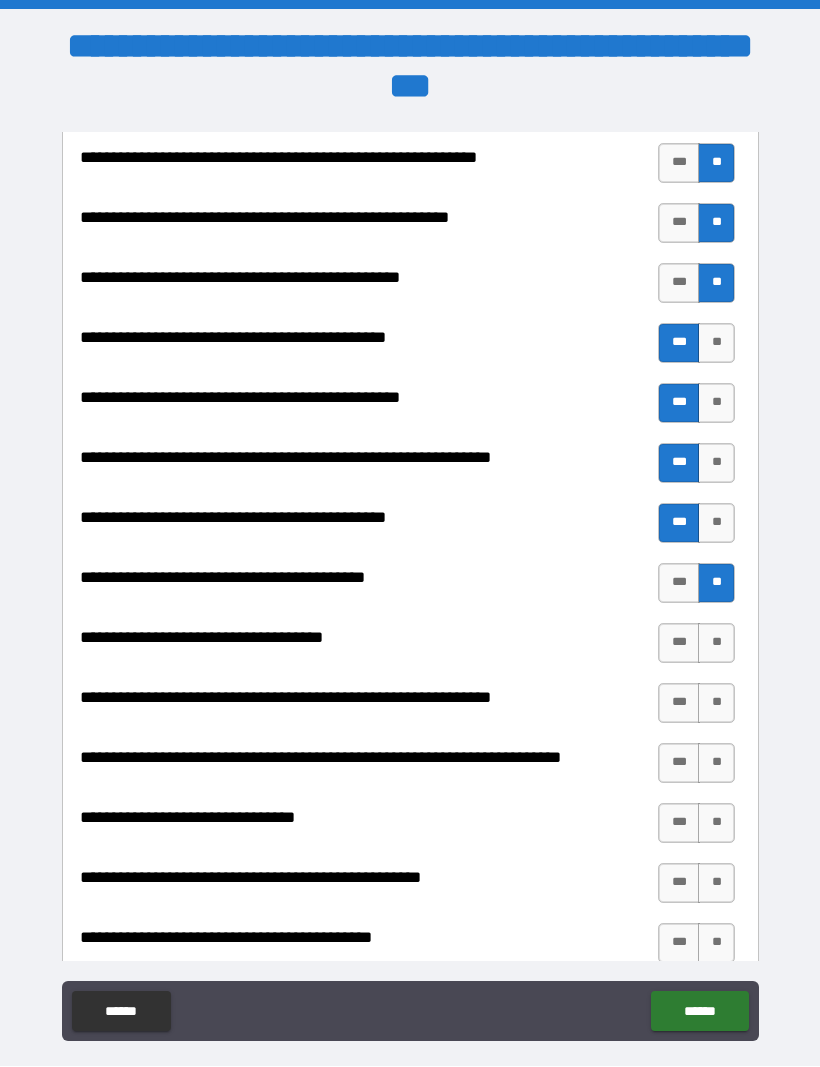 scroll, scrollTop: 2399, scrollLeft: 0, axis: vertical 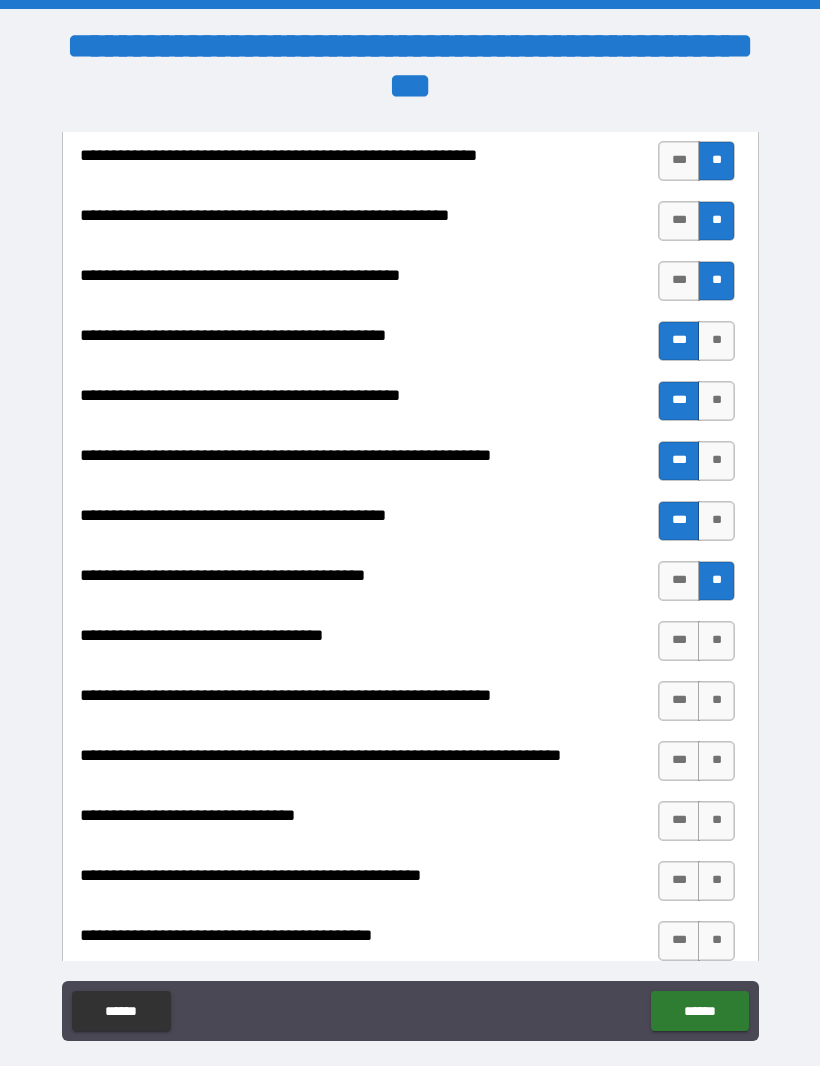 click on "***" at bounding box center [679, 642] 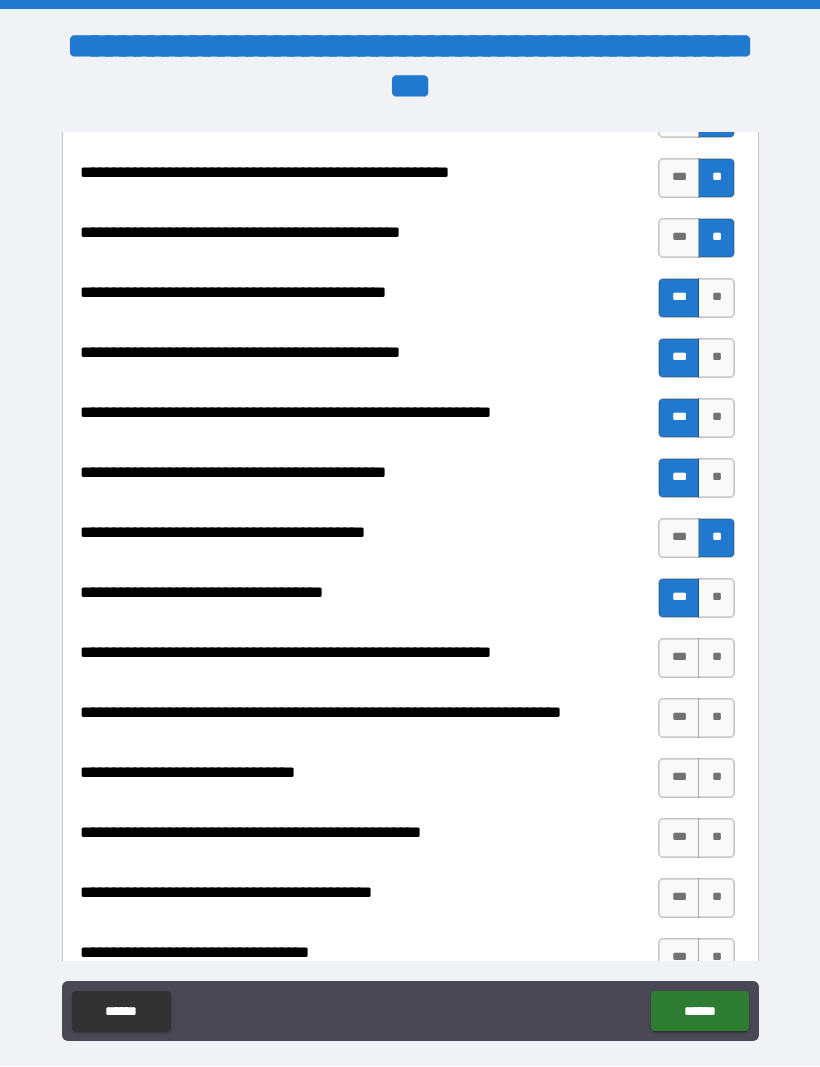 scroll, scrollTop: 2461, scrollLeft: 0, axis: vertical 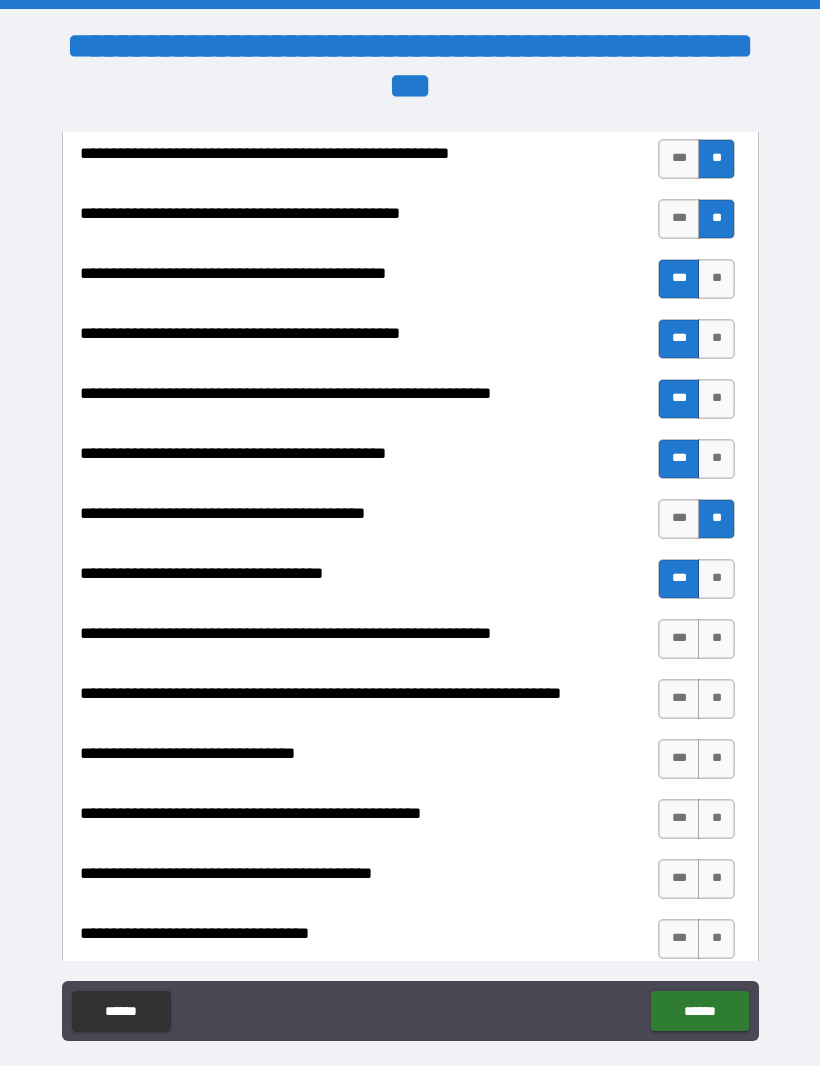 click on "**" at bounding box center [716, 640] 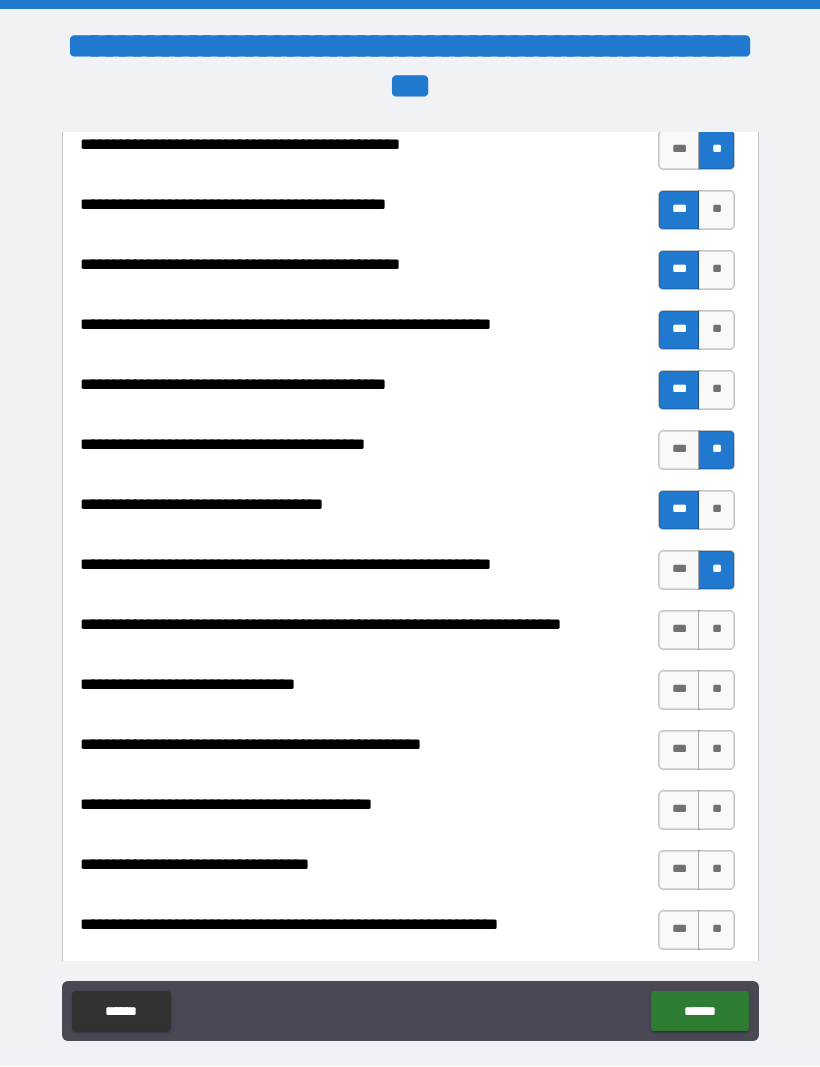 scroll, scrollTop: 2543, scrollLeft: 0, axis: vertical 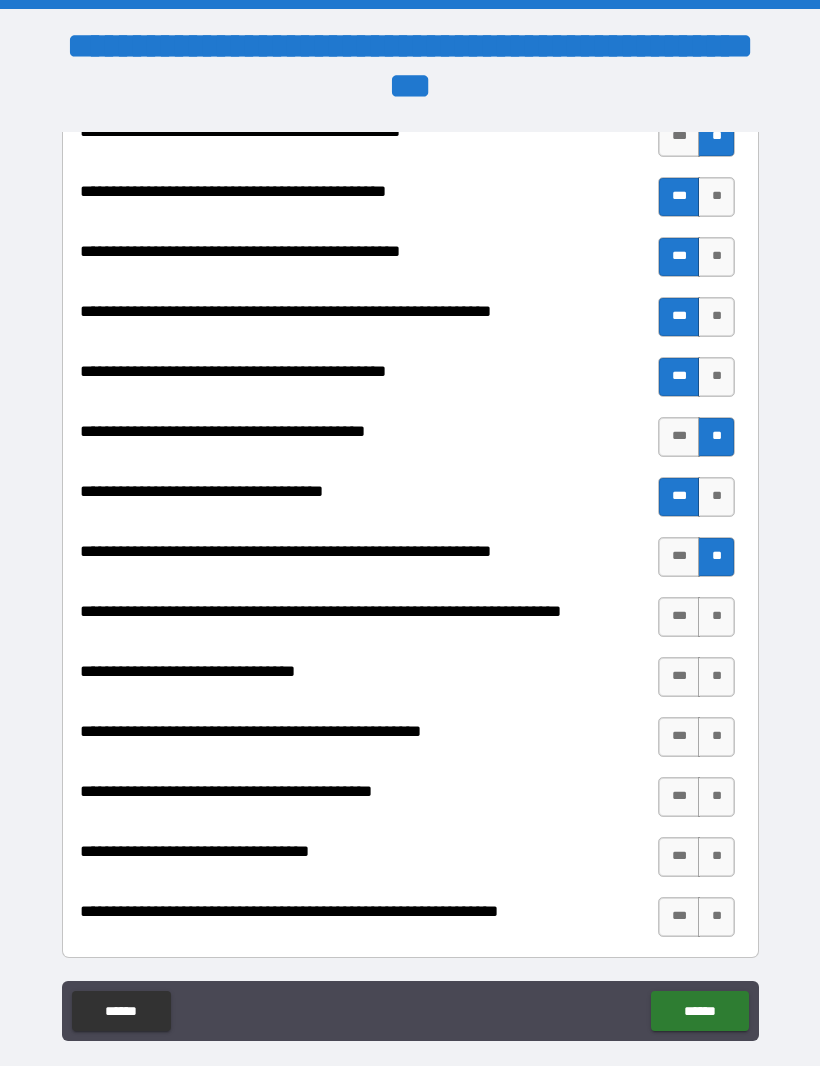 click on "**" at bounding box center (716, 618) 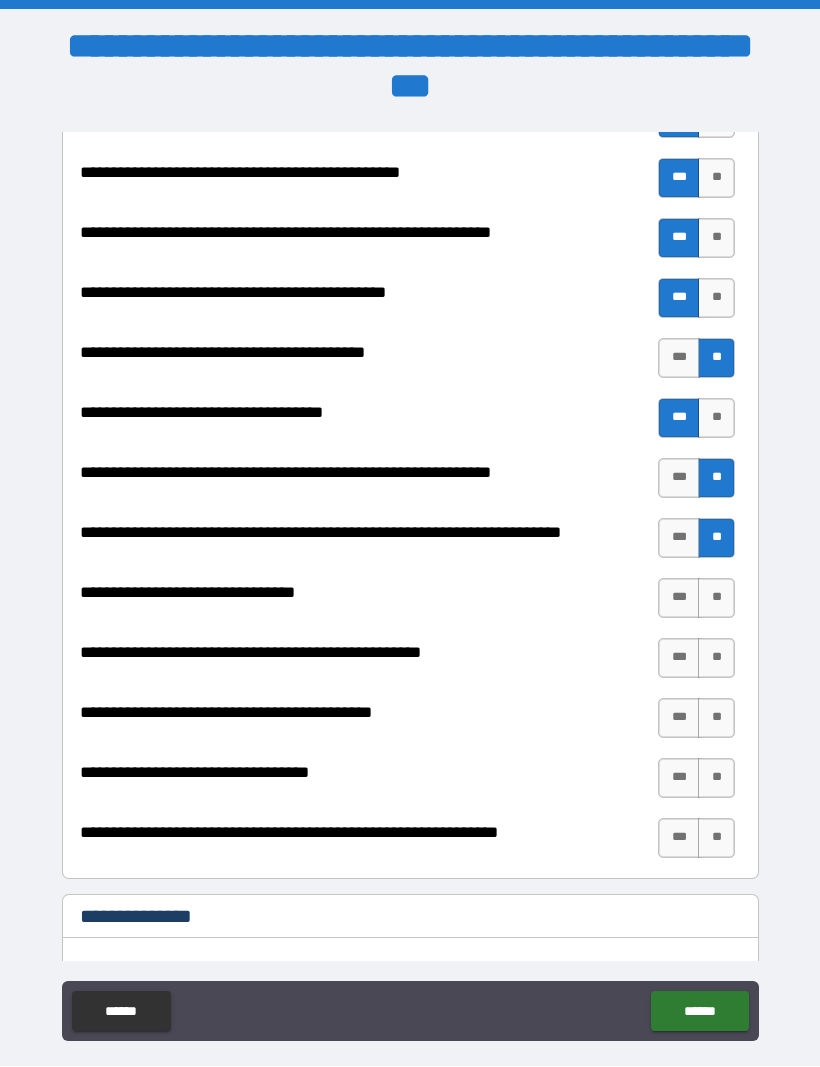 scroll, scrollTop: 2624, scrollLeft: 0, axis: vertical 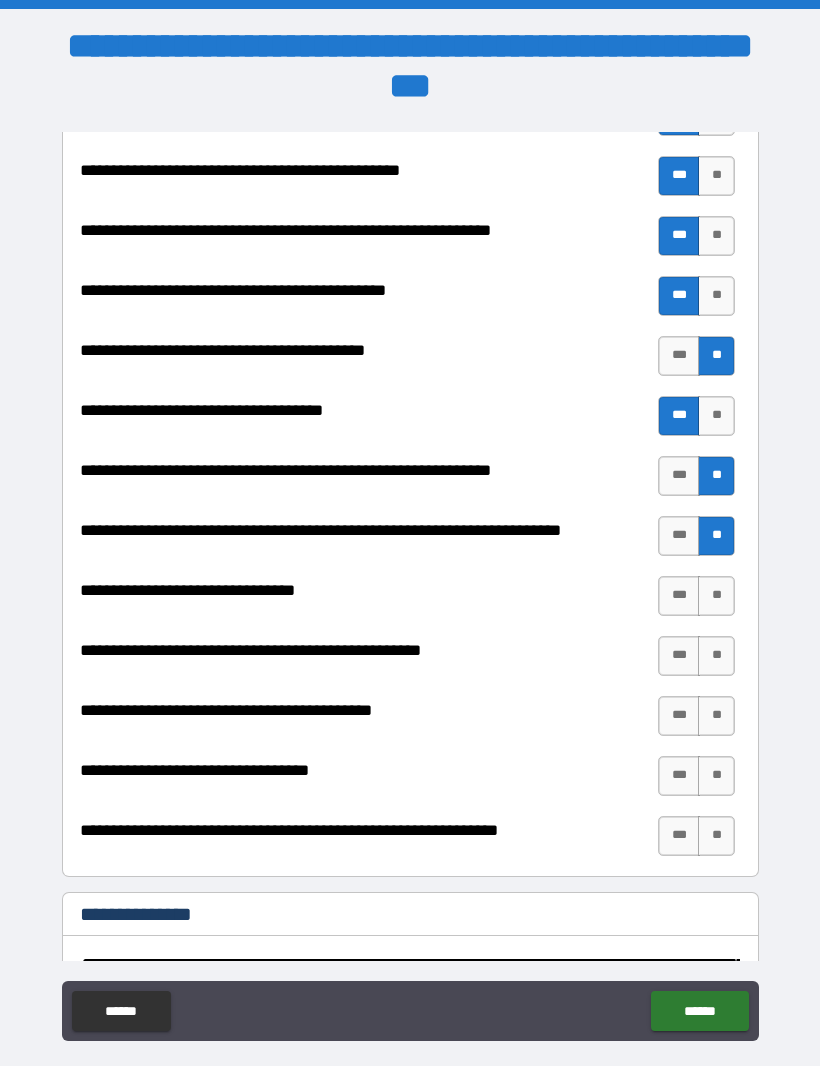 click on "**" at bounding box center [716, 597] 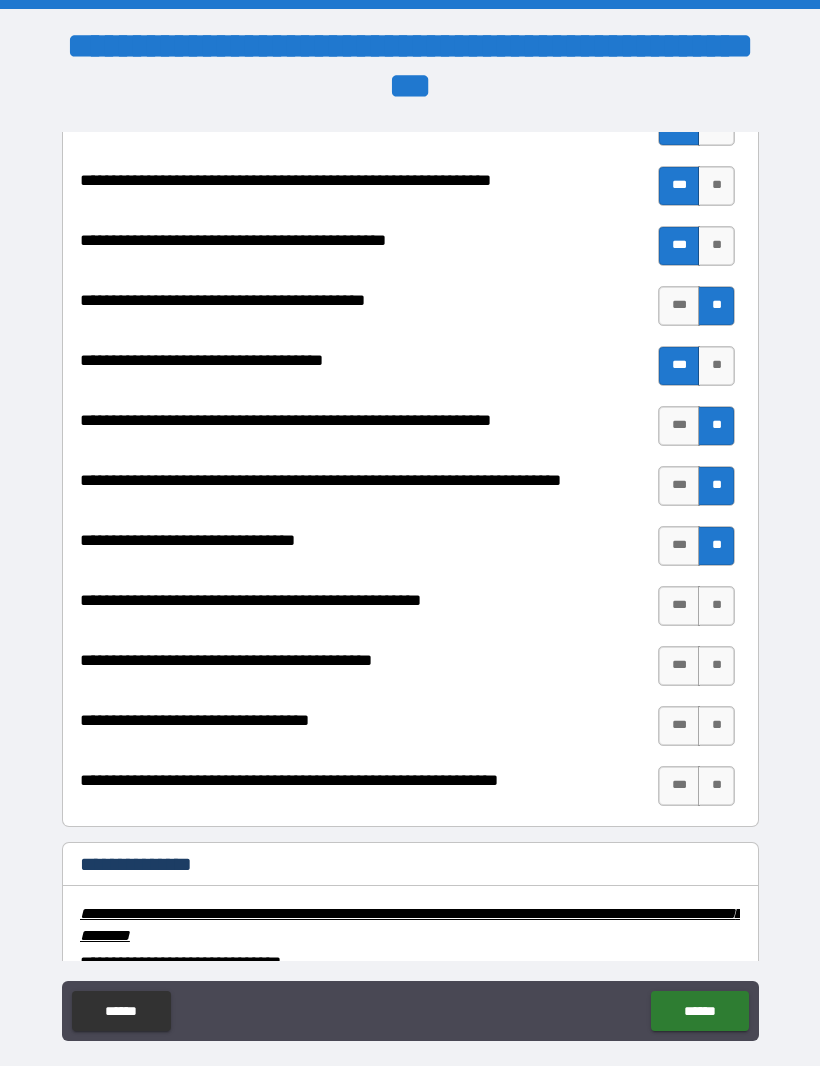 scroll, scrollTop: 2700, scrollLeft: 0, axis: vertical 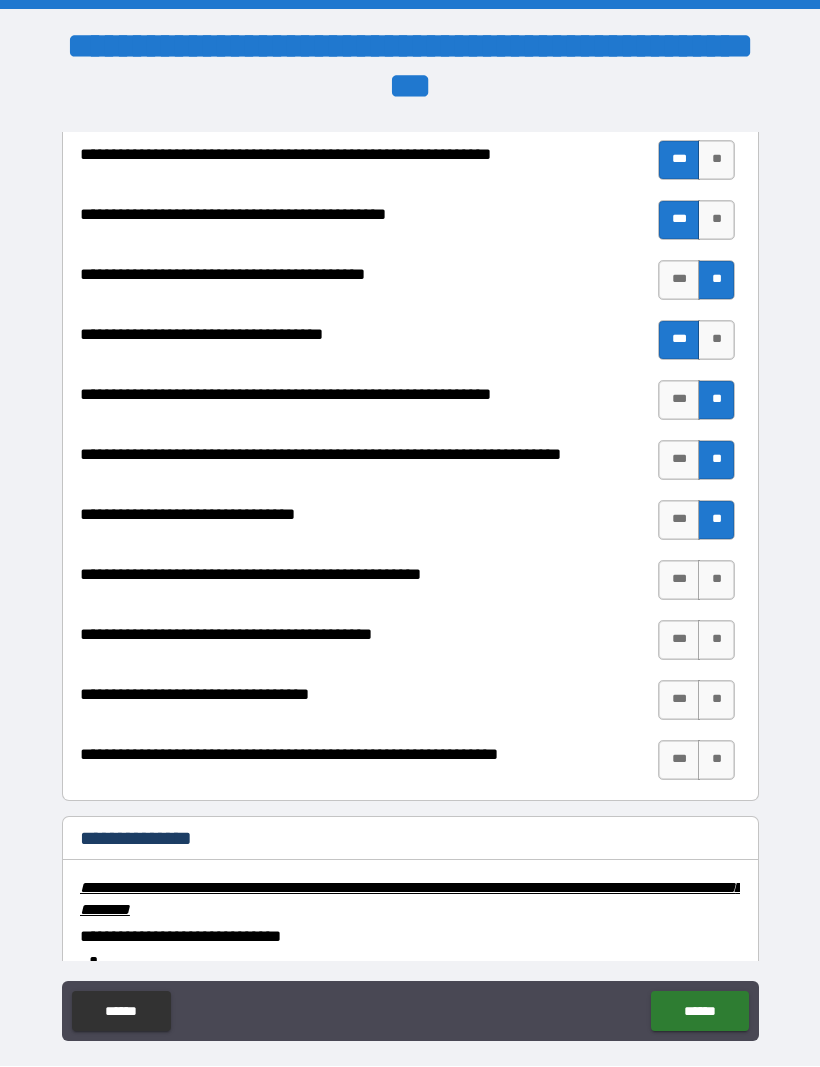 click on "**" at bounding box center (716, 581) 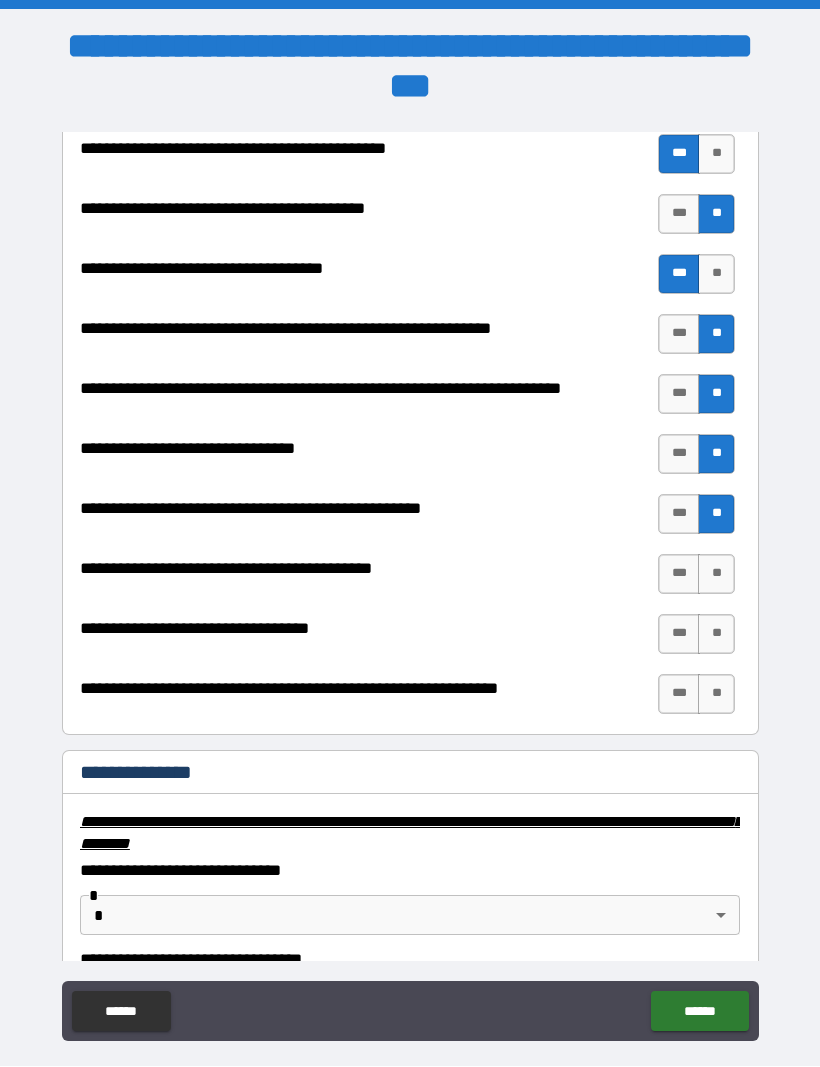 scroll, scrollTop: 2768, scrollLeft: 0, axis: vertical 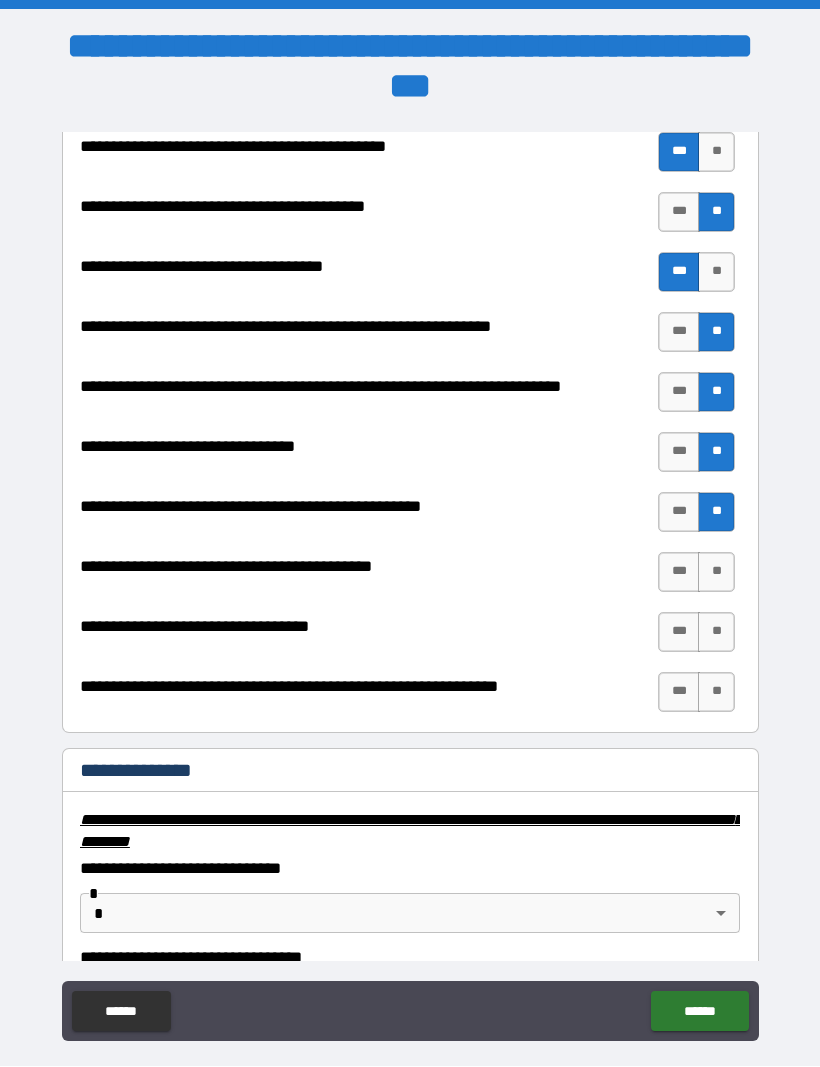 click on "**" at bounding box center (716, 573) 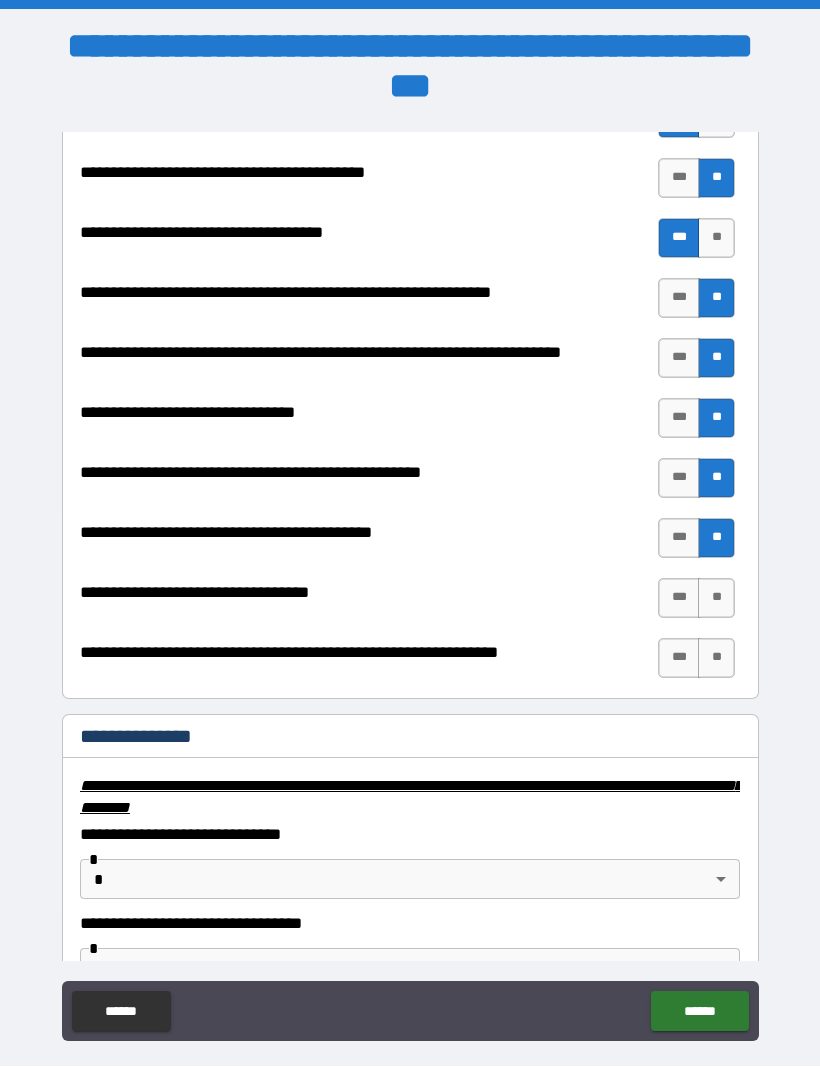 scroll, scrollTop: 2819, scrollLeft: 0, axis: vertical 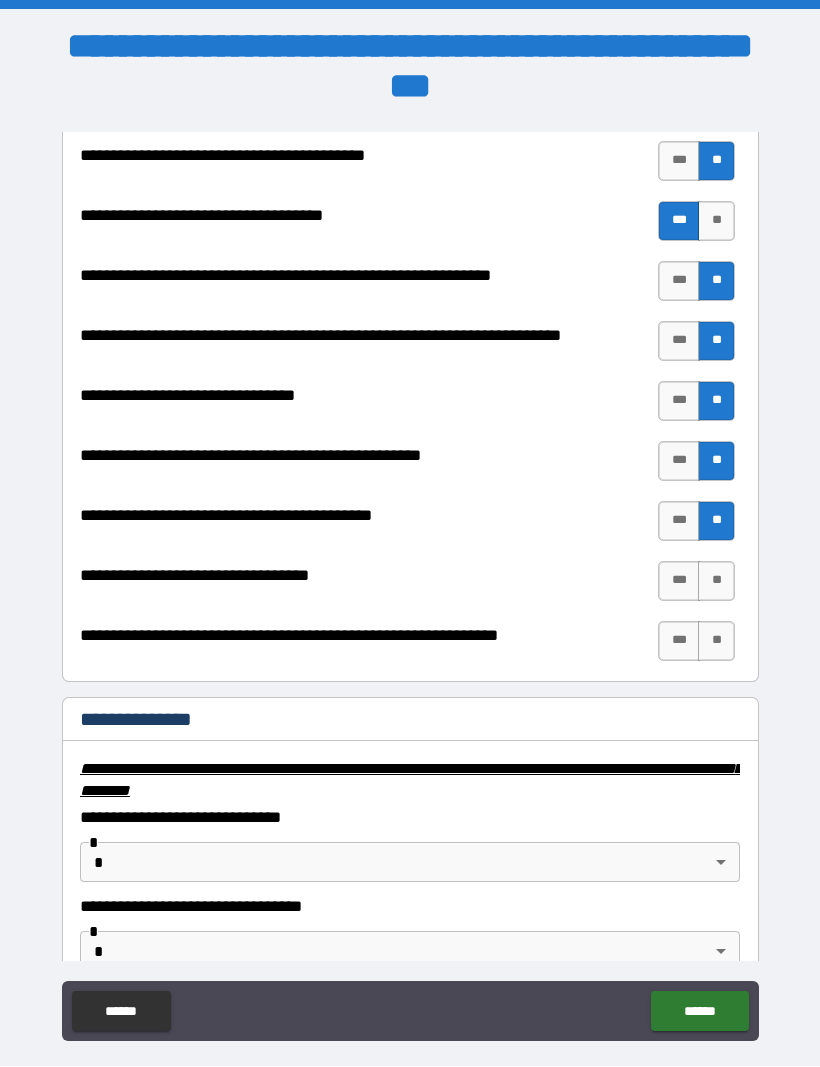 click on "**" at bounding box center [716, 582] 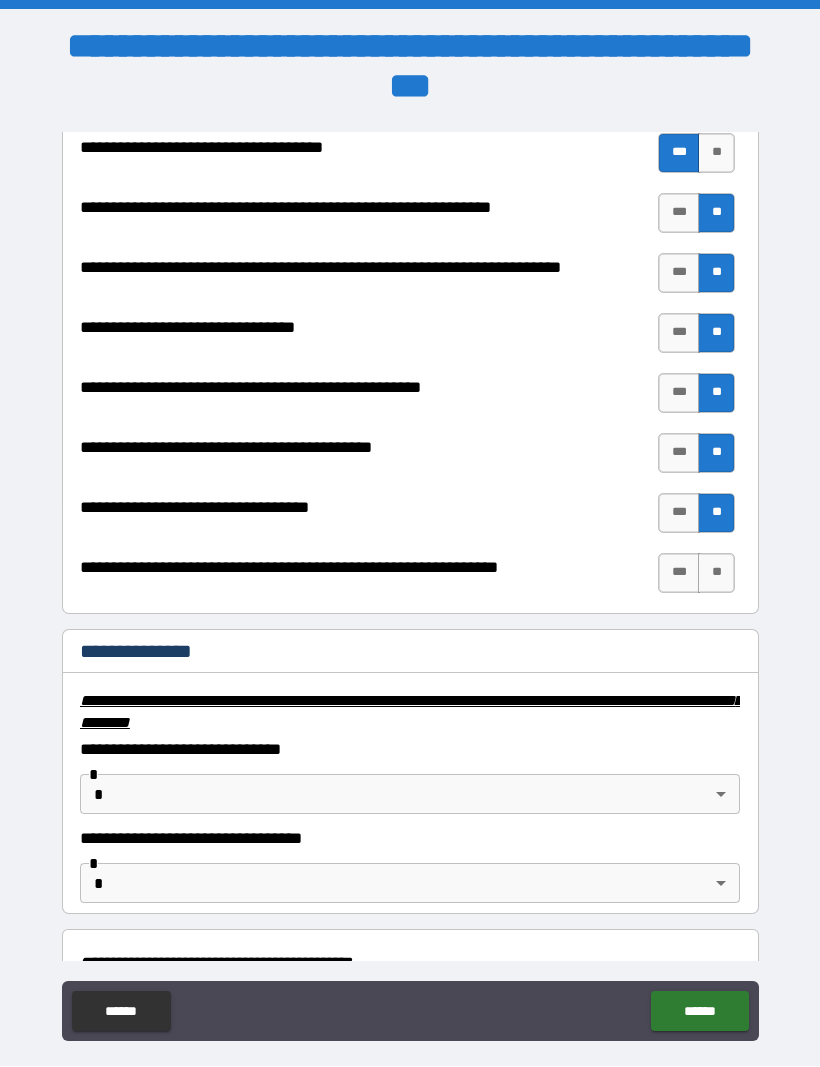 scroll, scrollTop: 2897, scrollLeft: 0, axis: vertical 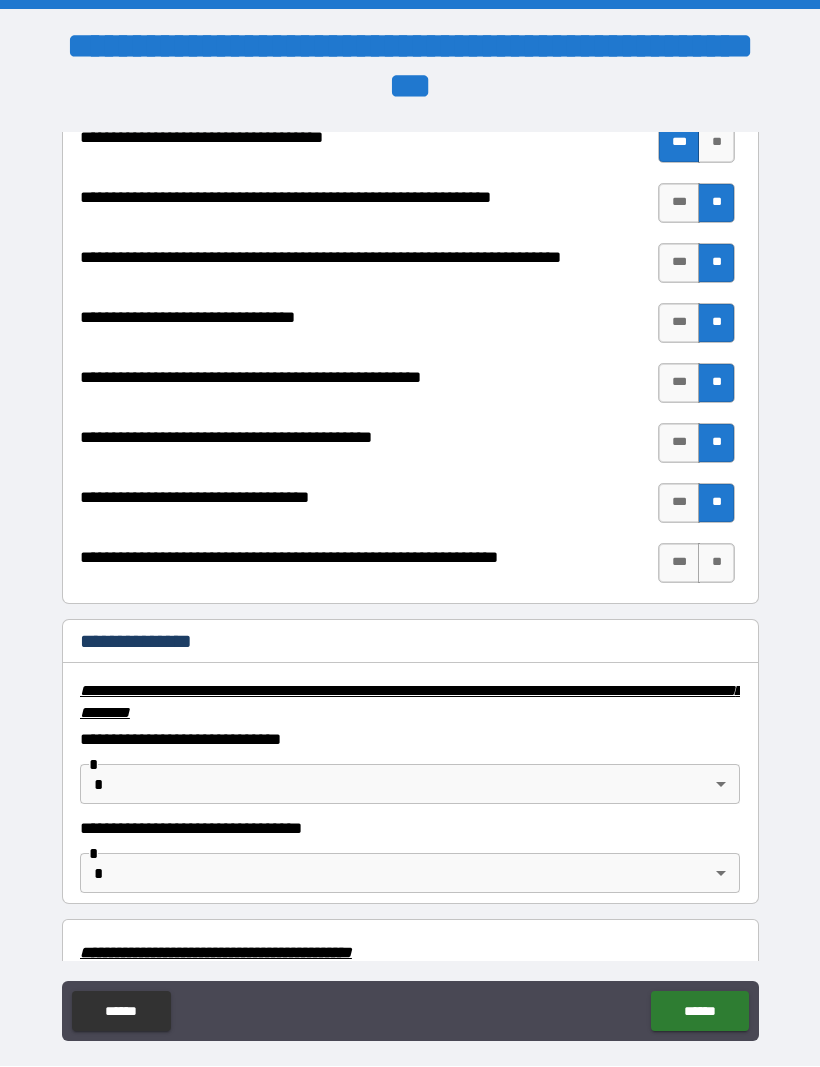 click on "**" at bounding box center (716, 564) 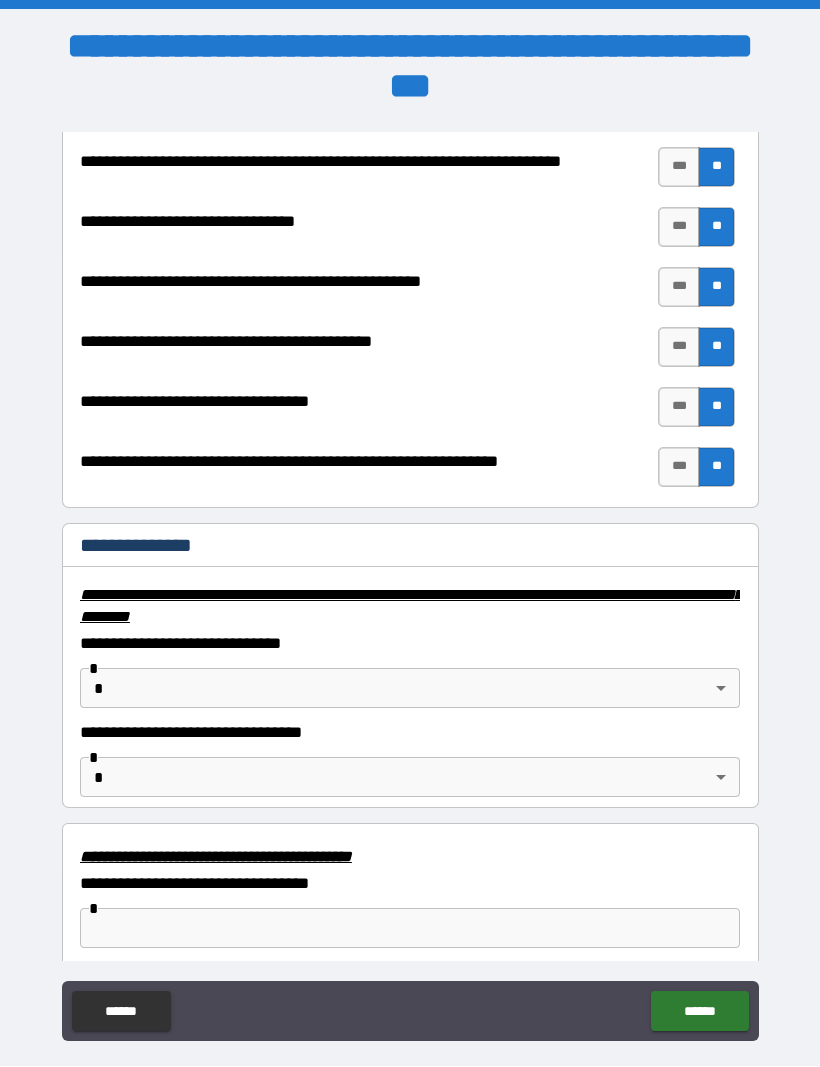 scroll, scrollTop: 2996, scrollLeft: 0, axis: vertical 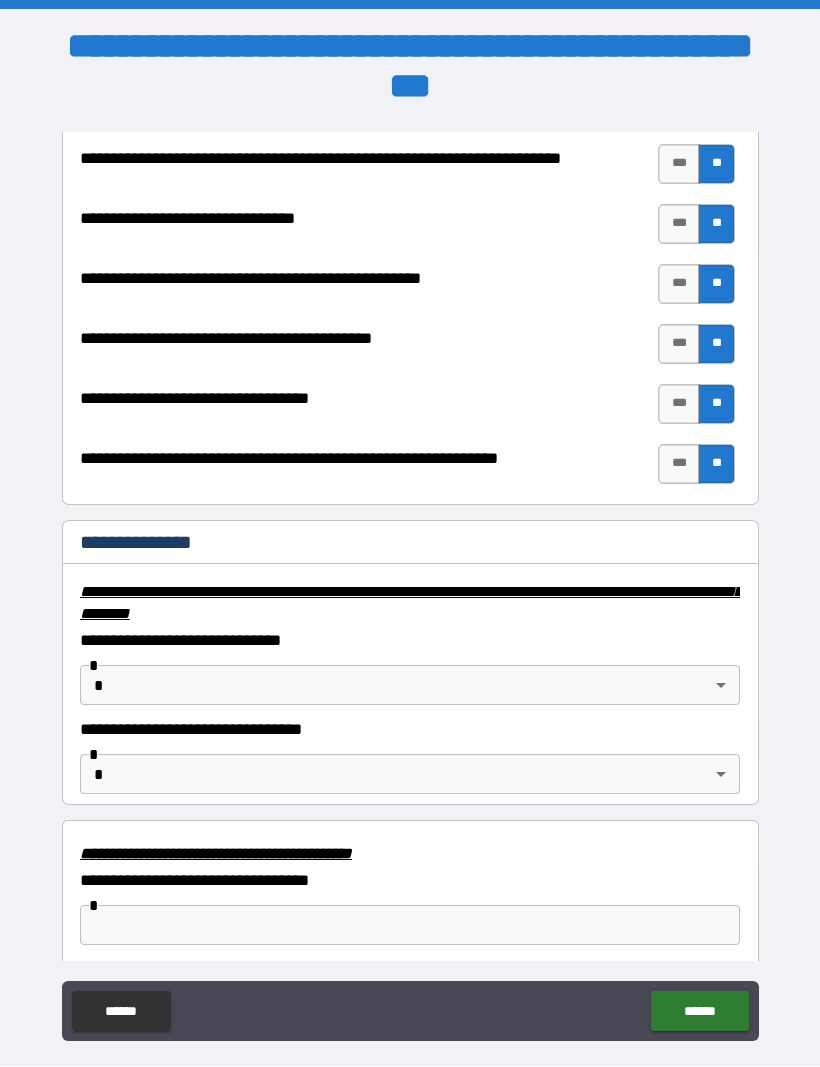 click on "**********" at bounding box center [410, 567] 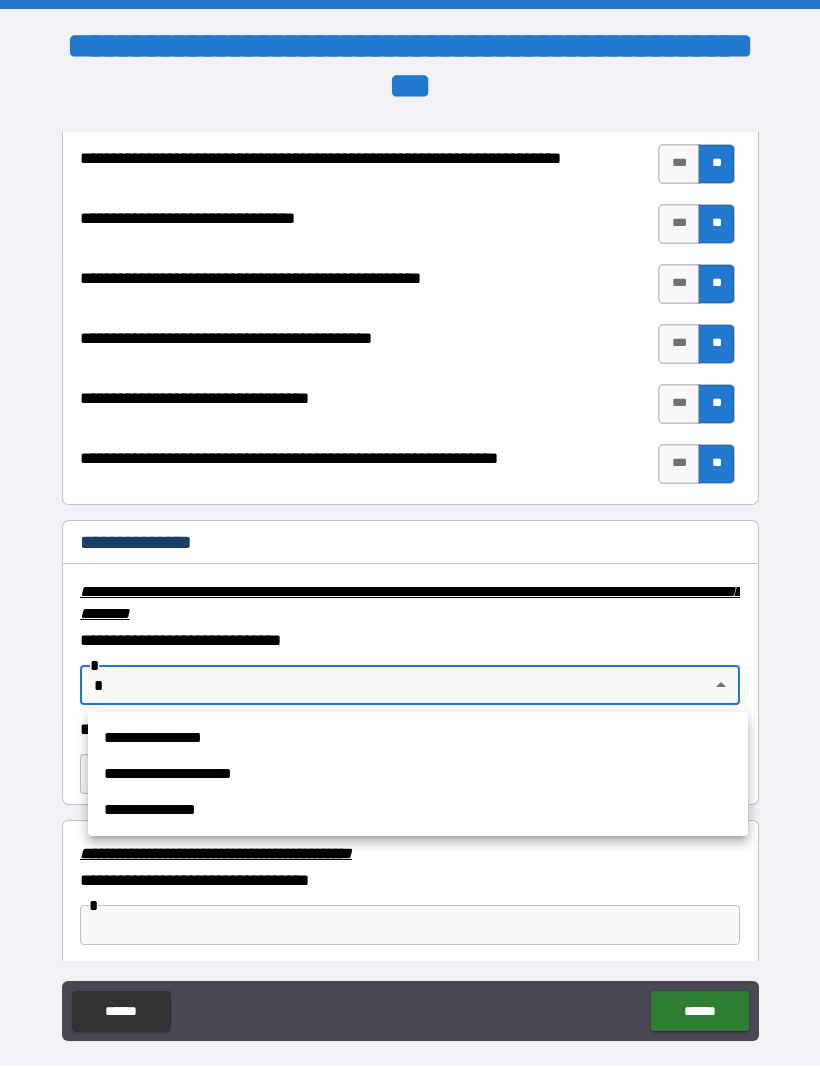 click on "**********" at bounding box center (418, 811) 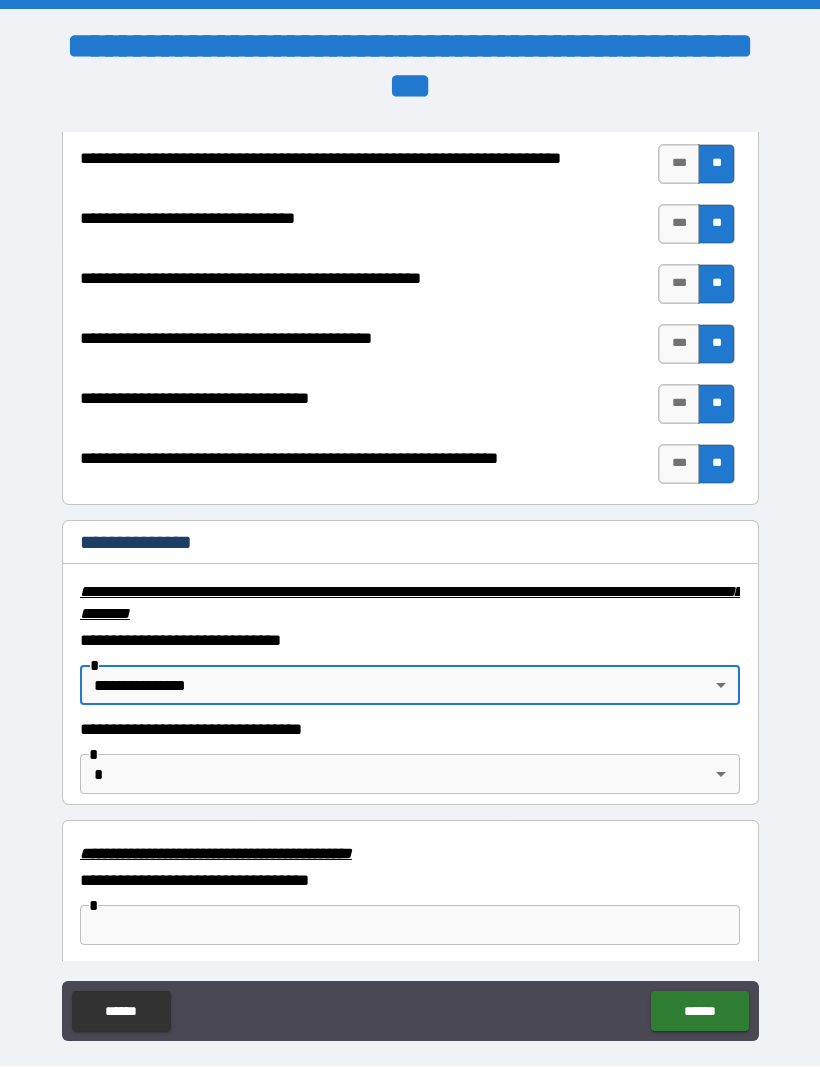click on "**********" at bounding box center (410, 567) 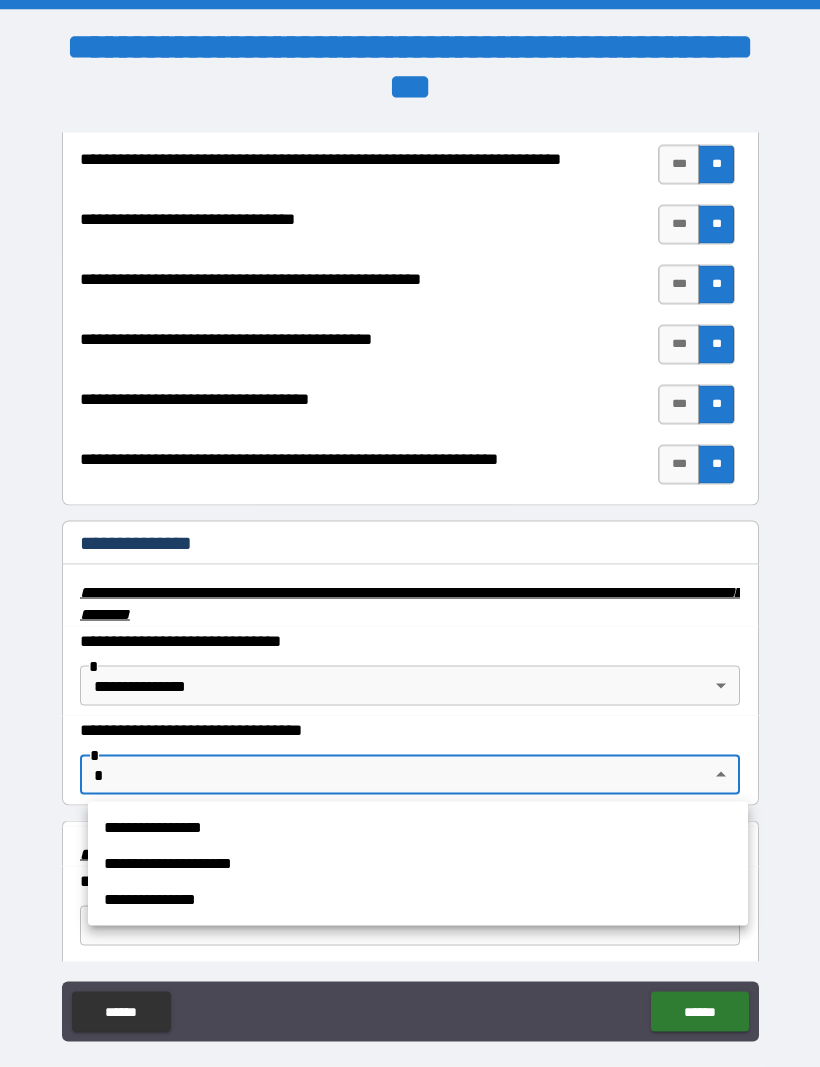scroll, scrollTop: 0, scrollLeft: 0, axis: both 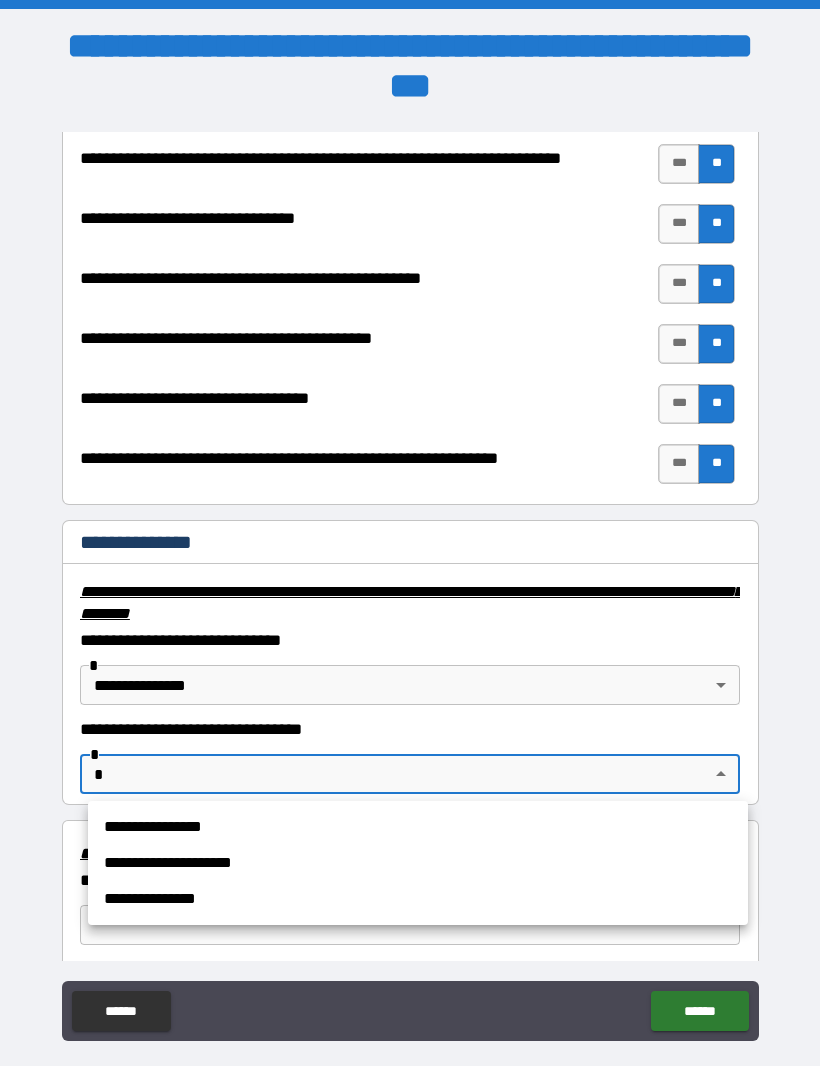 click on "**********" at bounding box center [418, 900] 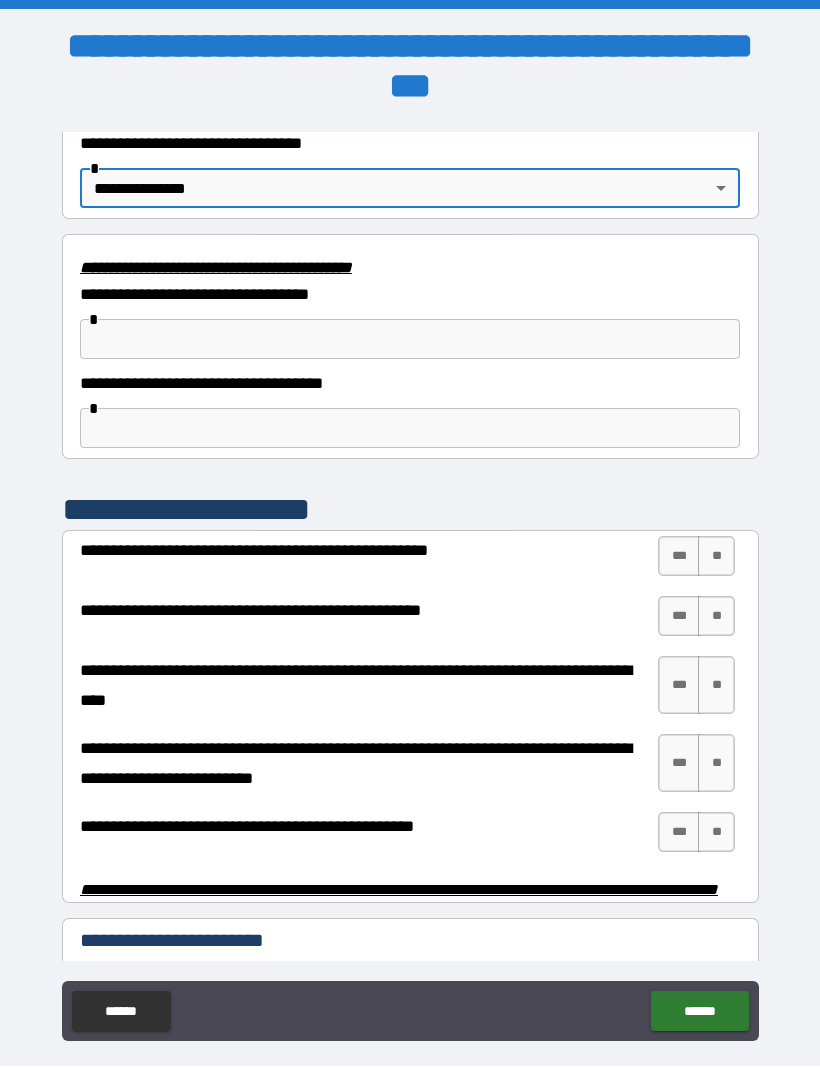 scroll, scrollTop: 3581, scrollLeft: 0, axis: vertical 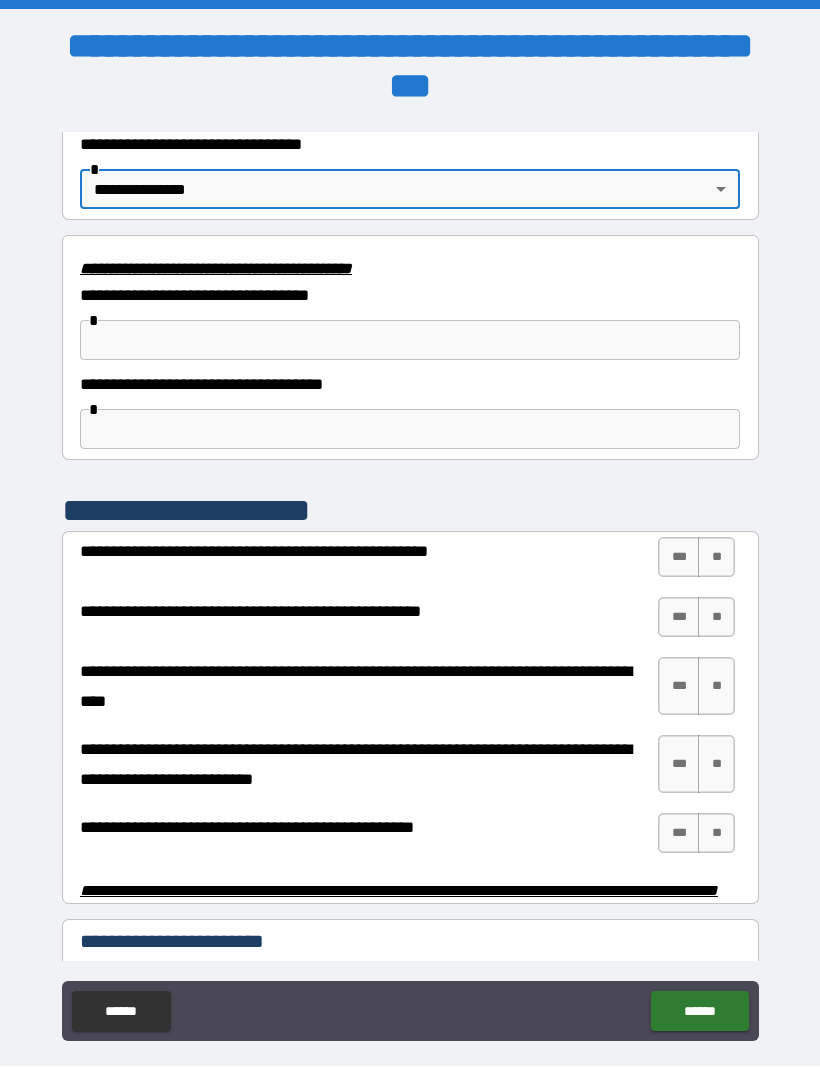 click on "***" at bounding box center (679, 558) 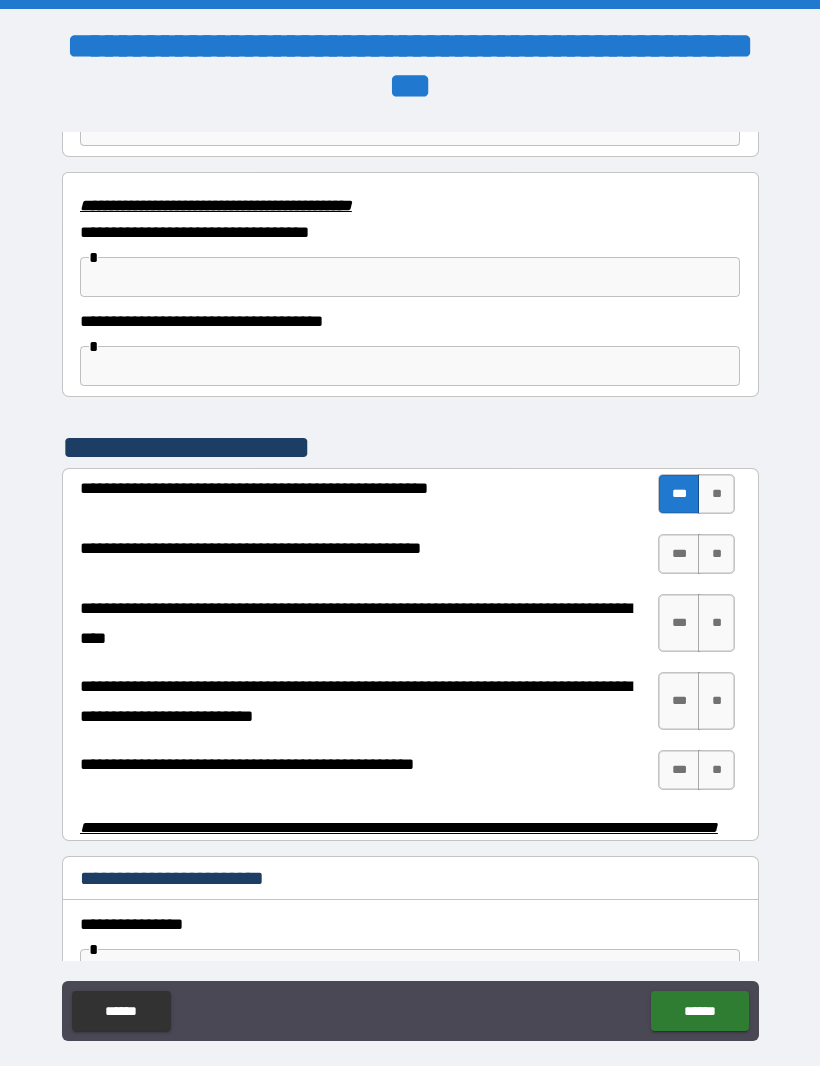 scroll, scrollTop: 3645, scrollLeft: 0, axis: vertical 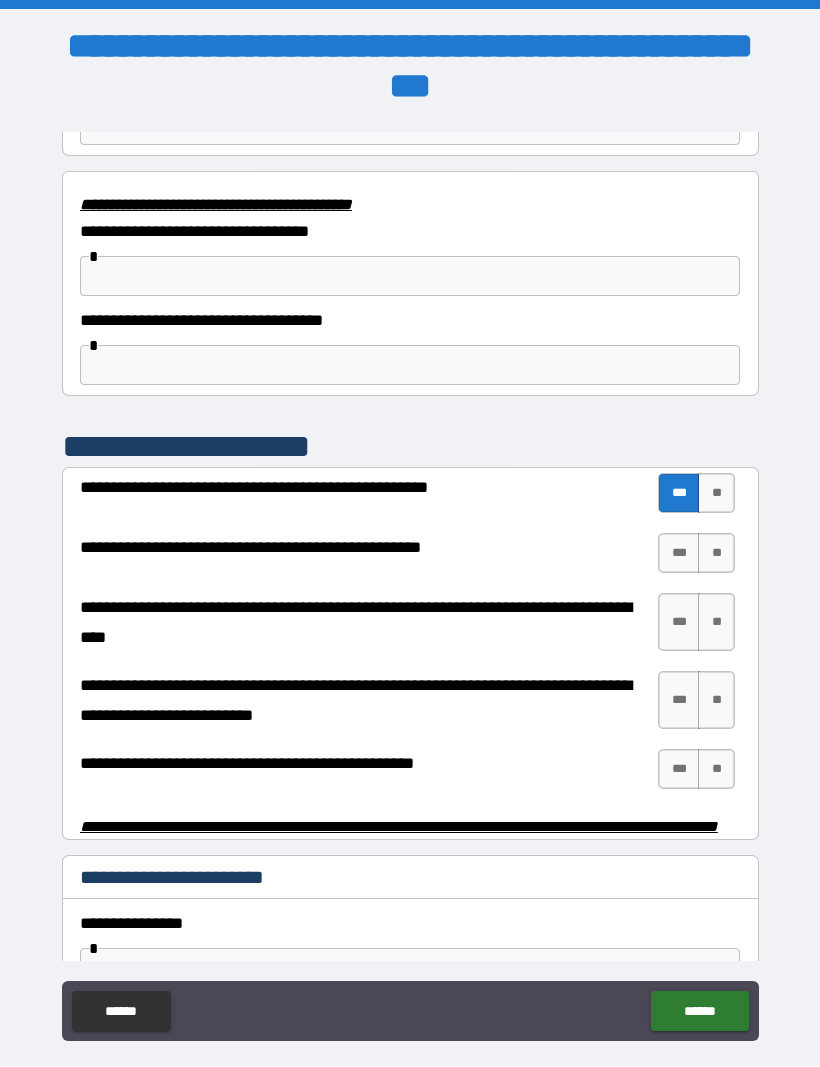 click on "***" at bounding box center [679, 554] 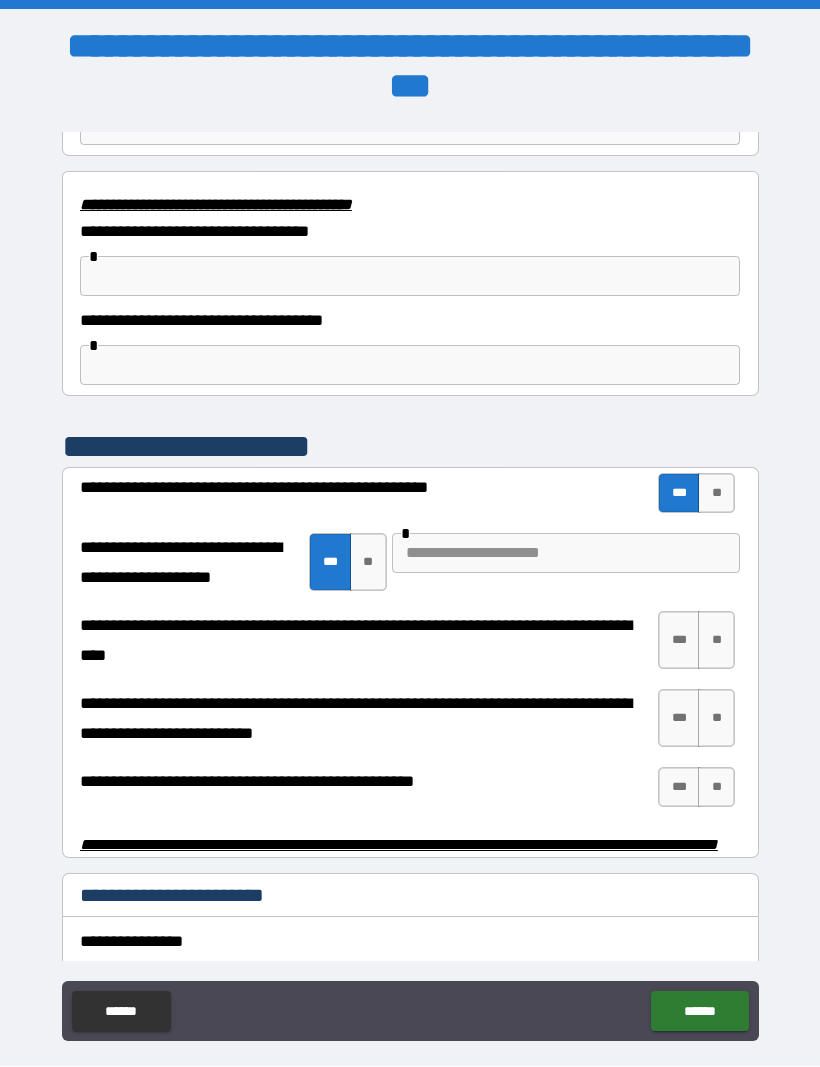 click at bounding box center [566, 554] 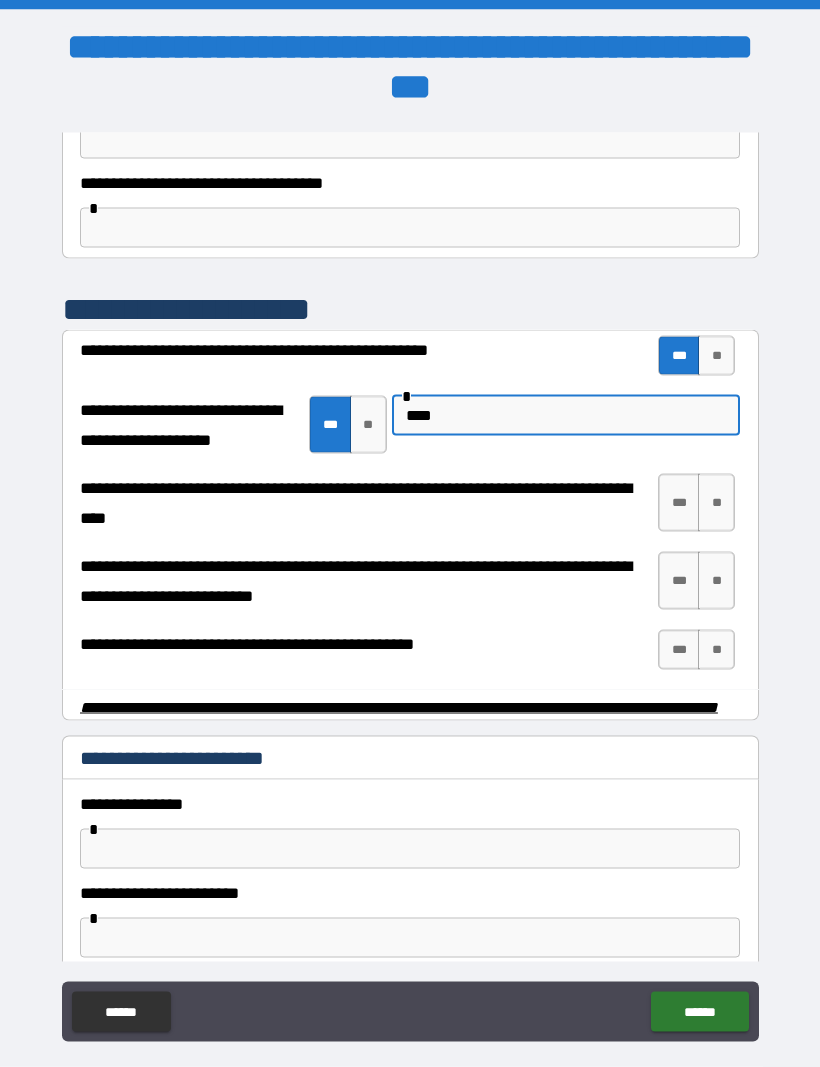 scroll, scrollTop: 3788, scrollLeft: 0, axis: vertical 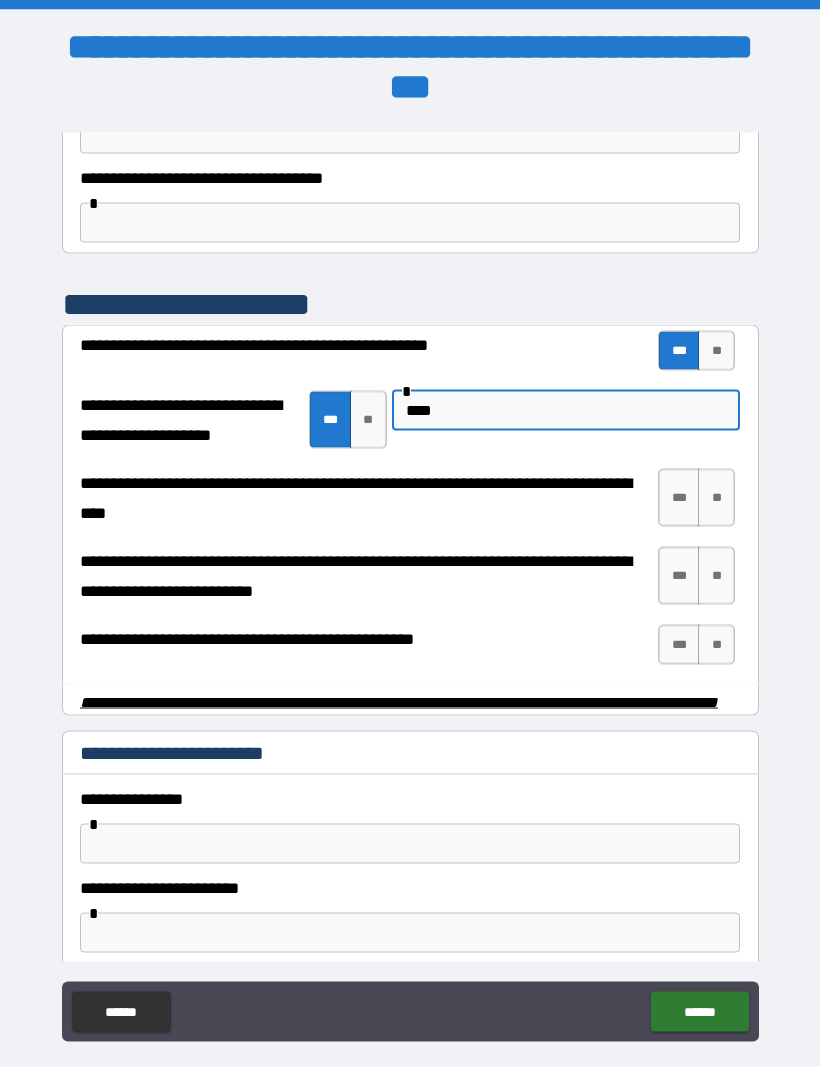 type on "****" 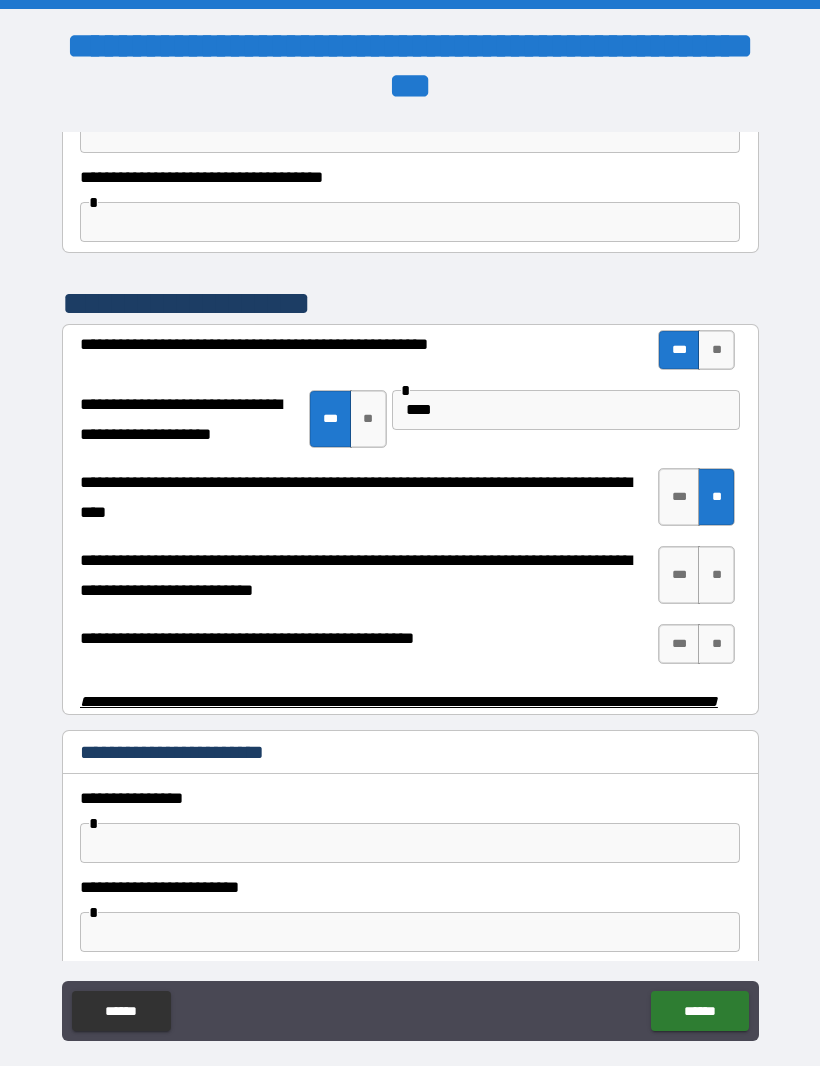 click on "**" at bounding box center [716, 576] 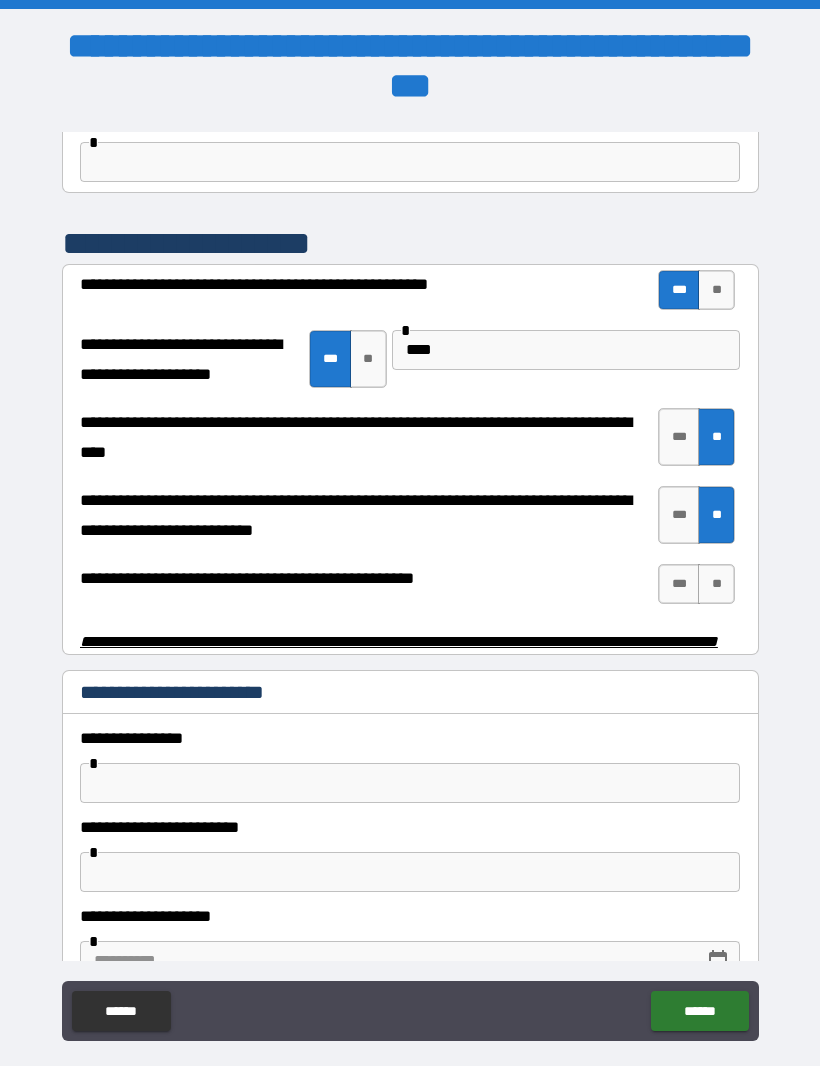 scroll, scrollTop: 3849, scrollLeft: 0, axis: vertical 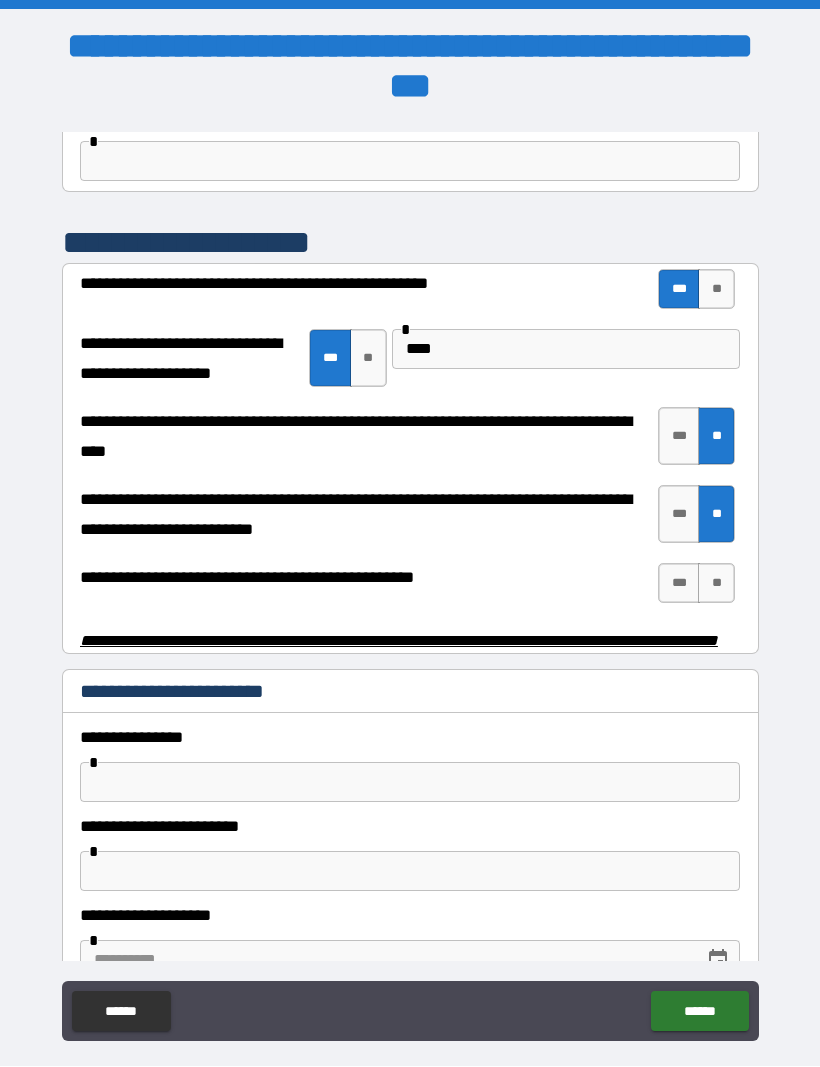 click on "**" at bounding box center [716, 584] 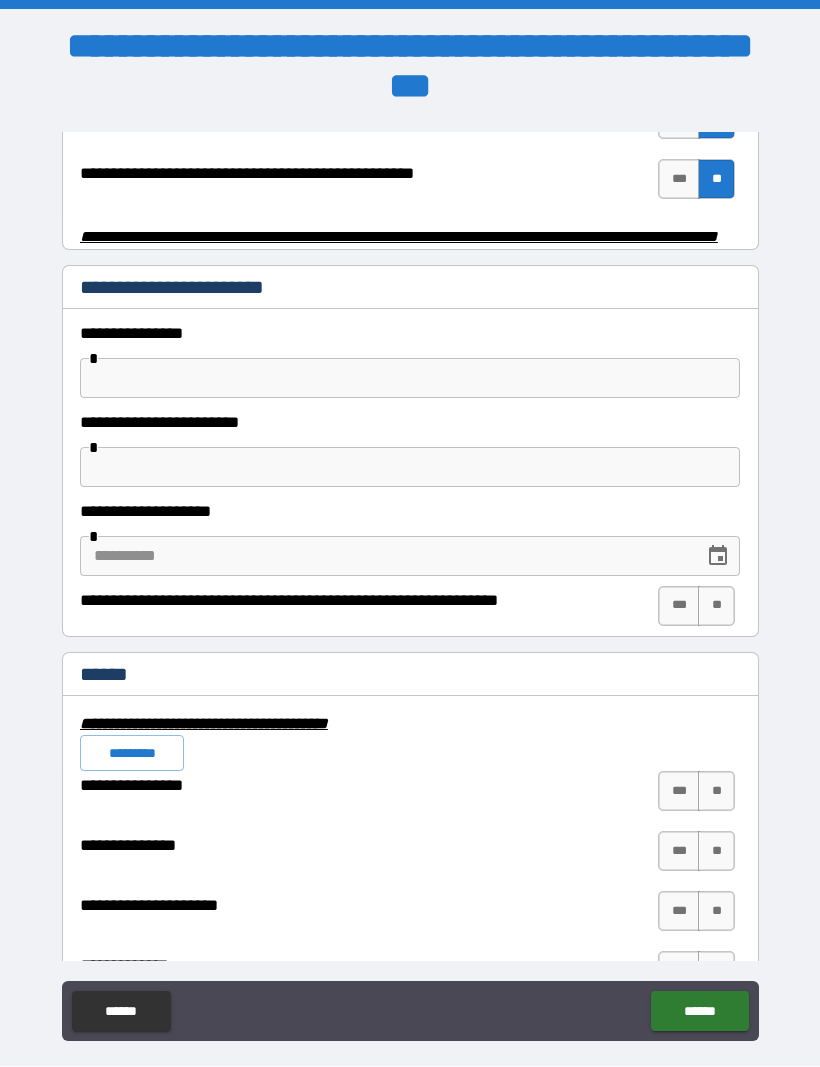 scroll, scrollTop: 4263, scrollLeft: 0, axis: vertical 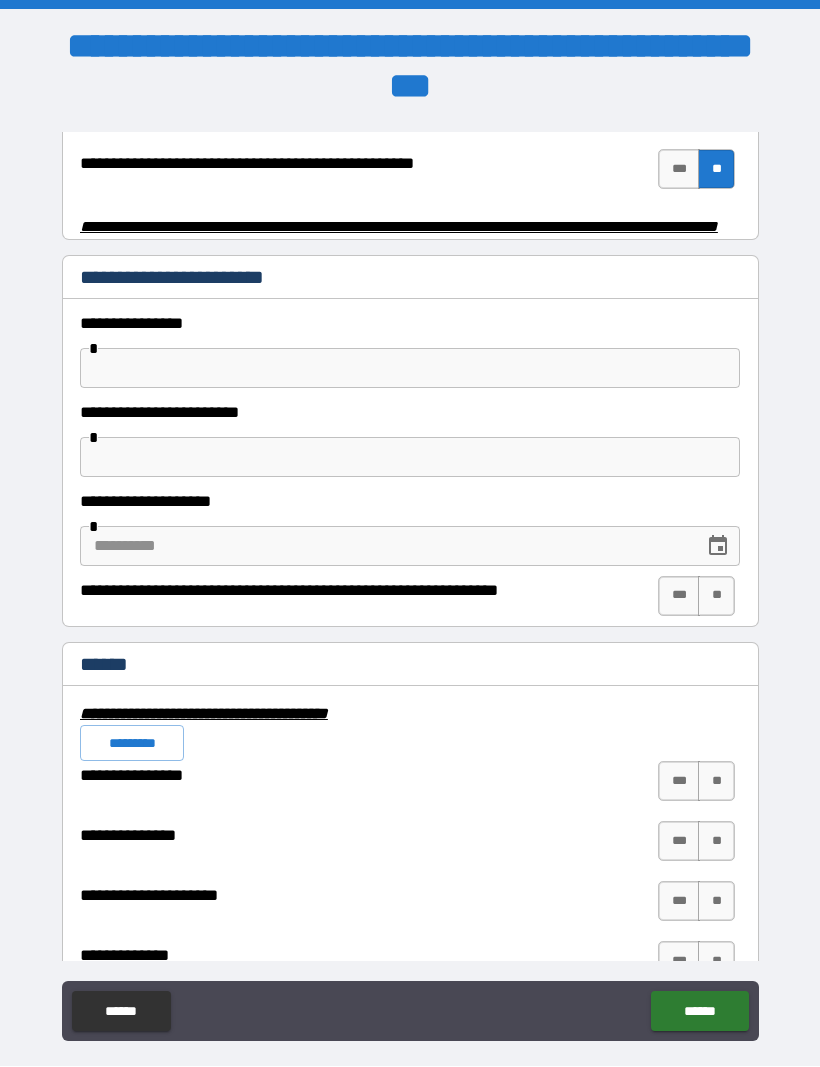 click on "**" at bounding box center (716, 597) 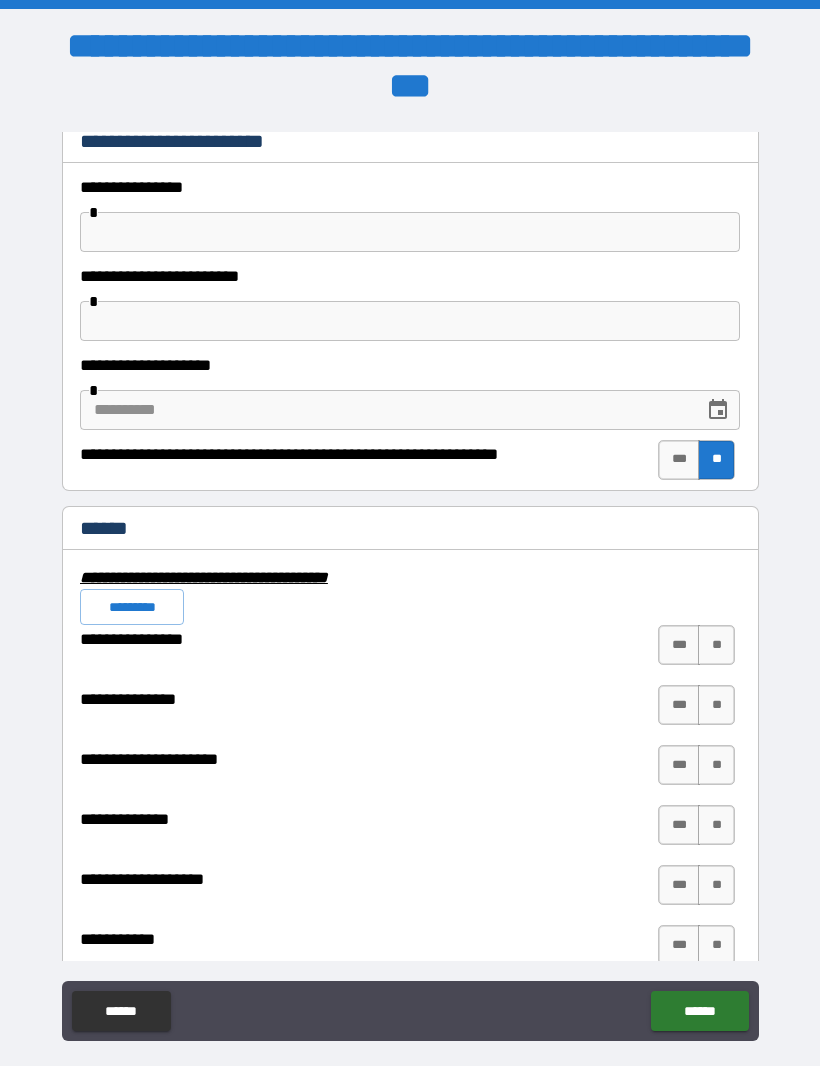 scroll, scrollTop: 4403, scrollLeft: 0, axis: vertical 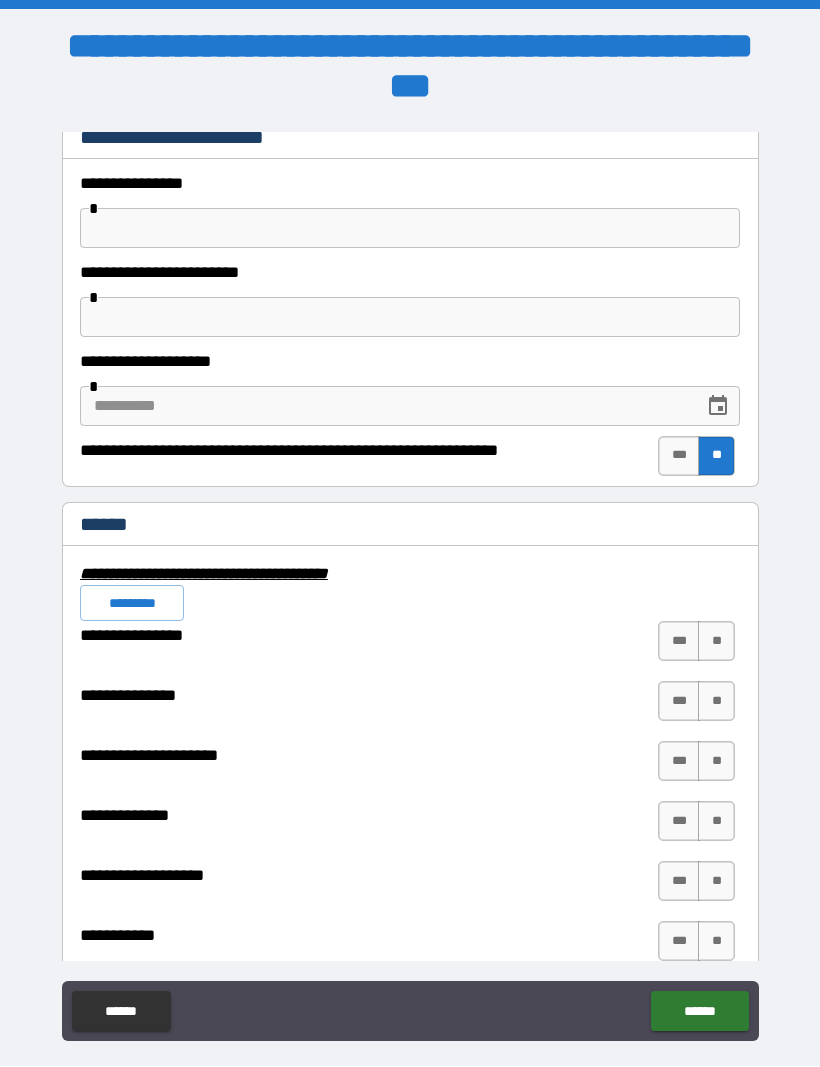 click on "**" at bounding box center (716, 642) 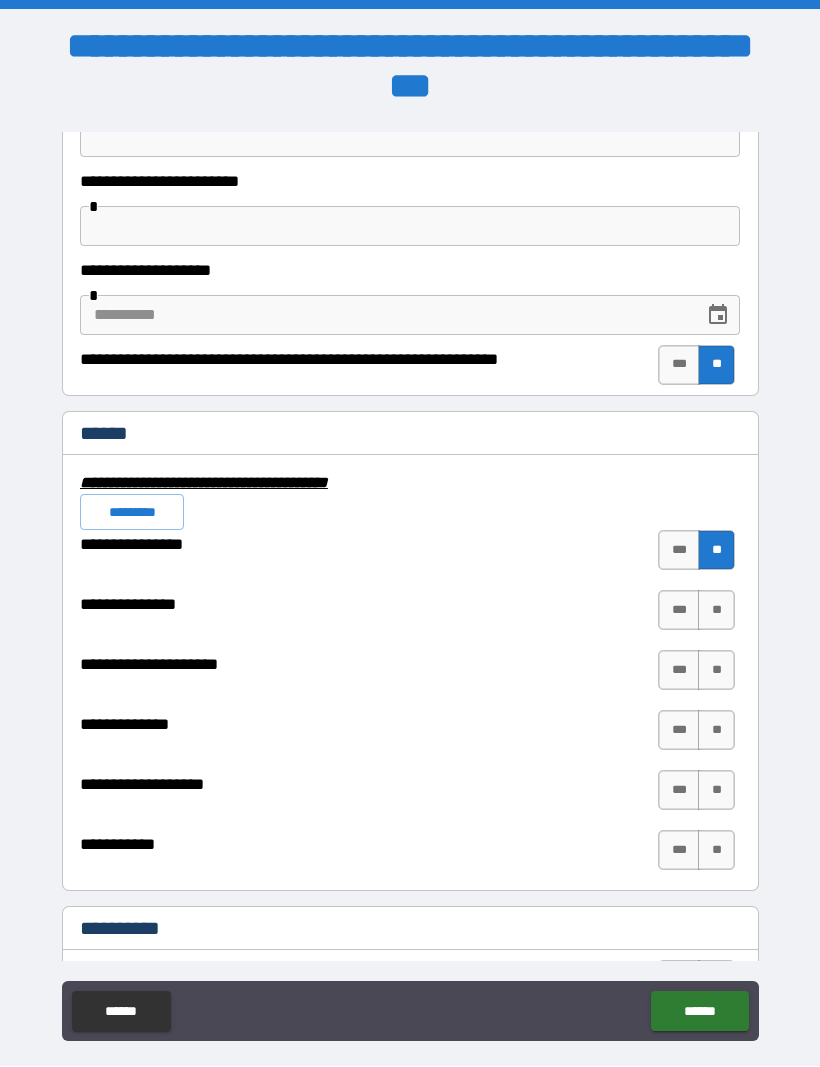 scroll, scrollTop: 4516, scrollLeft: 0, axis: vertical 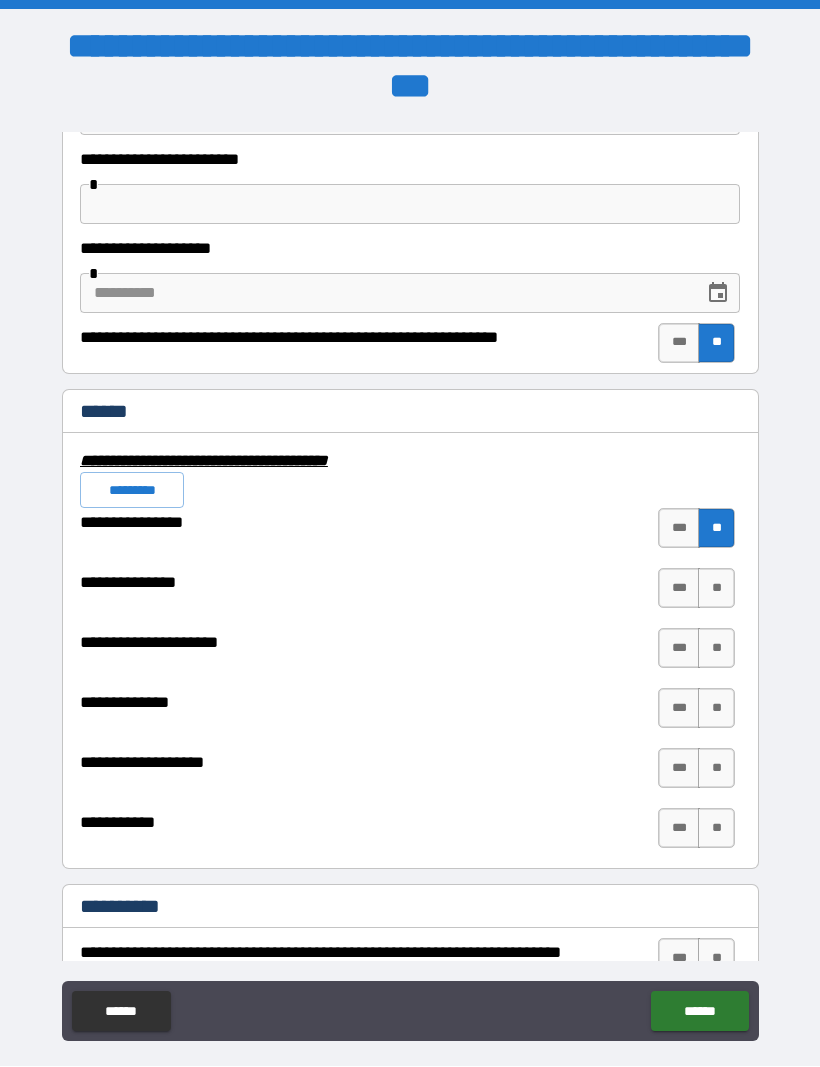 click on "***" at bounding box center [679, 589] 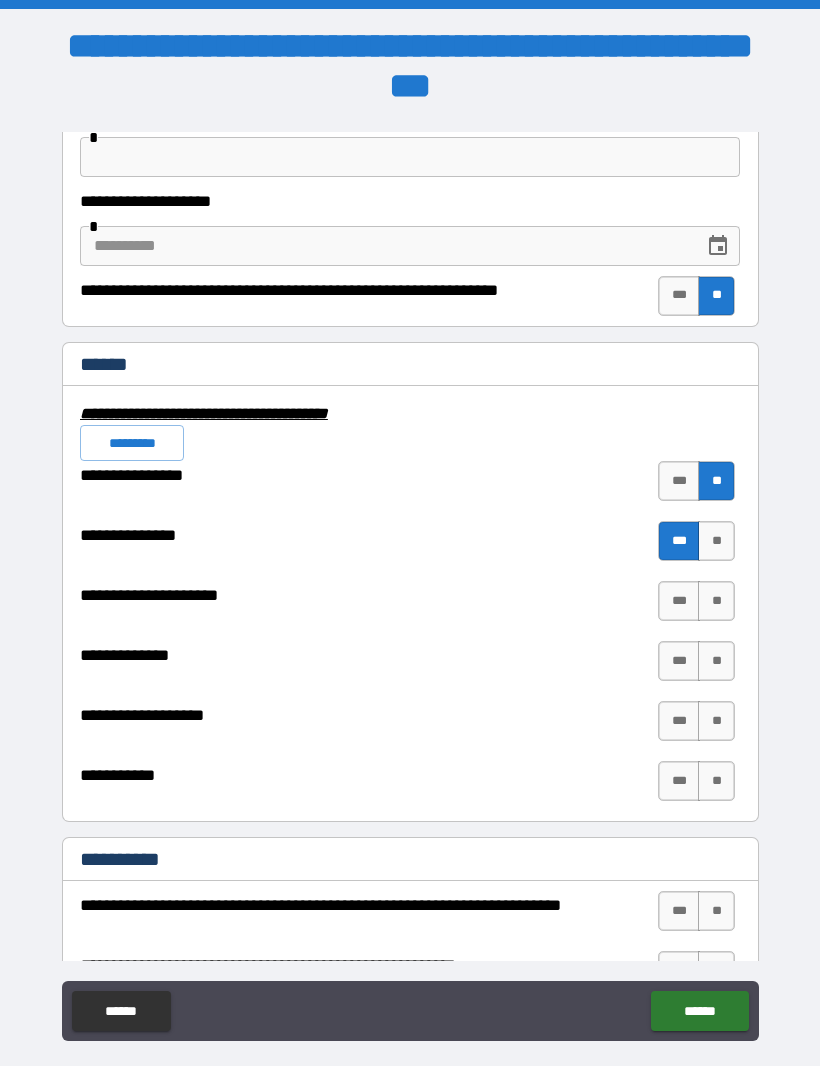 scroll, scrollTop: 4575, scrollLeft: 0, axis: vertical 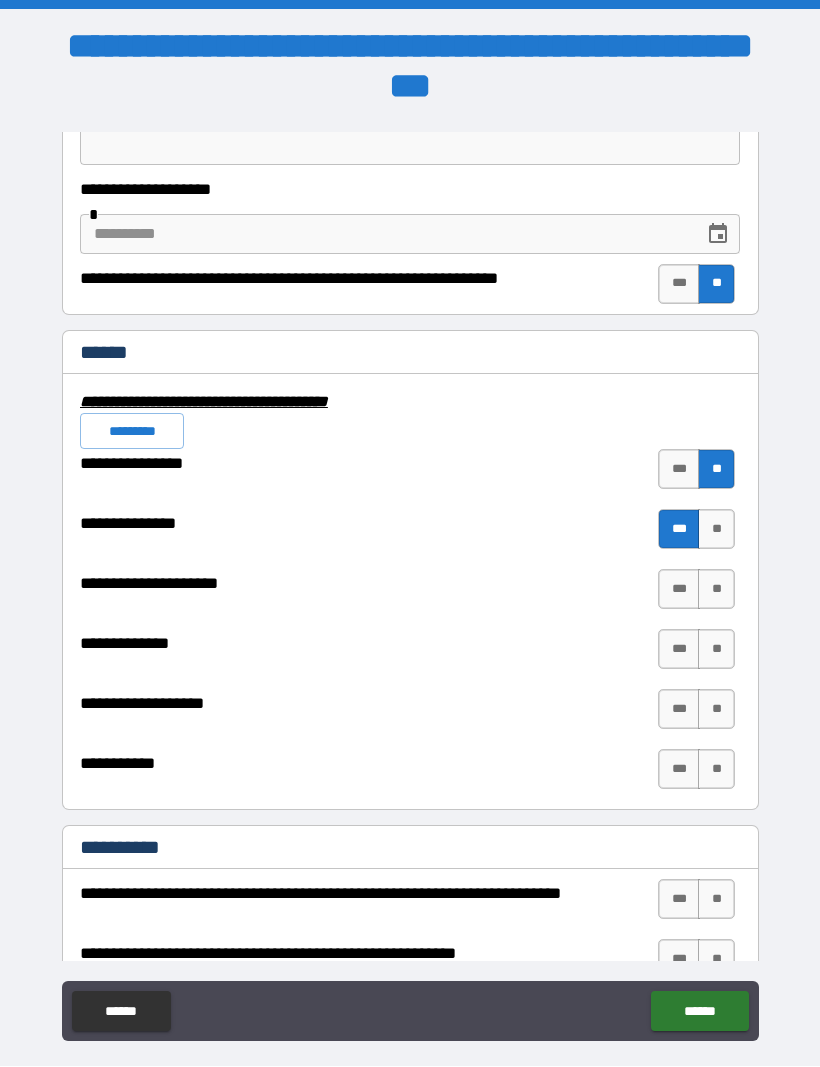 click on "**" at bounding box center [716, 590] 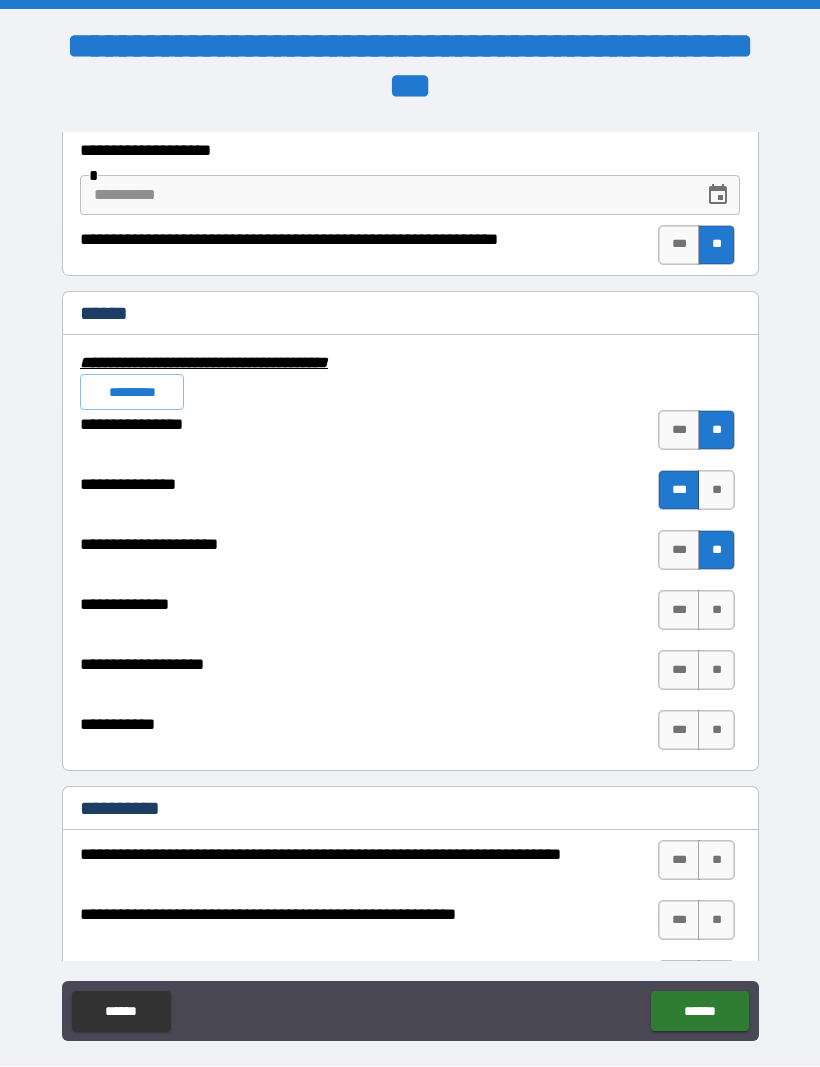 scroll, scrollTop: 4618, scrollLeft: 0, axis: vertical 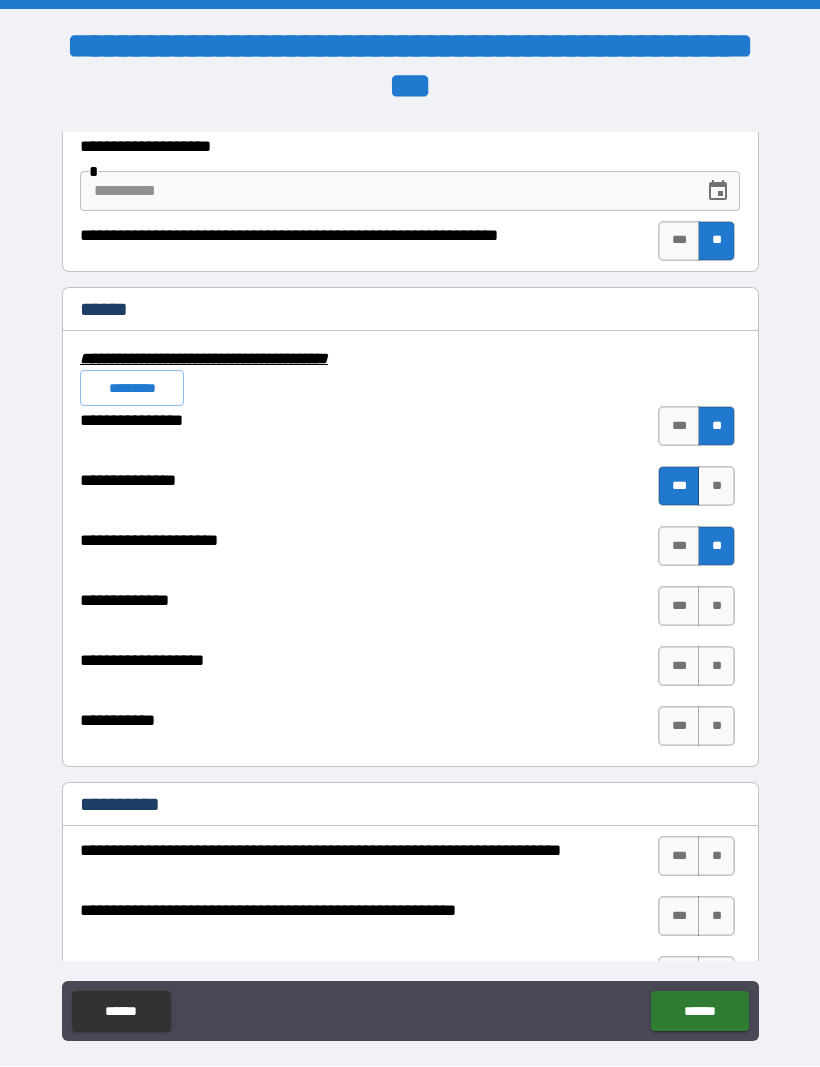 click on "***" at bounding box center (679, 667) 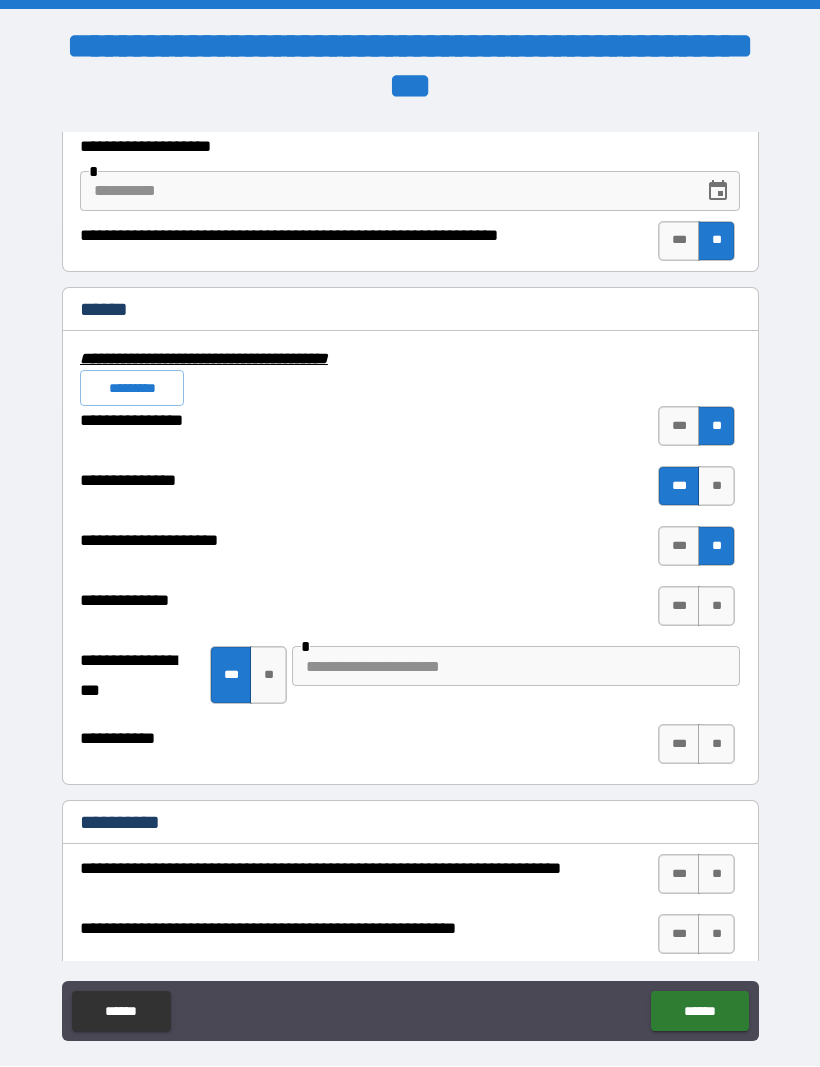 click on "***" at bounding box center (679, 745) 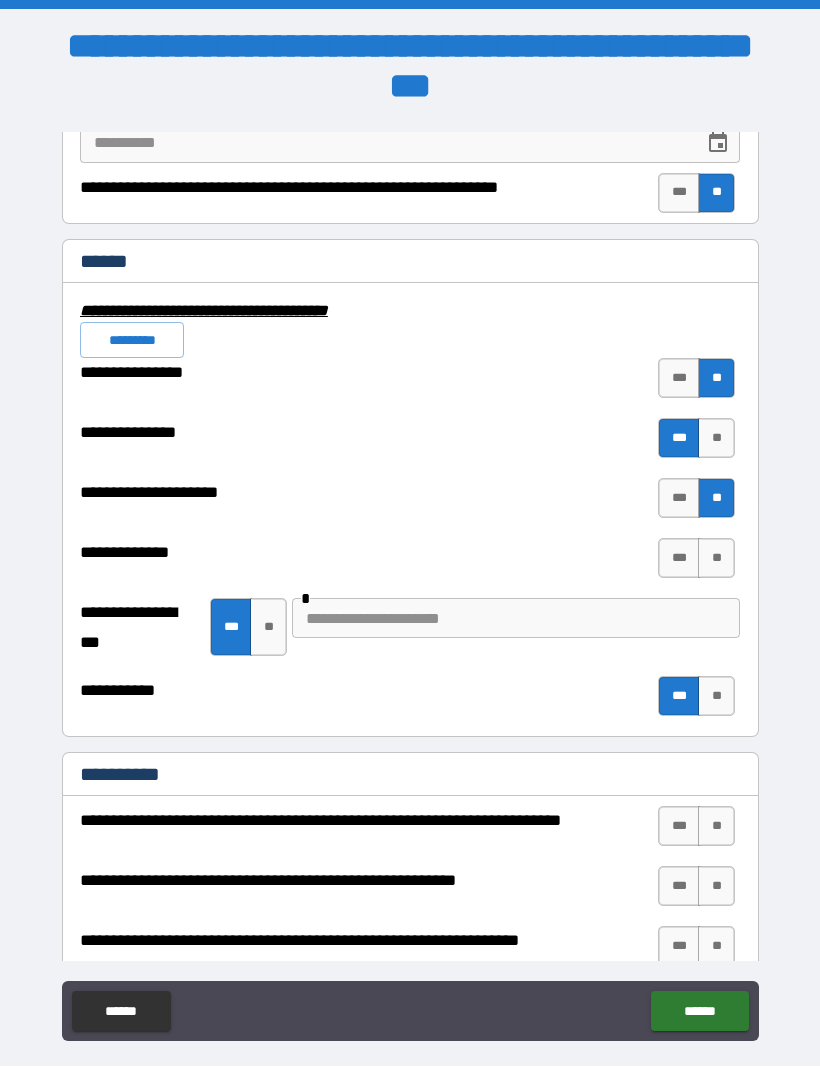 scroll, scrollTop: 4669, scrollLeft: 0, axis: vertical 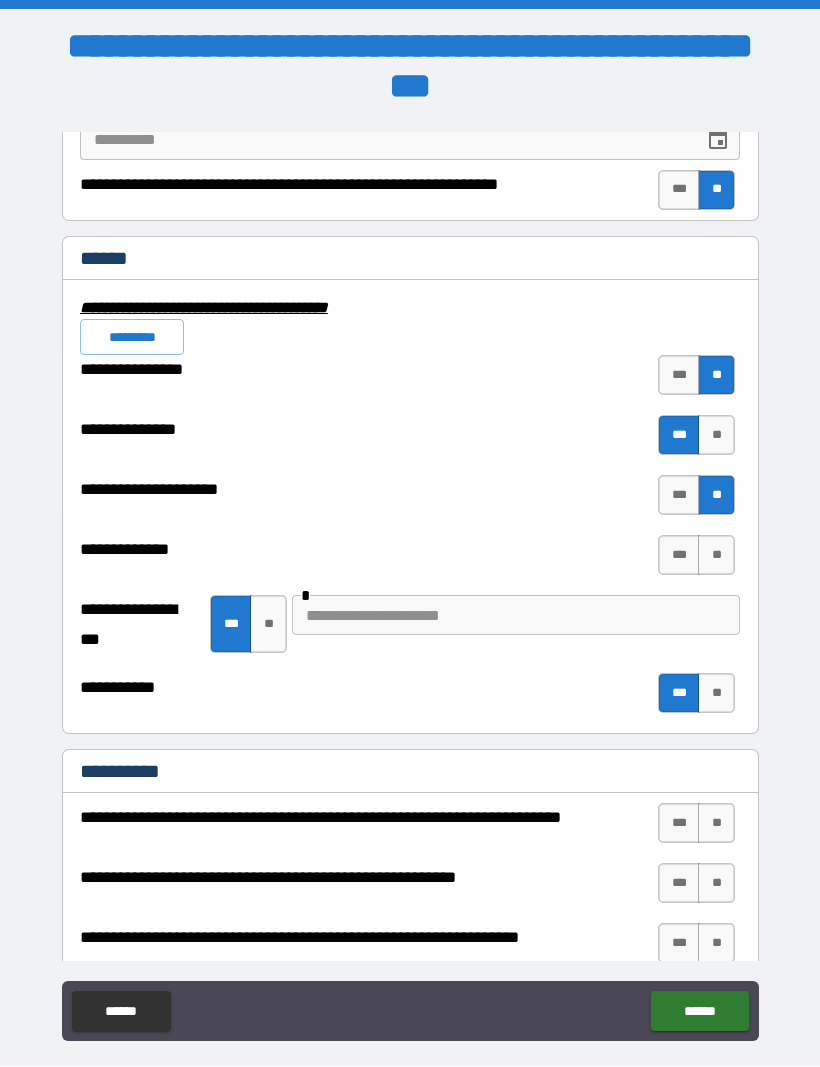 click at bounding box center (516, 616) 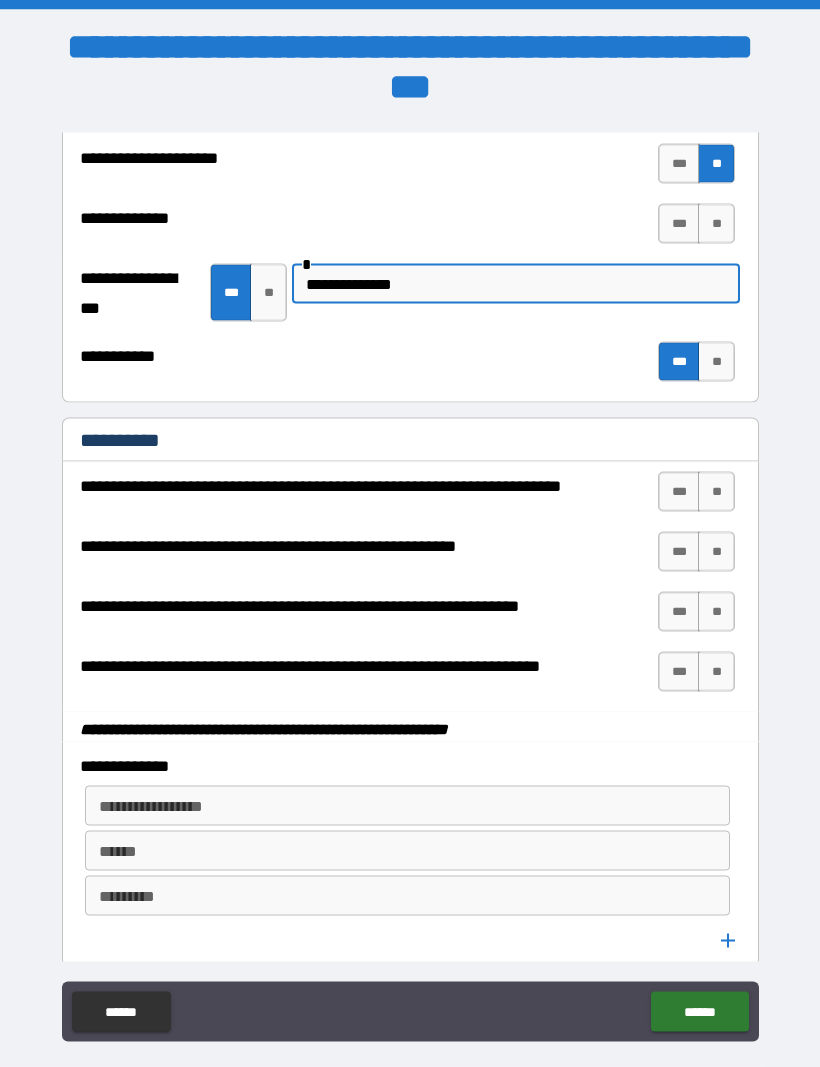 scroll, scrollTop: 5003, scrollLeft: 0, axis: vertical 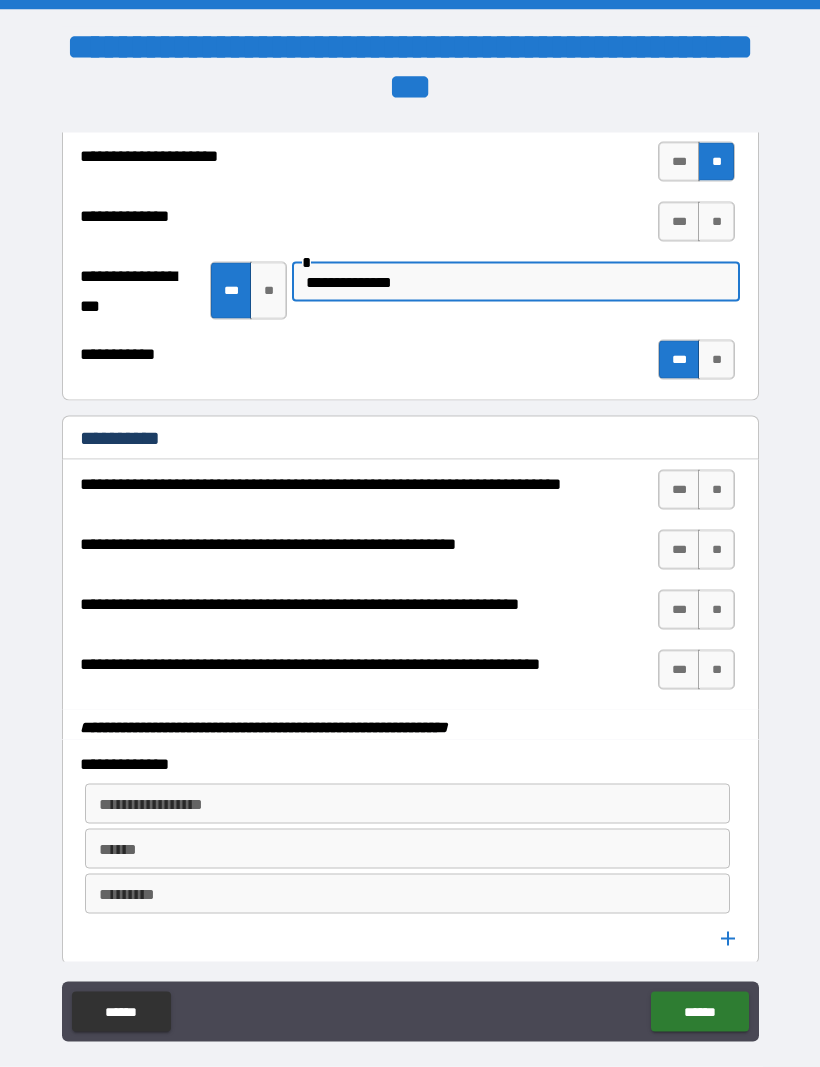 type on "**********" 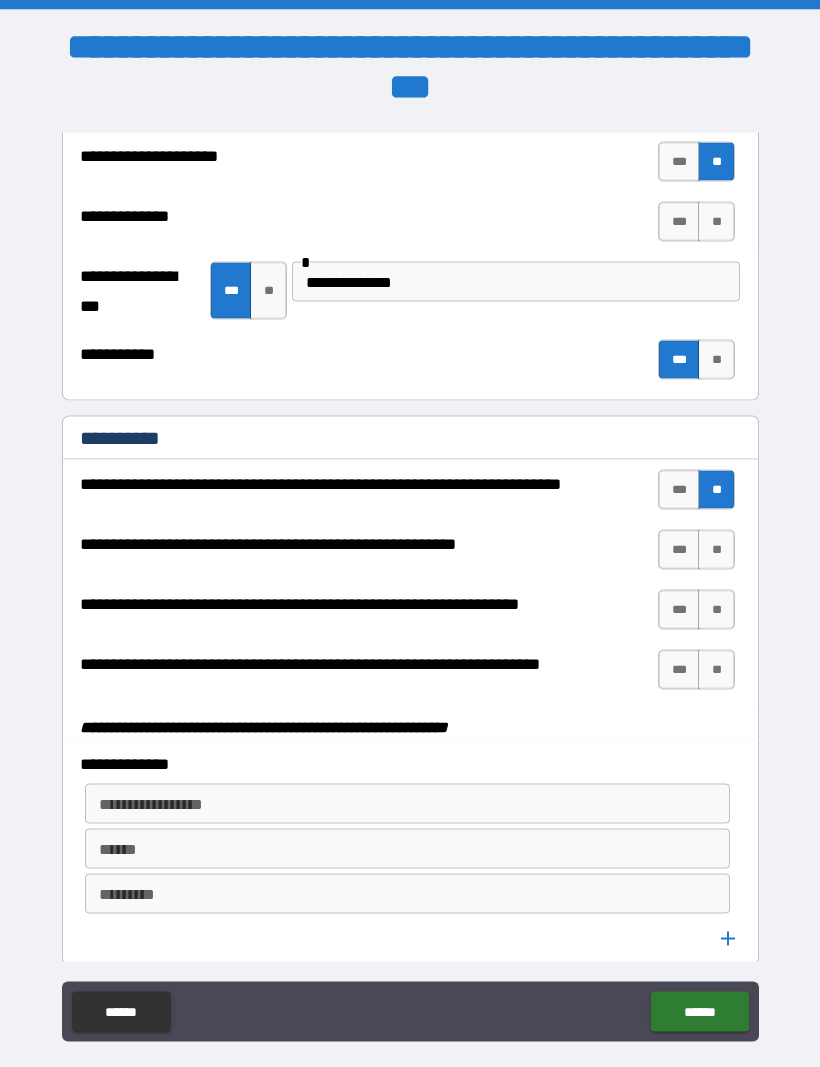 scroll, scrollTop: 0, scrollLeft: 0, axis: both 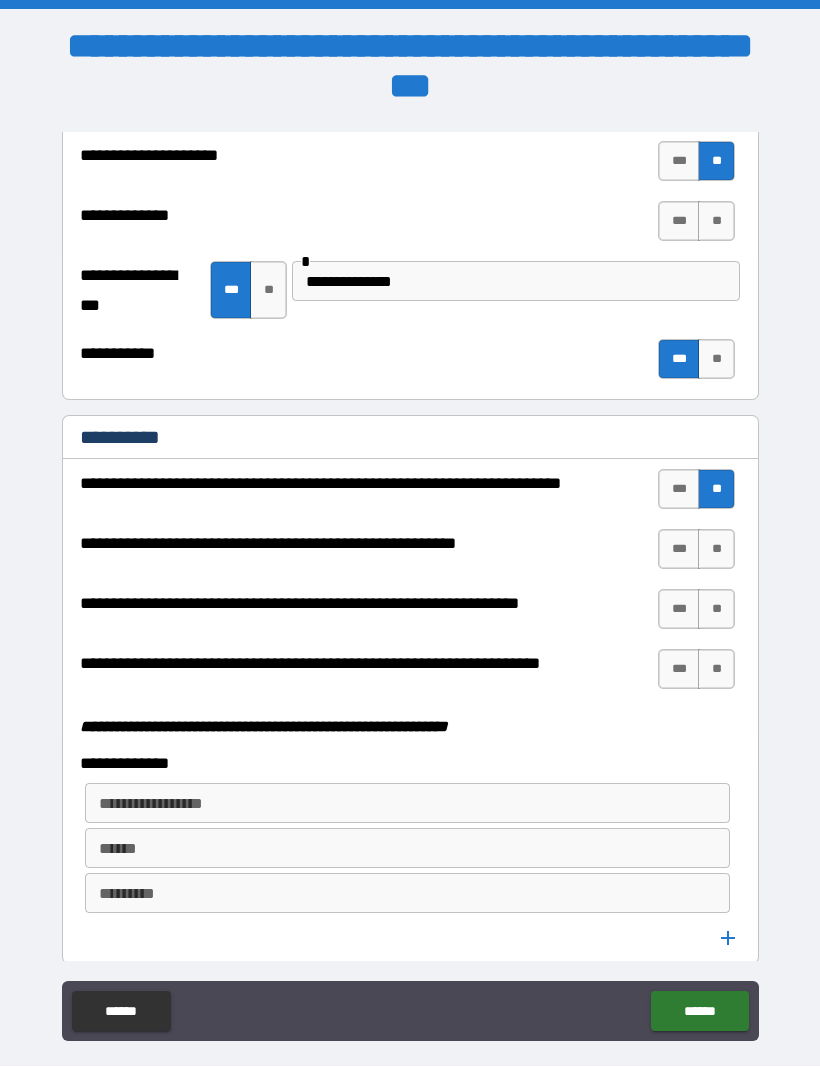 click on "**" at bounding box center (716, 550) 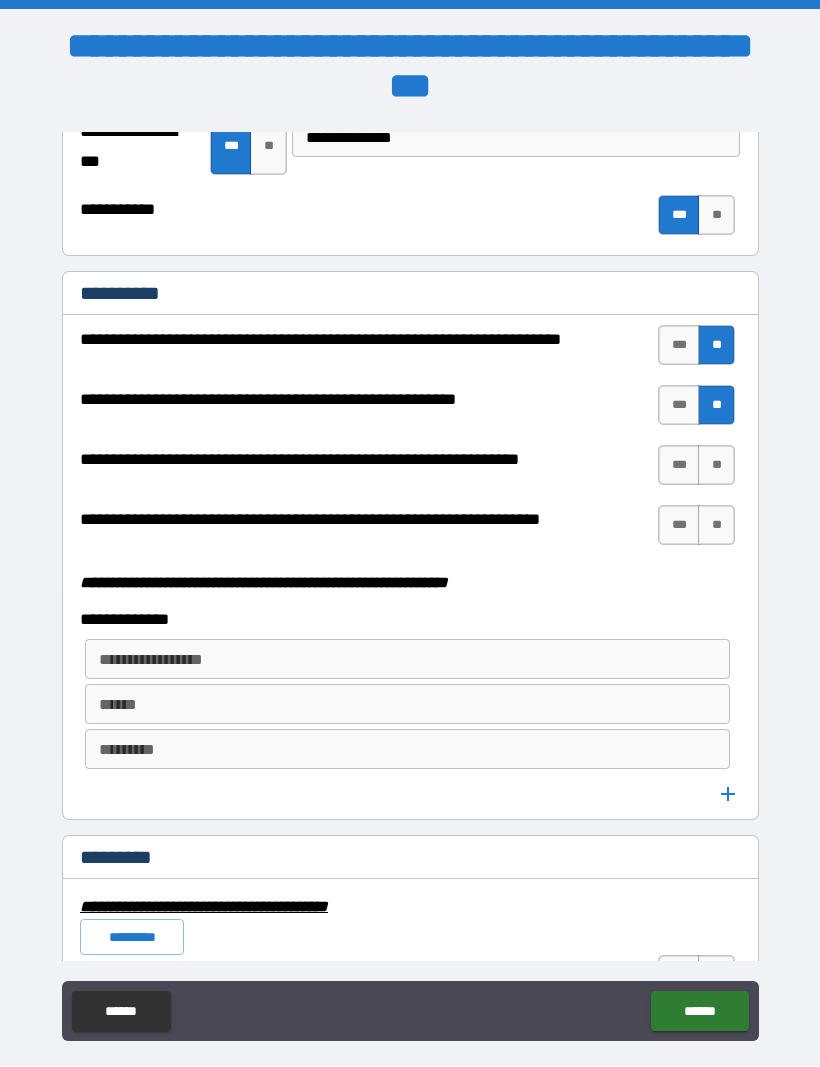 scroll, scrollTop: 5149, scrollLeft: 0, axis: vertical 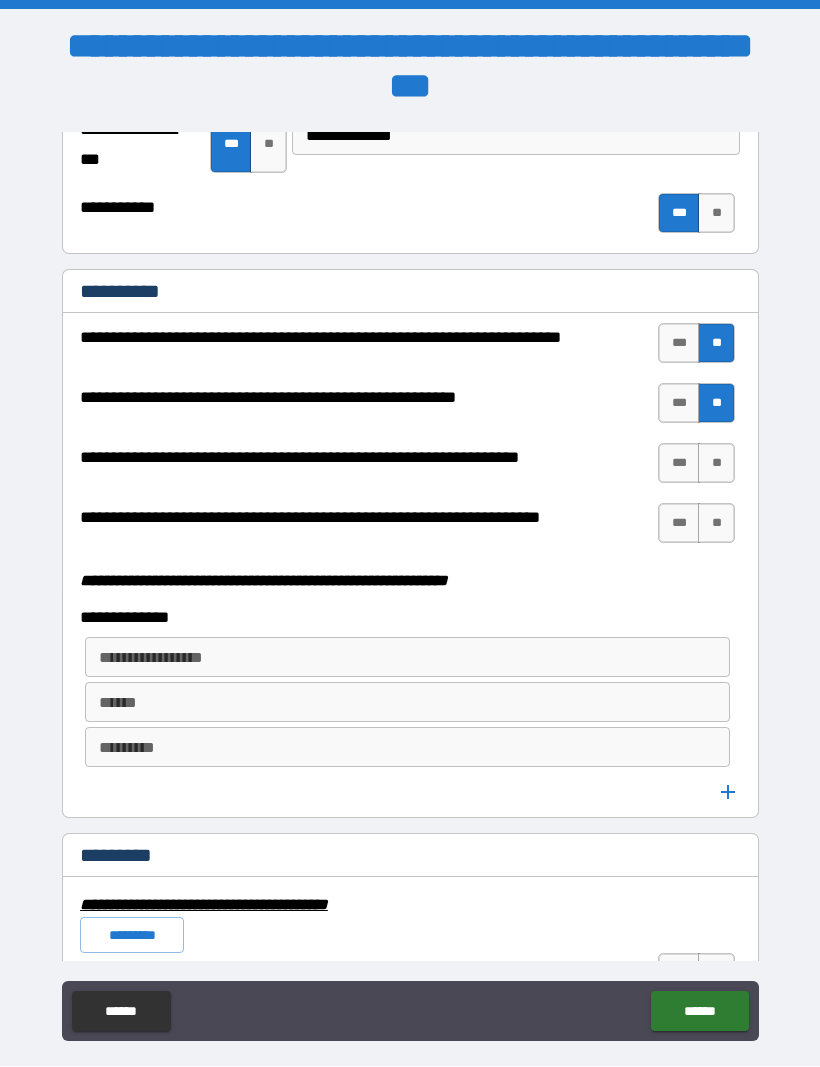 click on "**" at bounding box center [716, 464] 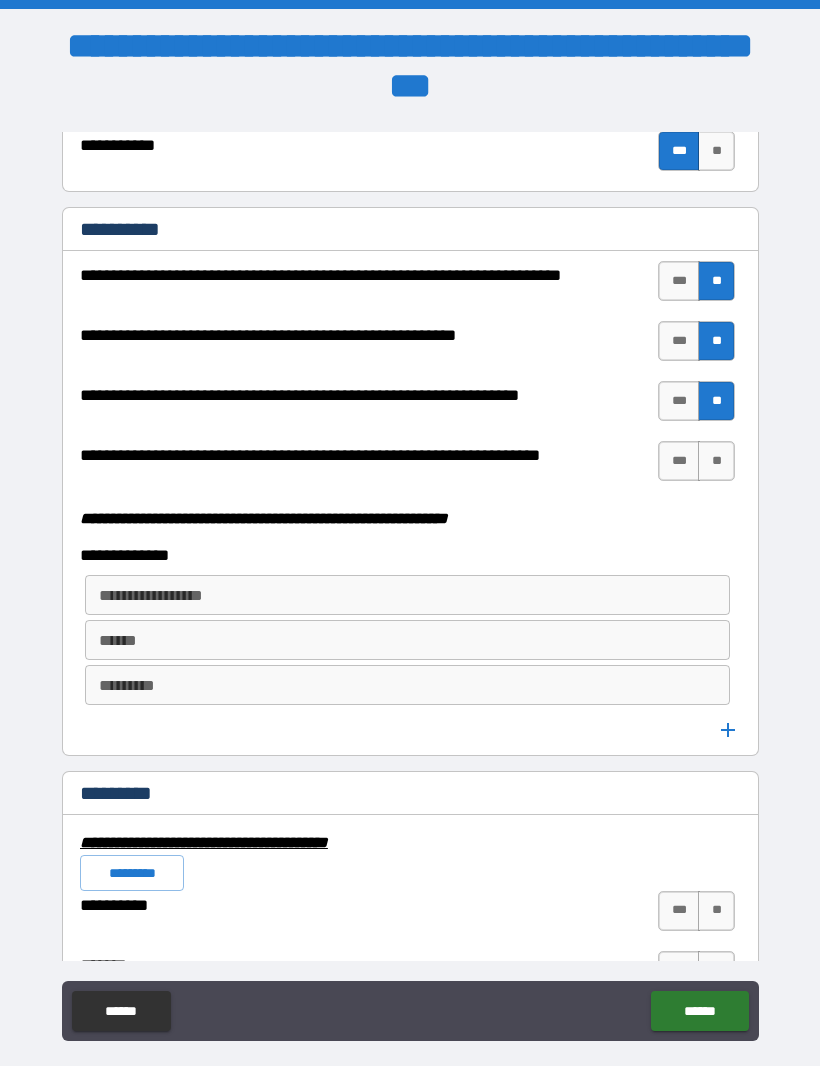 scroll, scrollTop: 5236, scrollLeft: 0, axis: vertical 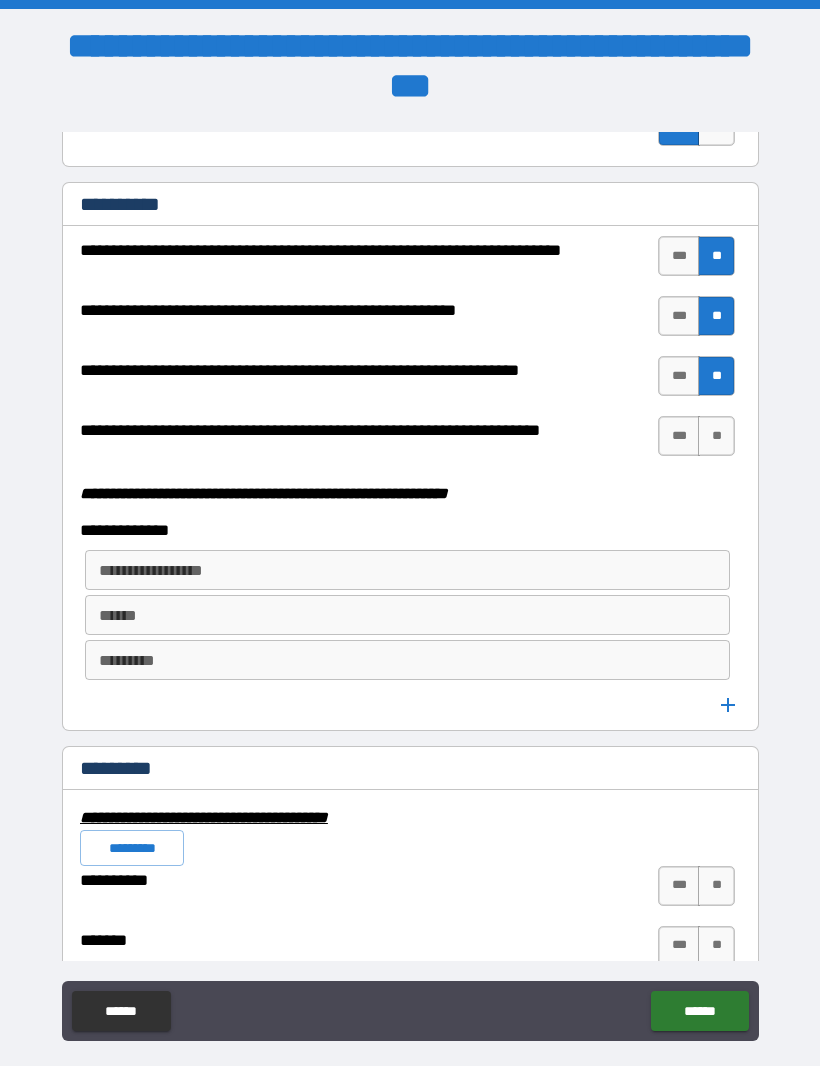 click on "**" at bounding box center (716, 437) 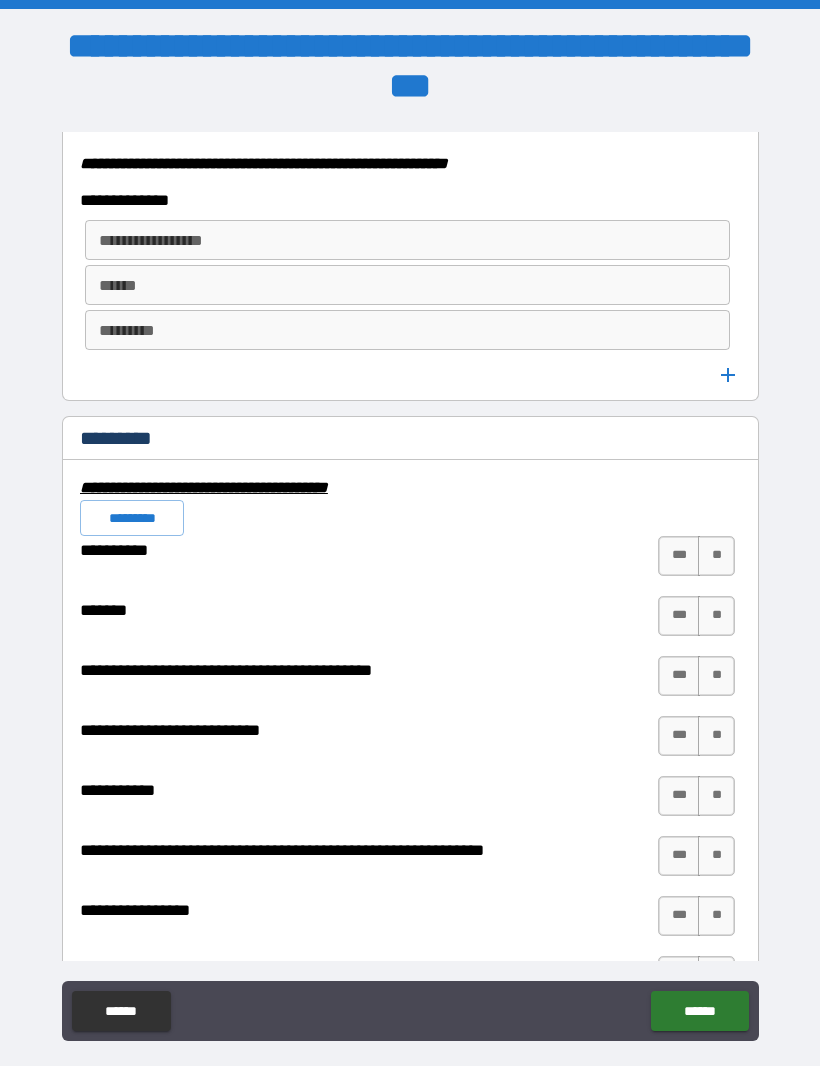 scroll, scrollTop: 5570, scrollLeft: 0, axis: vertical 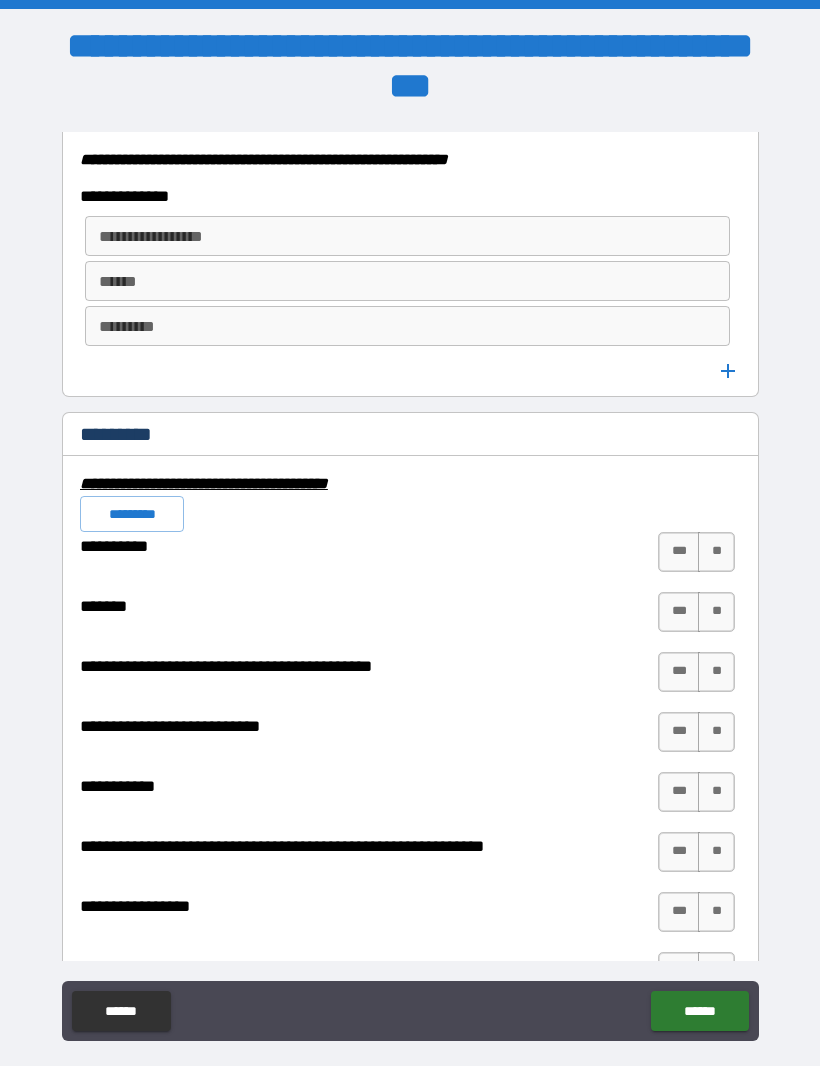 click on "**" at bounding box center (716, 553) 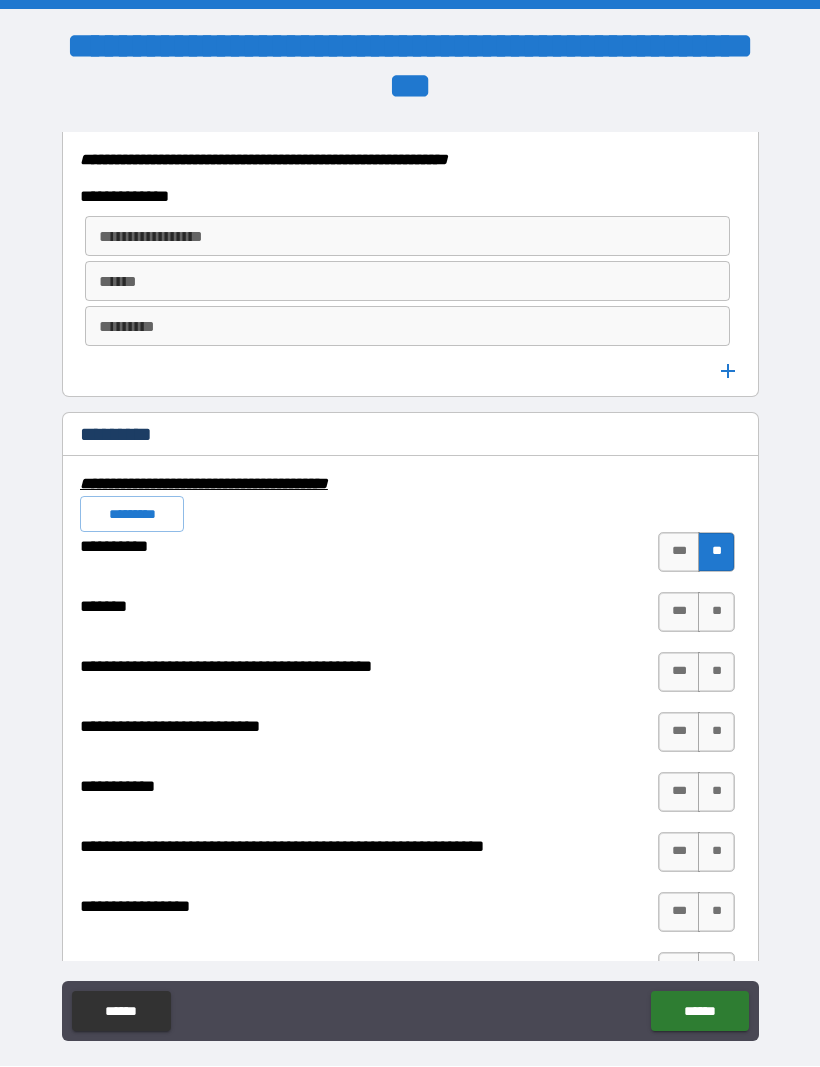 click on "**" at bounding box center (716, 613) 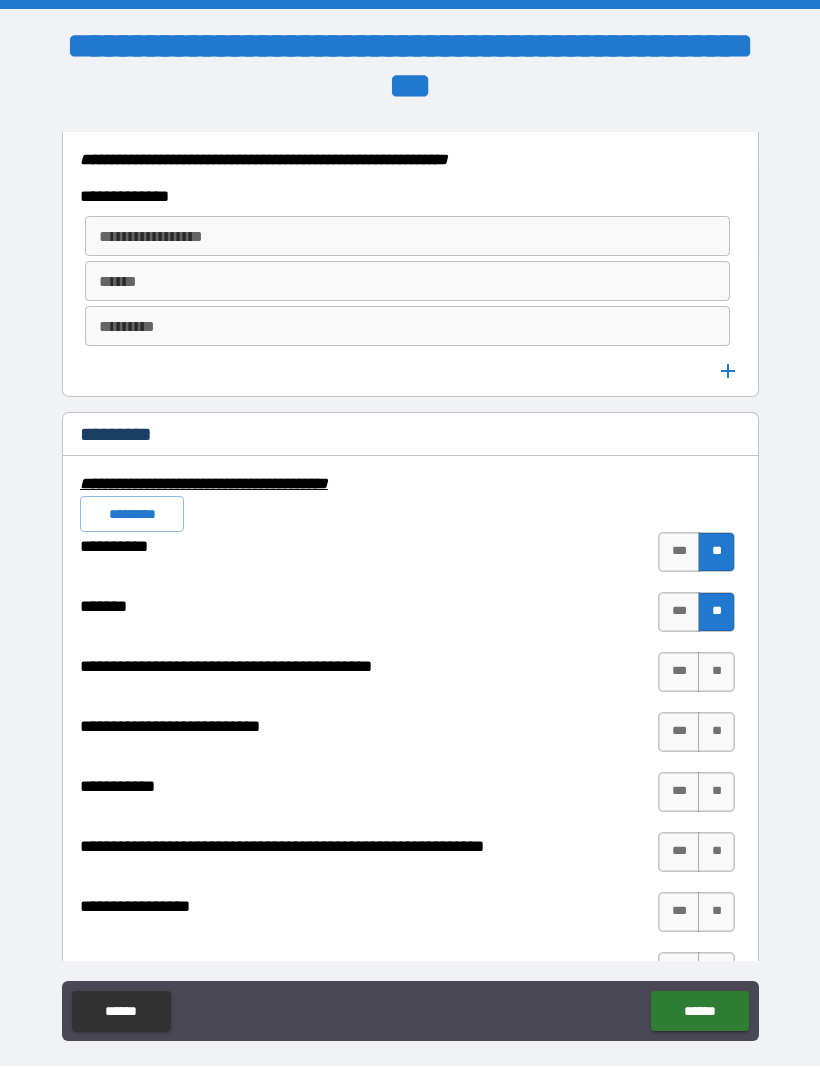 click on "**" at bounding box center (716, 673) 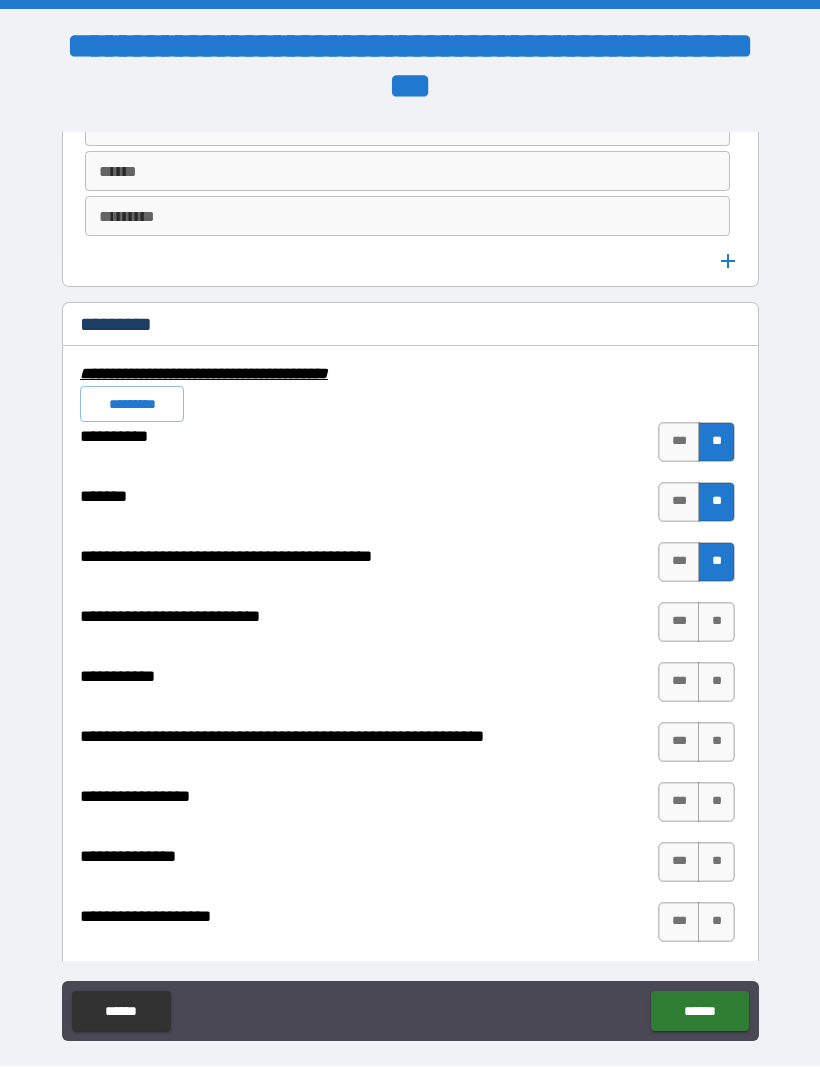 click on "**" at bounding box center (716, 623) 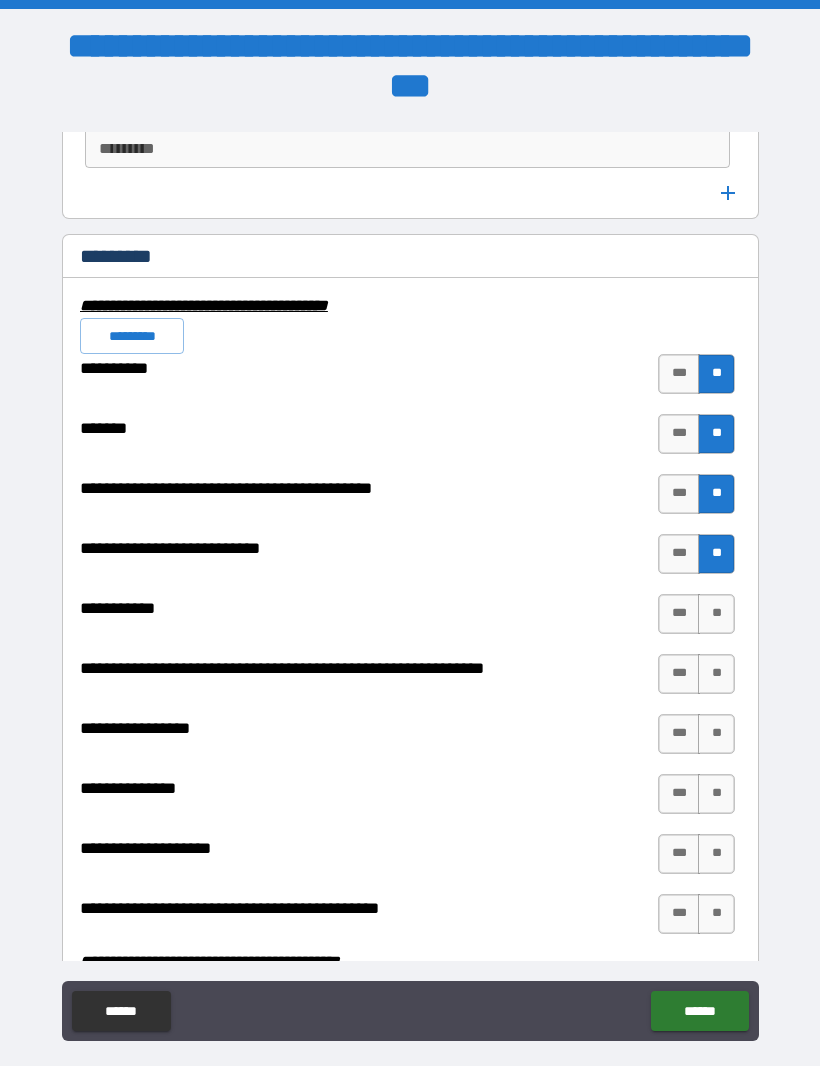 scroll, scrollTop: 5759, scrollLeft: 0, axis: vertical 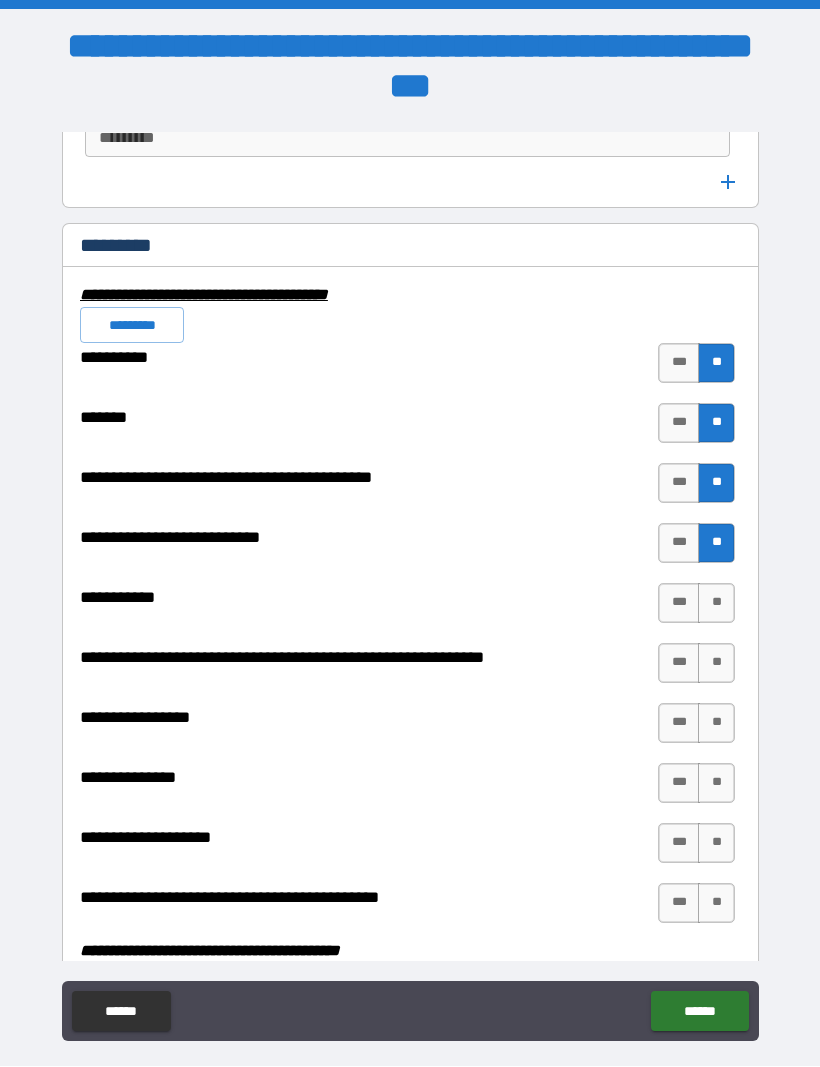 click on "**" at bounding box center (716, 604) 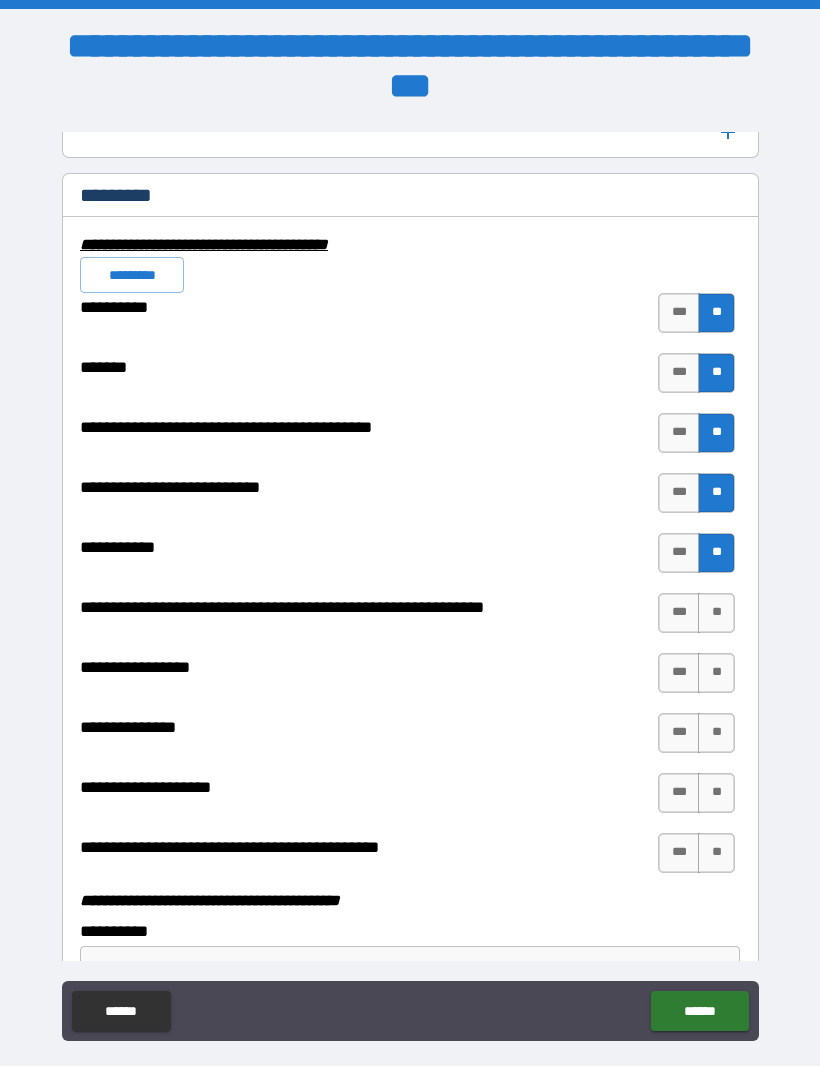 click on "**" at bounding box center [716, 614] 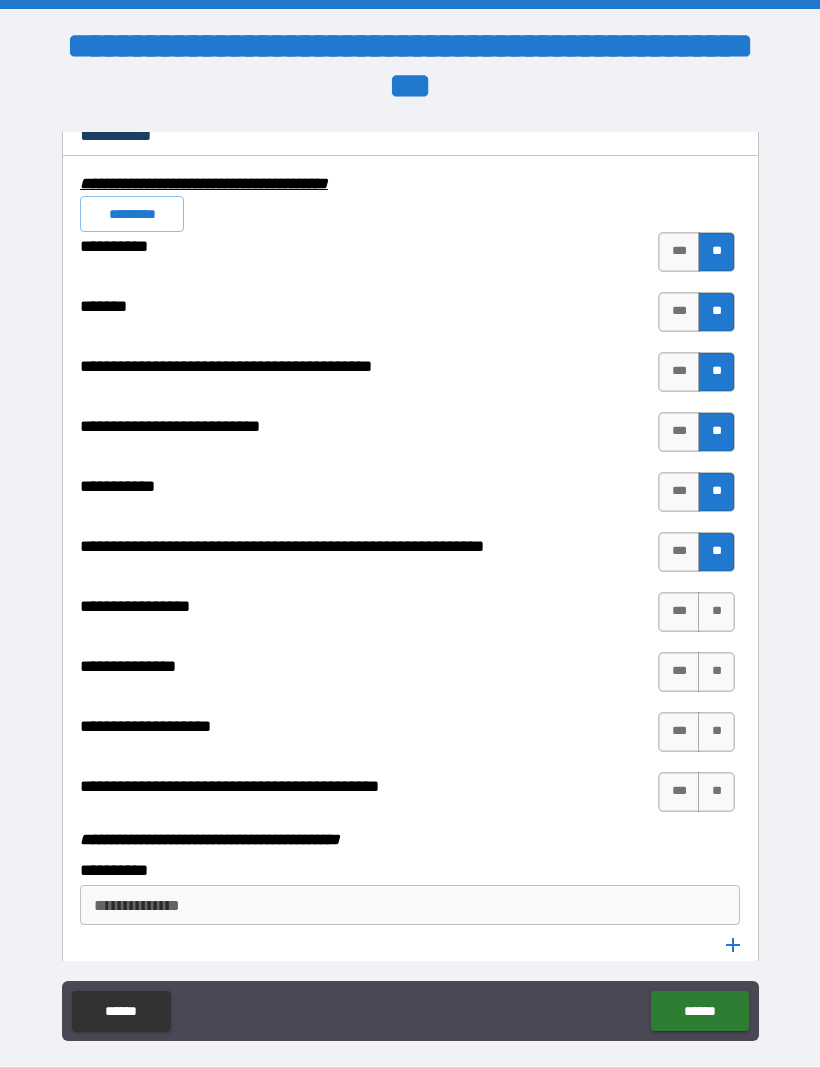 click on "**" at bounding box center [716, 613] 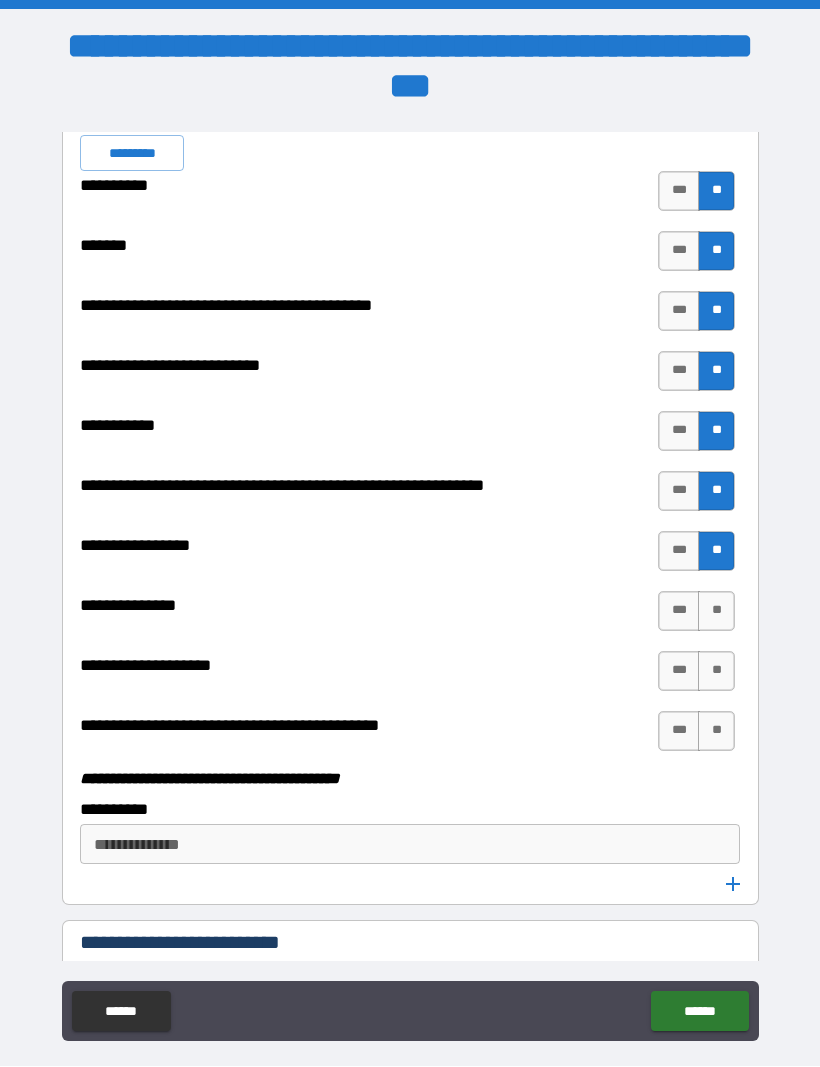 click on "**" at bounding box center [716, 612] 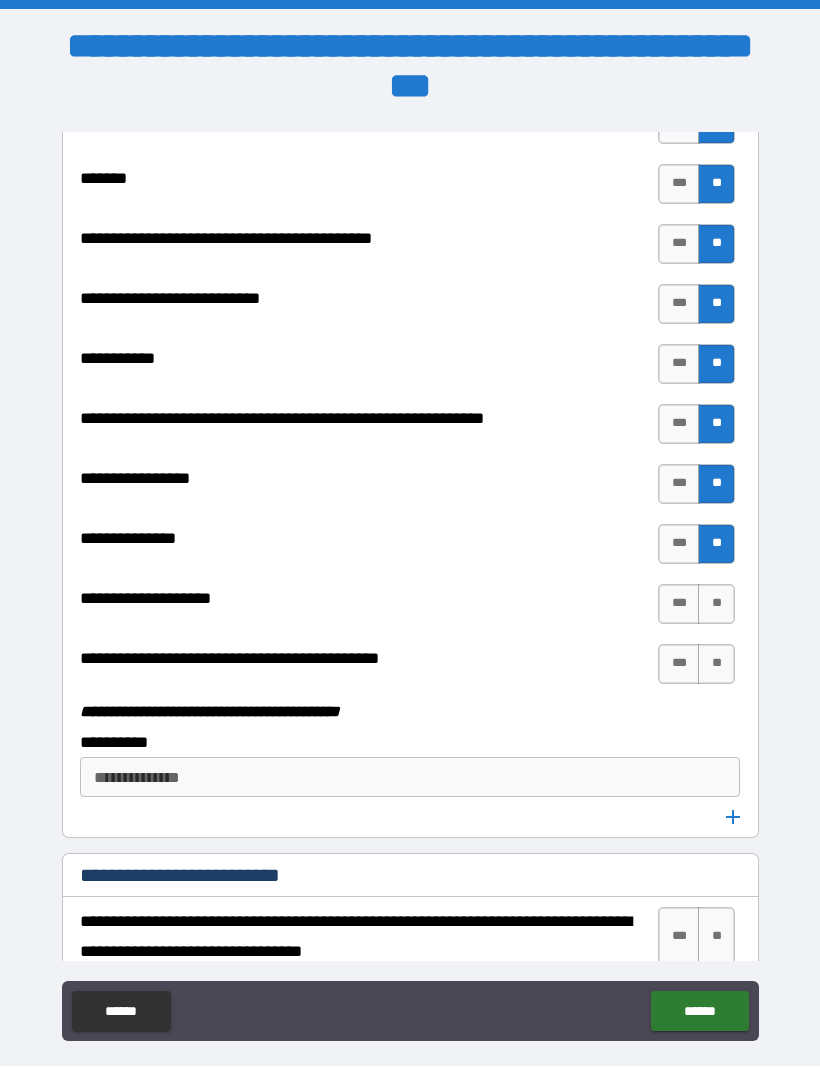 scroll, scrollTop: 6006, scrollLeft: 0, axis: vertical 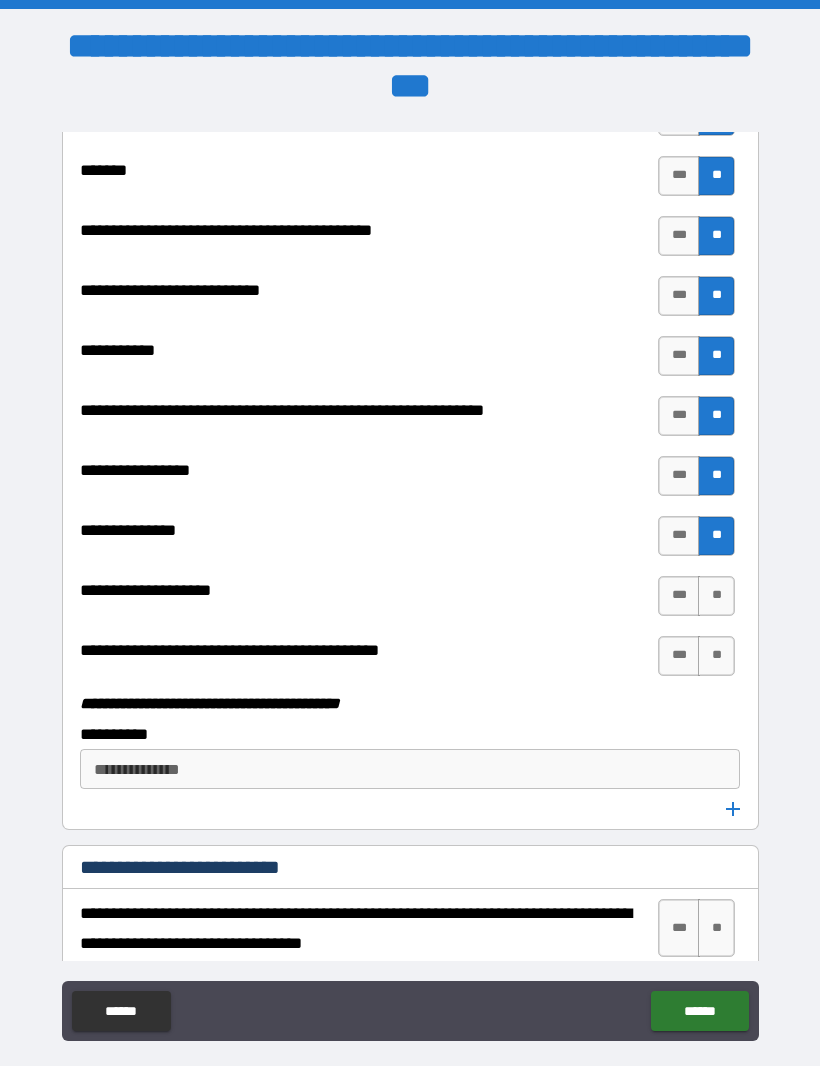 click on "**" at bounding box center [716, 597] 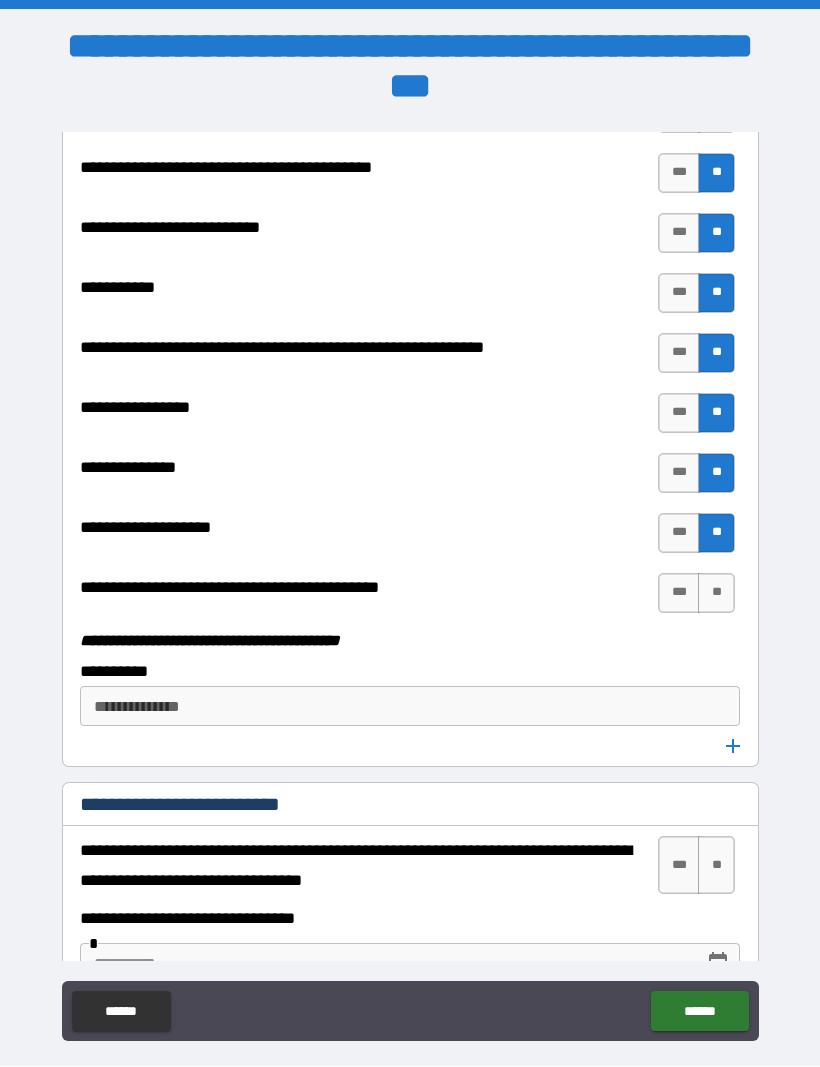 scroll, scrollTop: 6076, scrollLeft: 0, axis: vertical 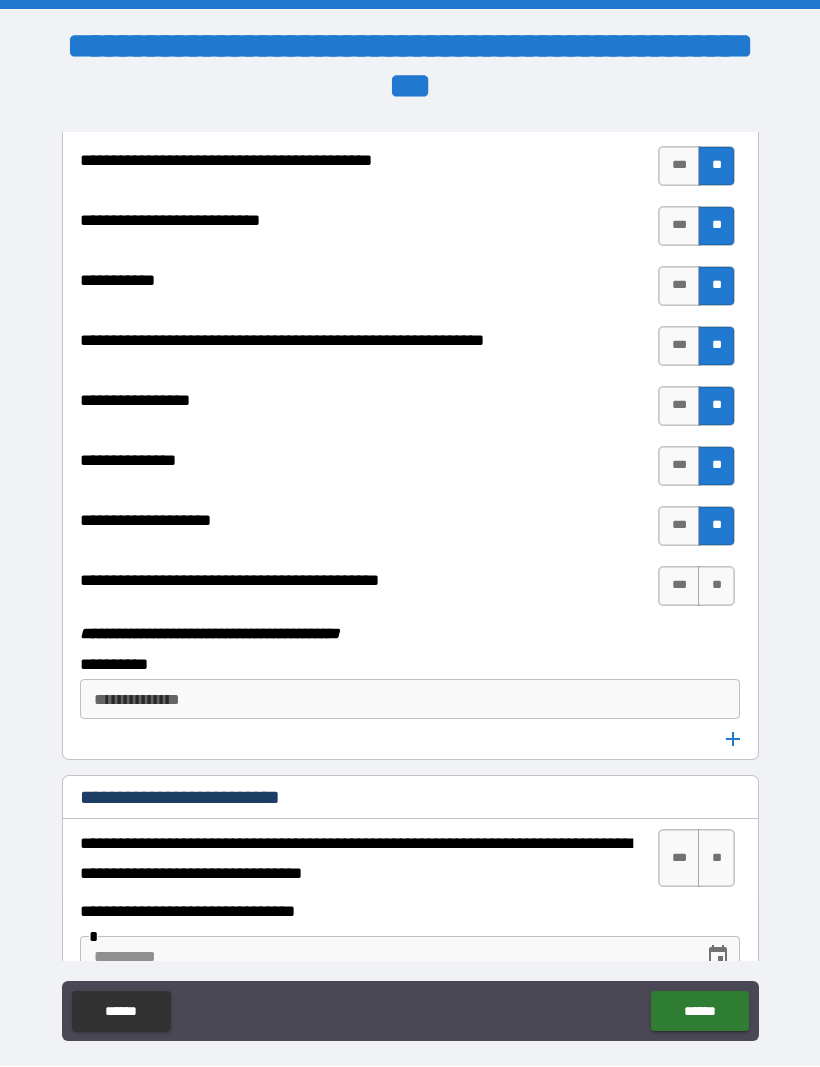 click on "**" at bounding box center (716, 587) 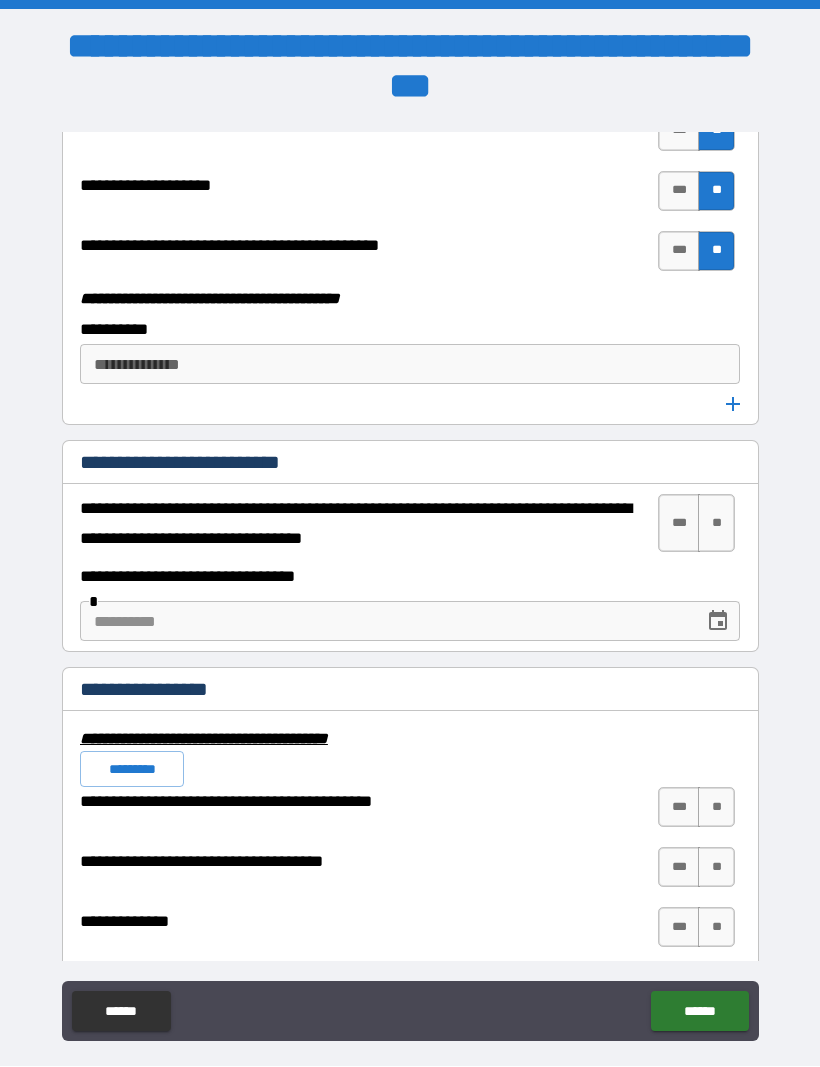 scroll, scrollTop: 6417, scrollLeft: 0, axis: vertical 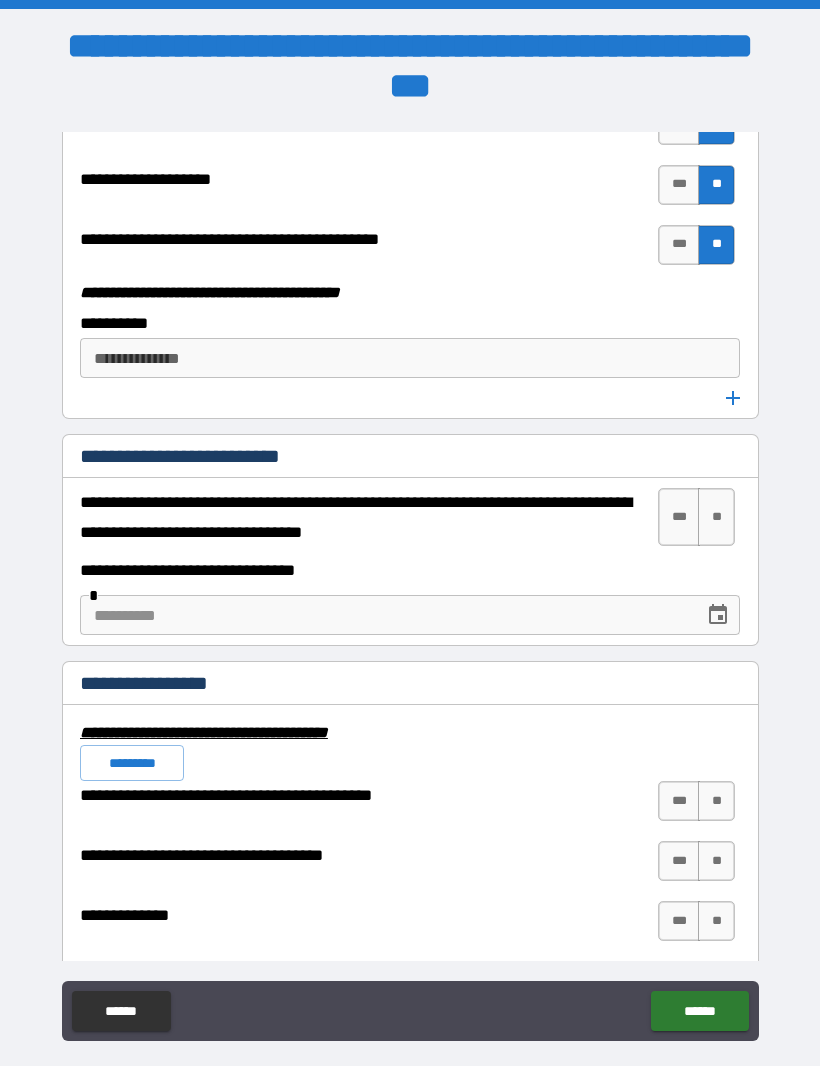 click on "**" at bounding box center [716, 518] 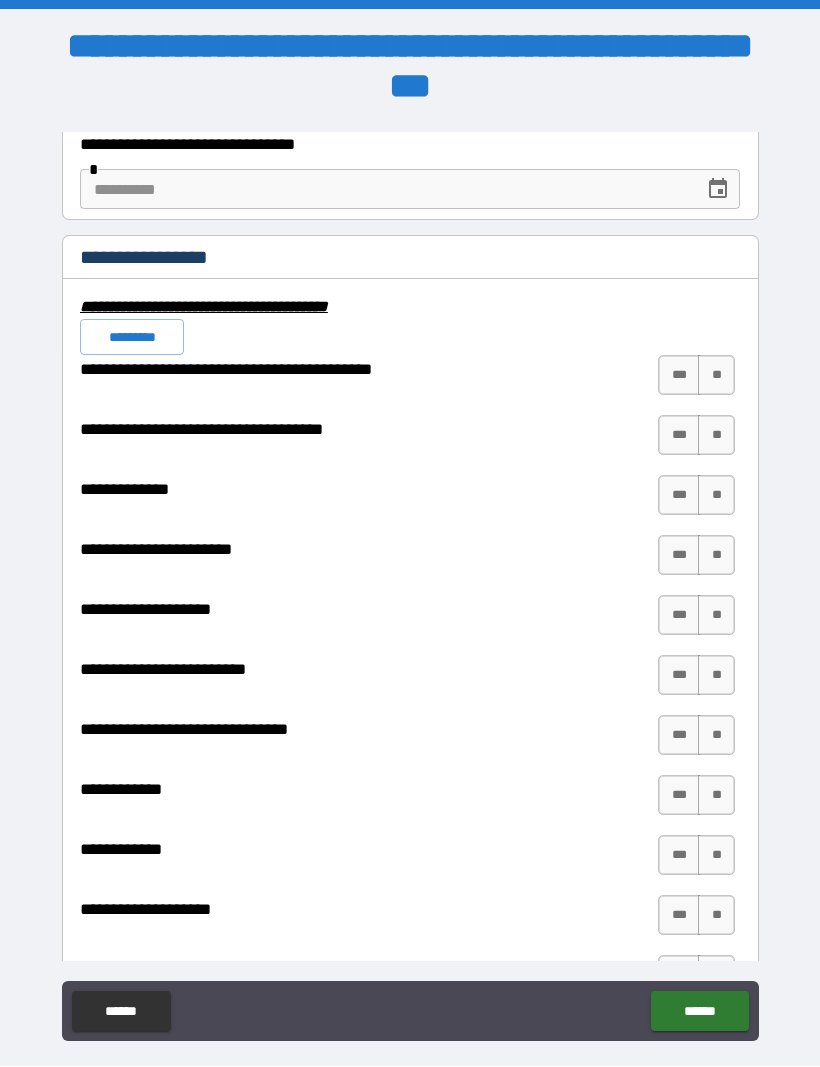 scroll, scrollTop: 6844, scrollLeft: 0, axis: vertical 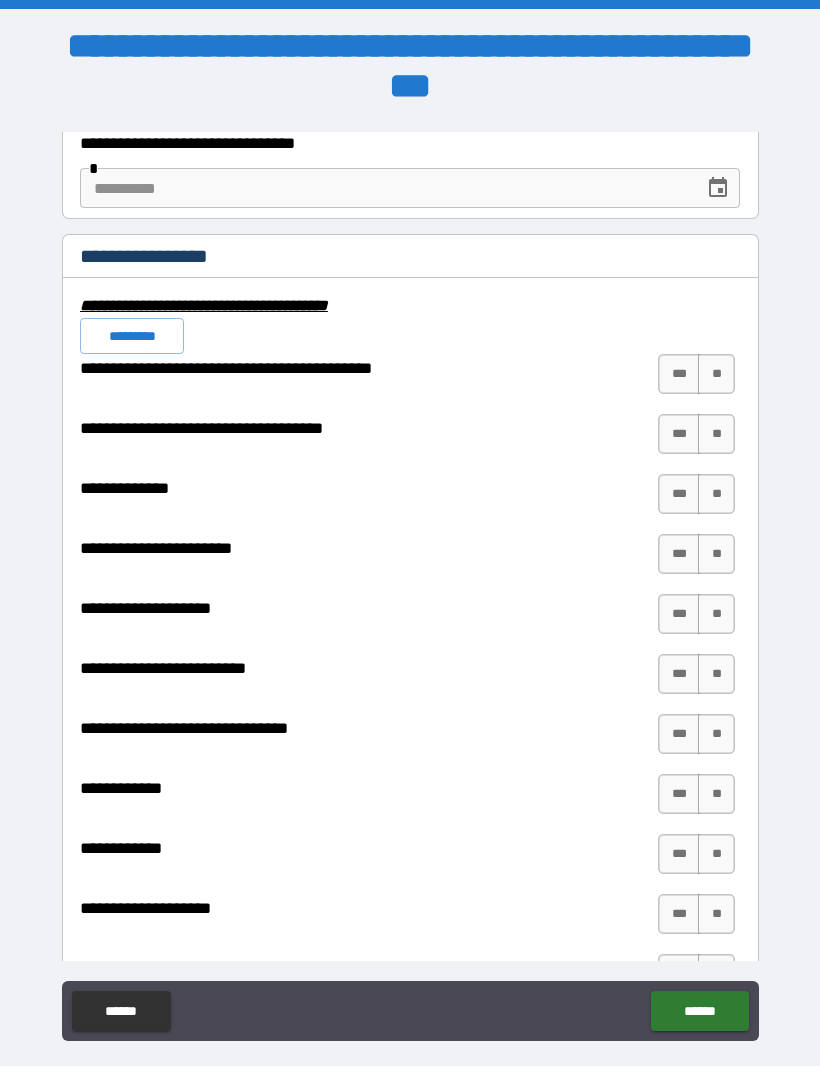click on "**" at bounding box center [716, 375] 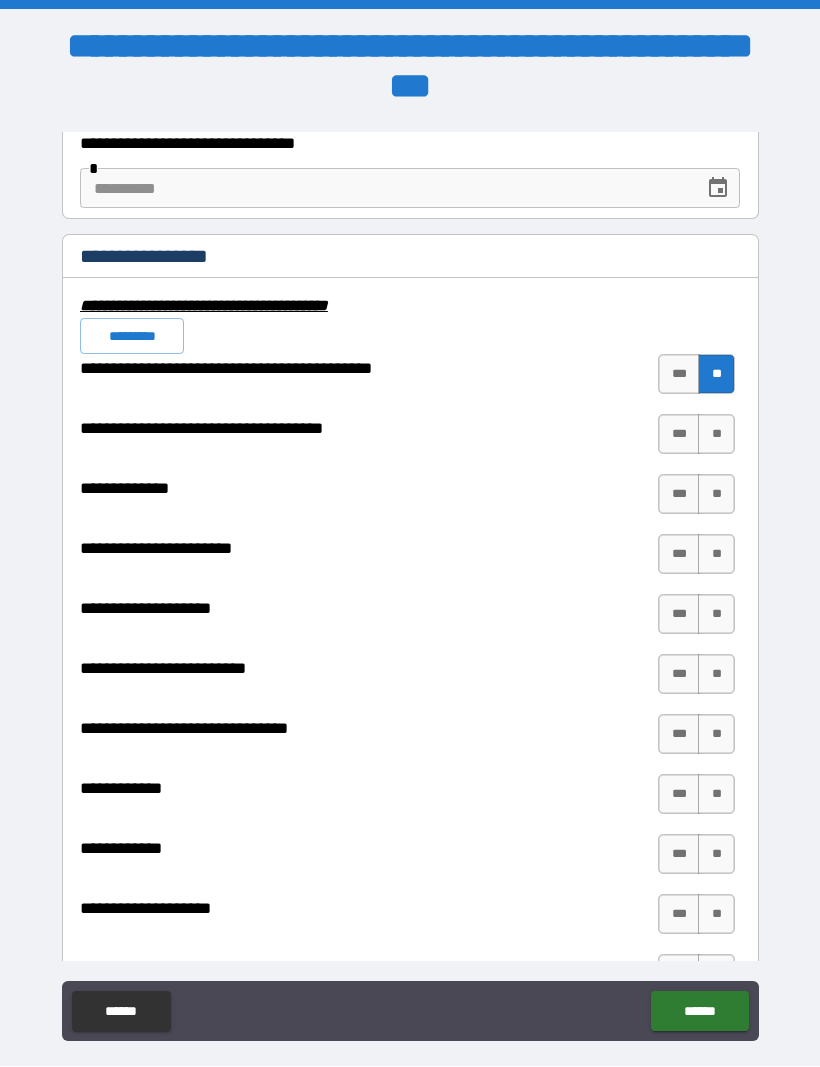 click on "**" at bounding box center [716, 435] 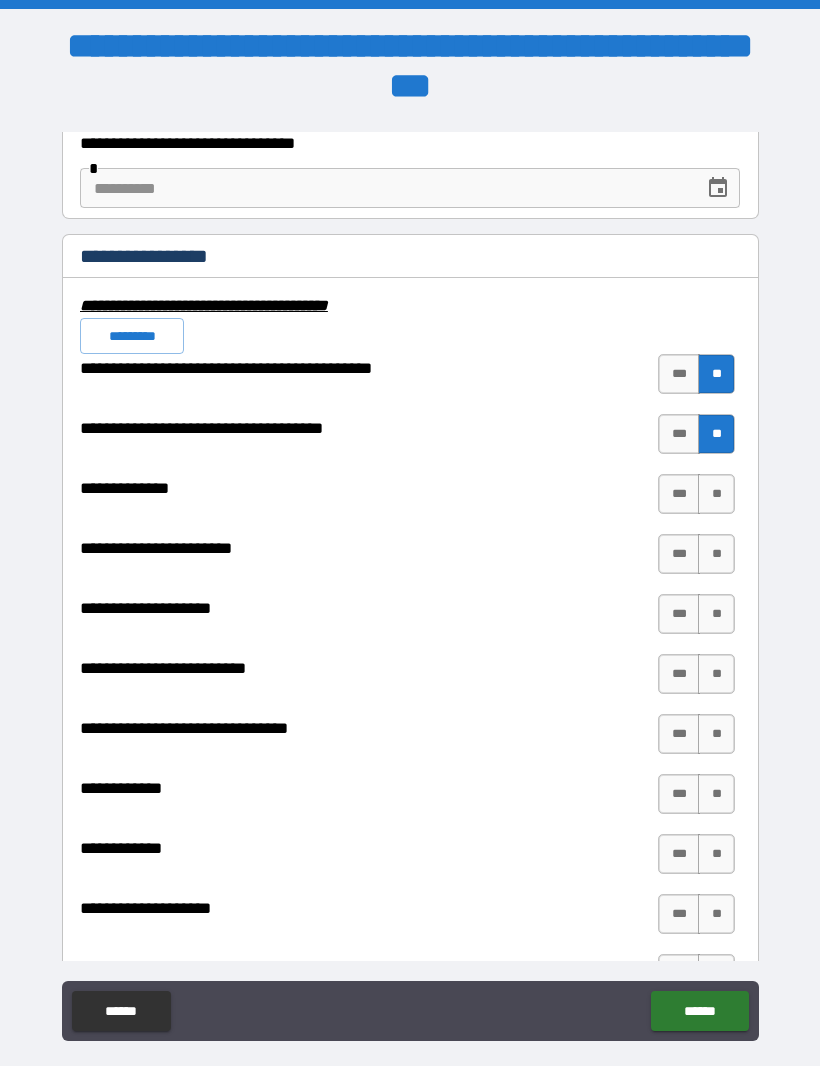 click on "**" at bounding box center [716, 495] 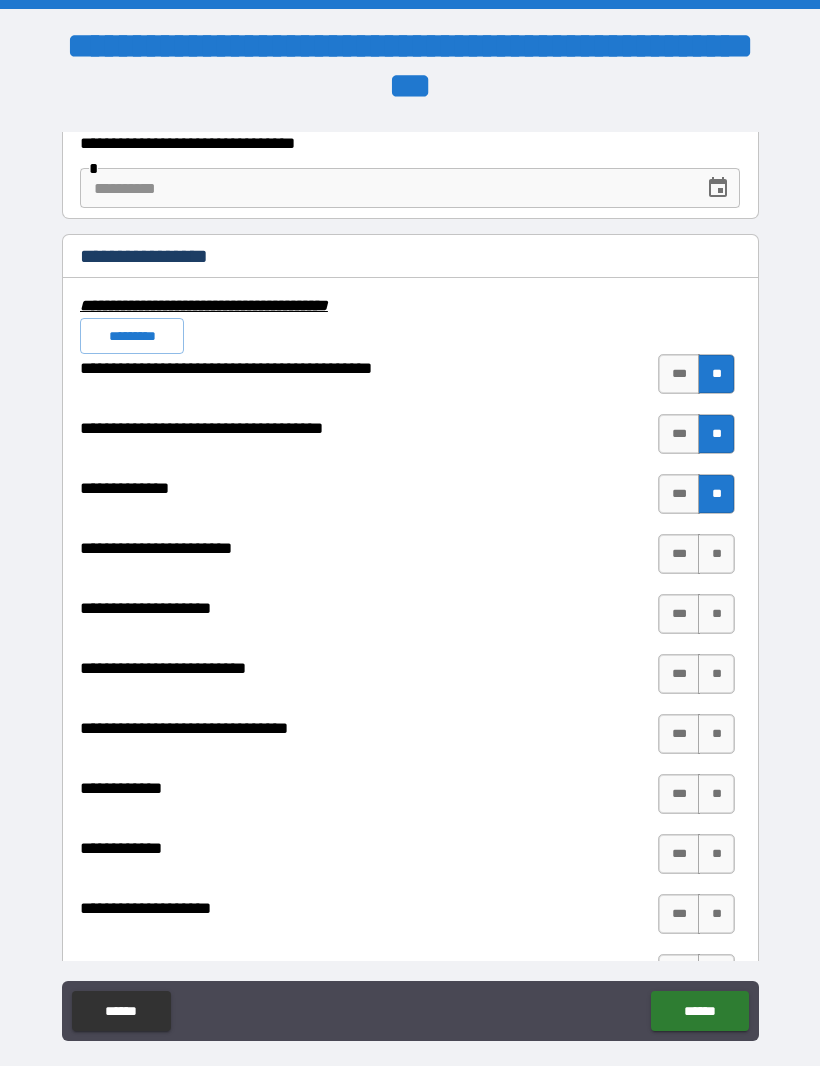 click on "**" at bounding box center [716, 555] 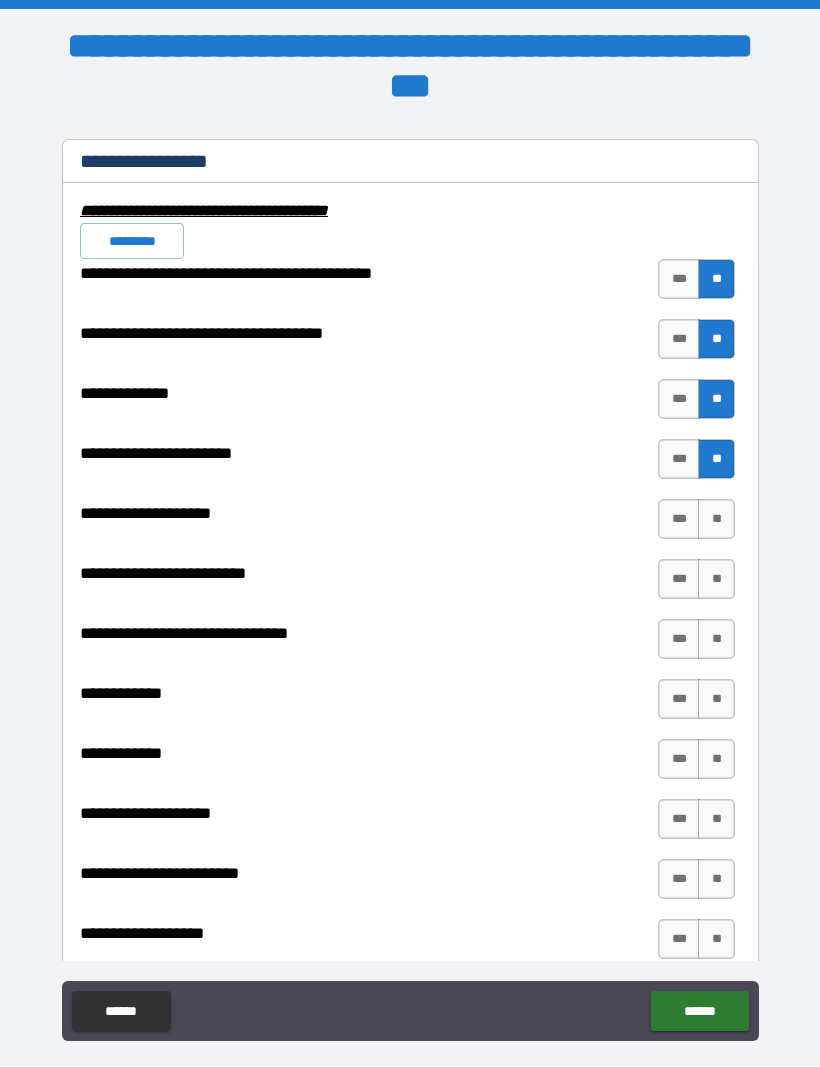 click on "**" at bounding box center [716, 520] 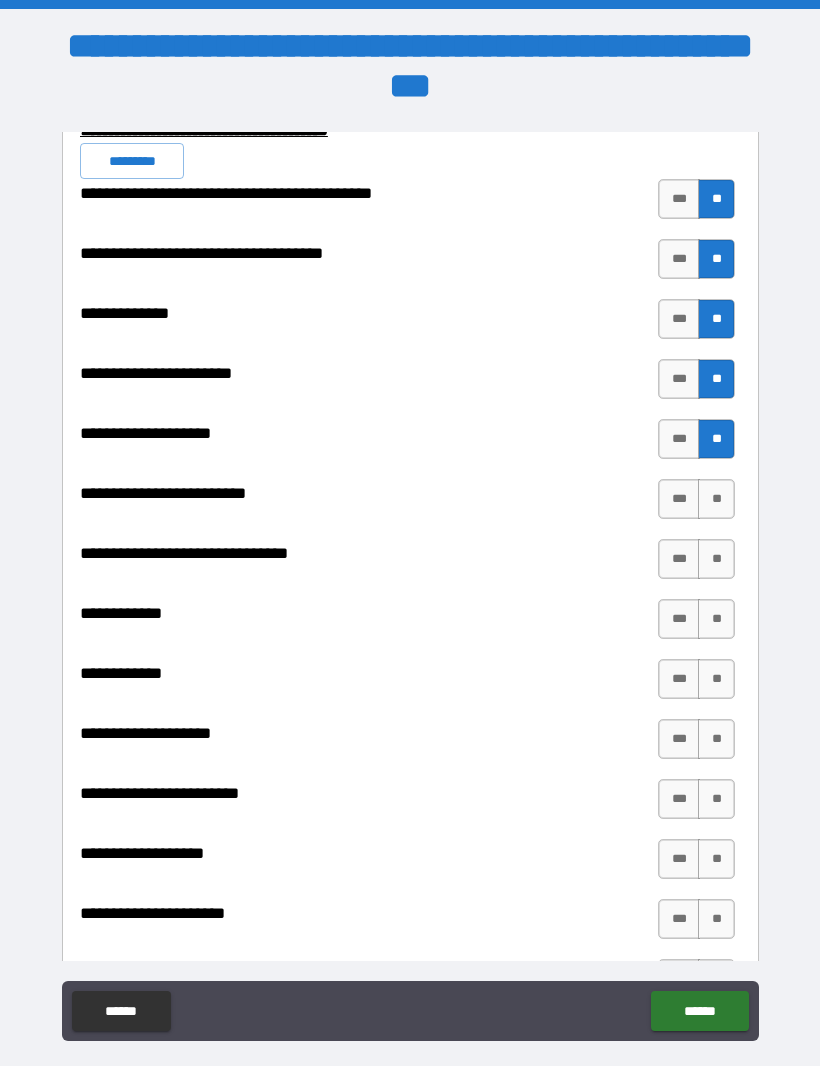 click on "**" at bounding box center (716, 500) 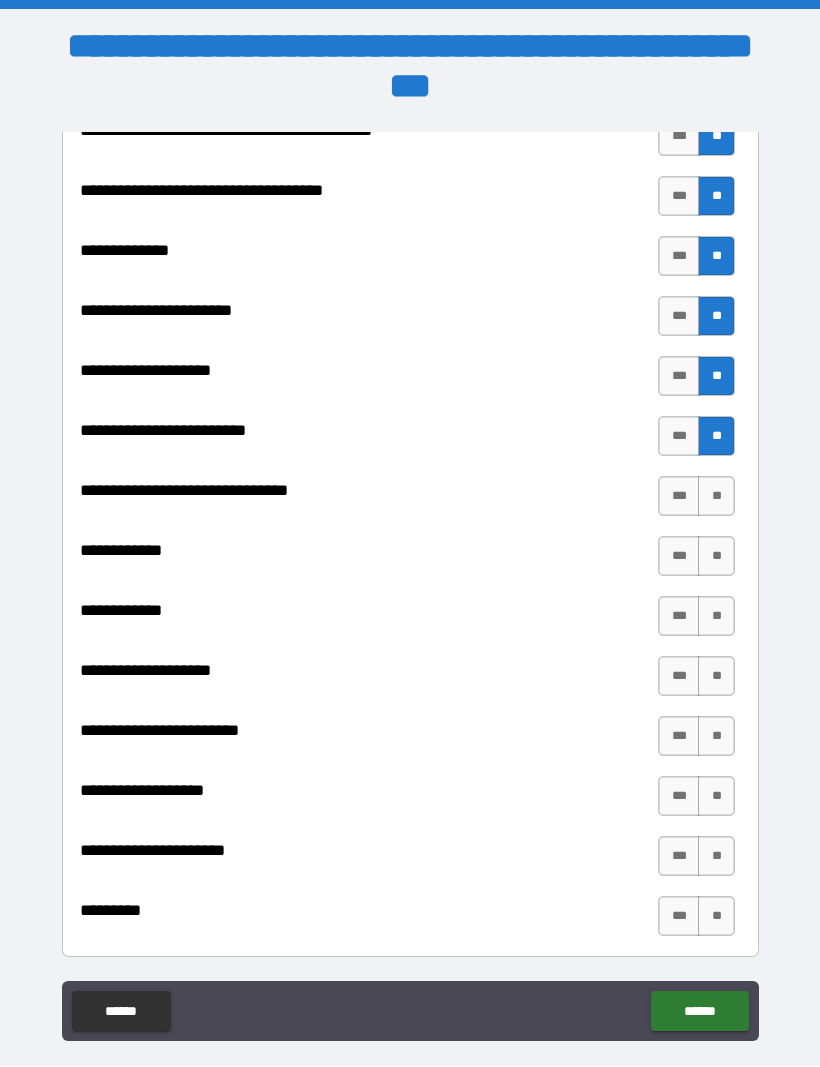 scroll, scrollTop: 7099, scrollLeft: 0, axis: vertical 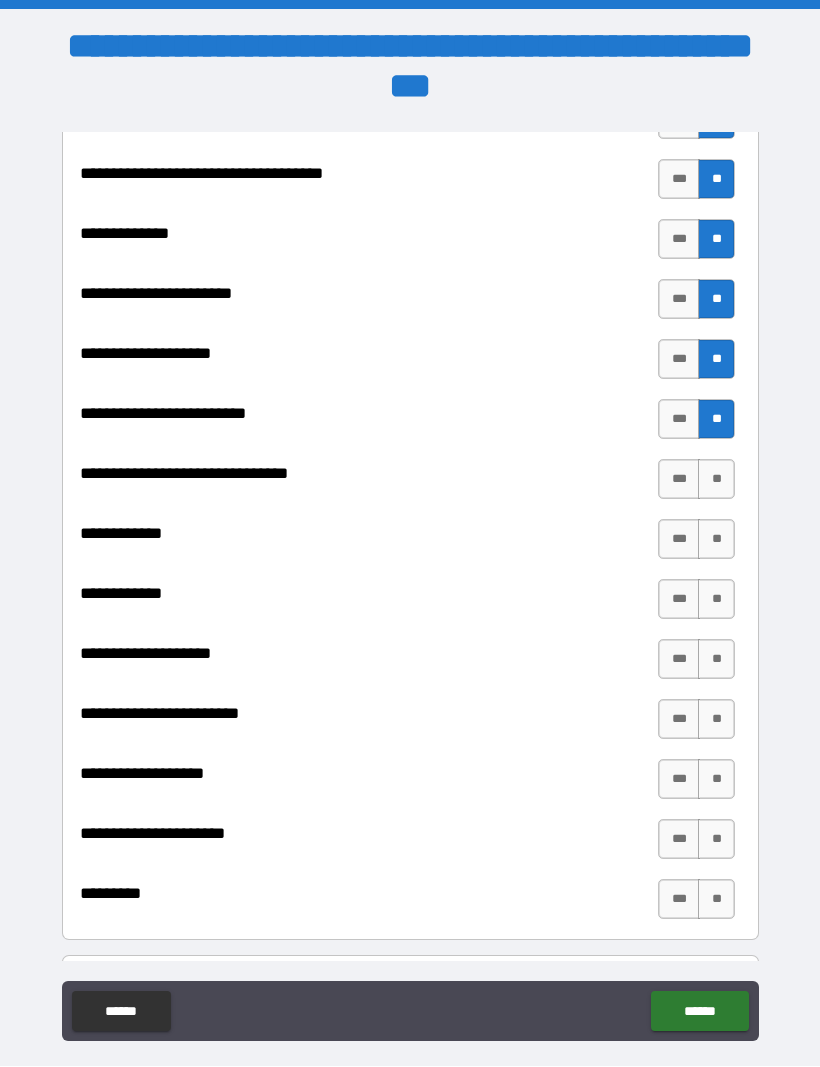click on "**" at bounding box center (716, 480) 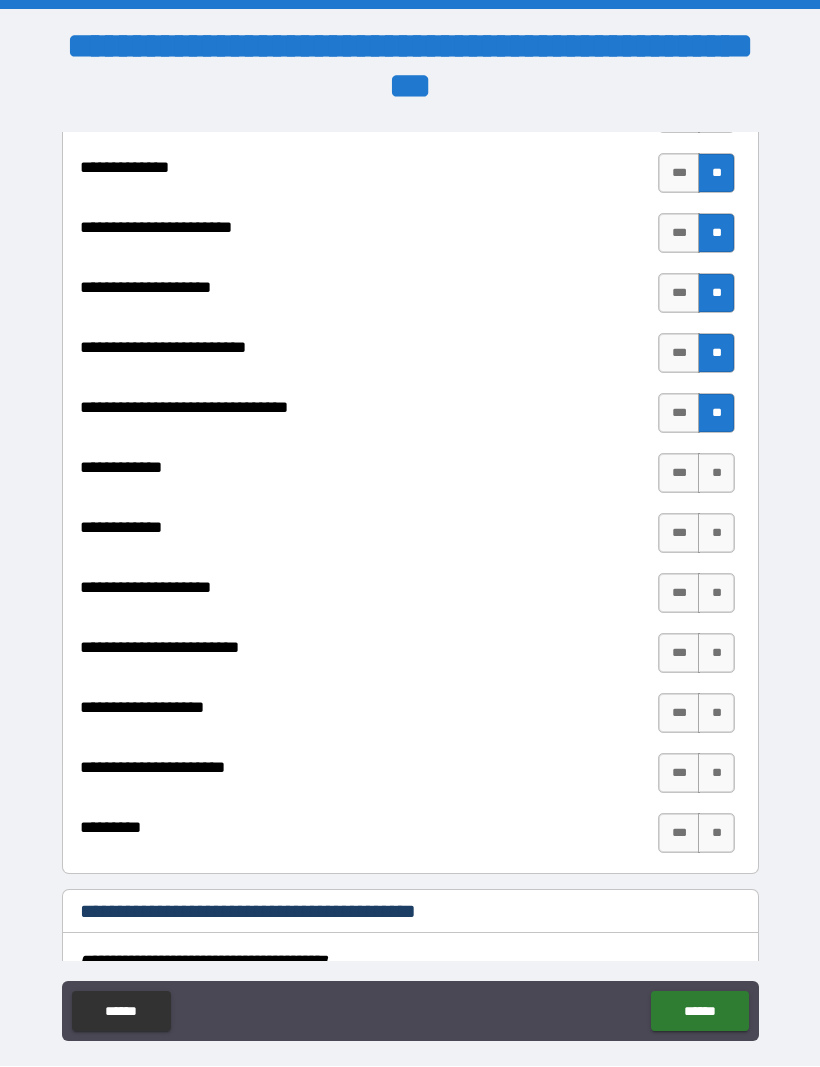 scroll, scrollTop: 7166, scrollLeft: 0, axis: vertical 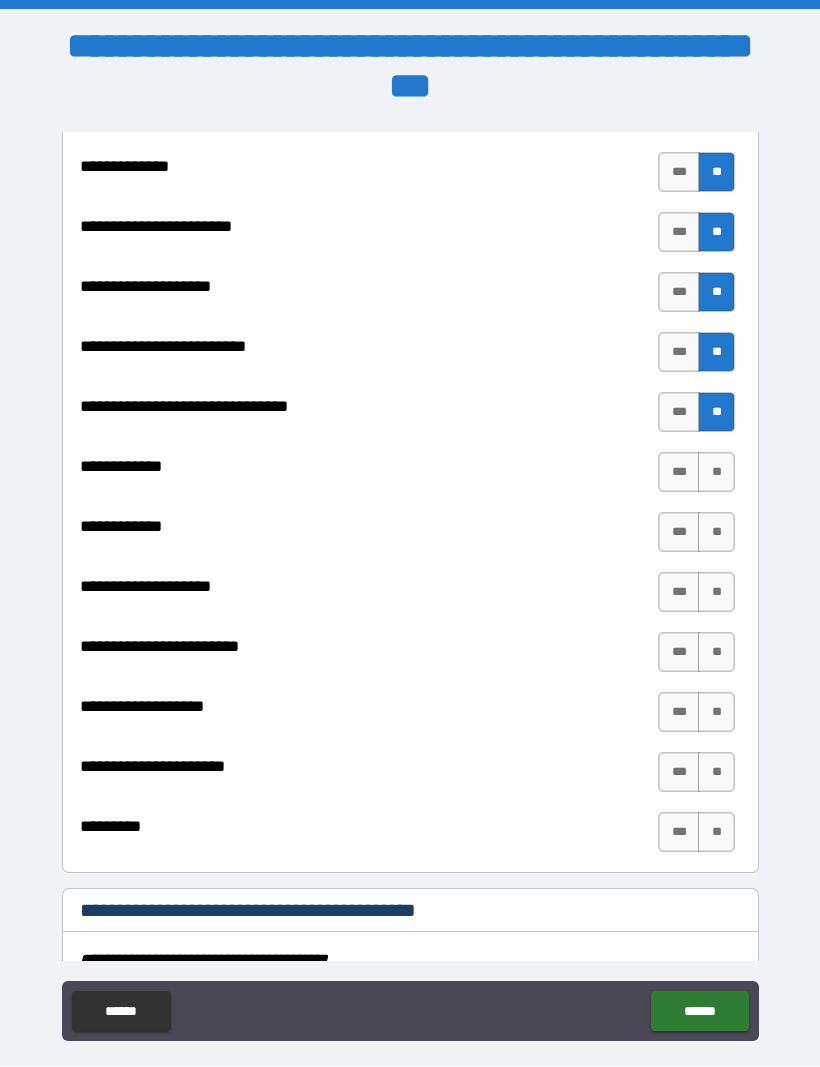 click on "**" at bounding box center [716, 473] 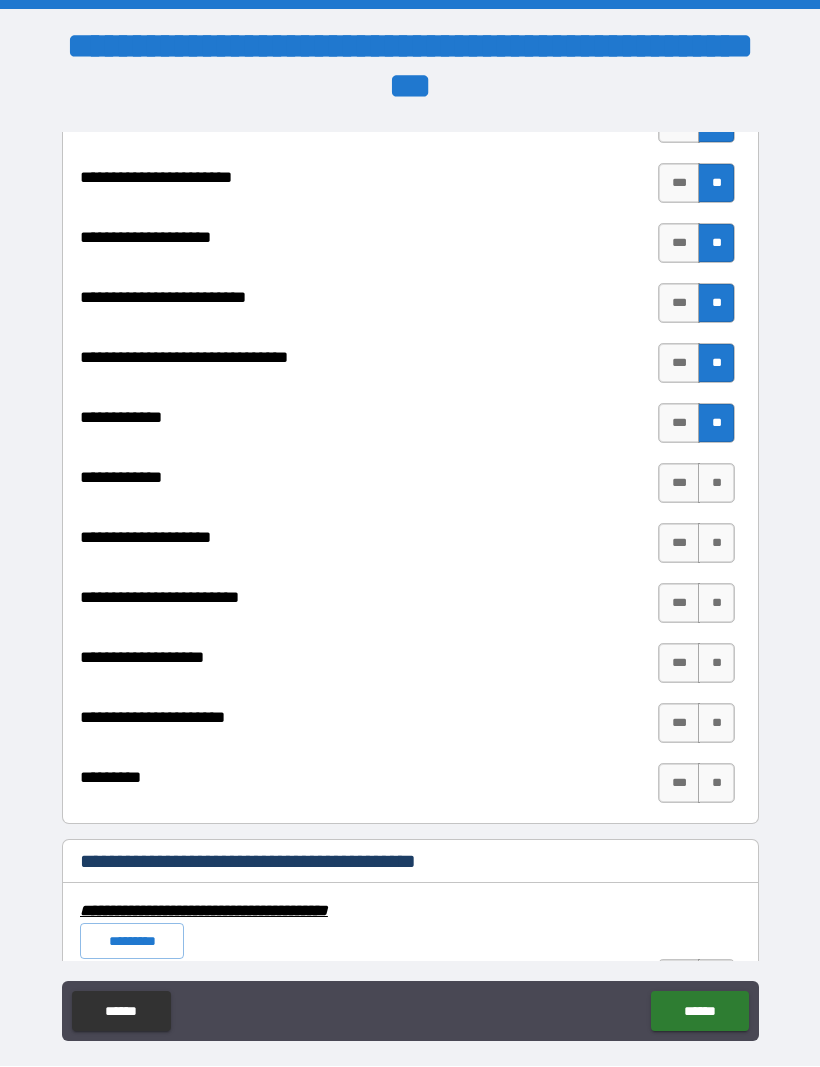 click on "**" at bounding box center (716, 484) 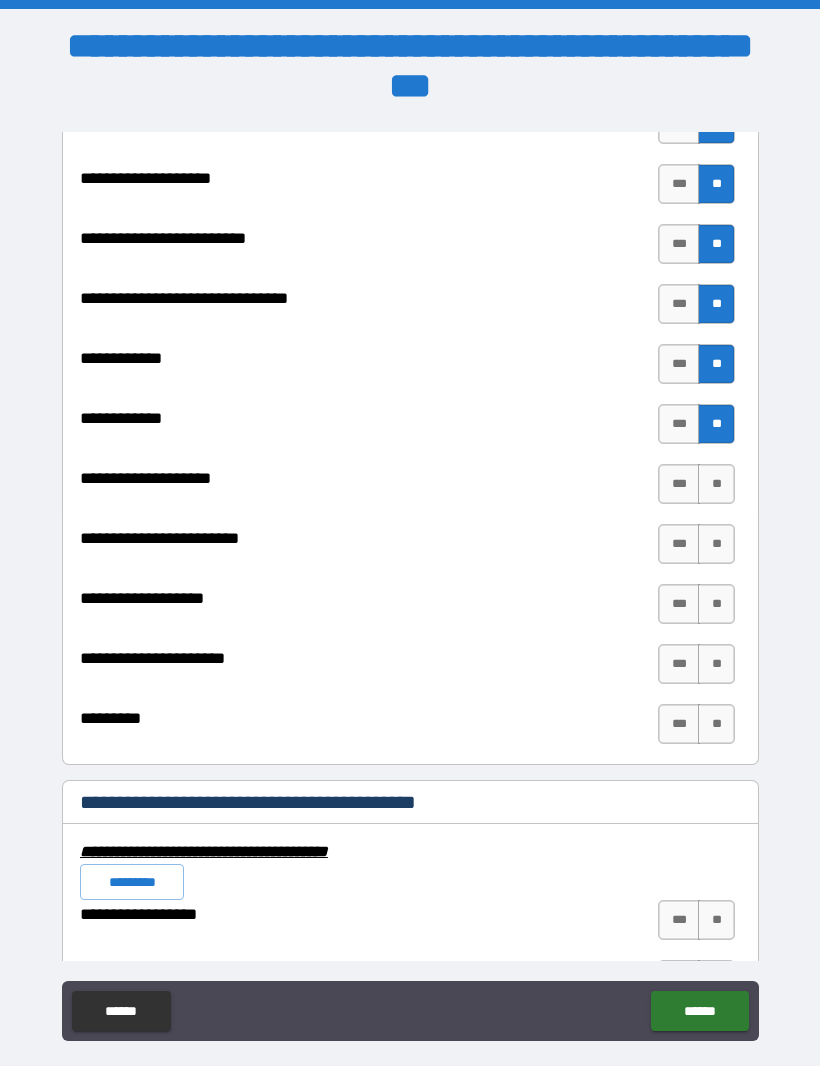 click on "**" at bounding box center [716, 485] 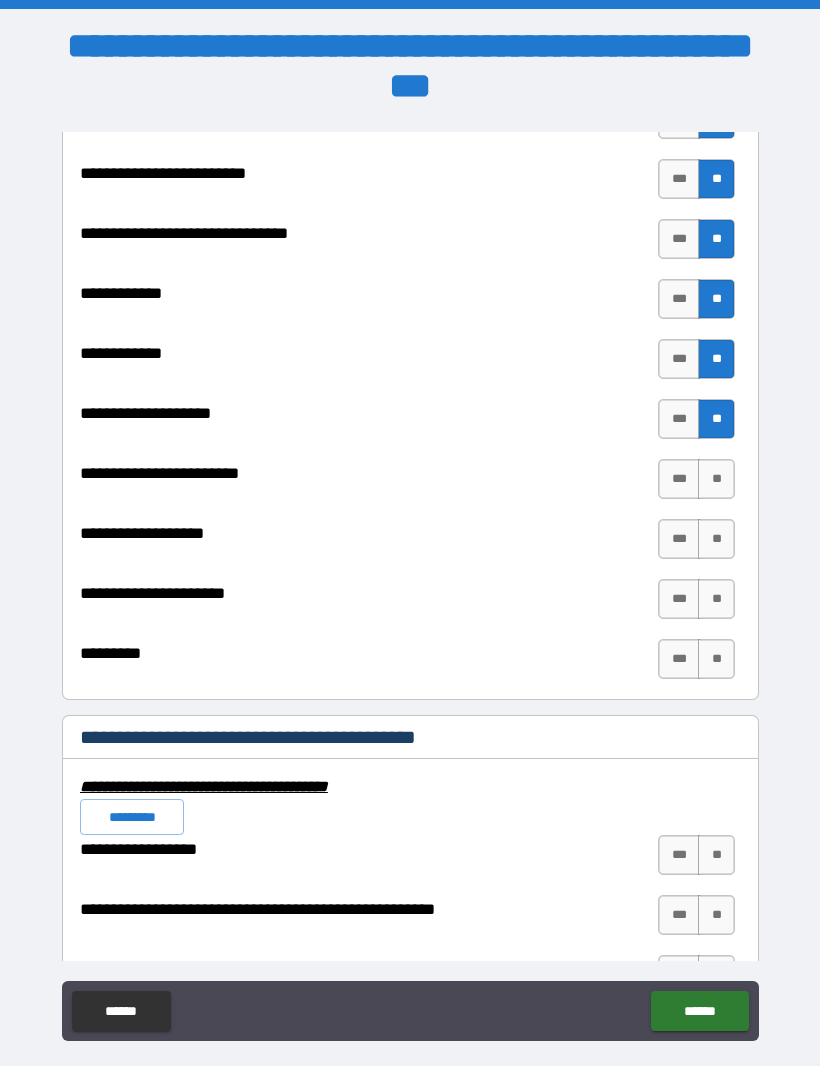 click on "**" at bounding box center (716, 480) 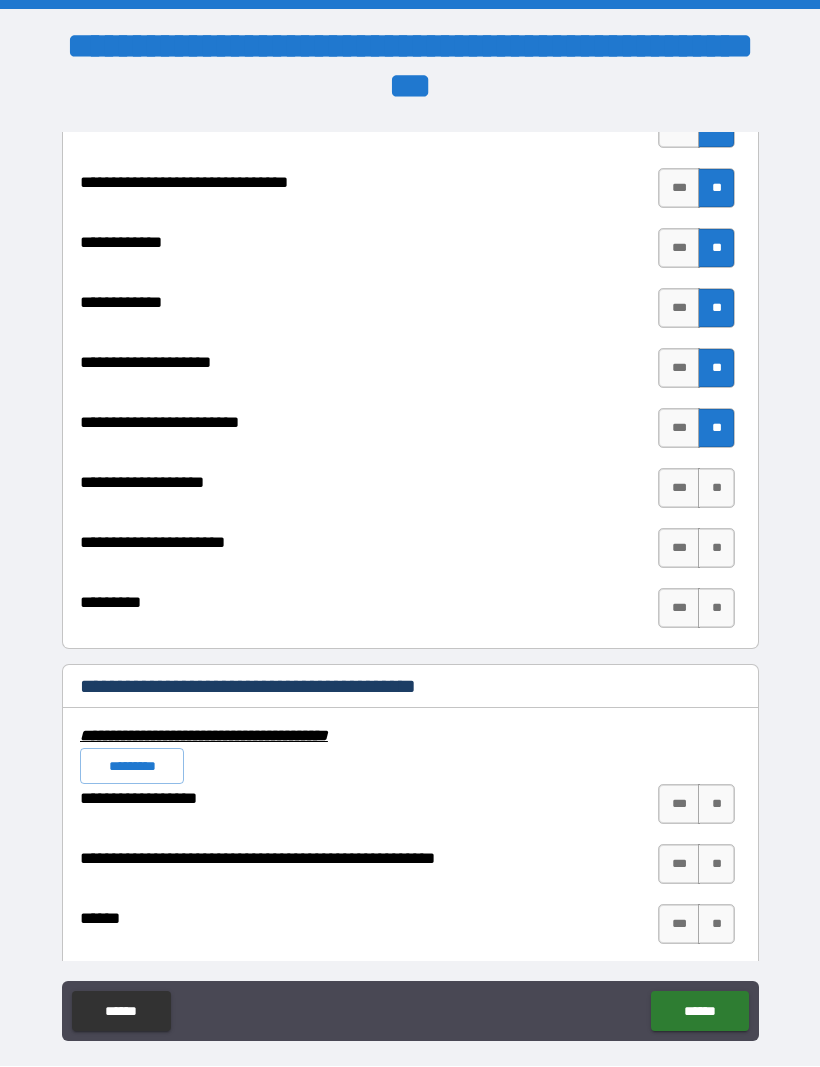 click on "**" at bounding box center (716, 489) 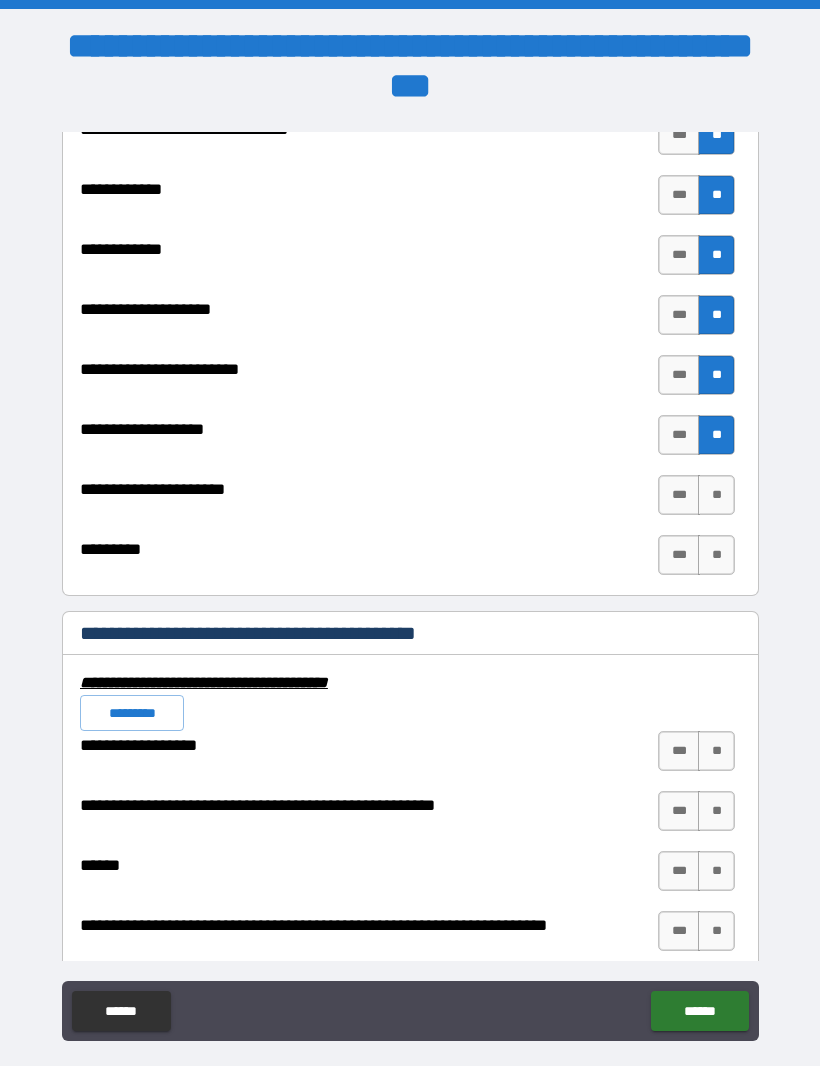 click on "**" at bounding box center (716, 496) 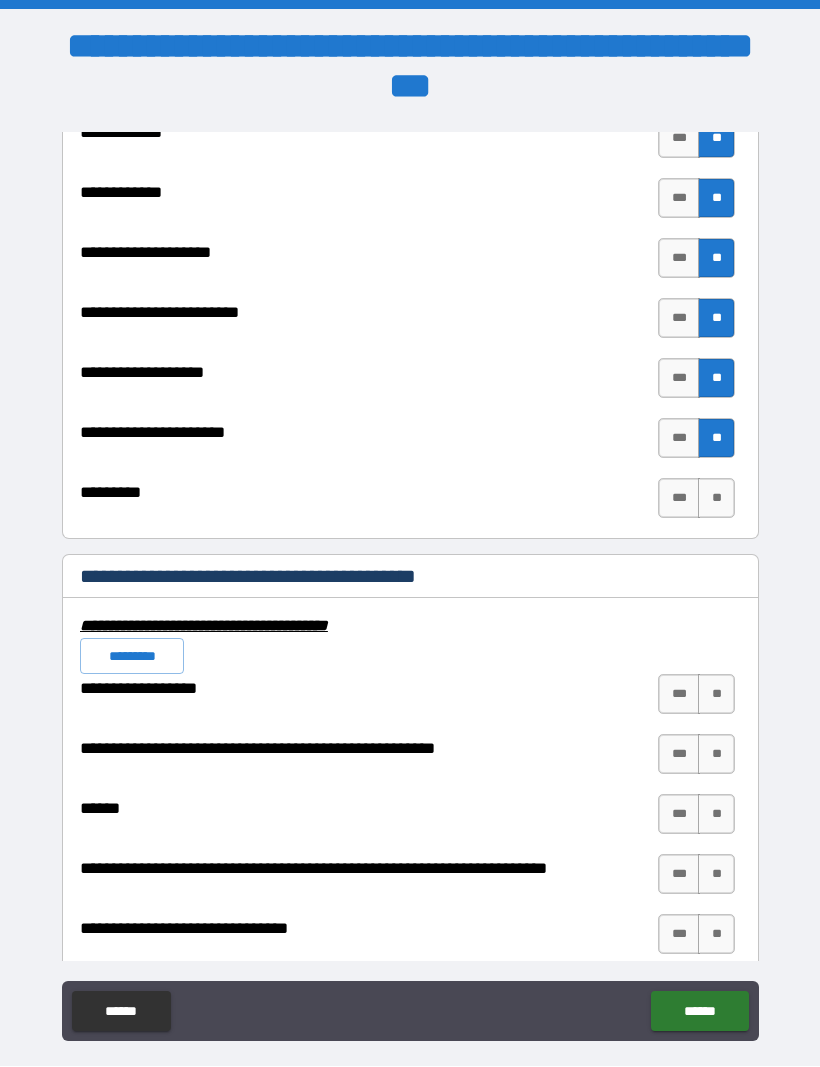 click on "**" at bounding box center (716, 499) 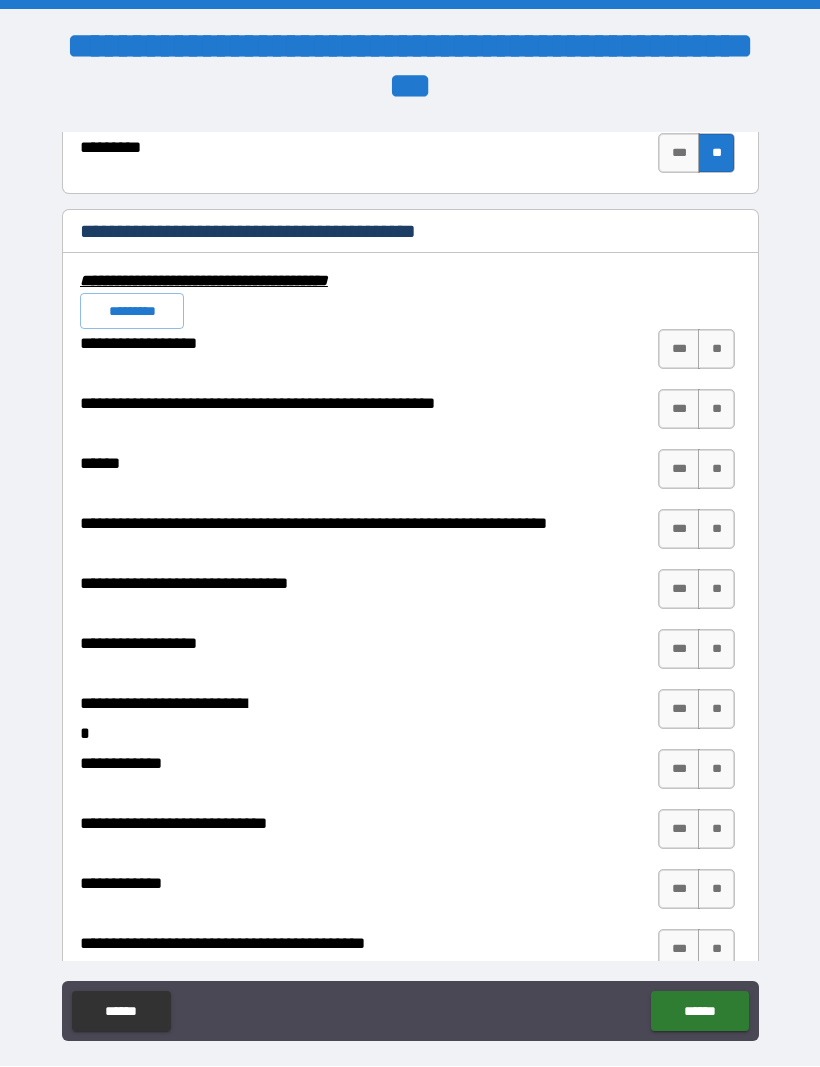 scroll, scrollTop: 7848, scrollLeft: 0, axis: vertical 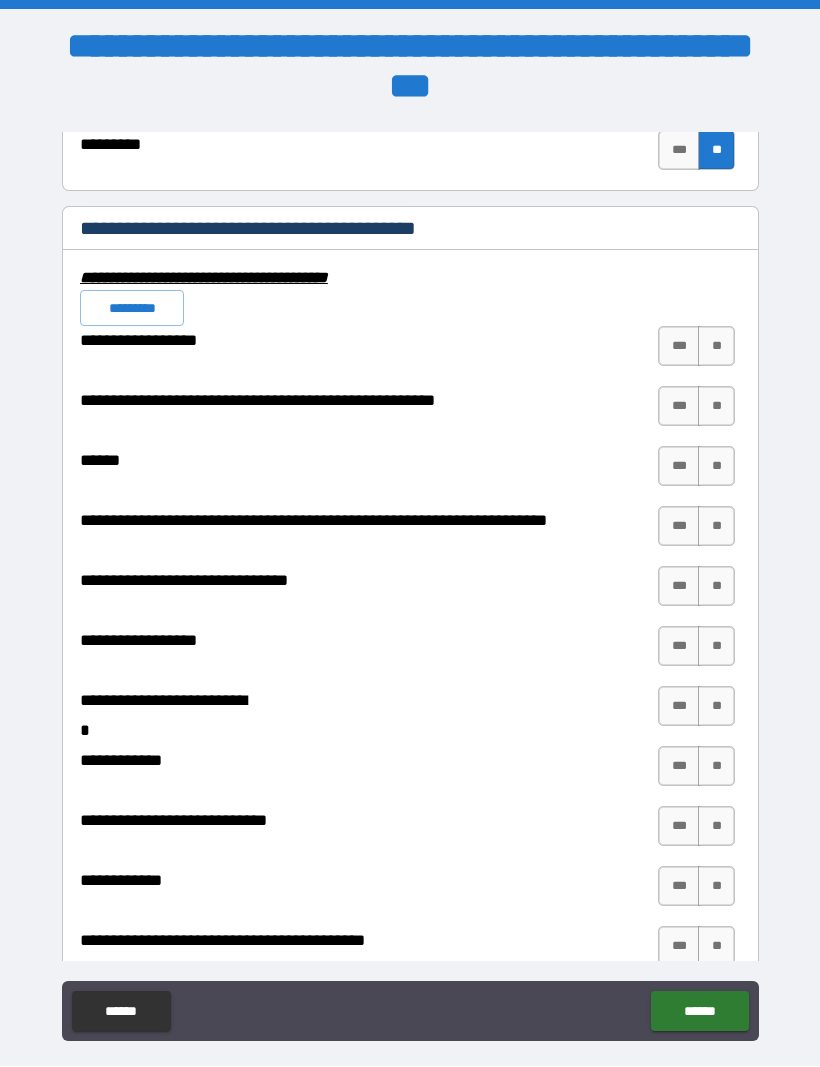 click on "**" at bounding box center (716, 347) 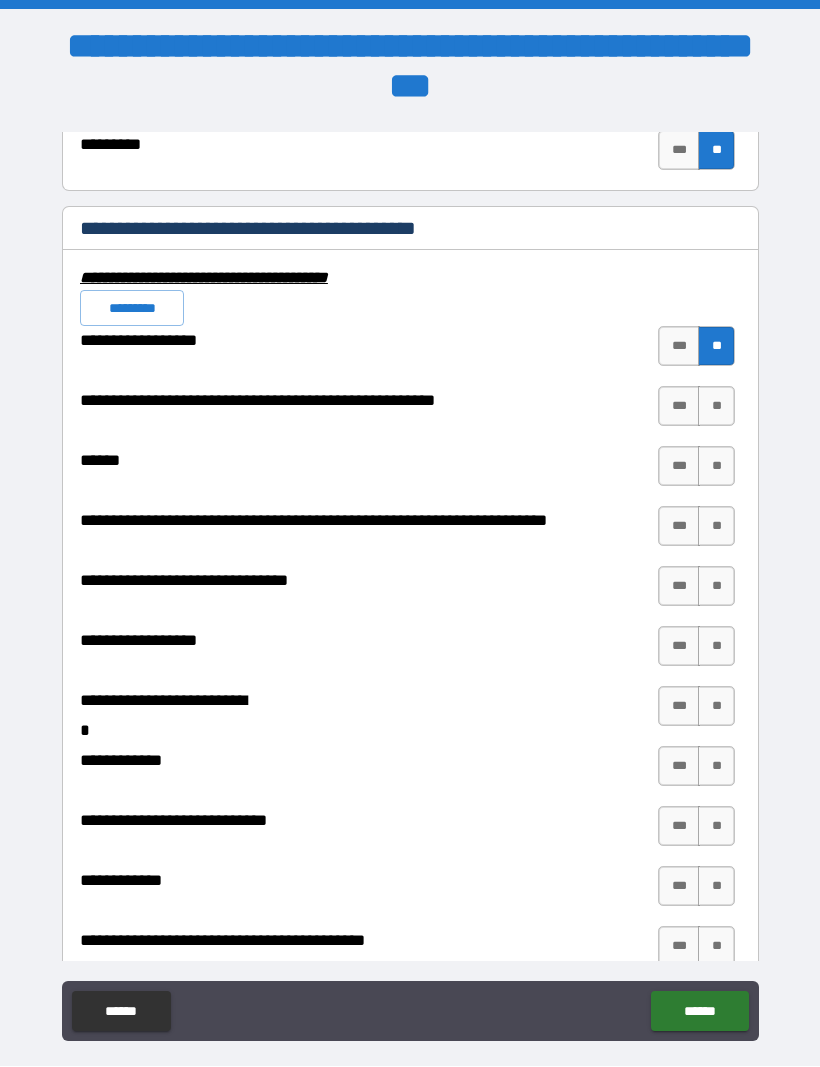 click on "**" at bounding box center (716, 407) 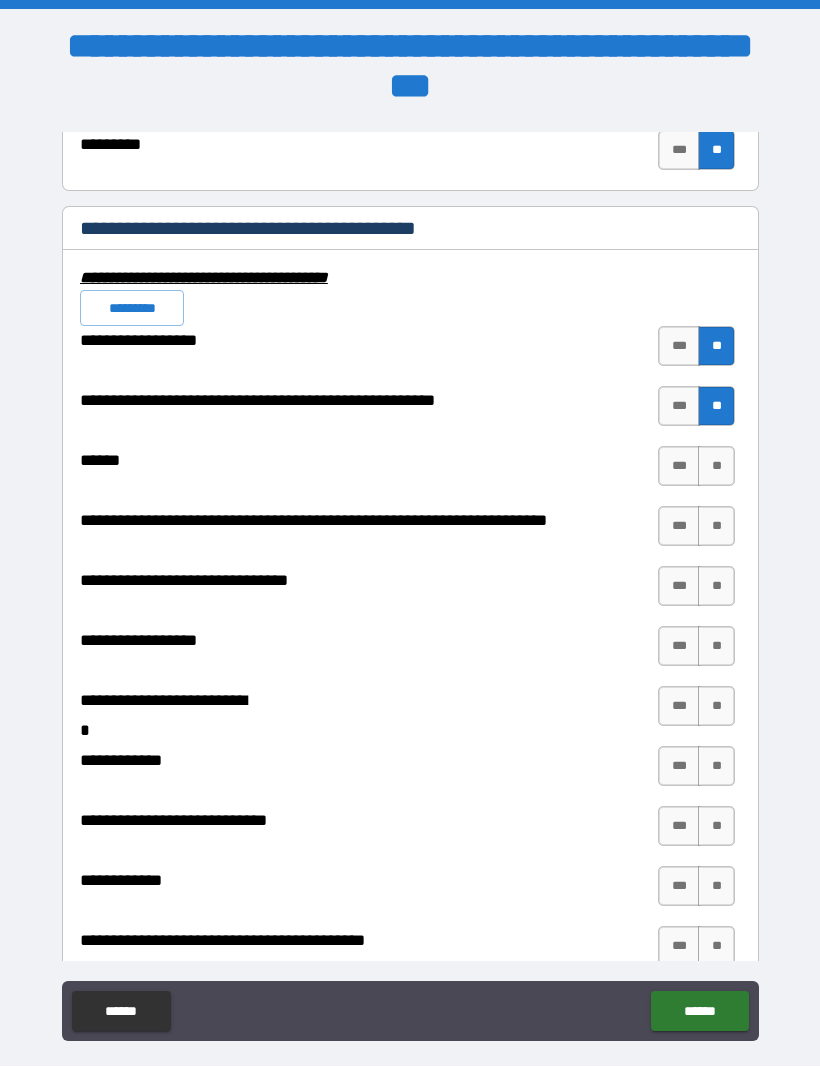 click on "**" at bounding box center [716, 467] 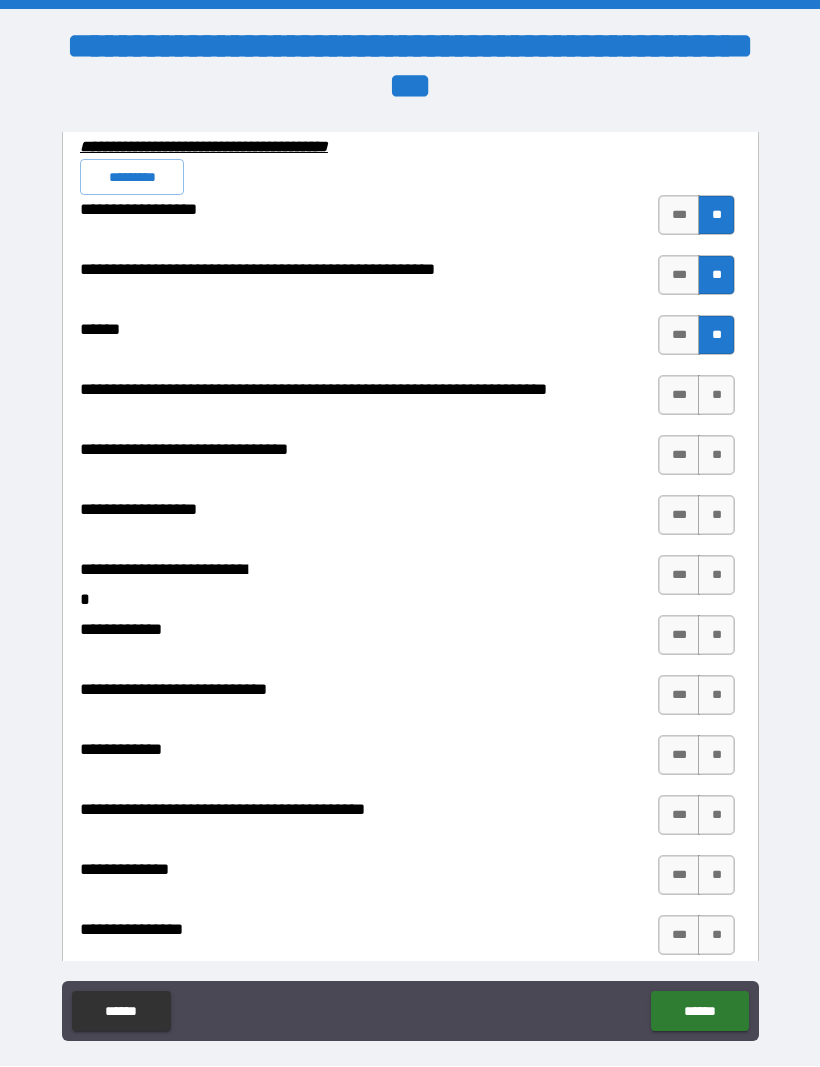 scroll, scrollTop: 7980, scrollLeft: 0, axis: vertical 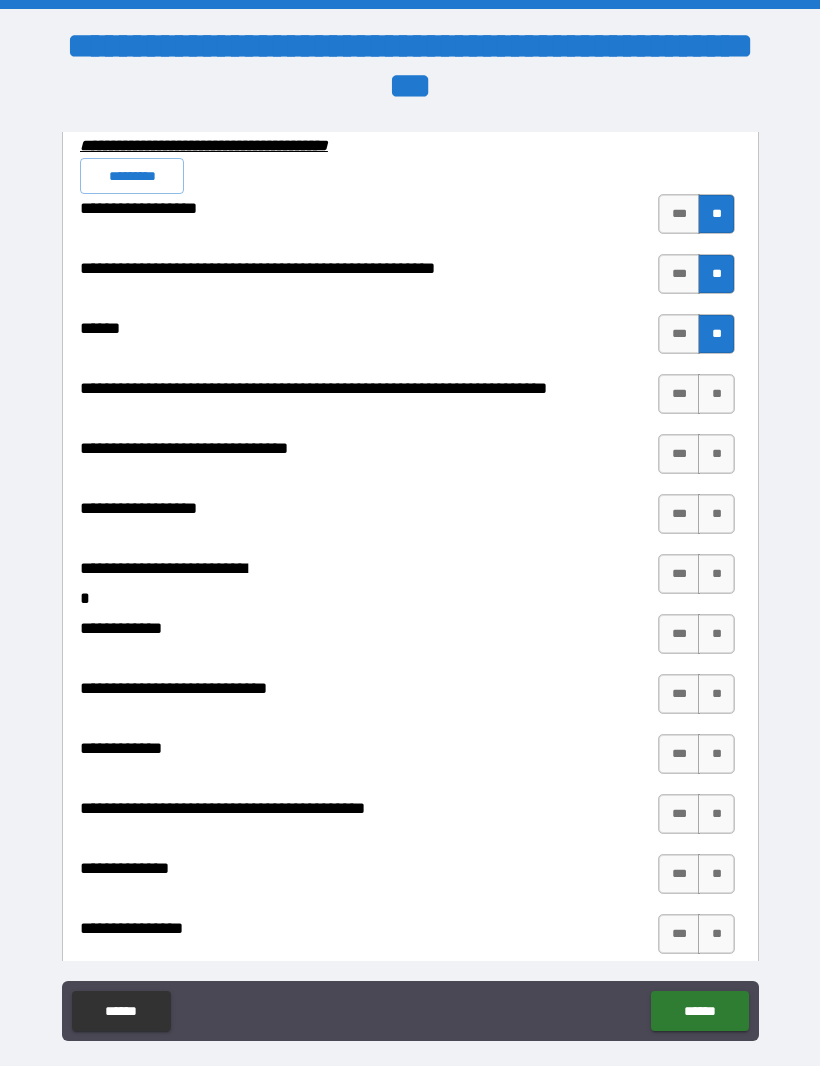 click on "**" at bounding box center (716, 395) 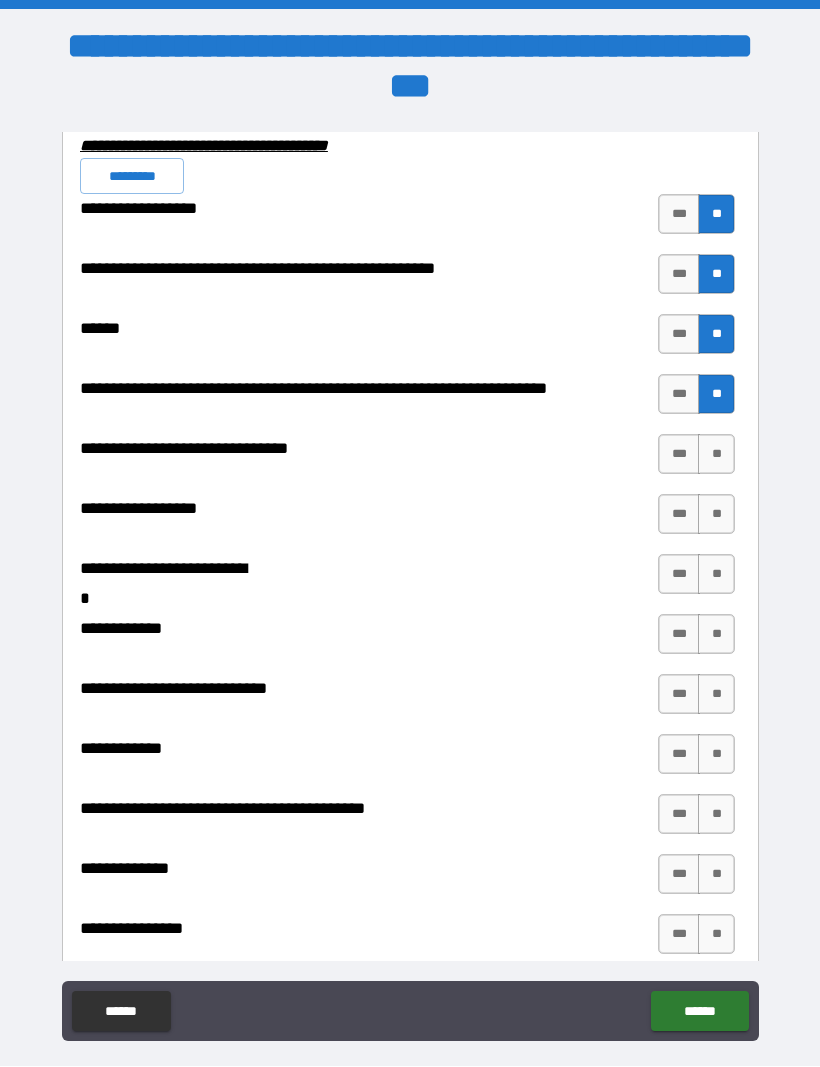 click on "**" at bounding box center [716, 455] 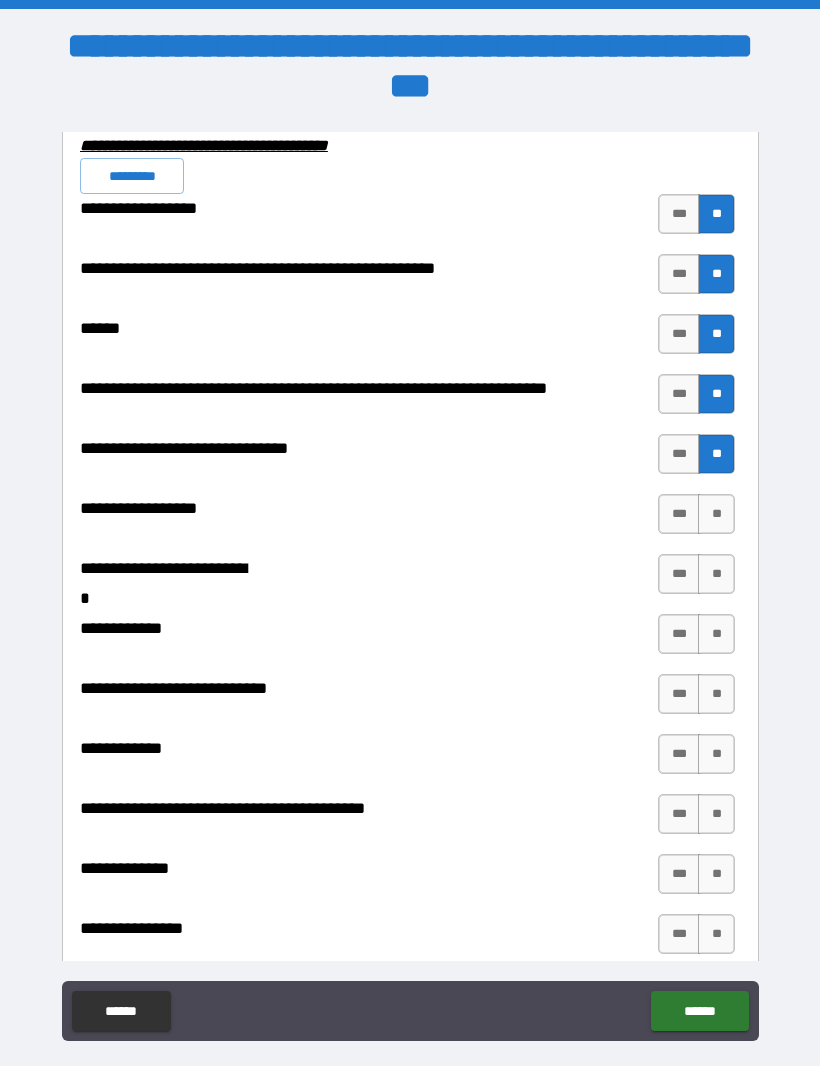 click on "**" at bounding box center (716, 515) 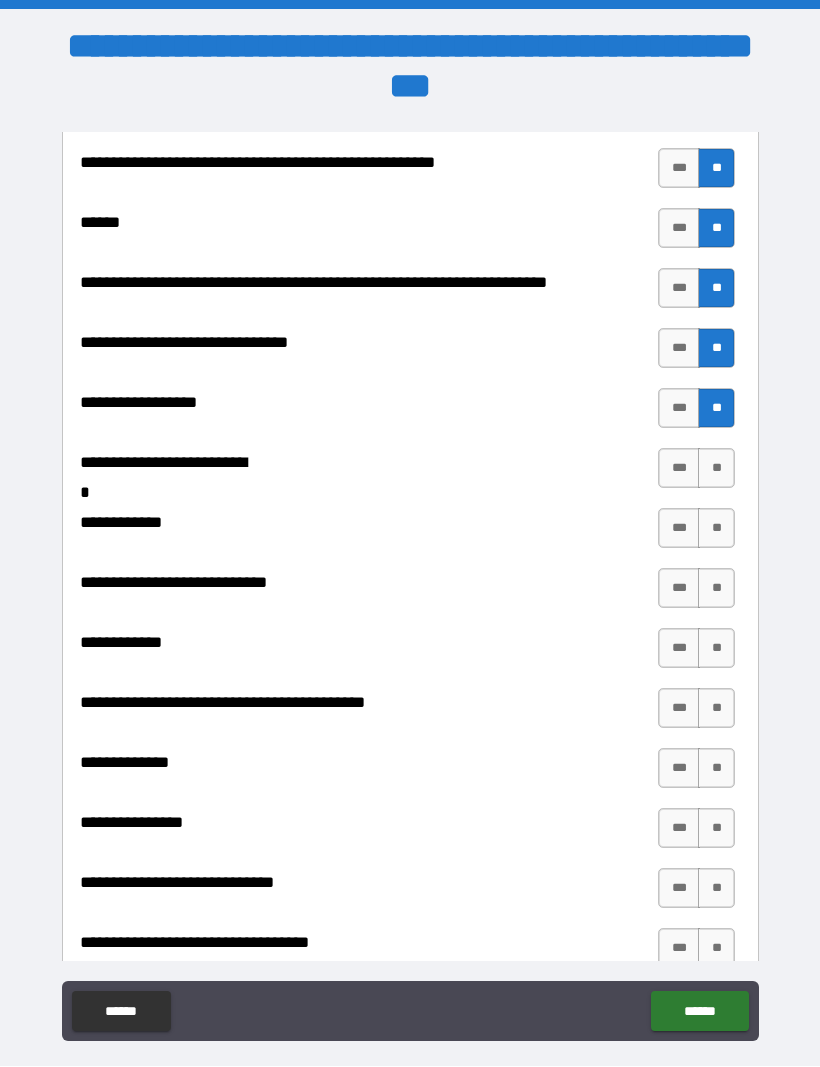 click on "**" at bounding box center [716, 469] 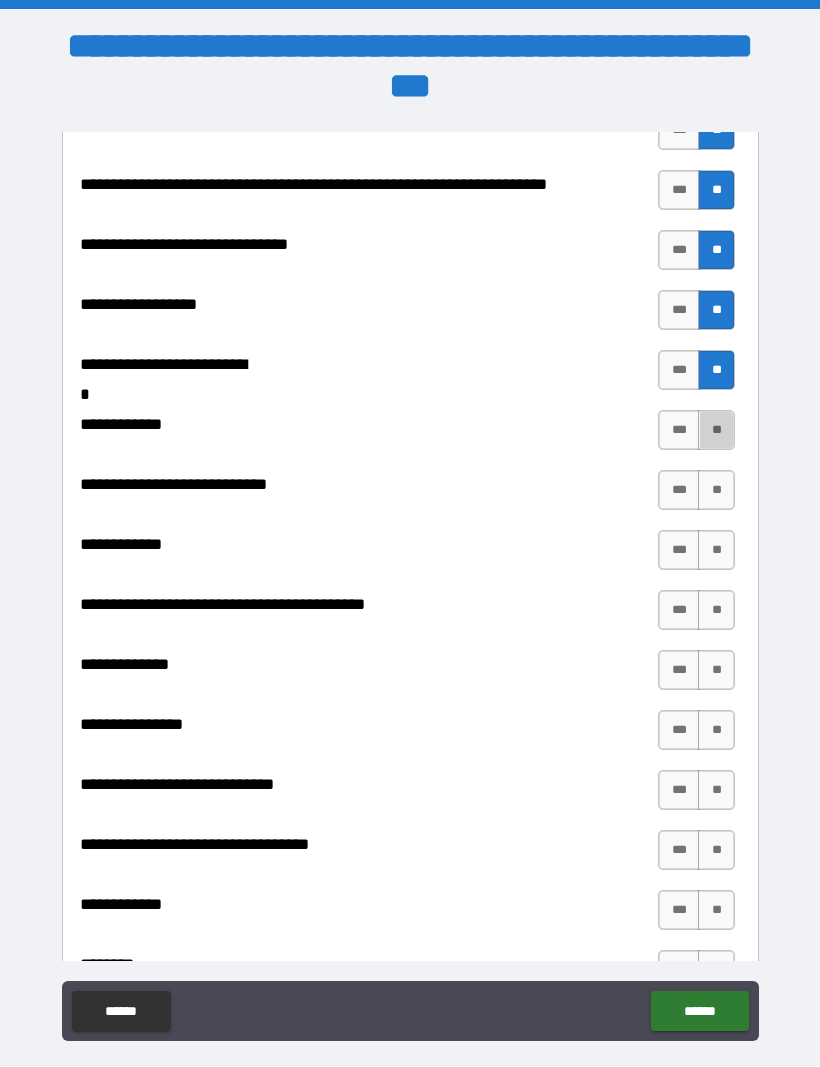 click on "**" at bounding box center [716, 431] 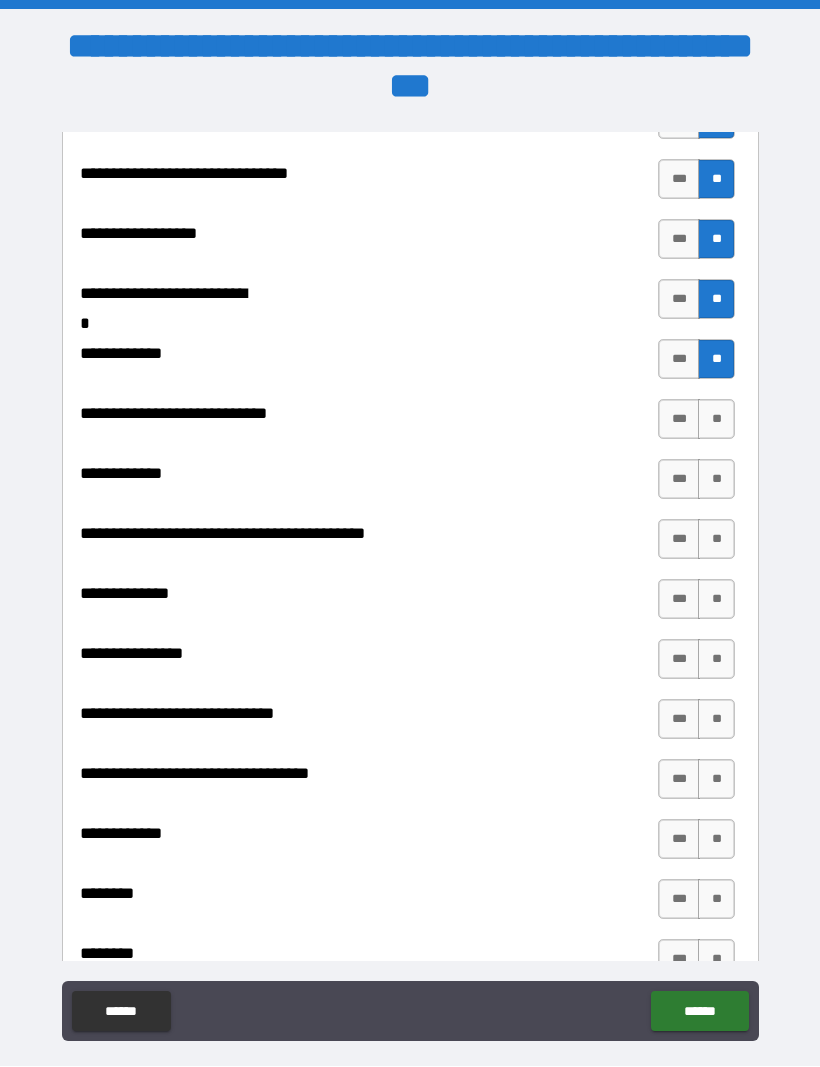 click on "**" at bounding box center [716, 420] 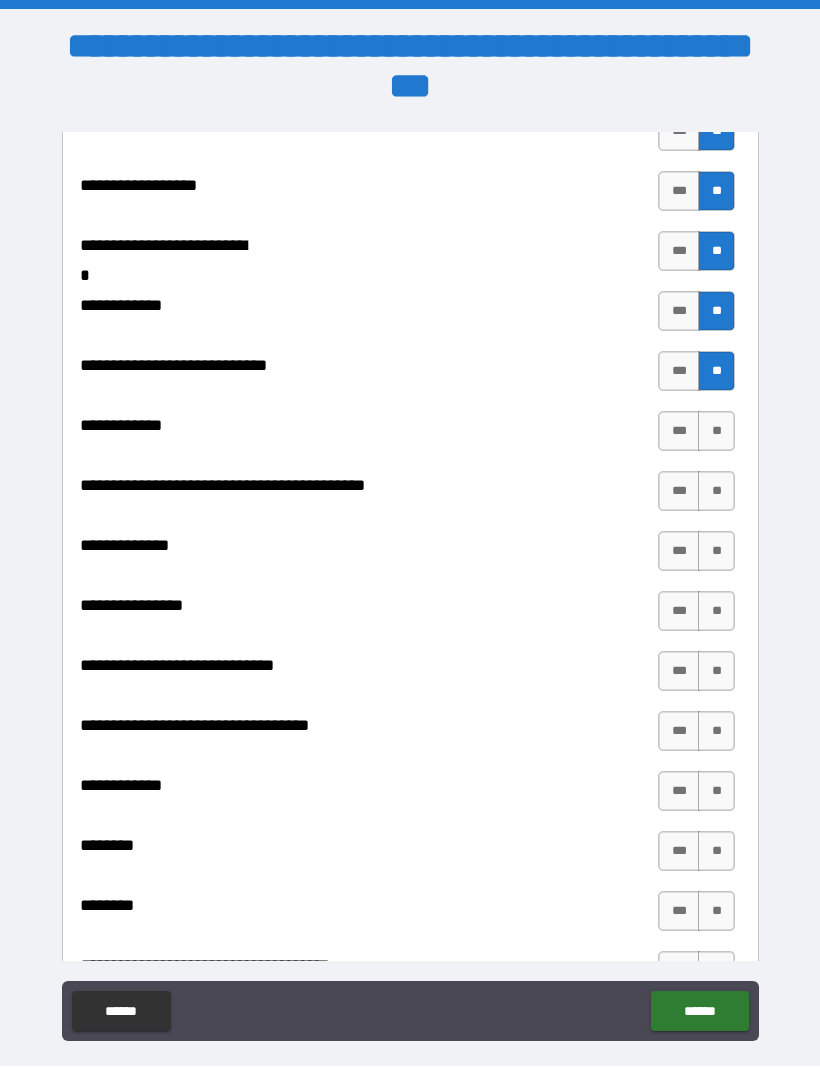 scroll, scrollTop: 8309, scrollLeft: 0, axis: vertical 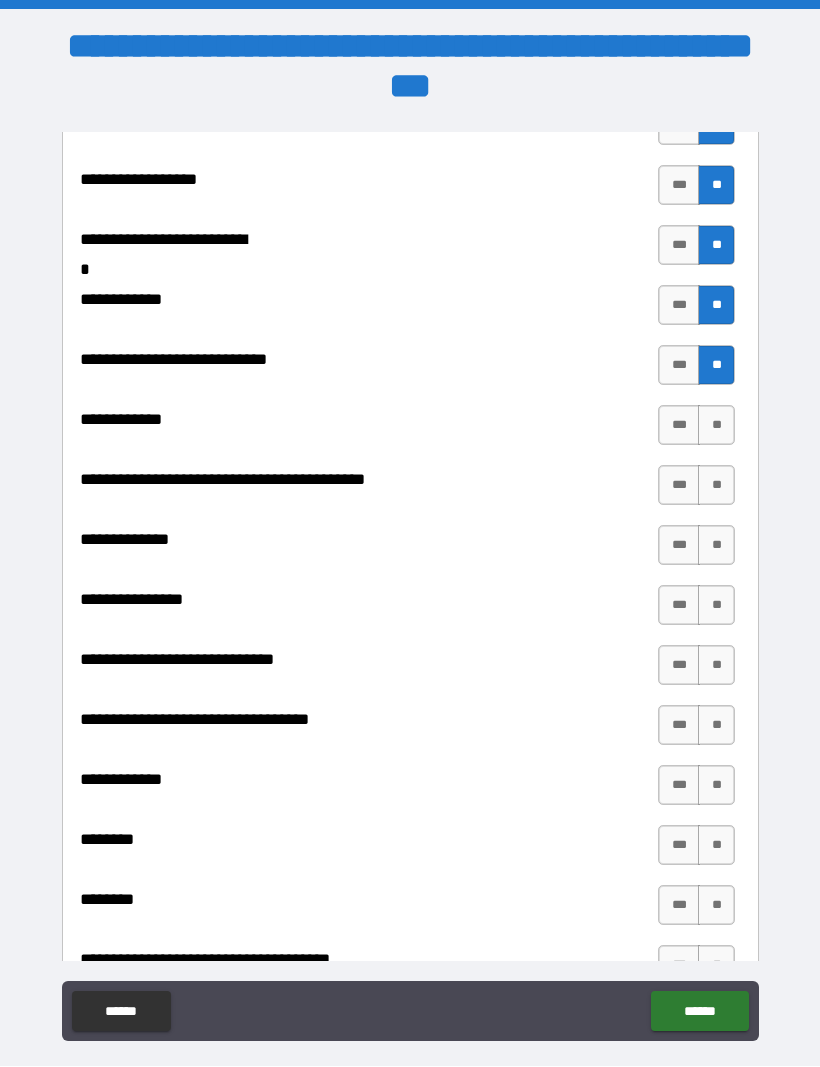 click on "**" at bounding box center (716, 426) 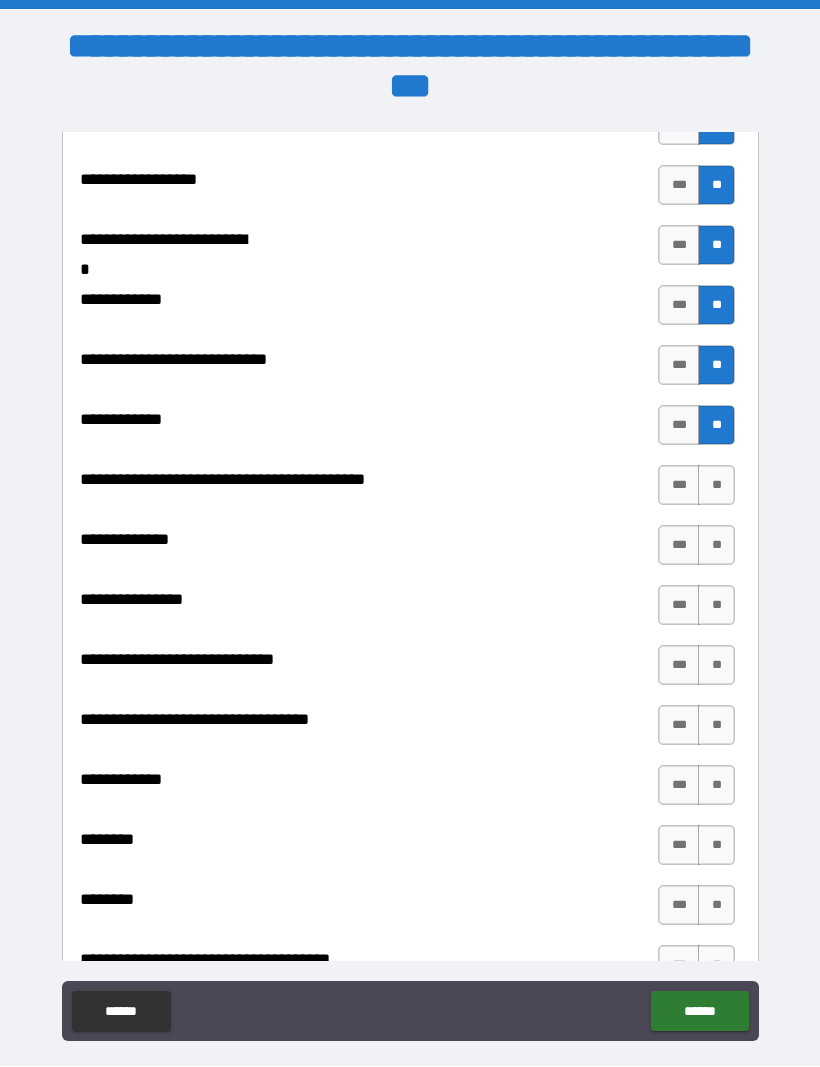 click on "**" at bounding box center (716, 486) 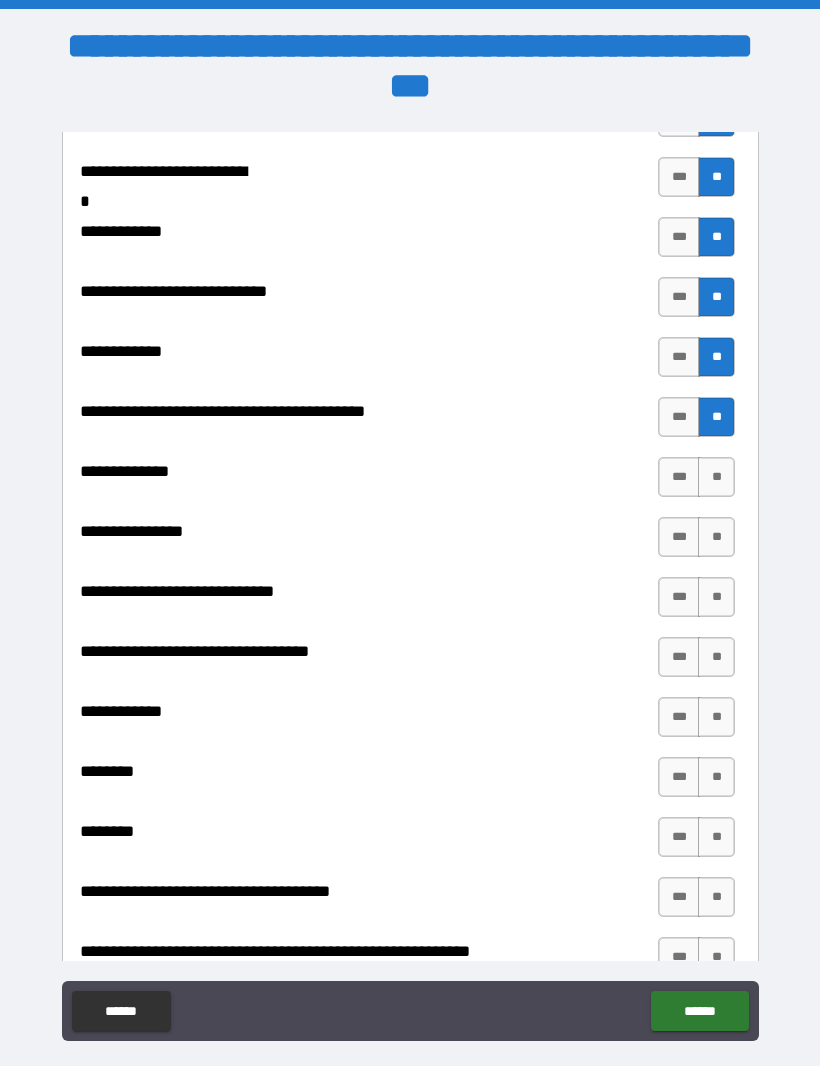 click on "**" at bounding box center [716, 478] 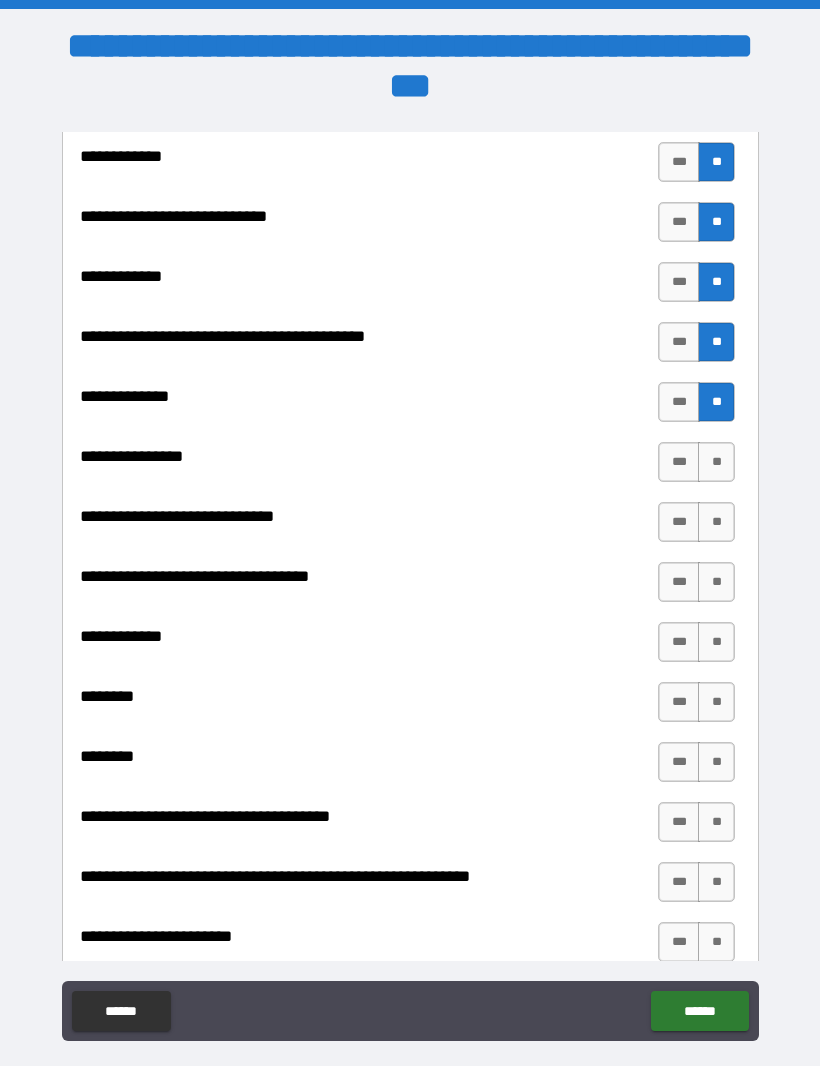 click on "**" at bounding box center (716, 463) 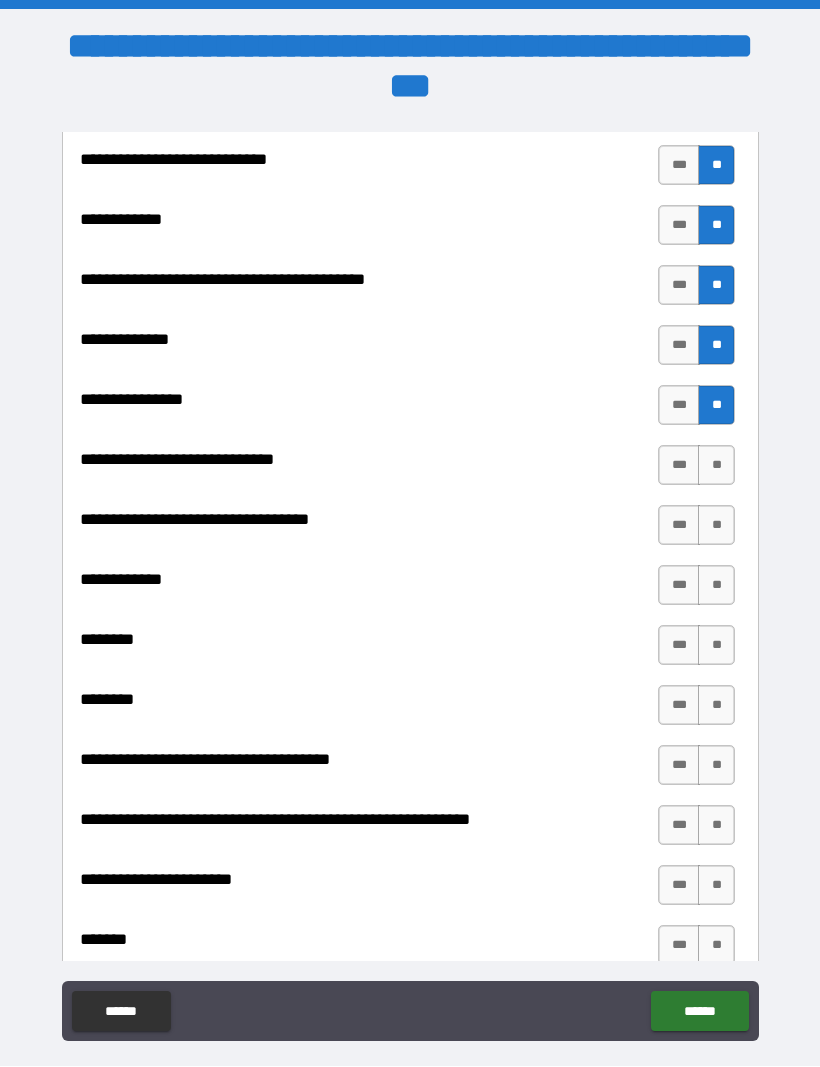 click on "**" at bounding box center [716, 466] 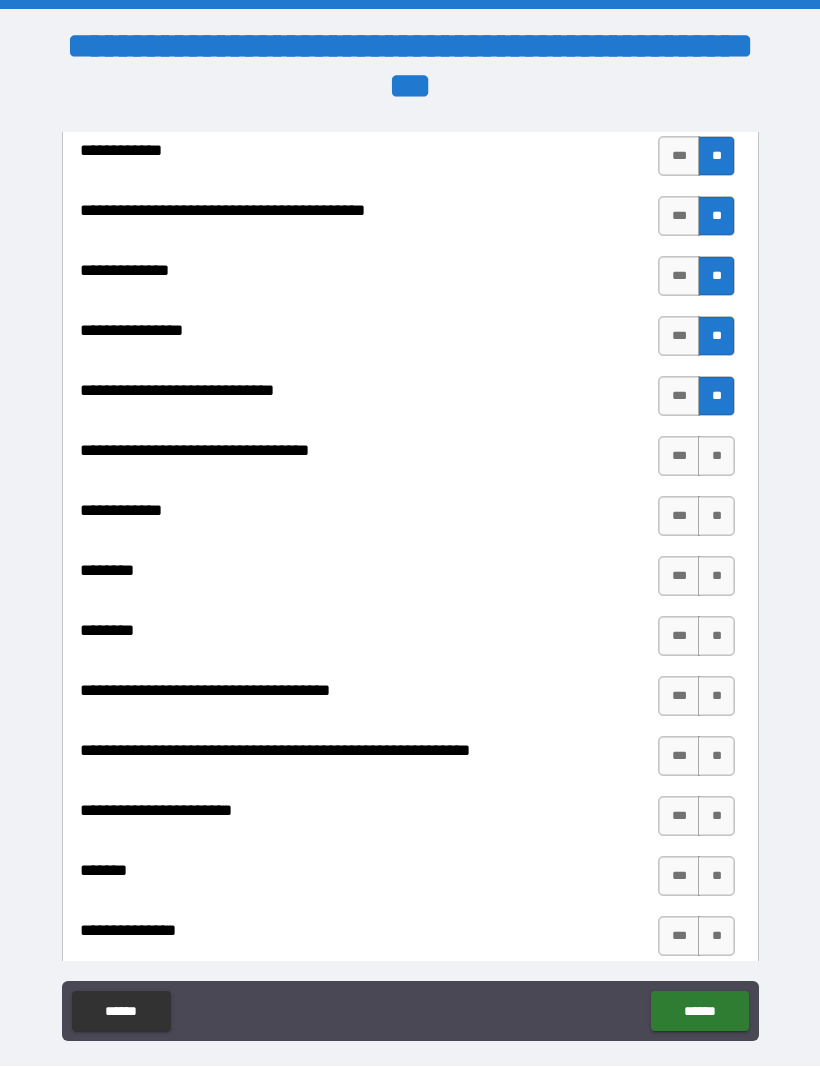 click on "**" at bounding box center [716, 457] 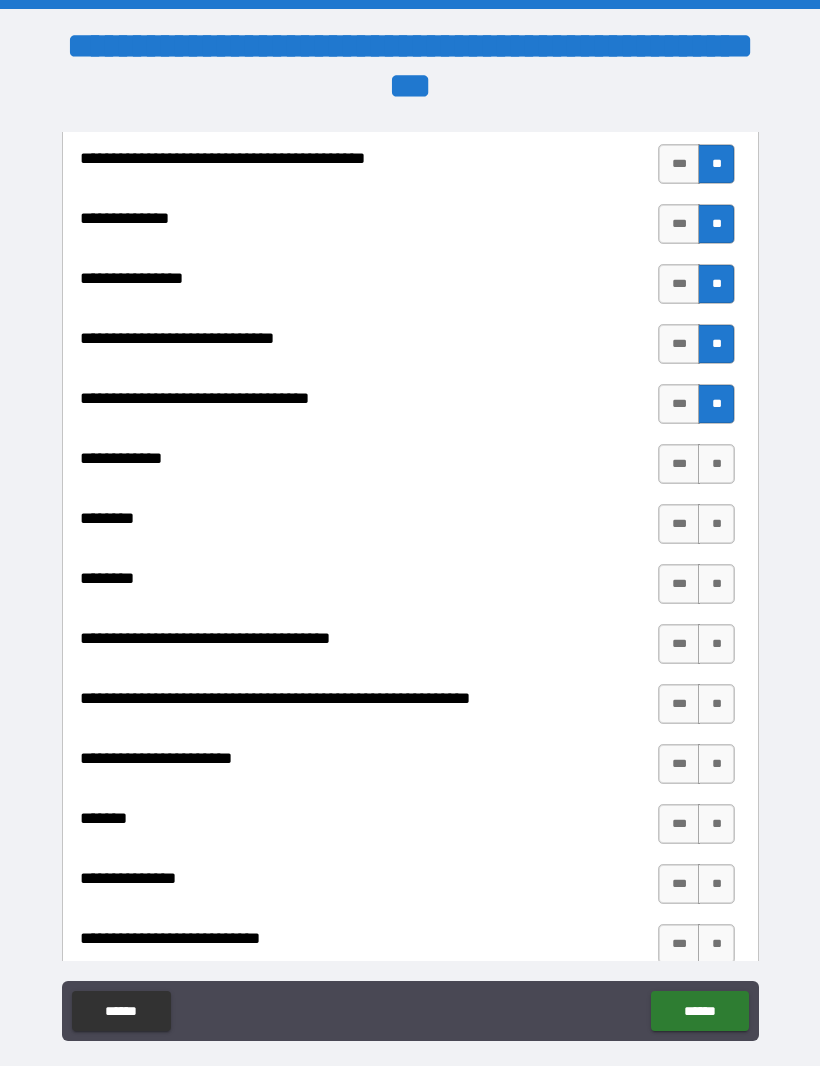 scroll, scrollTop: 8644, scrollLeft: 0, axis: vertical 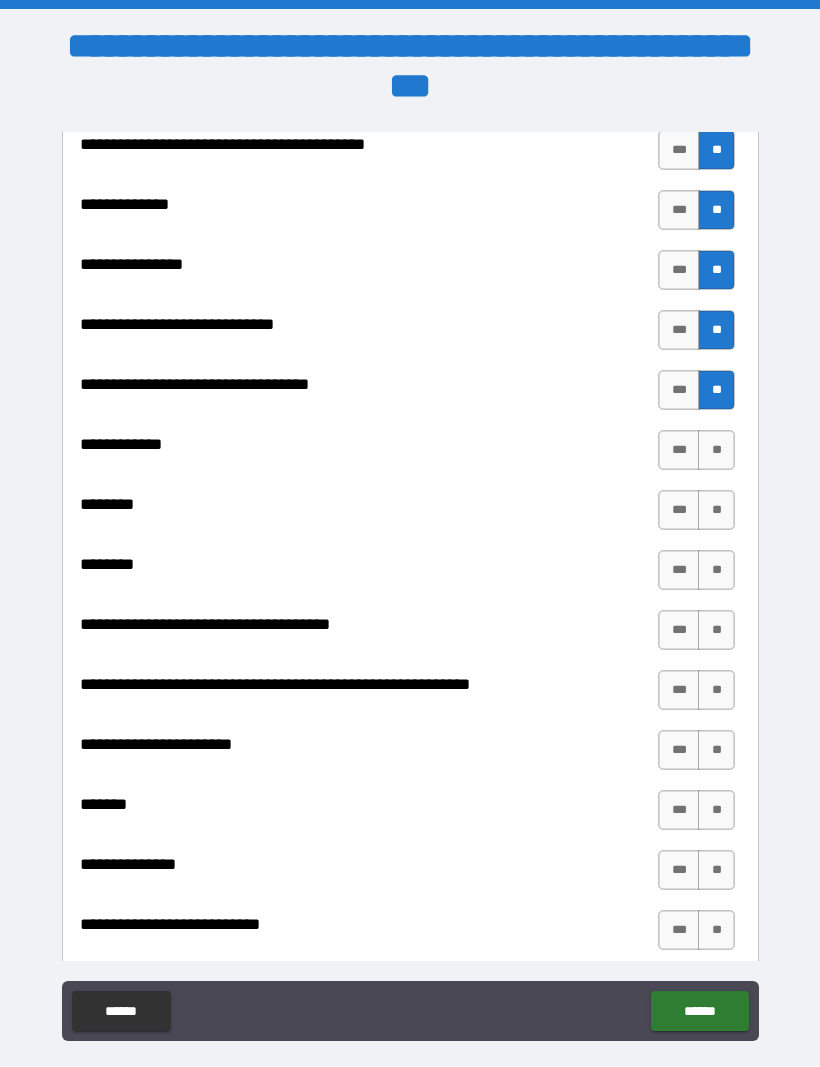click on "**" at bounding box center [716, 451] 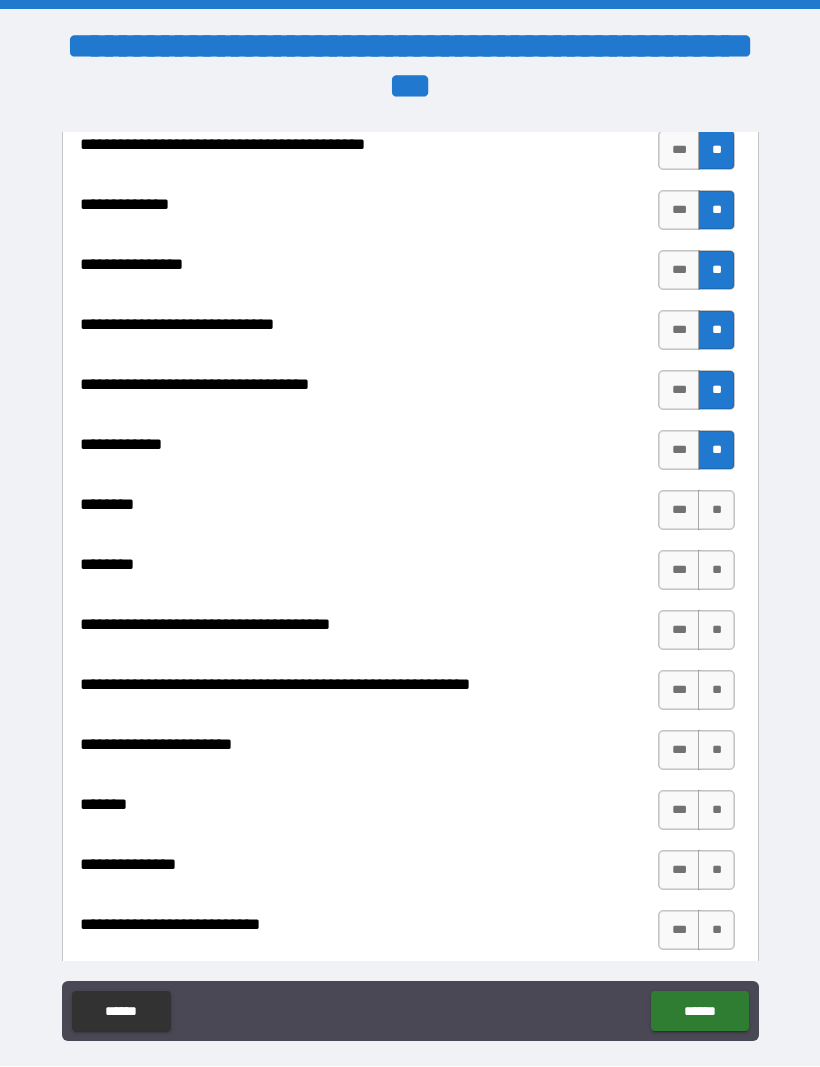 click on "**" at bounding box center (716, 511) 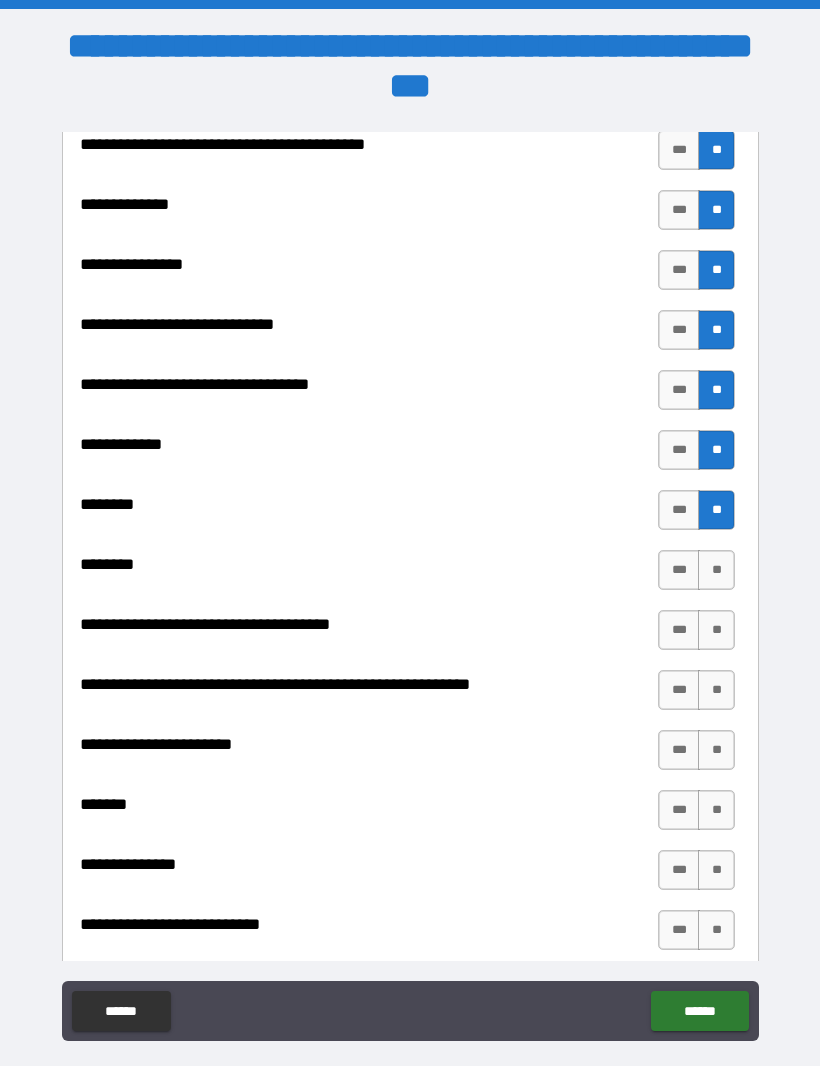 click on "**" at bounding box center [716, 571] 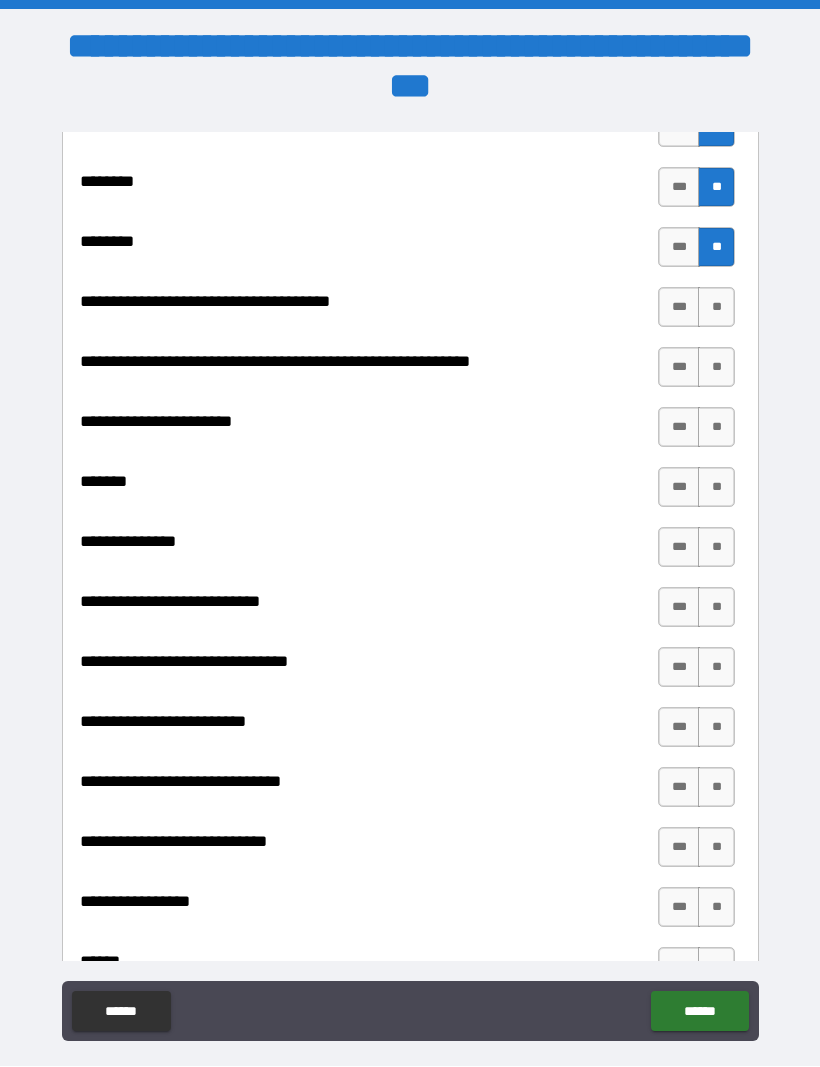 click on "**" at bounding box center (716, 308) 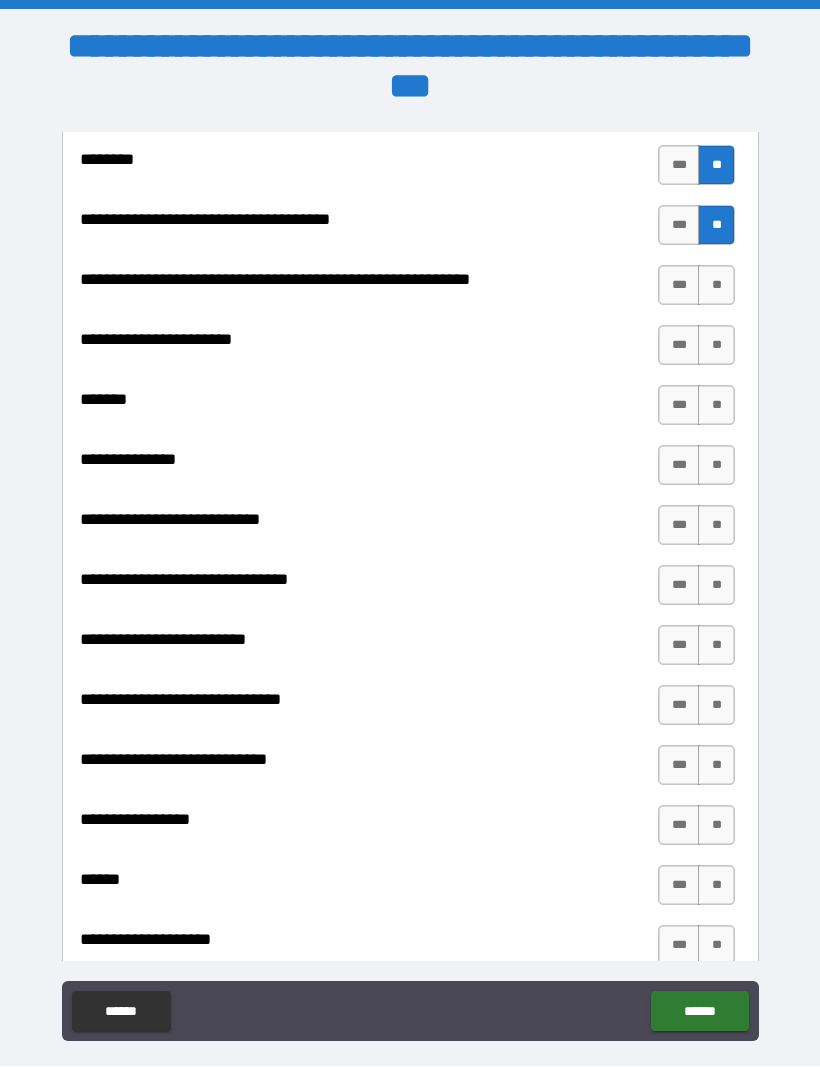 scroll, scrollTop: 9043, scrollLeft: 0, axis: vertical 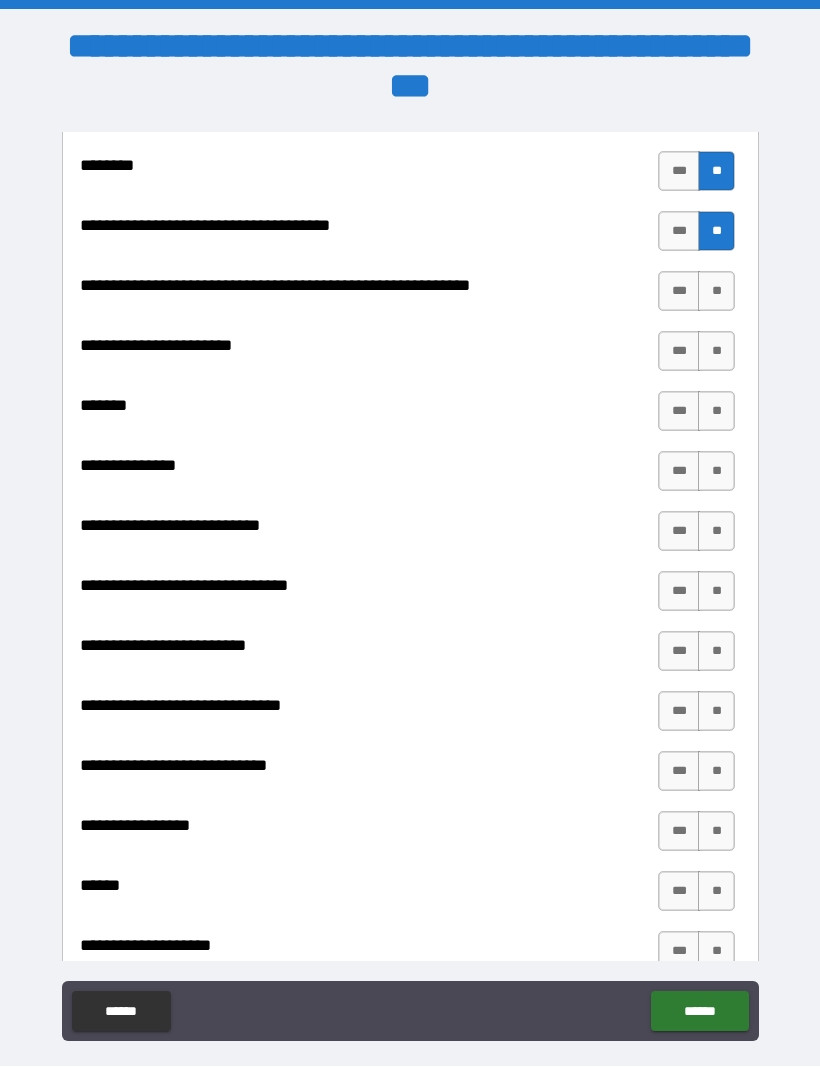 click on "**" at bounding box center (716, 292) 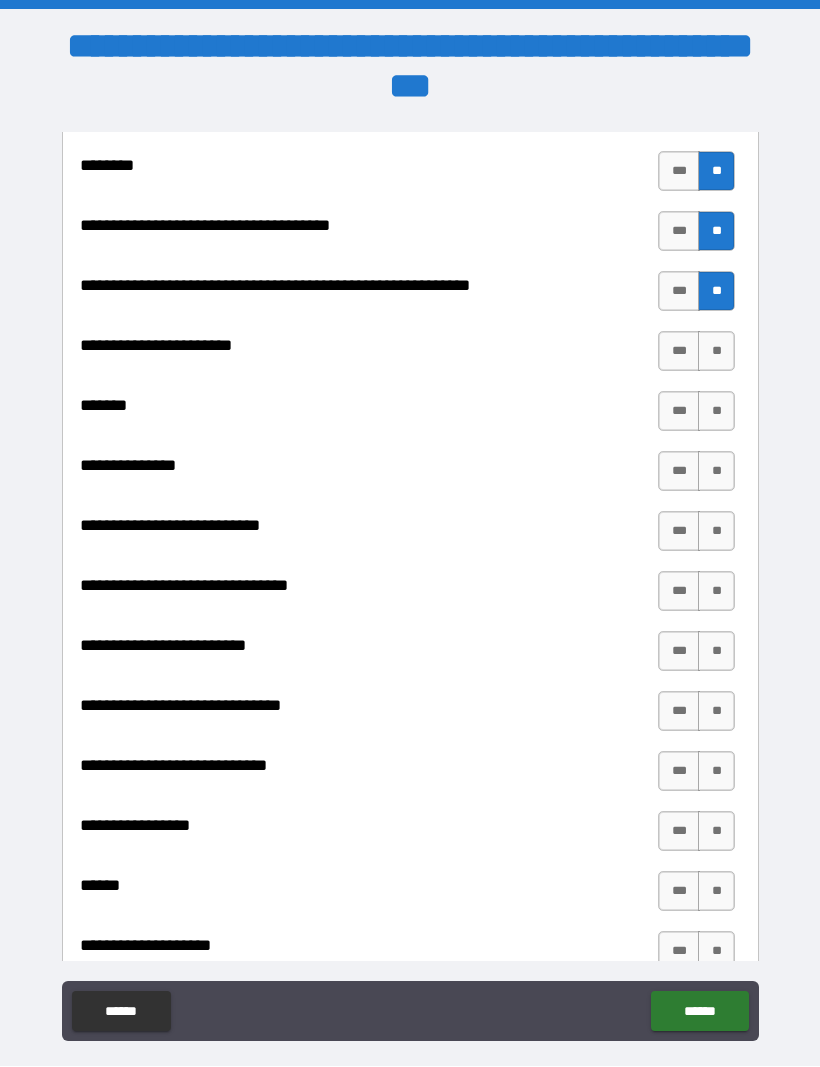 click on "**" at bounding box center [716, 352] 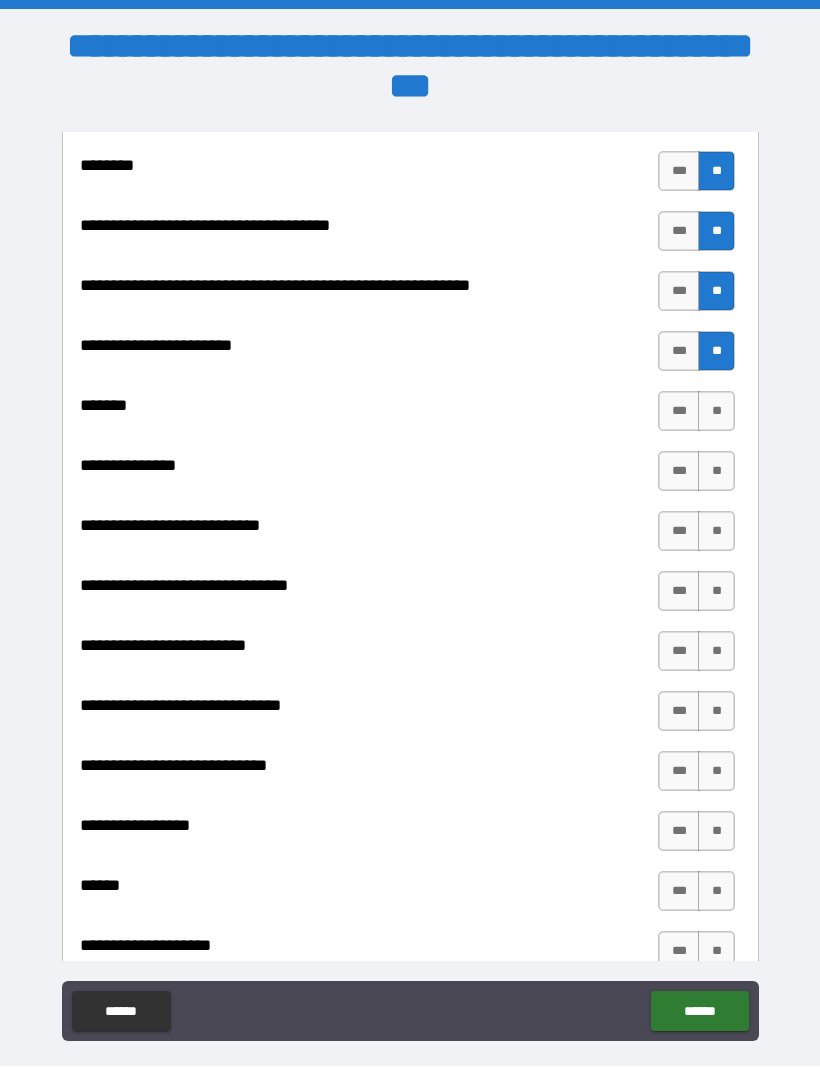 click on "**" at bounding box center (716, 412) 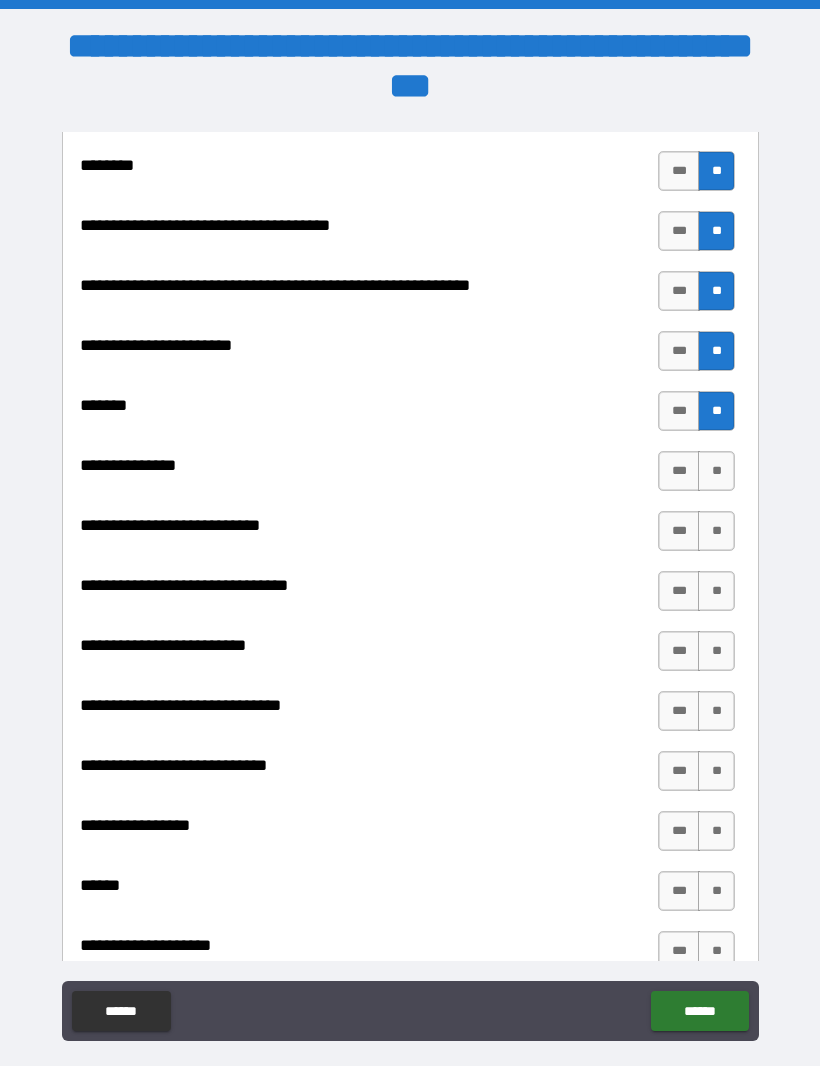 click on "**" at bounding box center [716, 472] 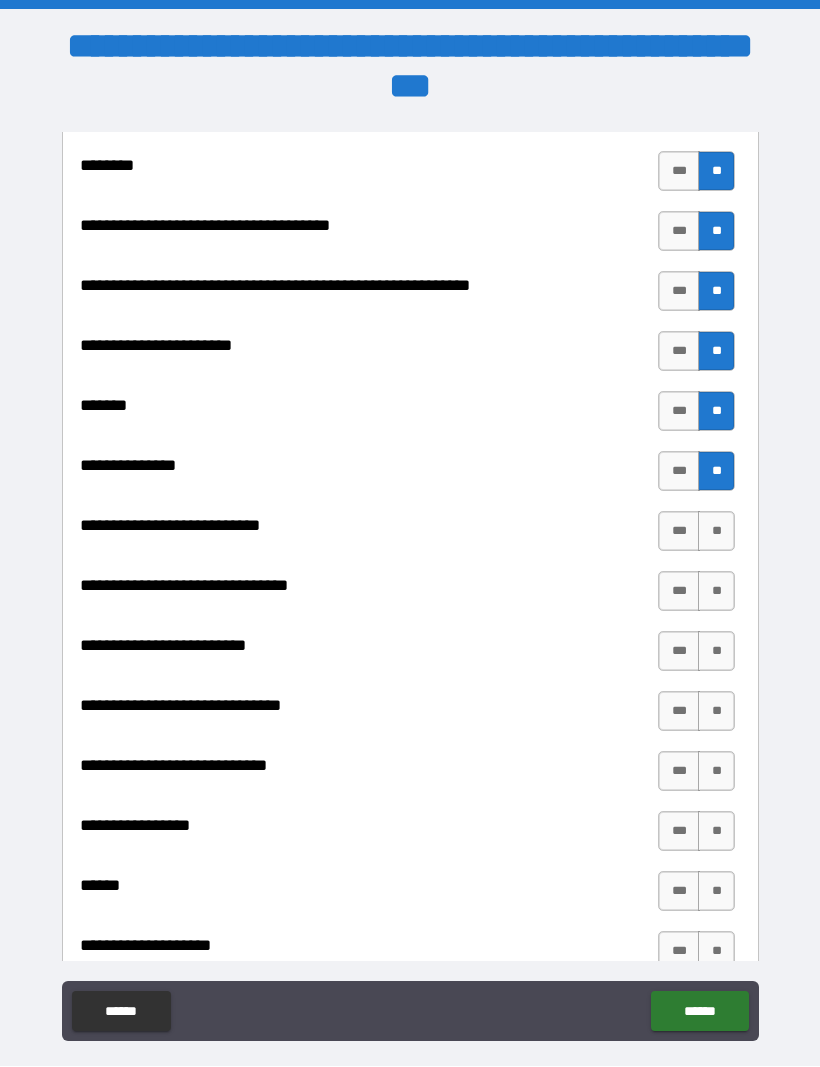click on "**" at bounding box center (716, 532) 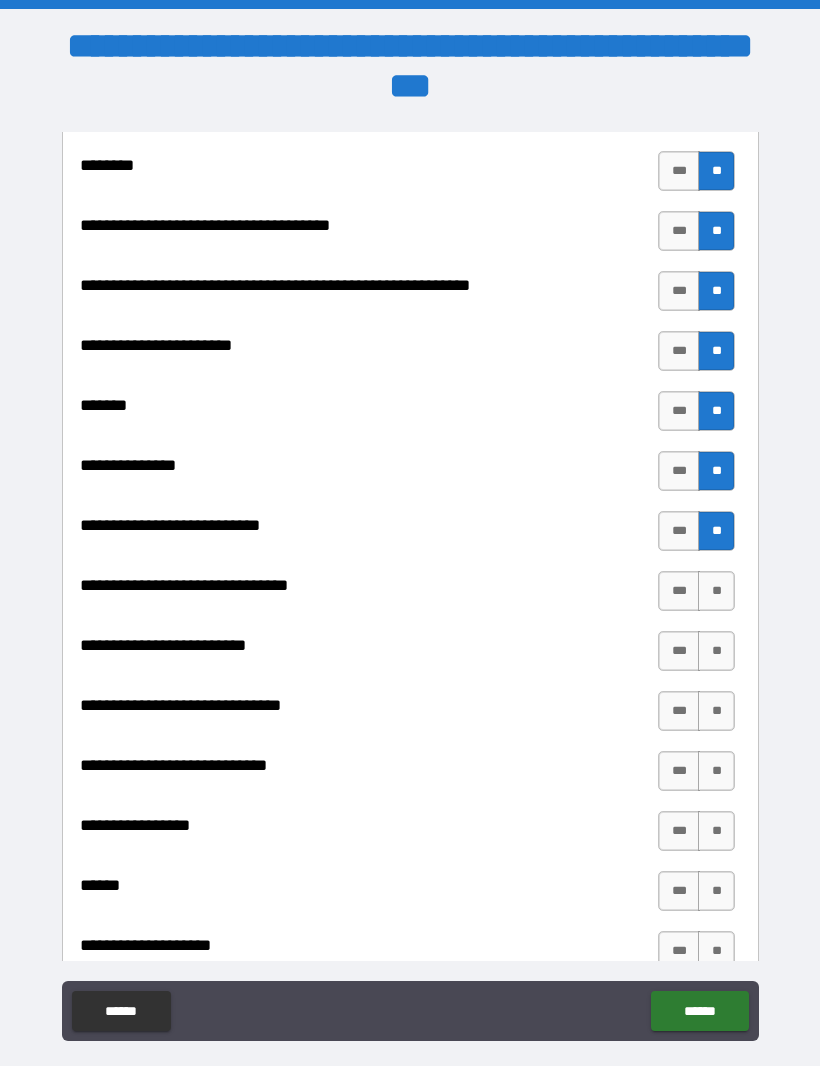 click on "**" at bounding box center [716, 592] 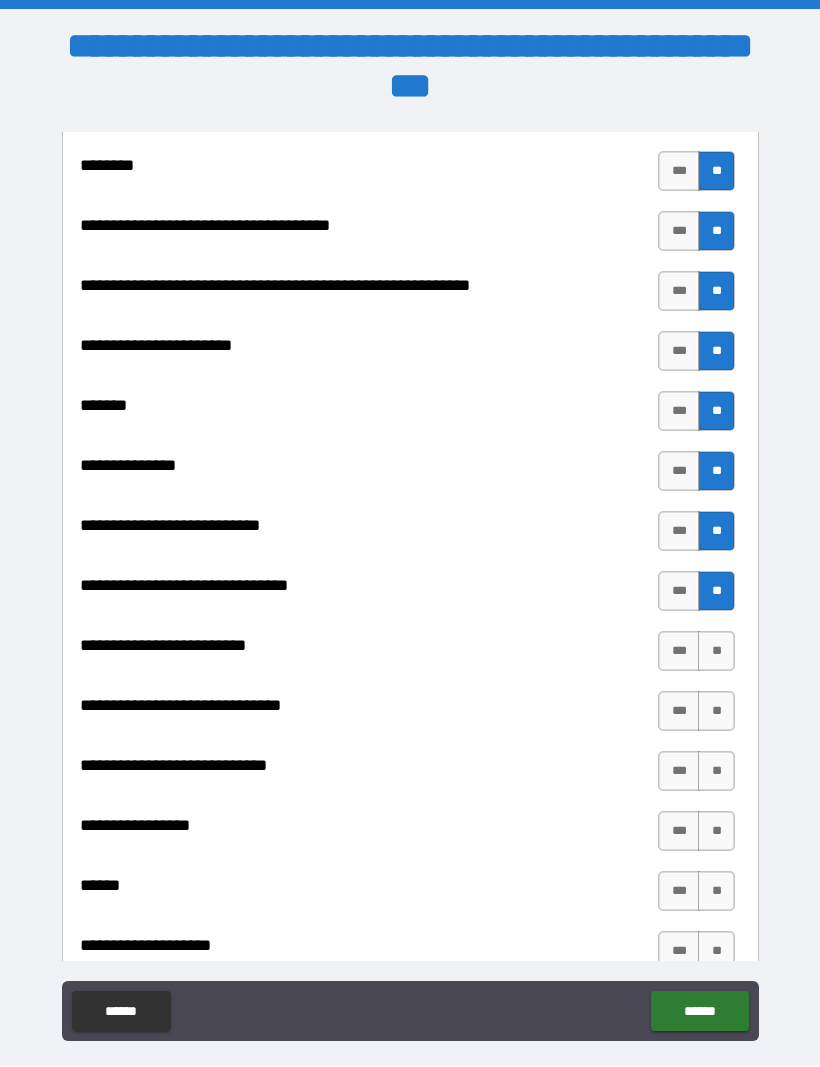 click on "**" at bounding box center [716, 652] 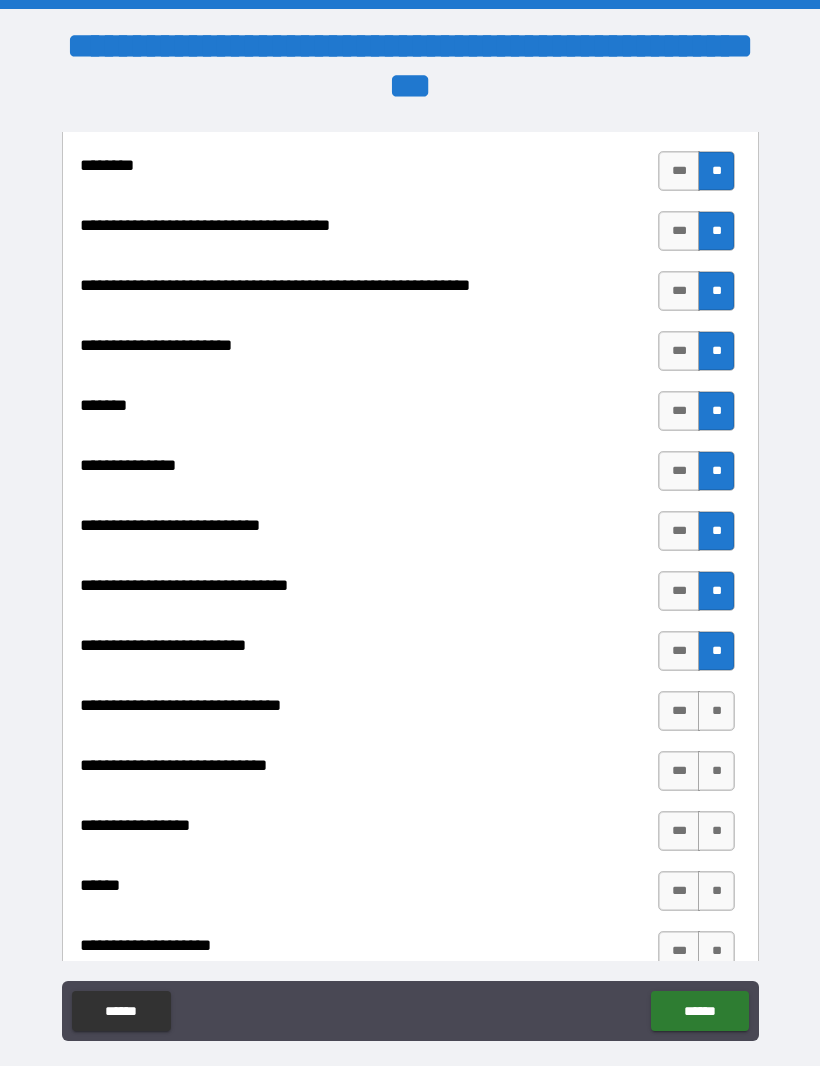 click on "**" at bounding box center [716, 712] 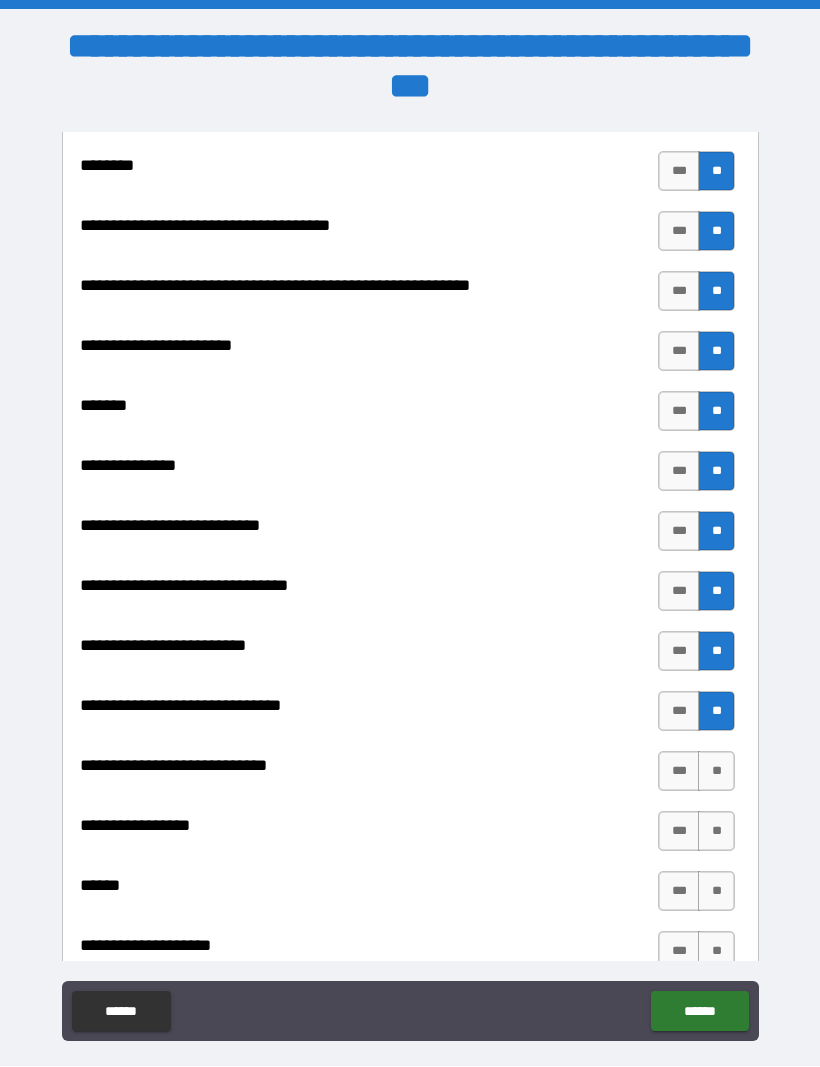 click on "**" at bounding box center (716, 772) 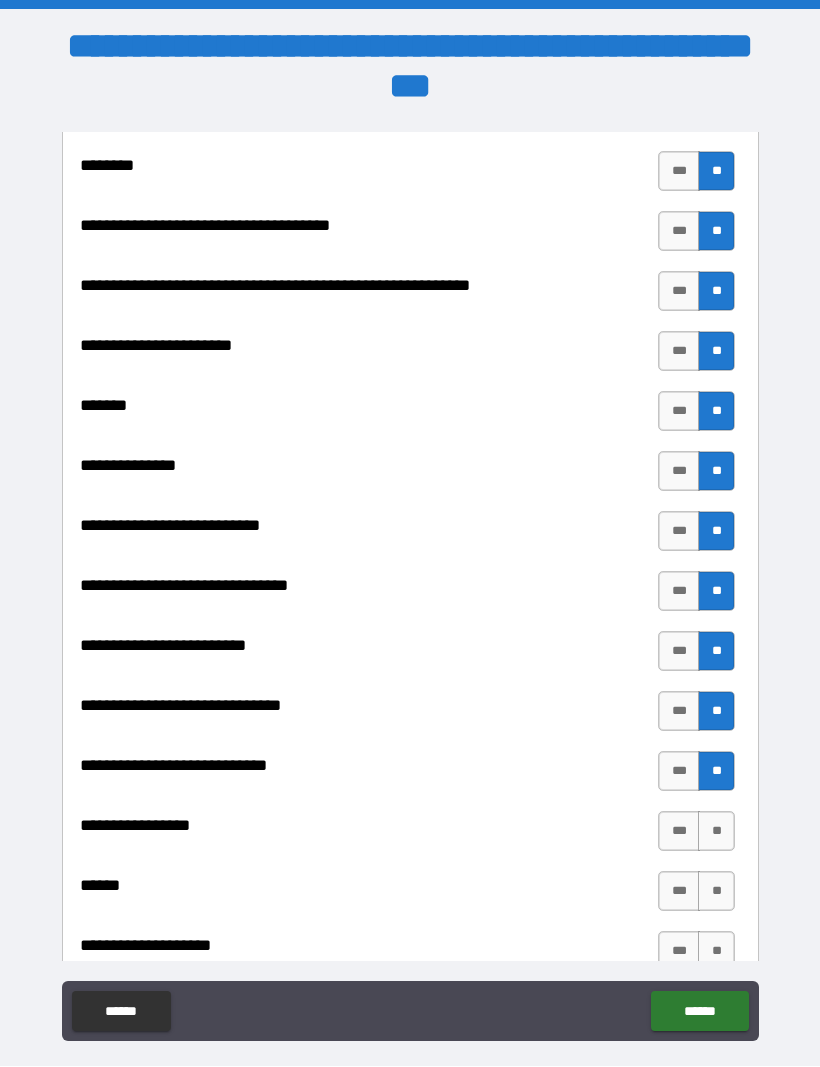 click on "**" at bounding box center [716, 832] 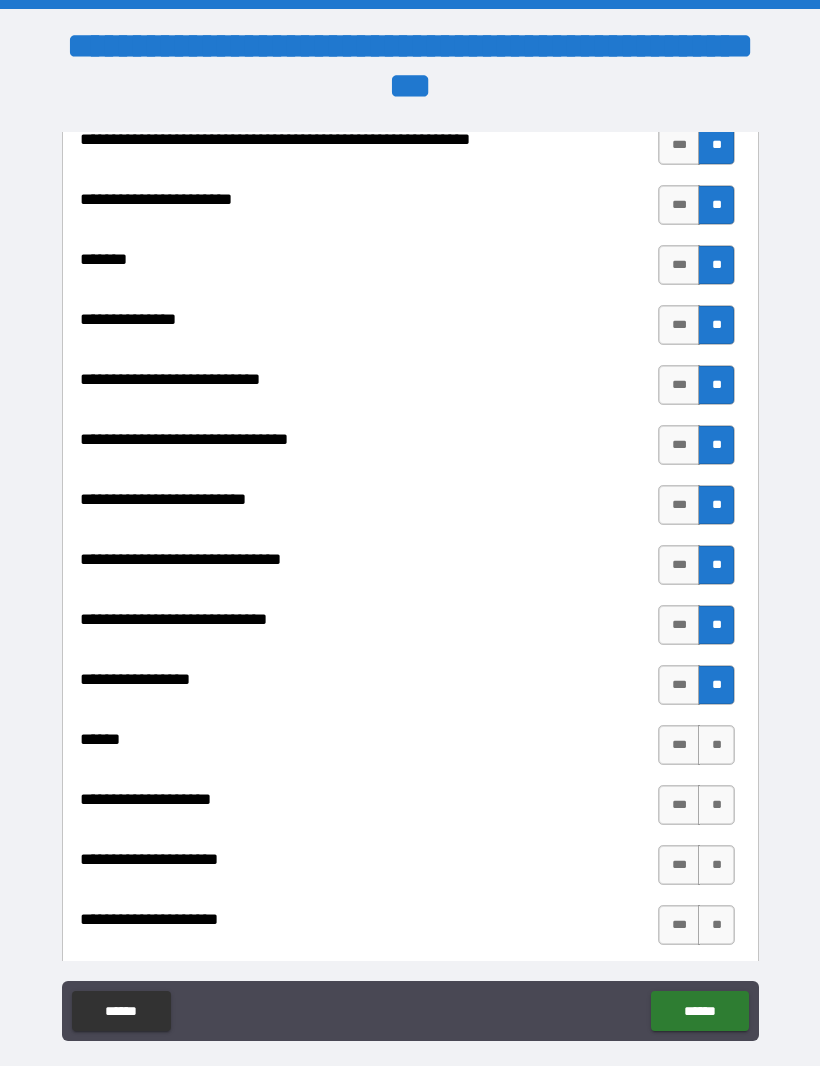click on "**" at bounding box center [716, 746] 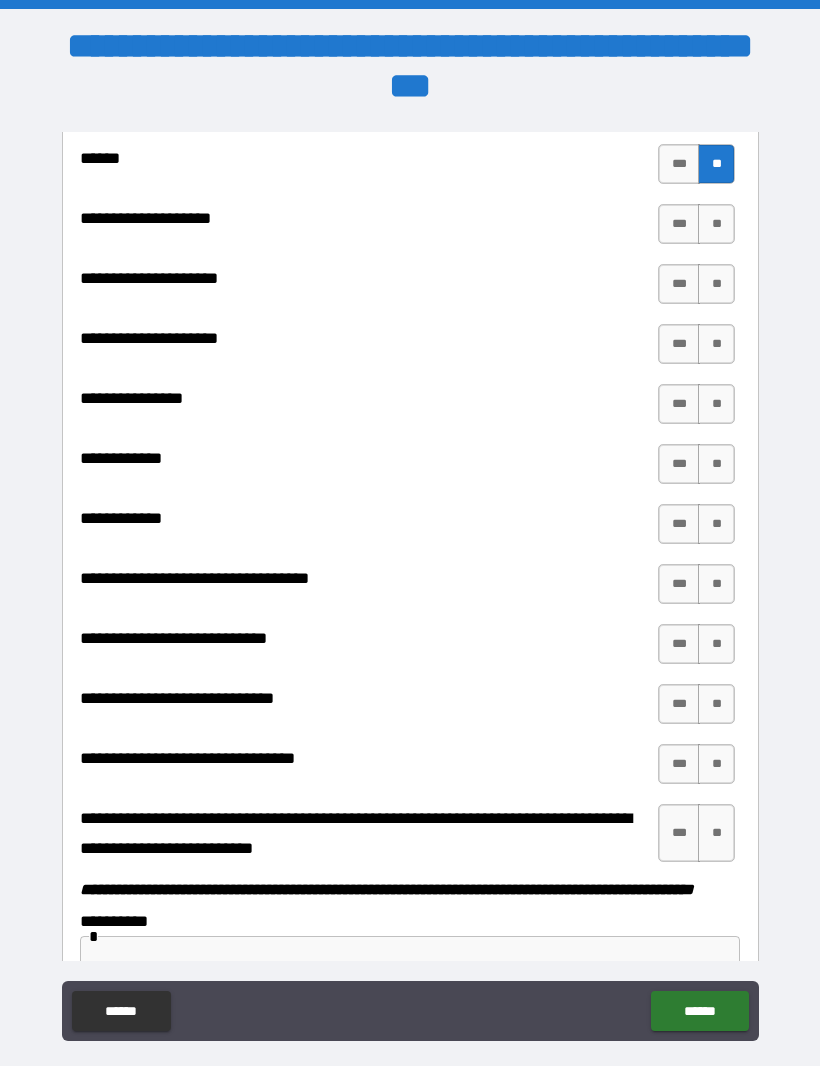 scroll, scrollTop: 9738, scrollLeft: 0, axis: vertical 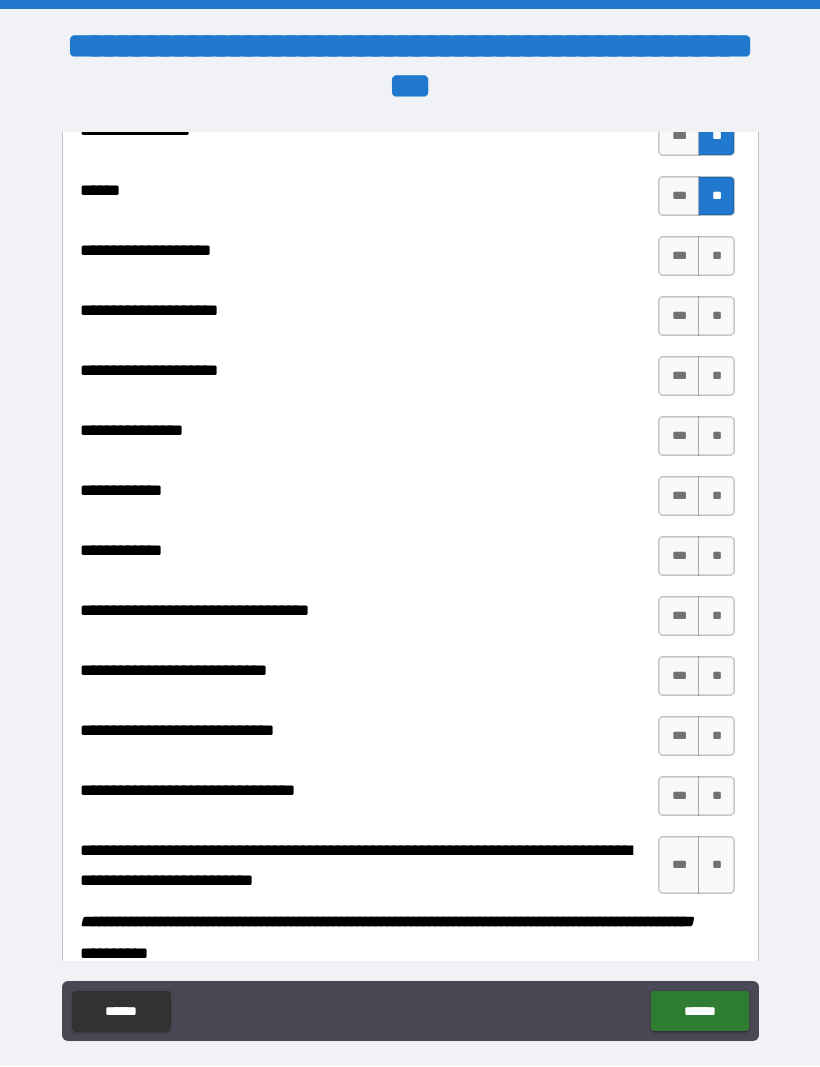 click on "**" at bounding box center [716, 257] 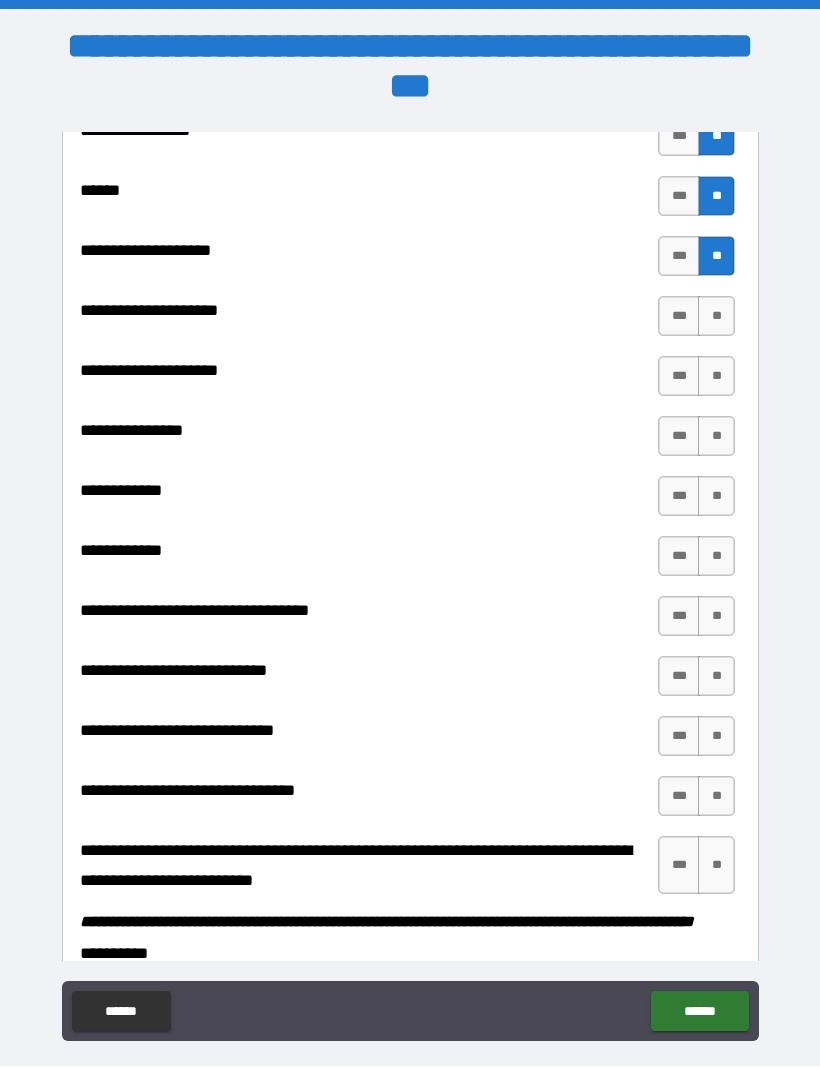 click on "**" at bounding box center [716, 317] 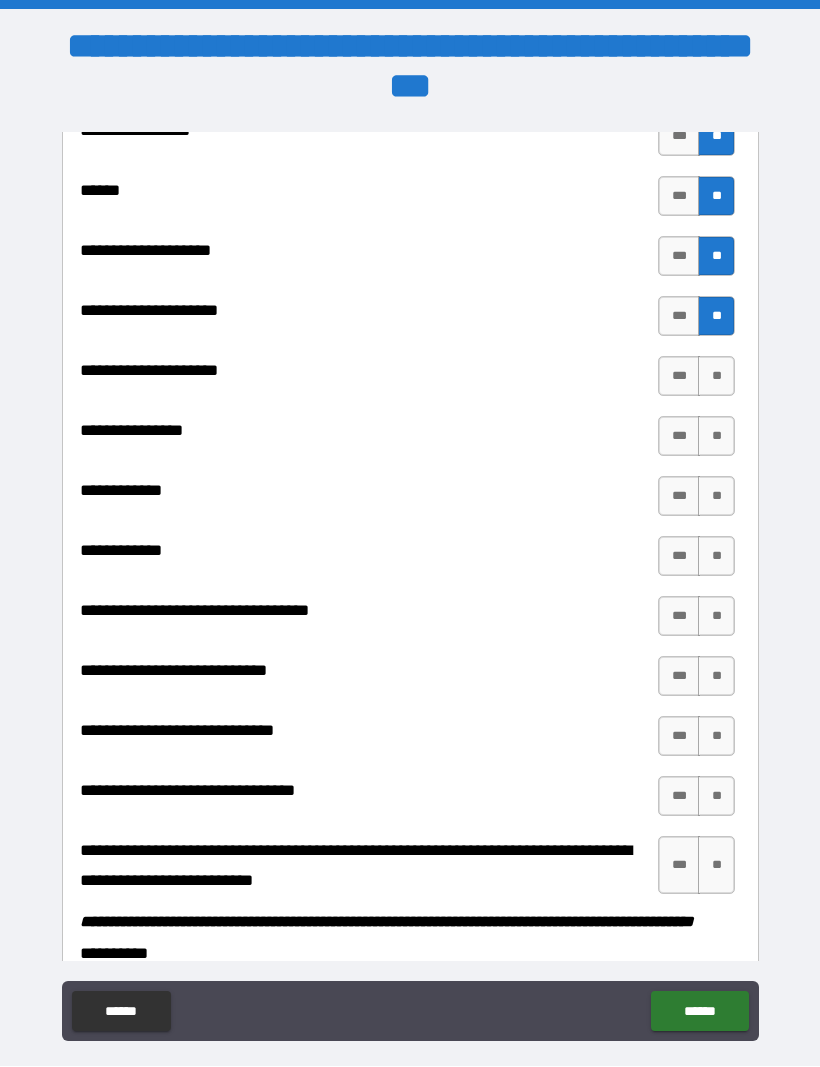 click on "**" at bounding box center (716, 377) 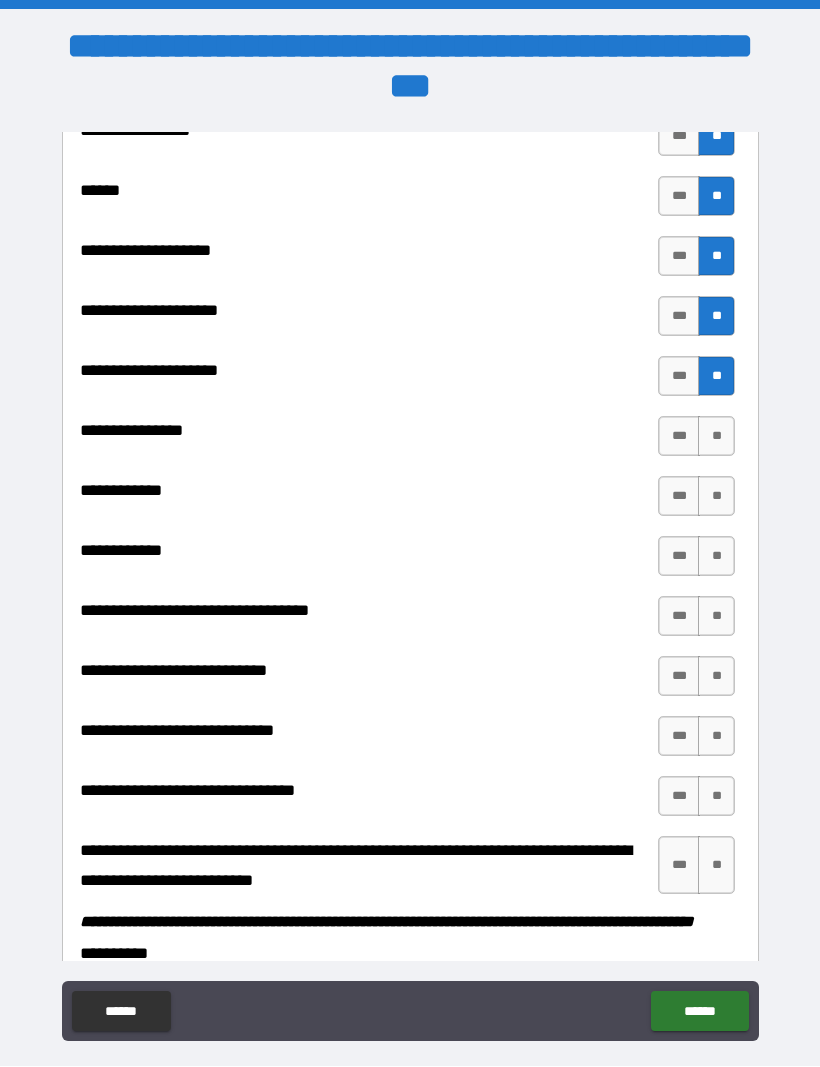 click on "**" at bounding box center [716, 437] 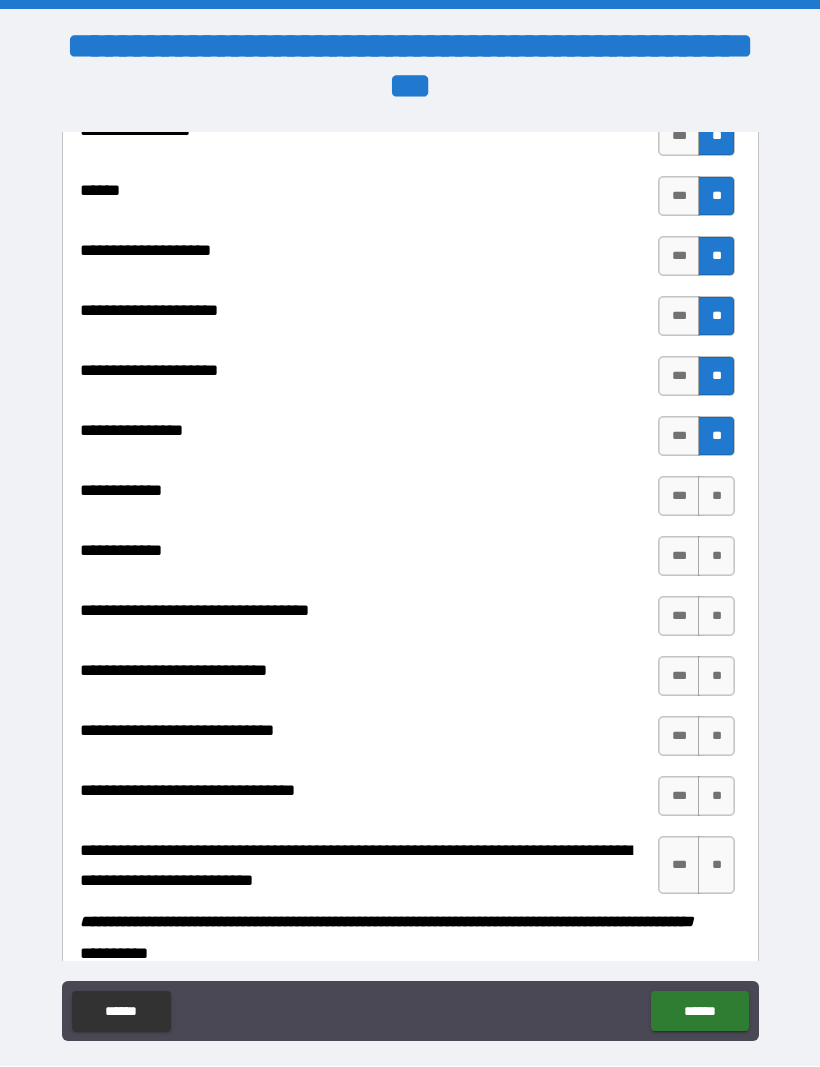 click on "**" at bounding box center [716, 497] 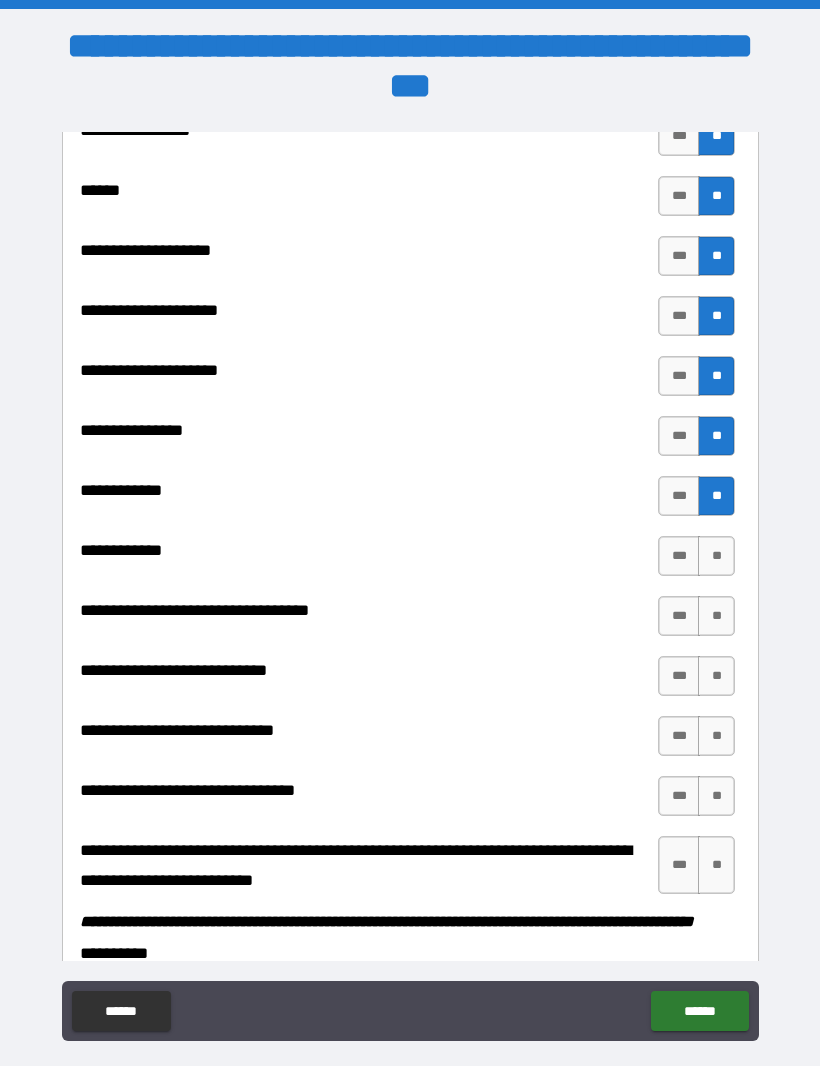 click on "**" at bounding box center (716, 557) 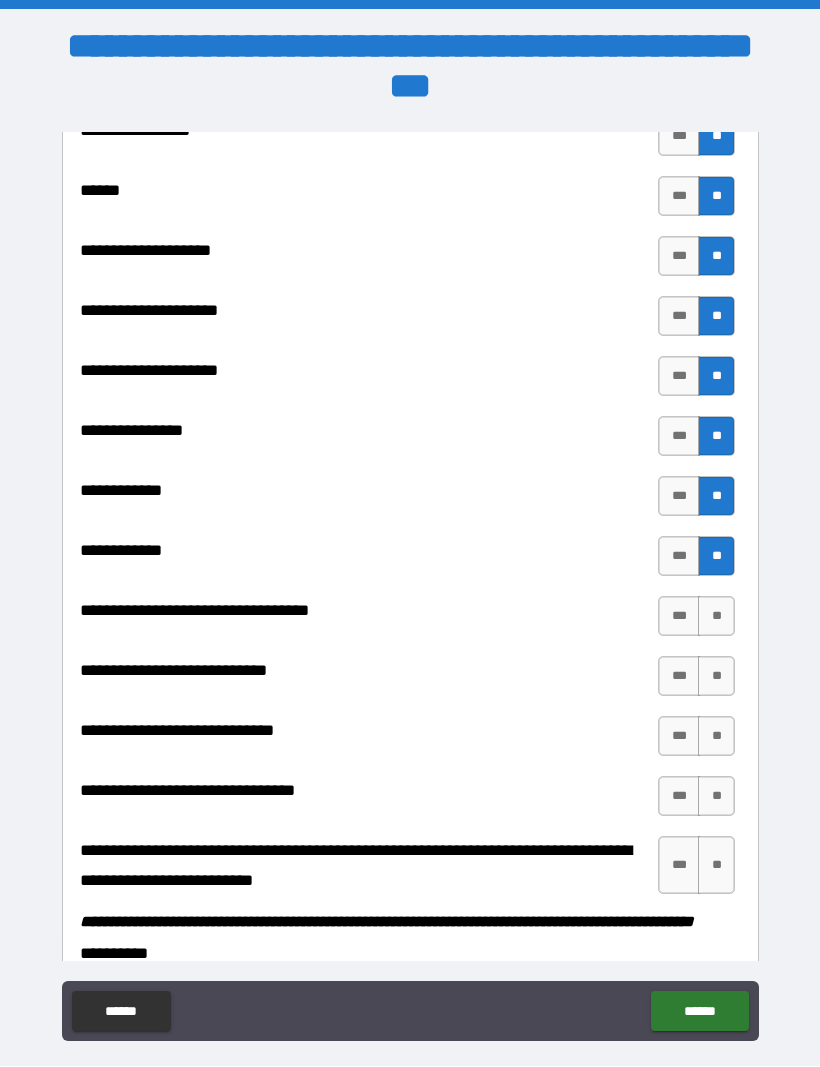 click on "**" at bounding box center (716, 617) 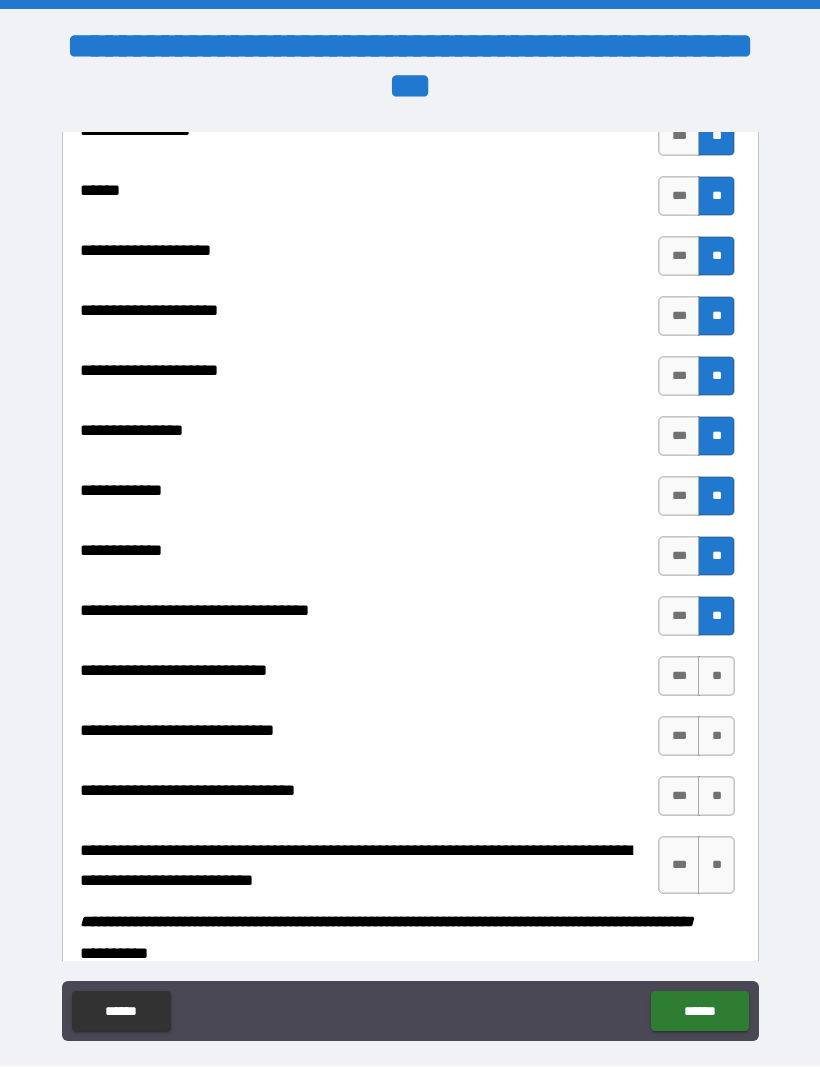 click on "**" at bounding box center (716, 677) 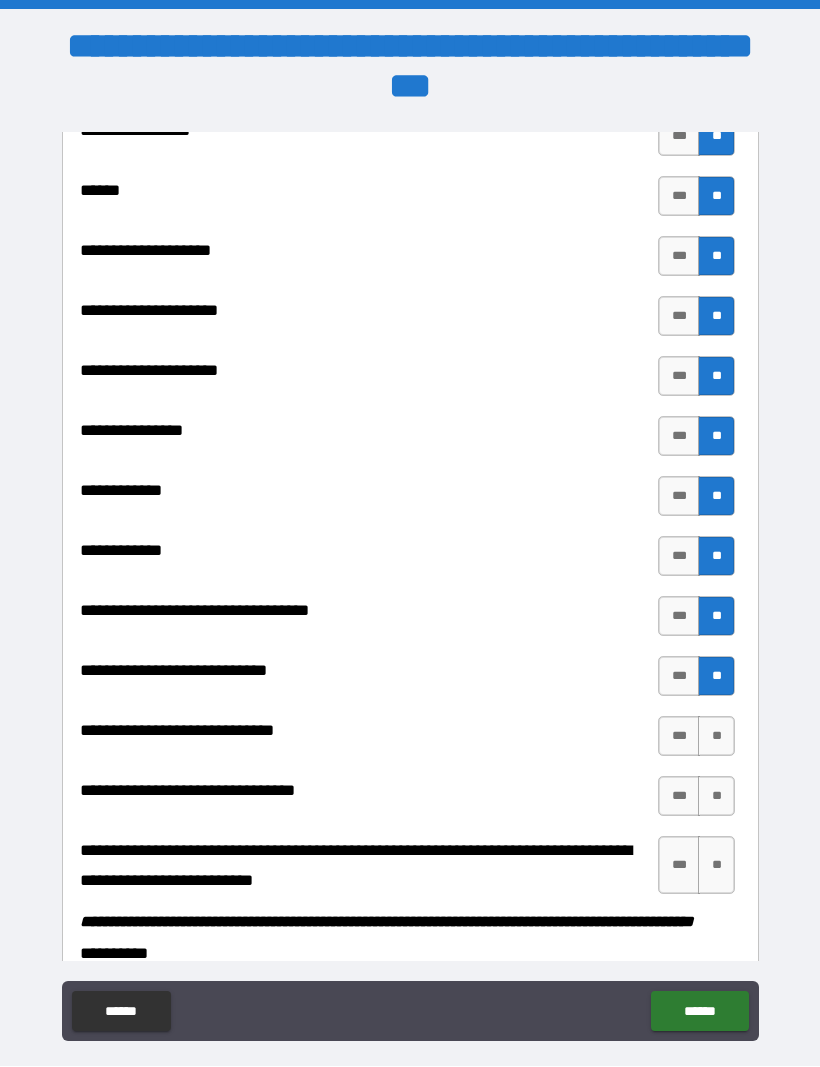 click on "**" at bounding box center (716, 737) 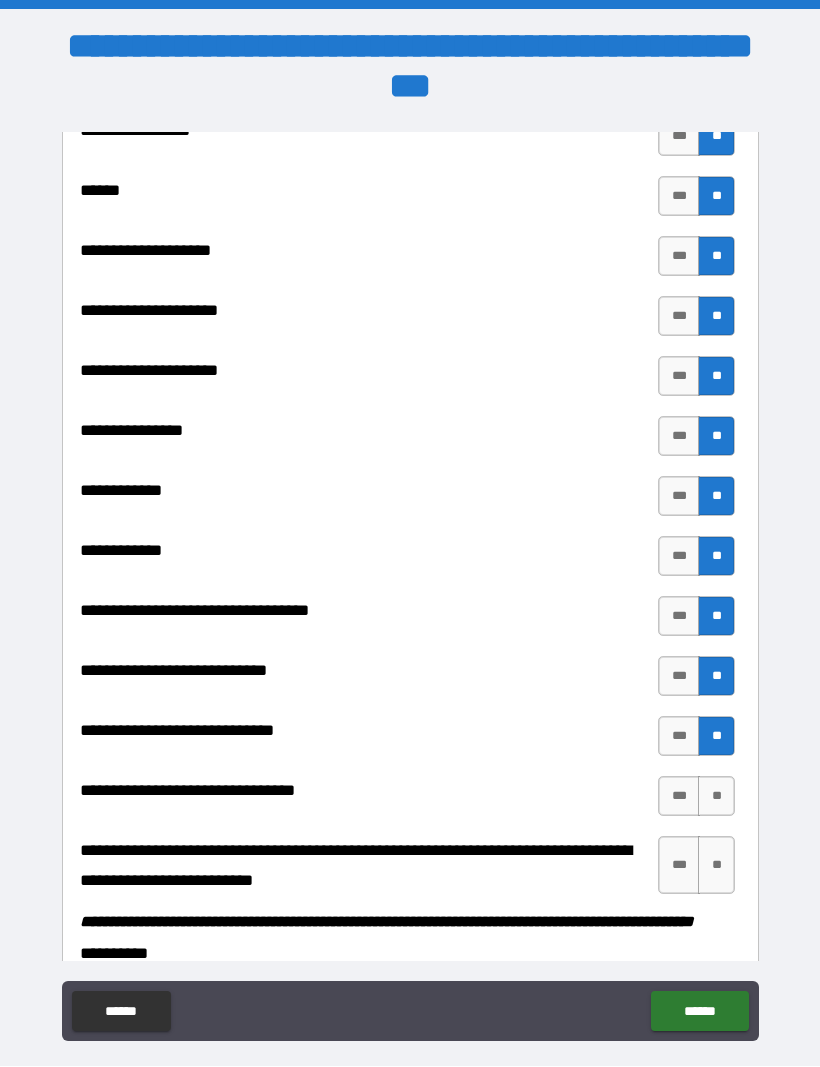 click on "**" at bounding box center (716, 797) 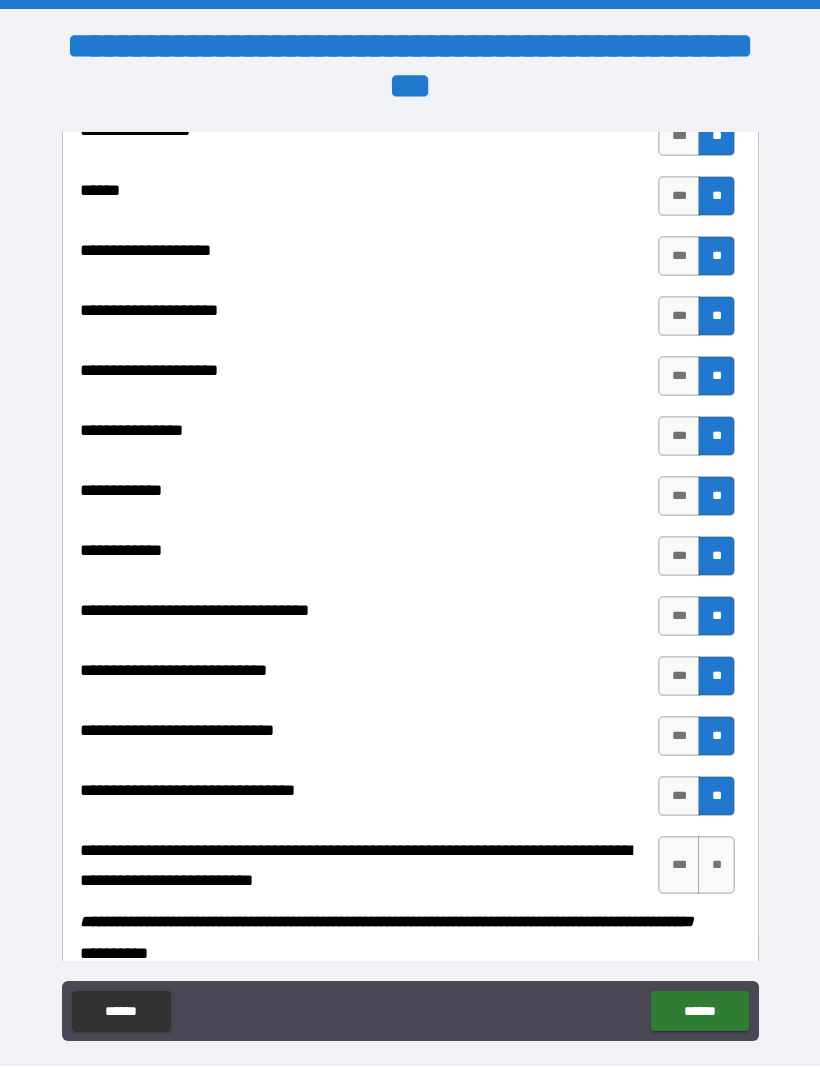 click on "**" at bounding box center [716, 866] 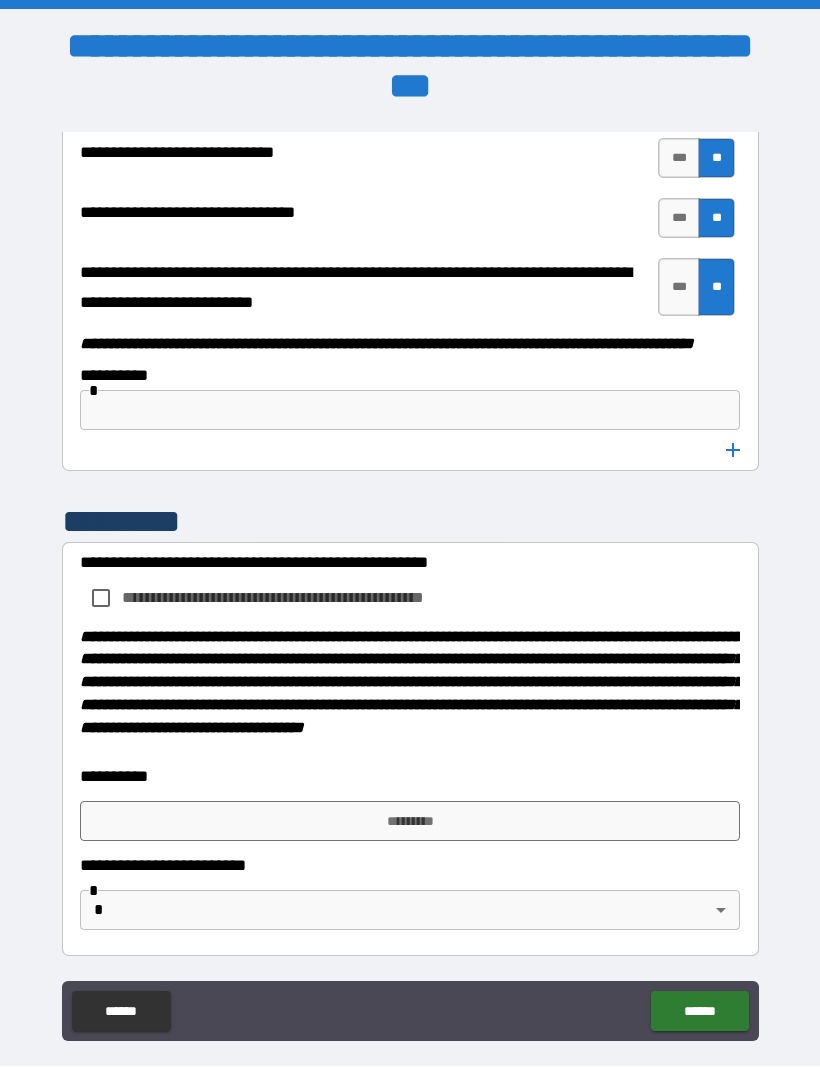 scroll, scrollTop: 10369, scrollLeft: 0, axis: vertical 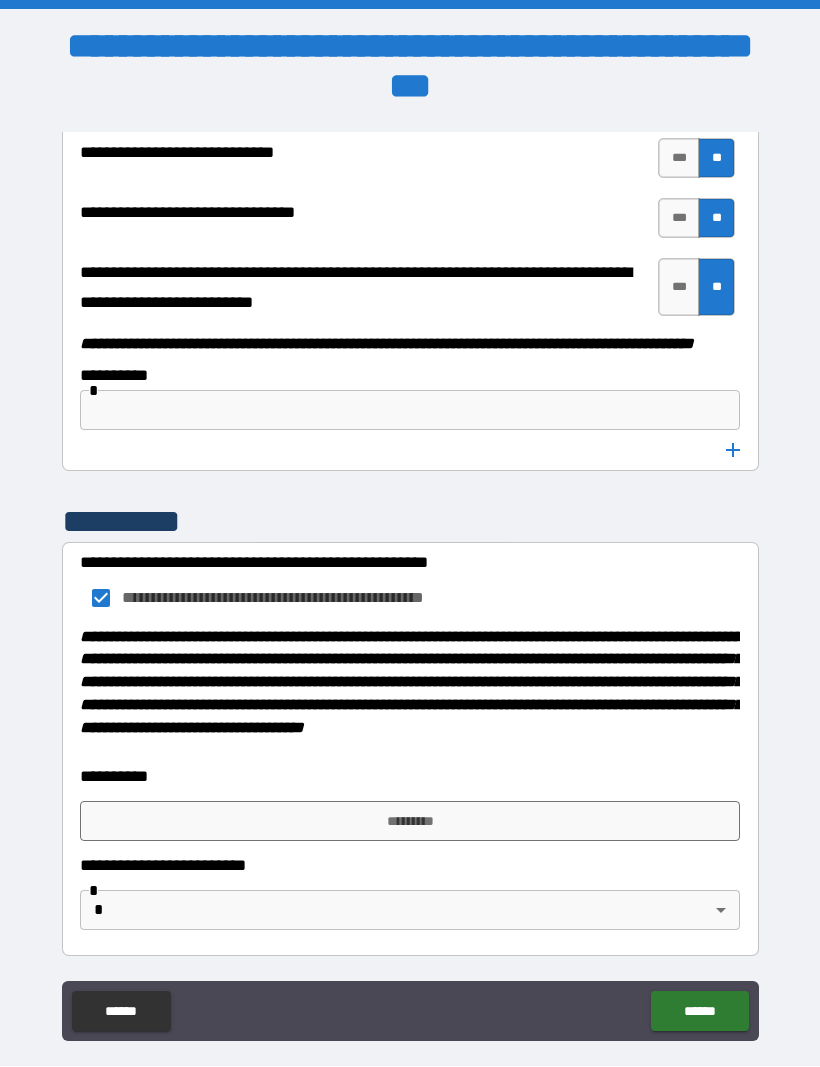 click on "*********" at bounding box center [410, 822] 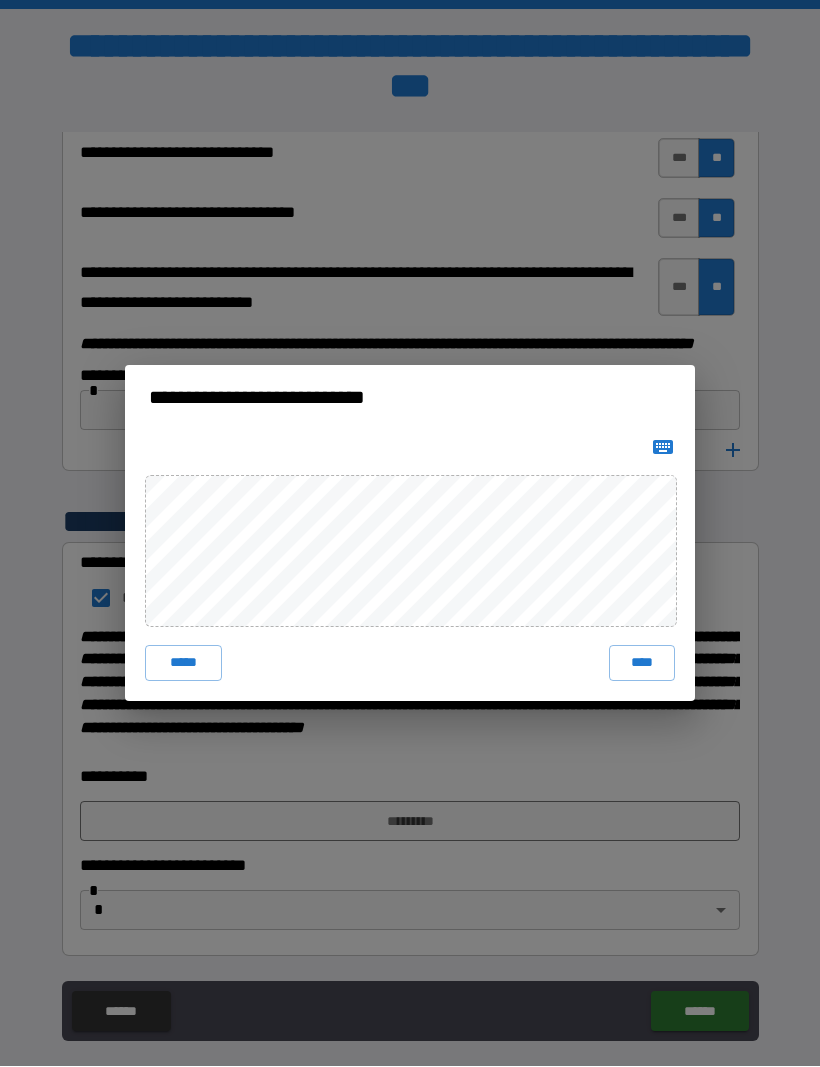 click on "****" at bounding box center (642, 664) 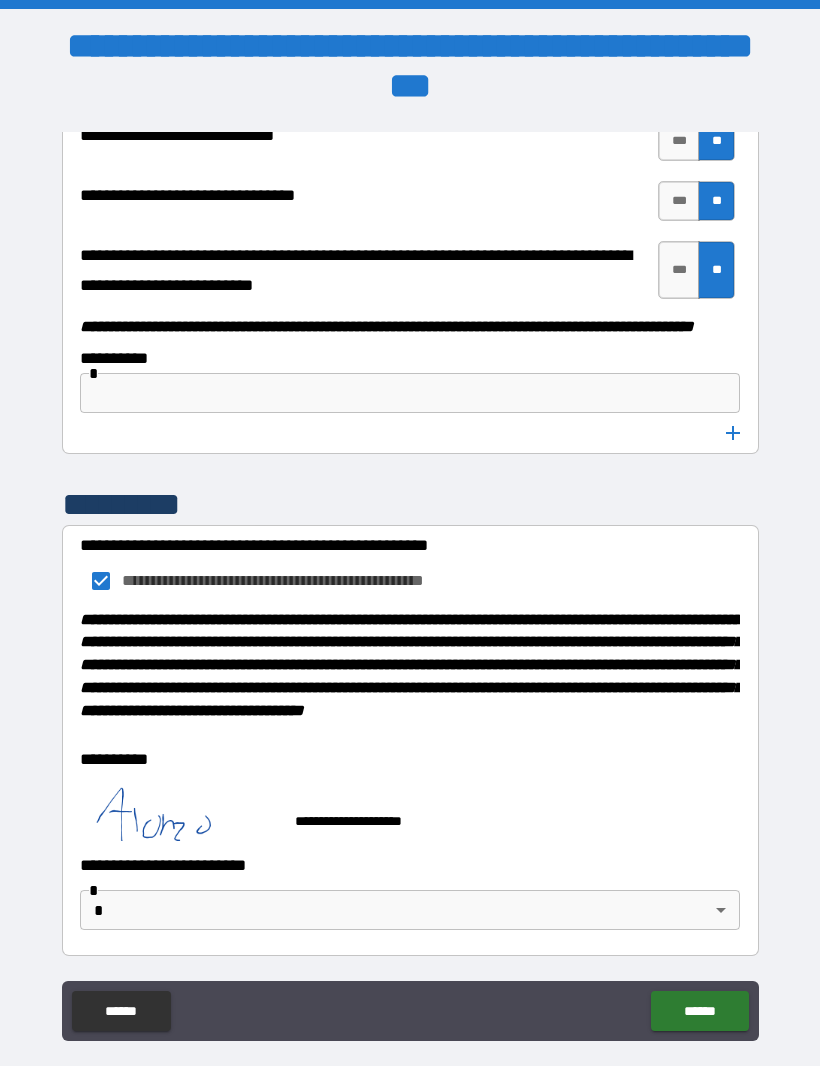 scroll, scrollTop: 10386, scrollLeft: 0, axis: vertical 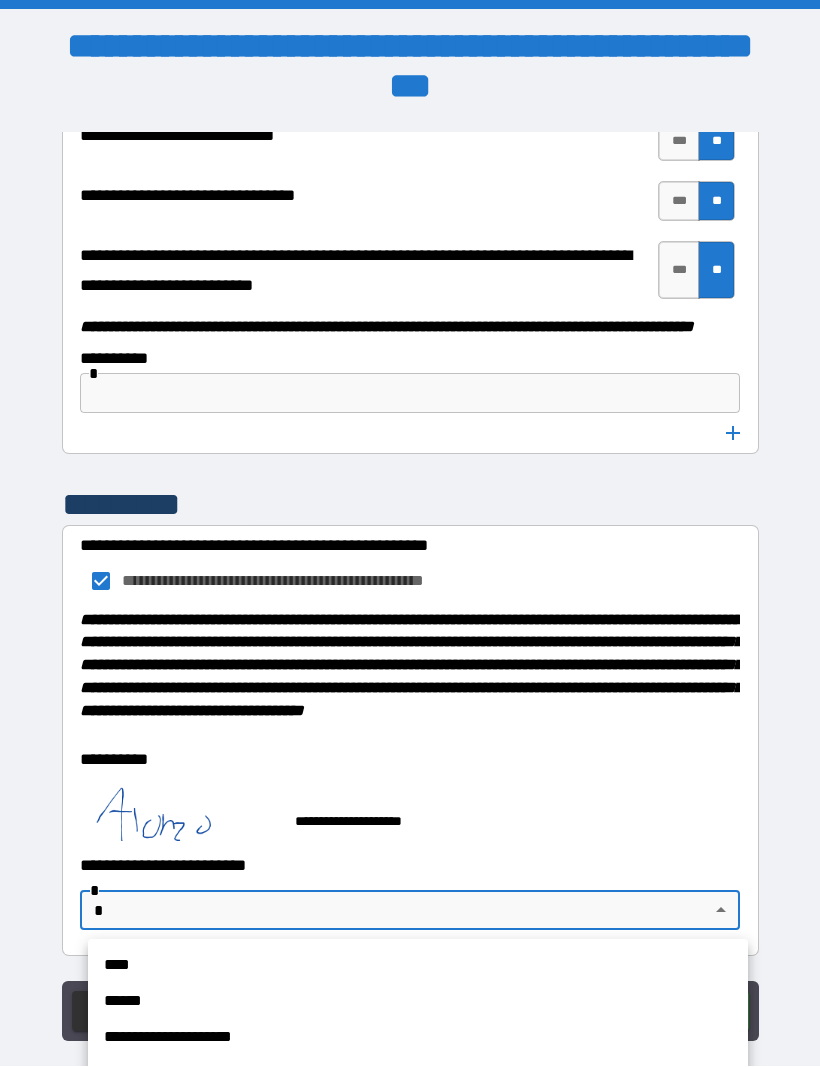 click on "****" at bounding box center (418, 966) 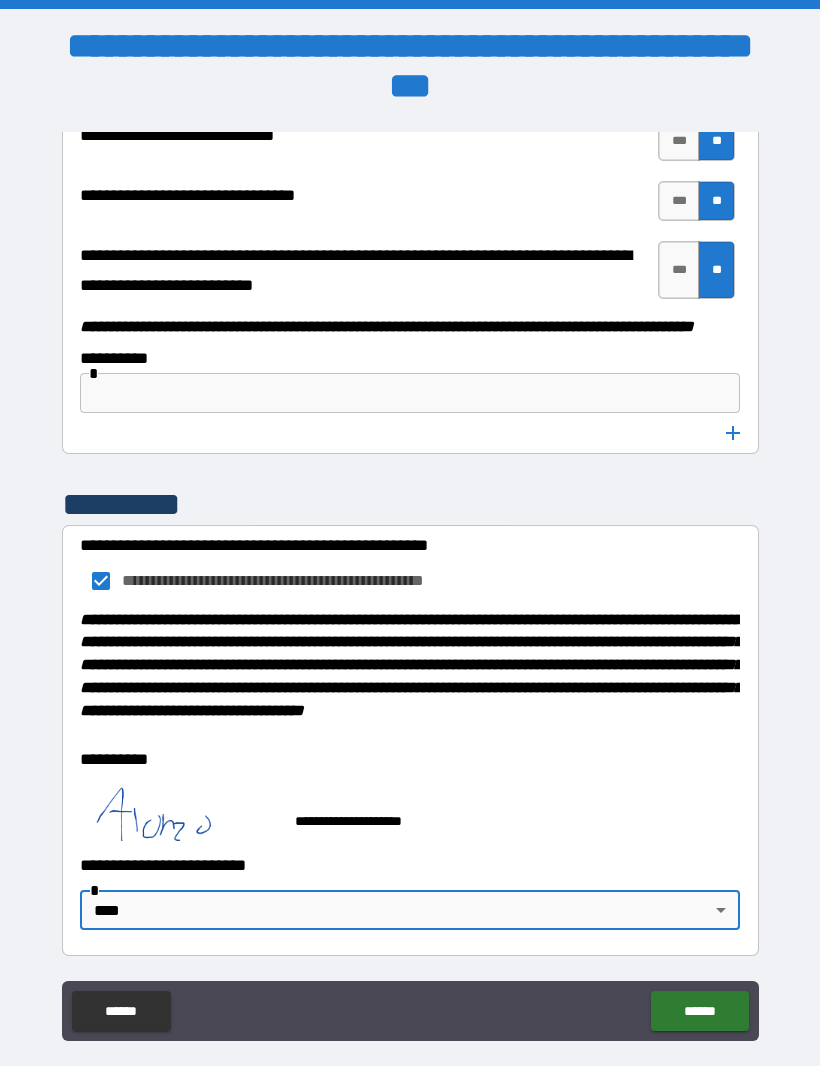 click on "******" at bounding box center [699, 1012] 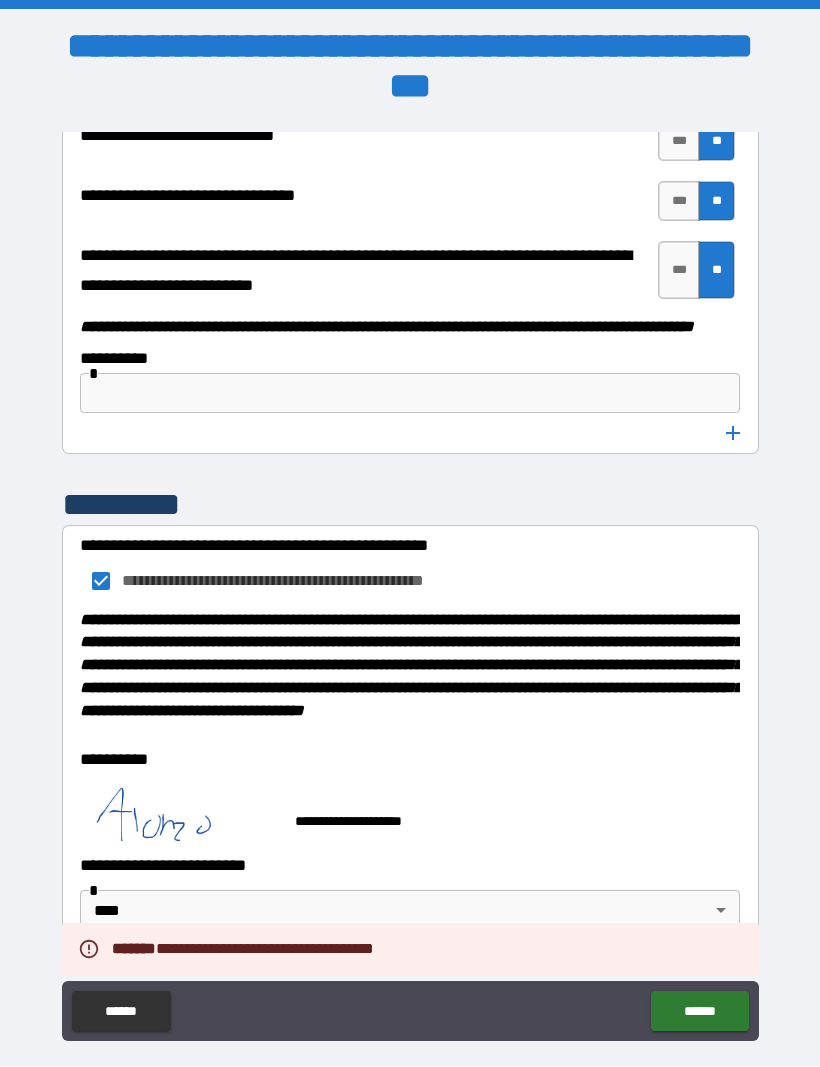 click on "******" at bounding box center (699, 1012) 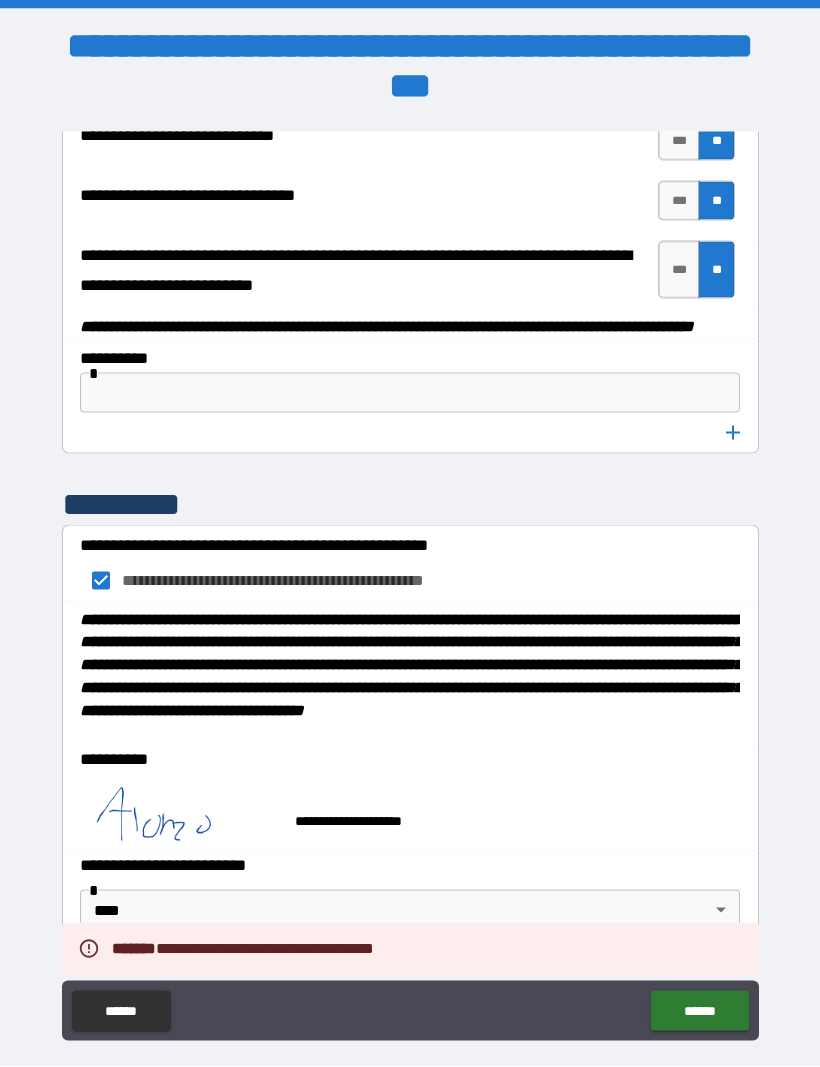 scroll, scrollTop: 0, scrollLeft: 0, axis: both 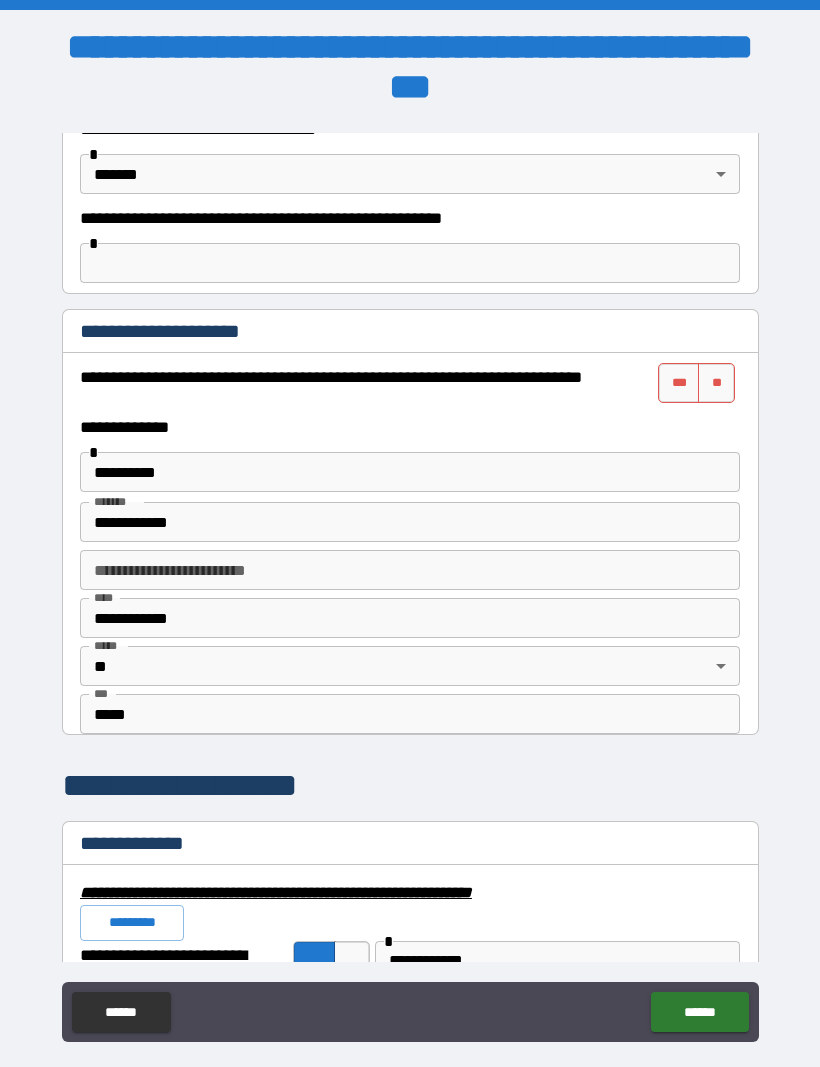 click on "***" at bounding box center (679, 383) 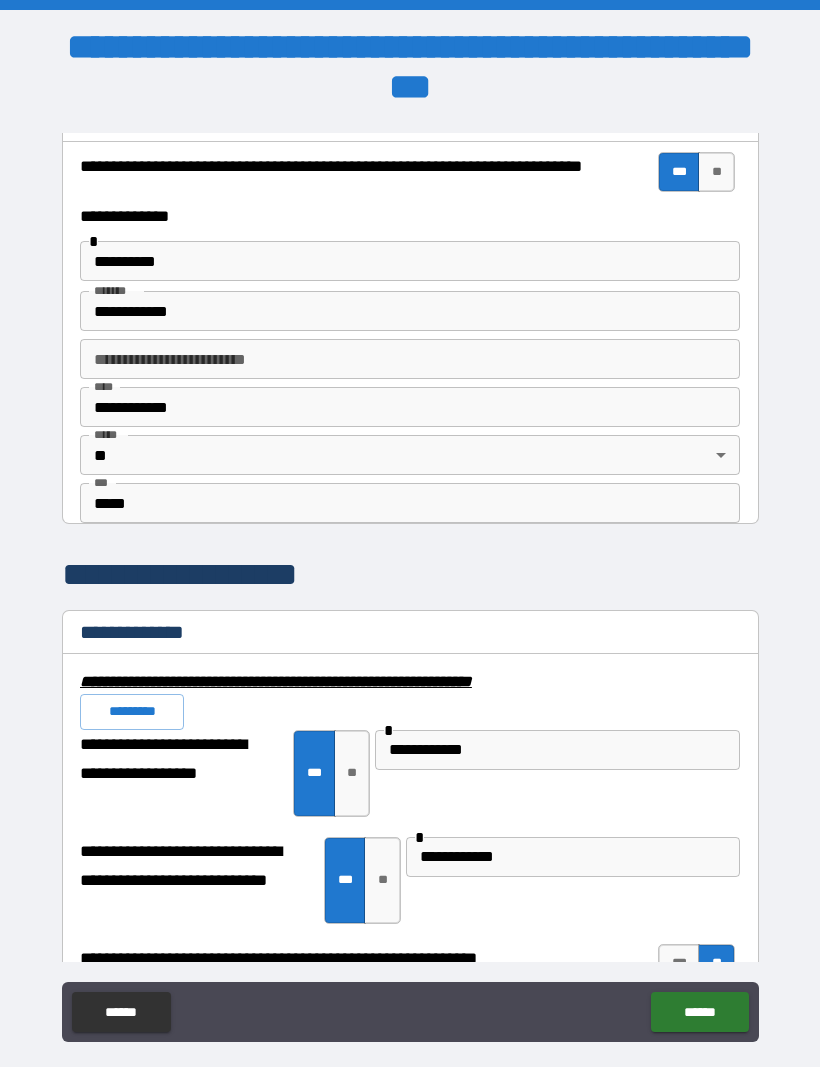 click on "******" at bounding box center [699, 1012] 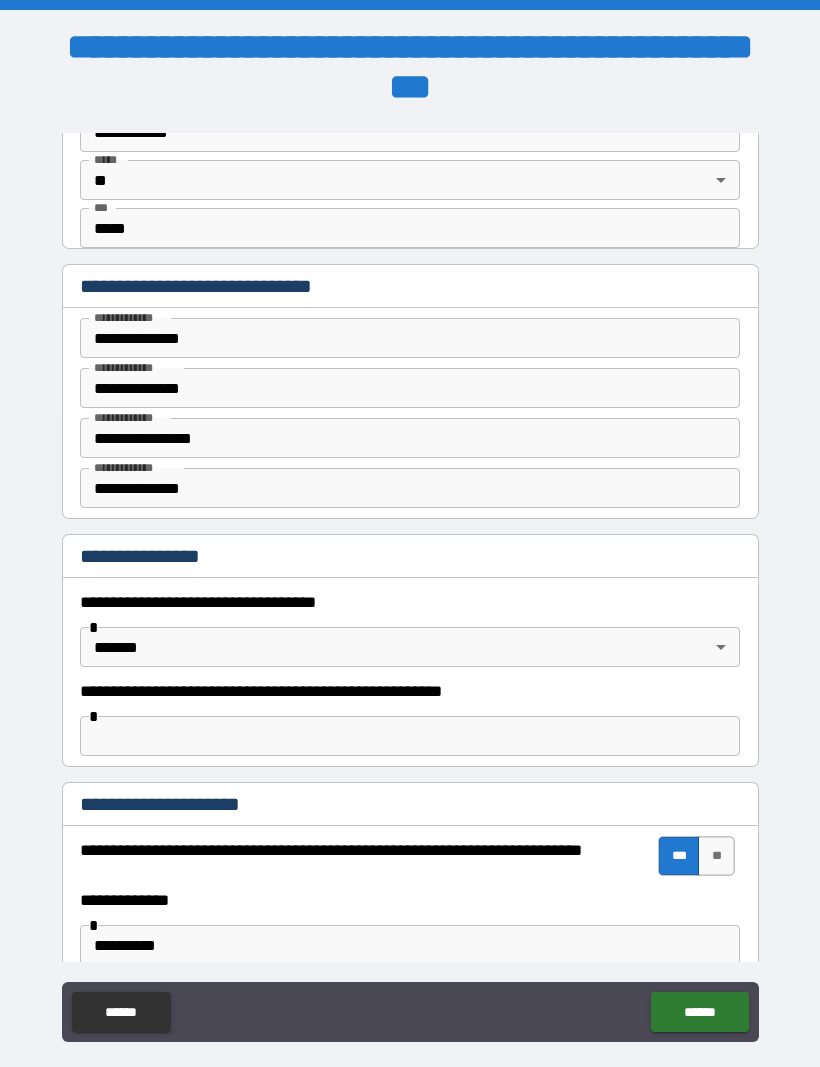 click on "******" at bounding box center [699, 1012] 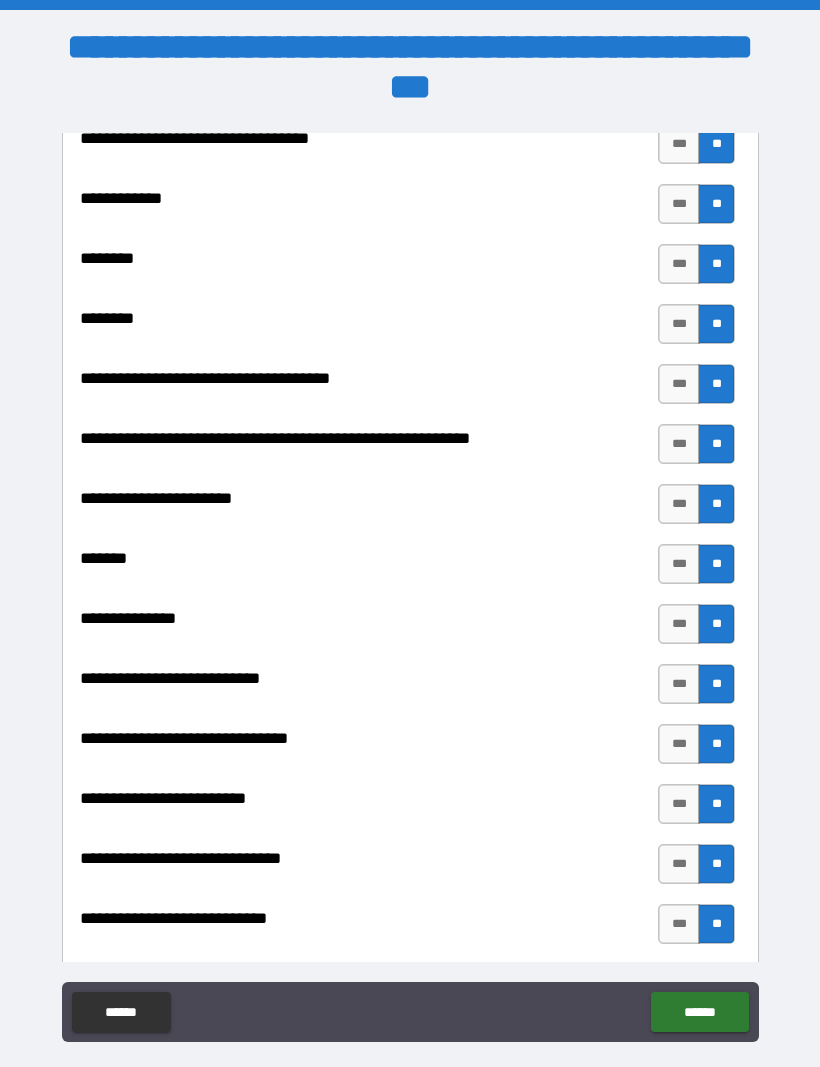 scroll, scrollTop: 8893, scrollLeft: 0, axis: vertical 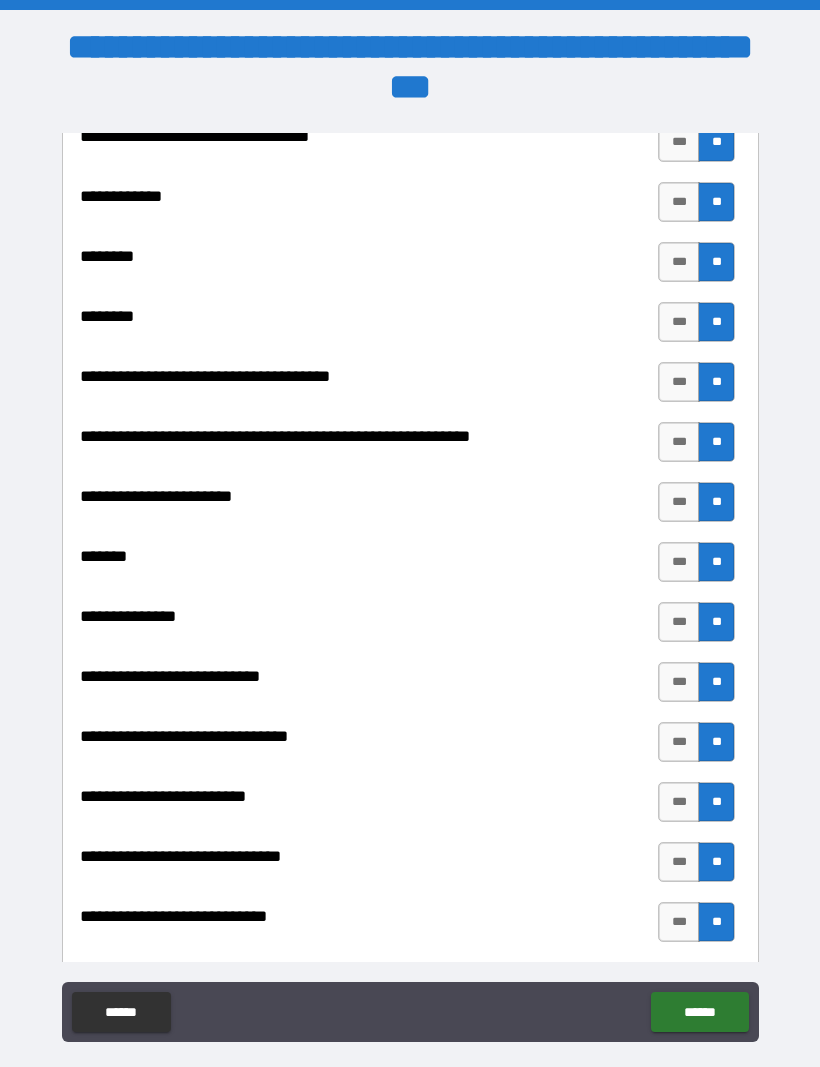 click on "******" at bounding box center [699, 1012] 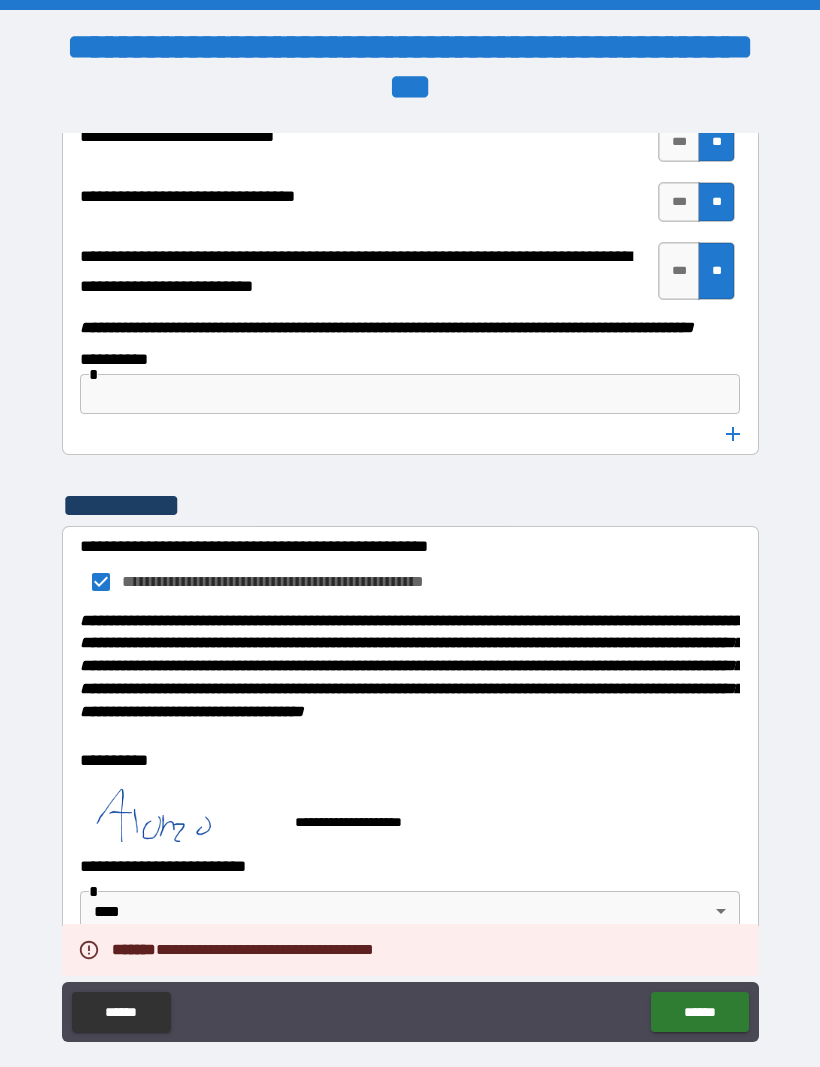 scroll, scrollTop: 10386, scrollLeft: 0, axis: vertical 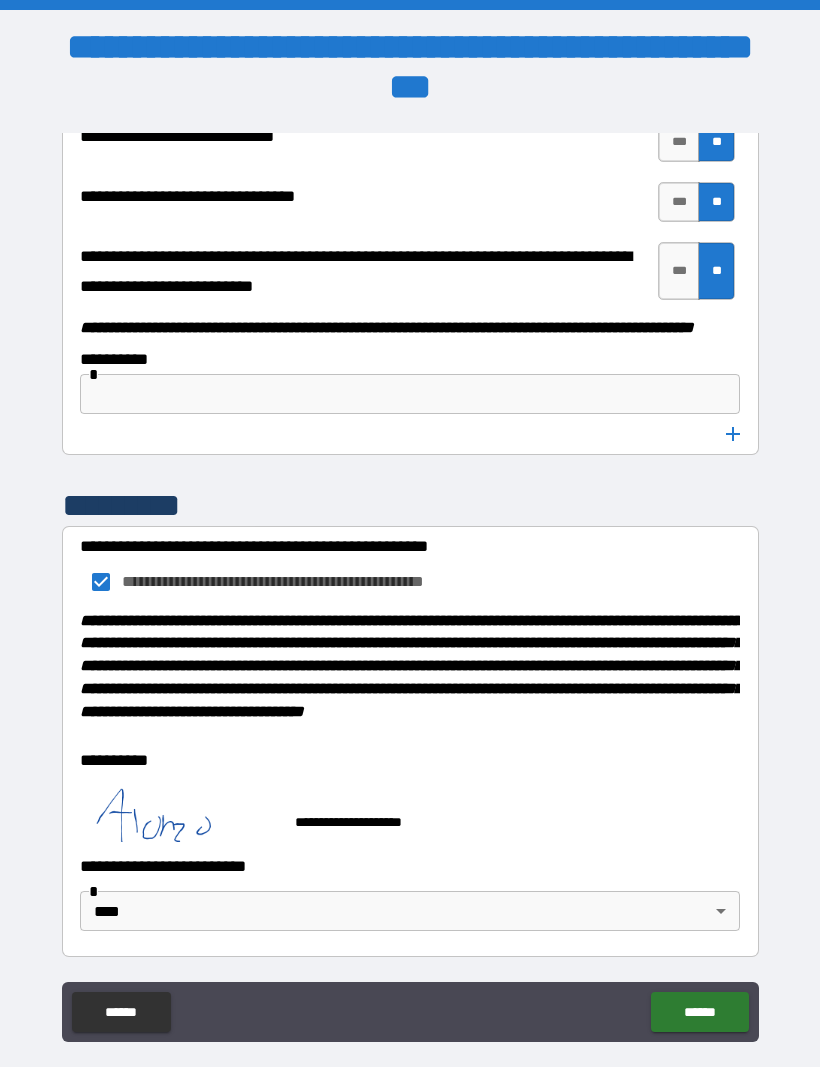click on "******" at bounding box center [699, 1012] 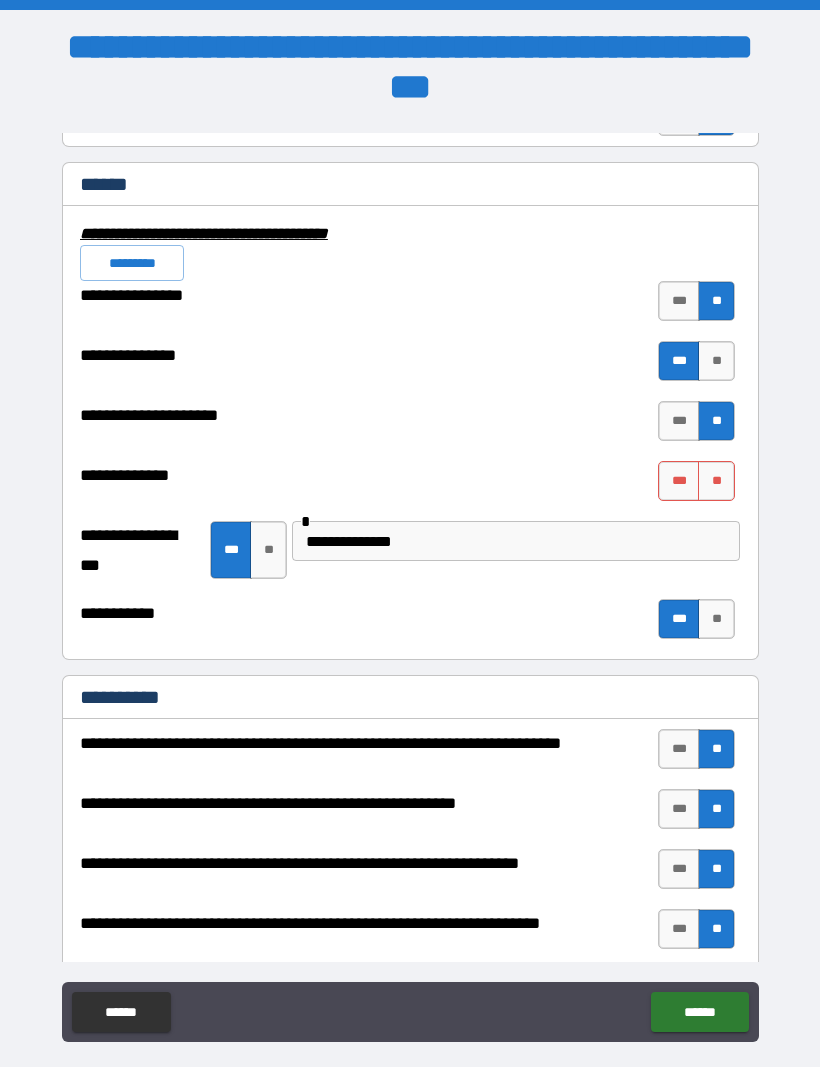 scroll, scrollTop: 4693, scrollLeft: 0, axis: vertical 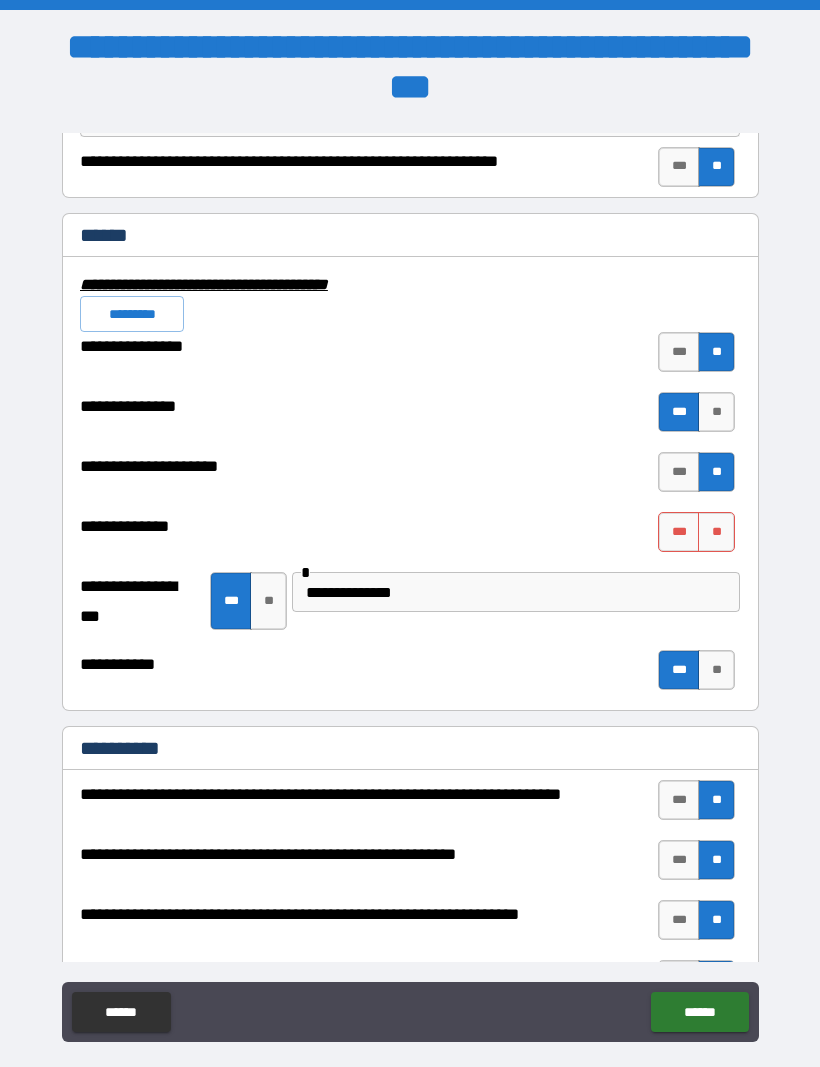 click on "**********" at bounding box center (410, 521) 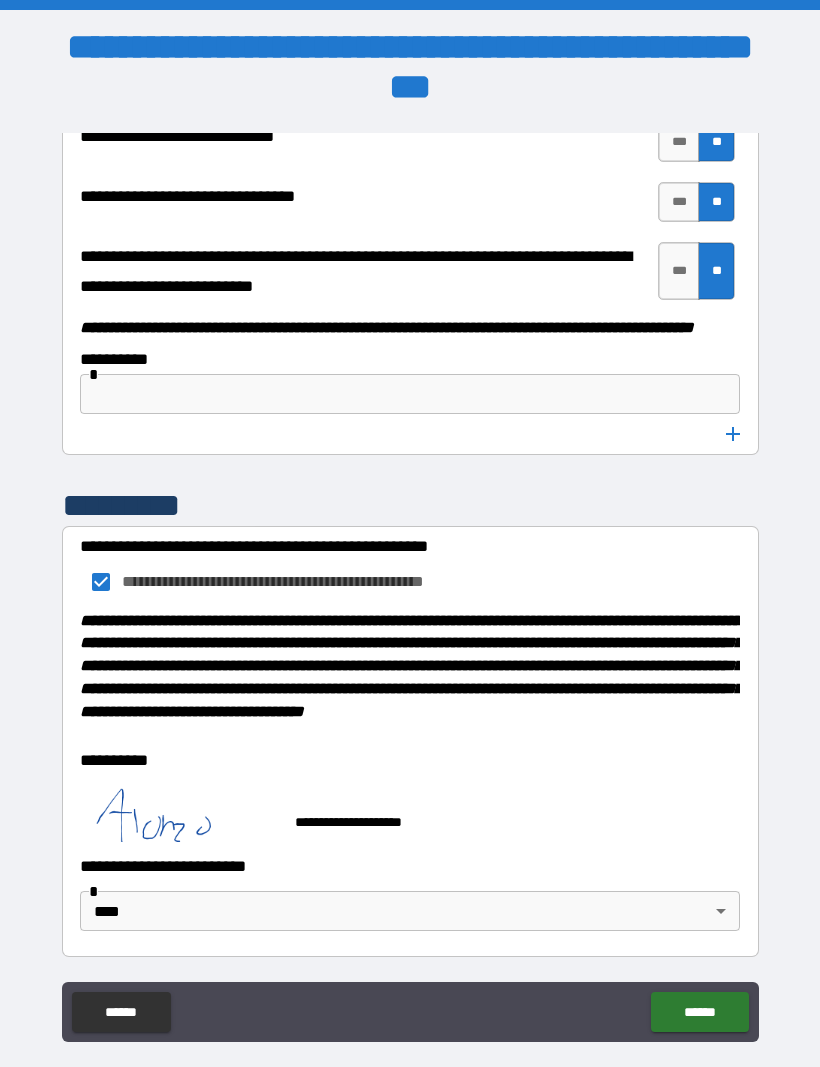 scroll, scrollTop: 10386, scrollLeft: 0, axis: vertical 